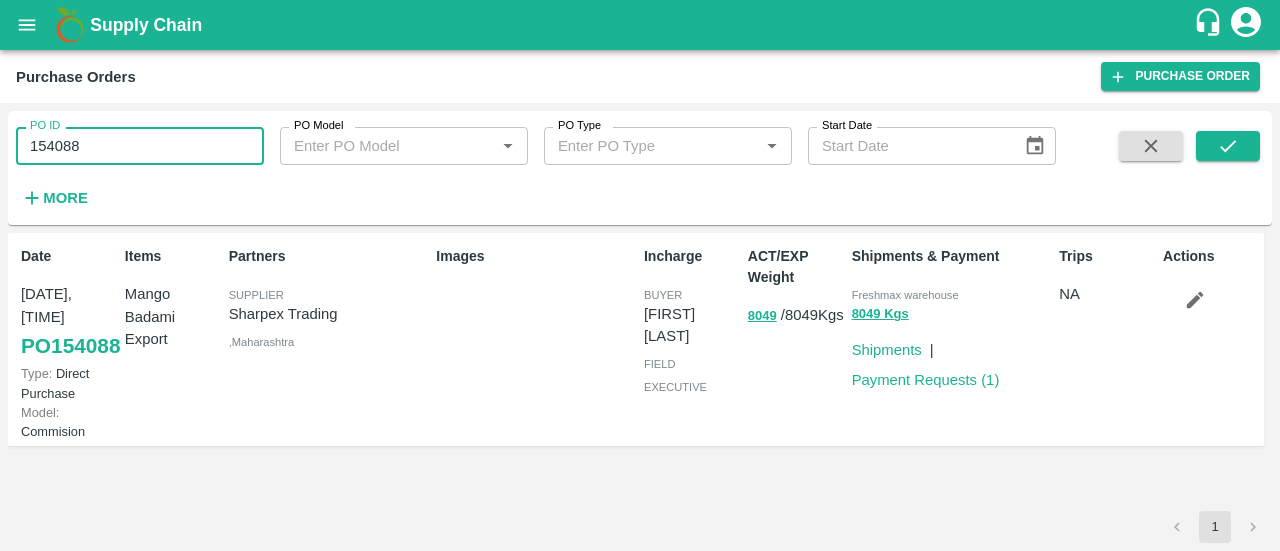 scroll, scrollTop: 0, scrollLeft: 0, axis: both 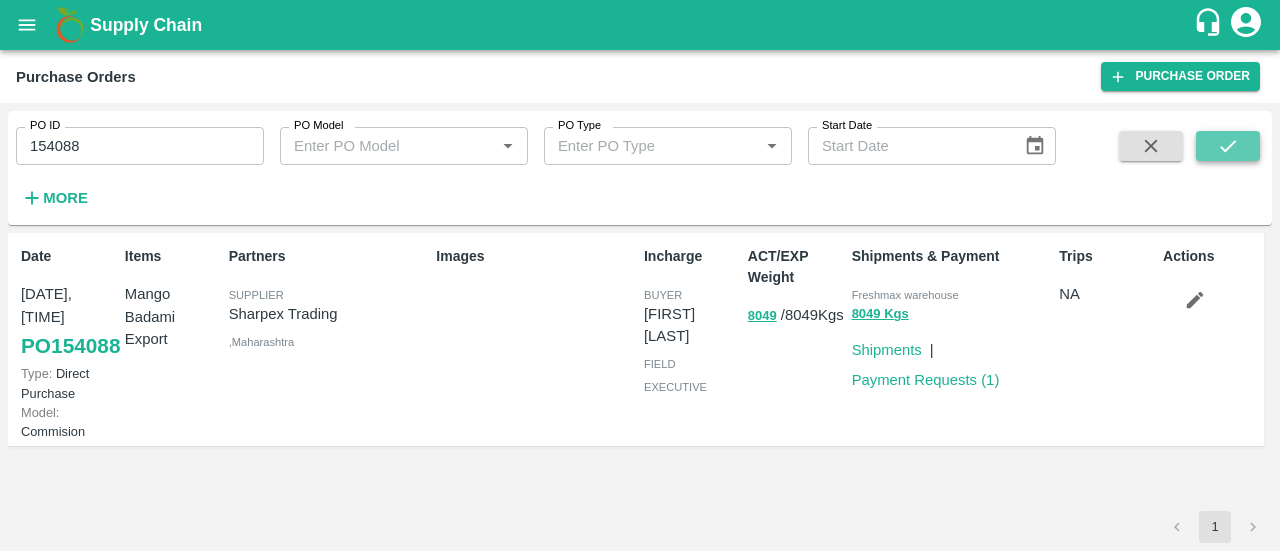 click 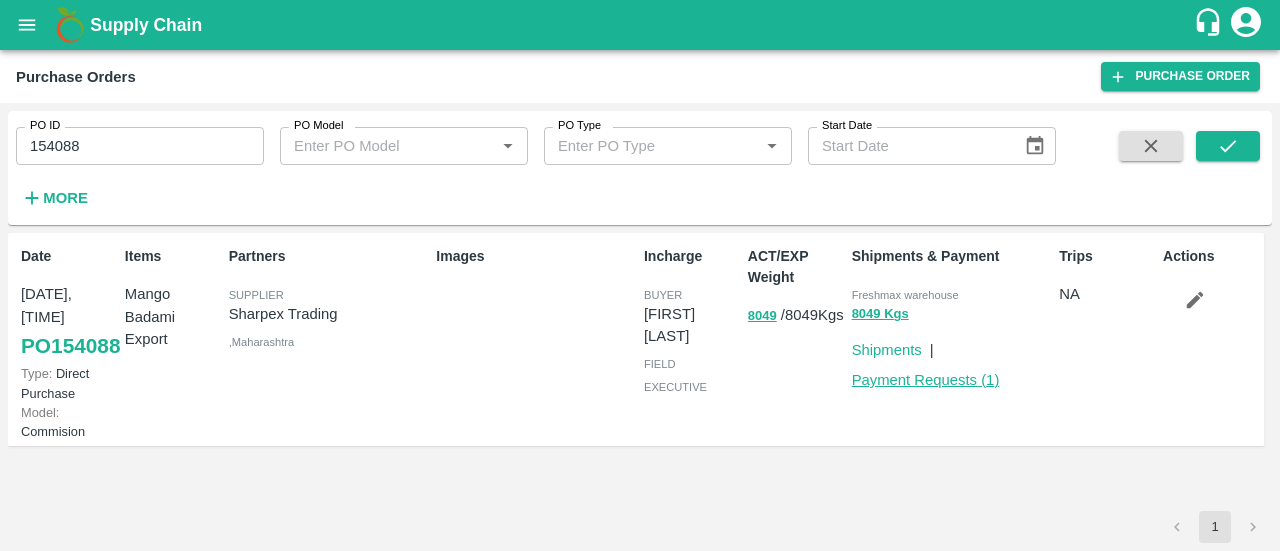 click on "Payment Requests ( 1 )" at bounding box center (926, 380) 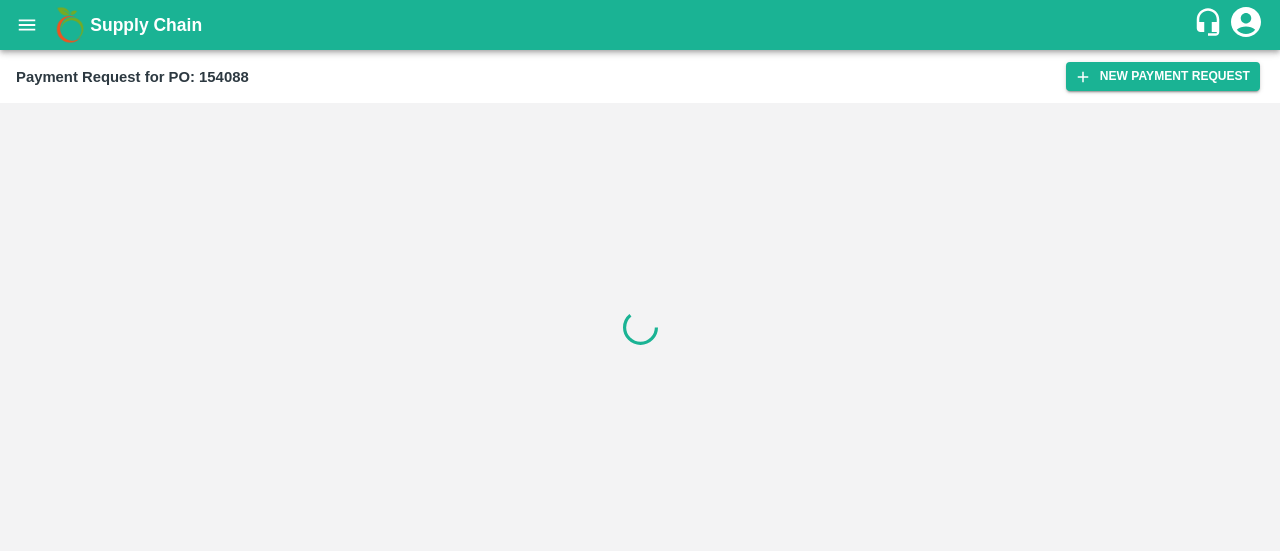 scroll, scrollTop: 0, scrollLeft: 0, axis: both 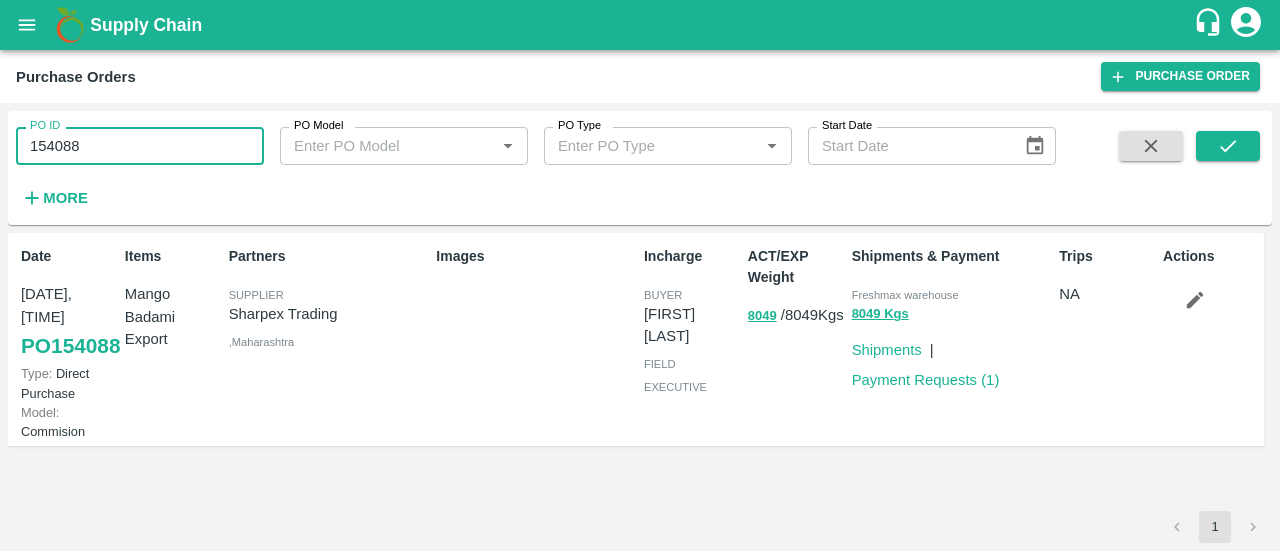 click on "154088" at bounding box center (140, 146) 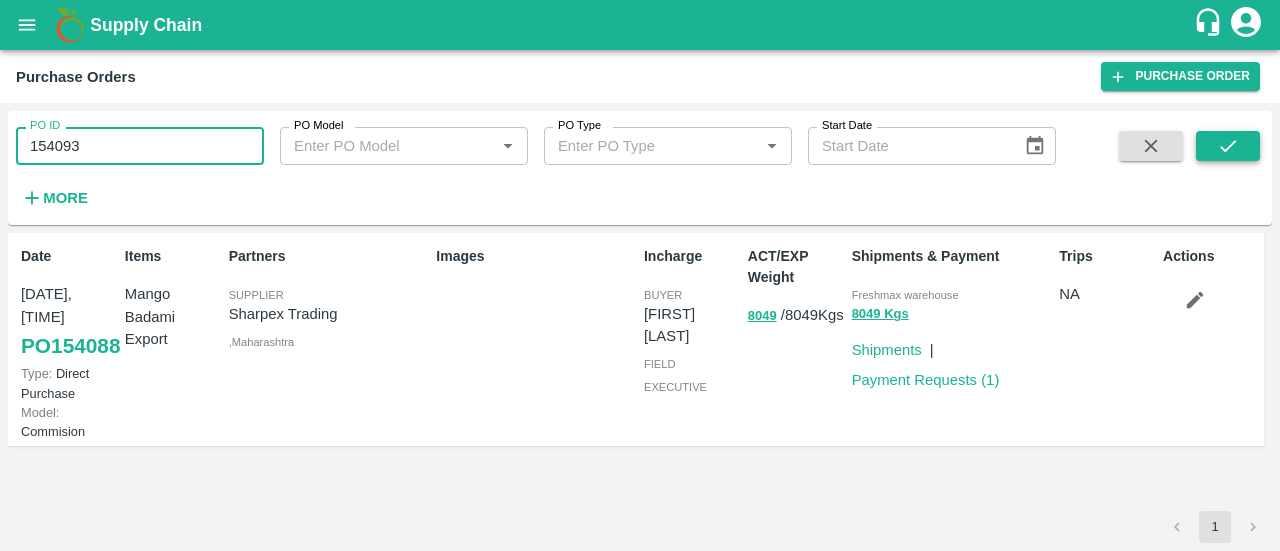 type on "154093" 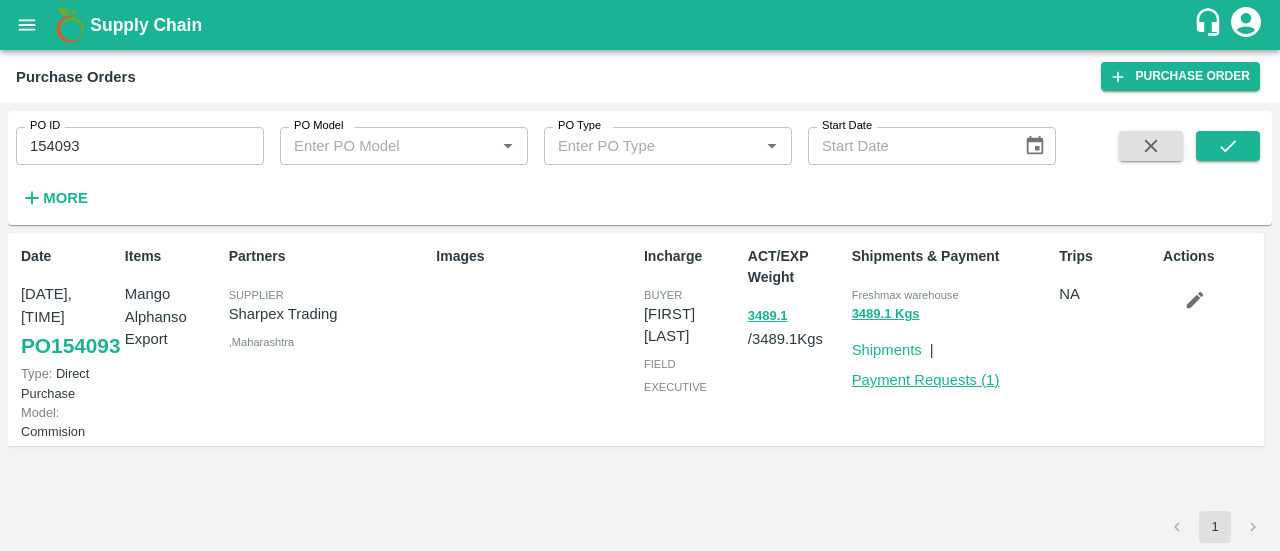 click on "Payment Requests ( 1 )" at bounding box center (926, 380) 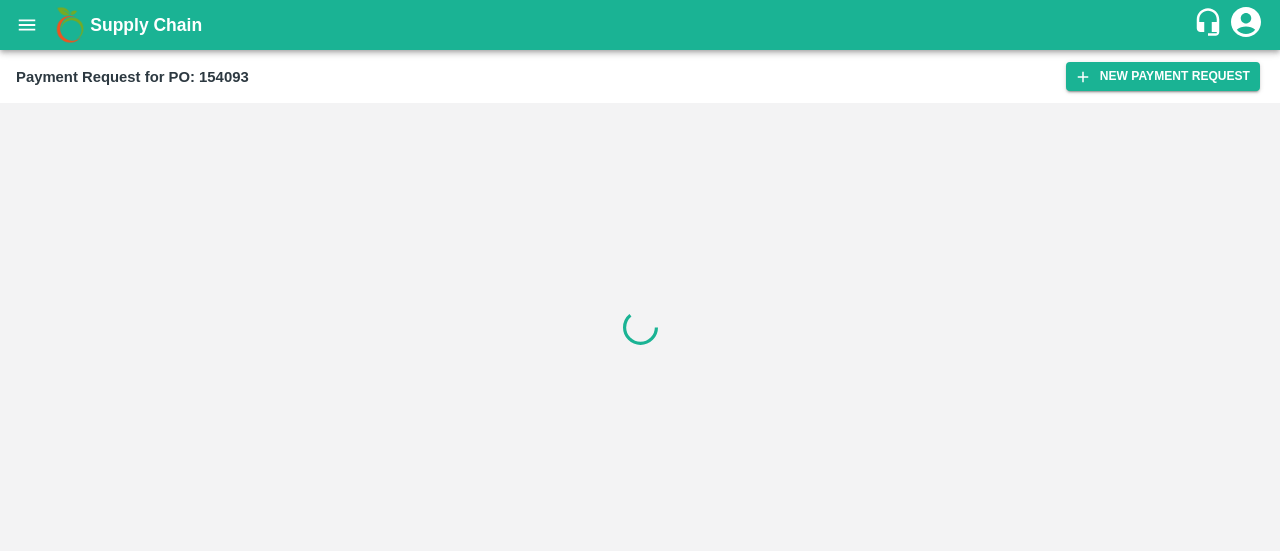 scroll, scrollTop: 0, scrollLeft: 0, axis: both 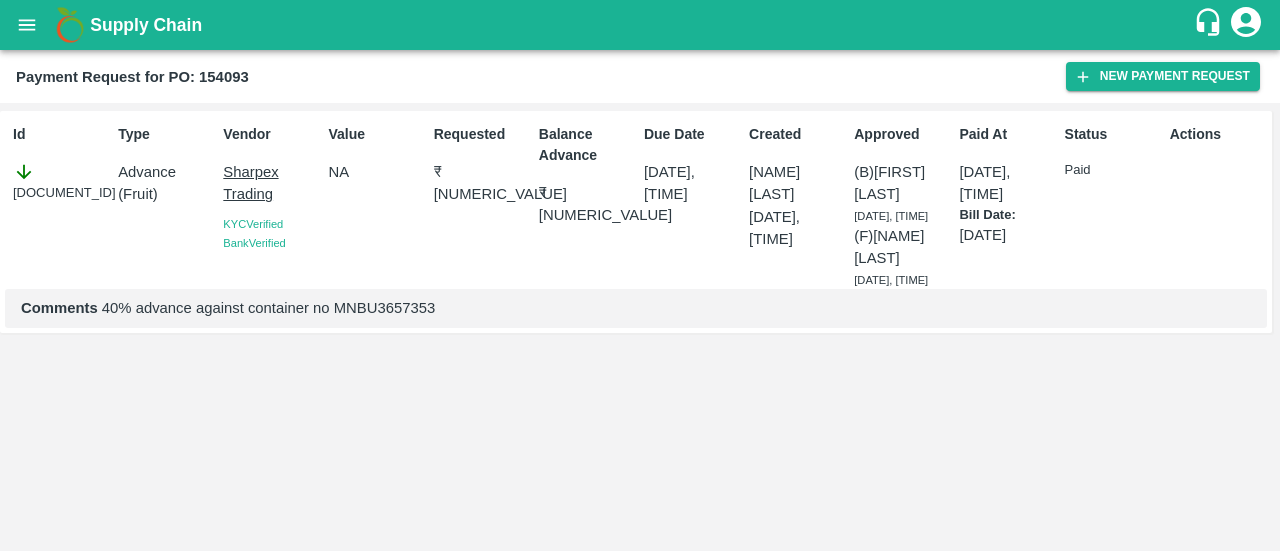 click on "Id PR-227720 Type Advance ( Fruit ) Vendor Sharpex Trading KYC  Verified Bank  Verified Value NA Requested ₹  188411 Balance Advance ₹  188411 Due Date 24 Apr 2025, 12:00 AM Created Amrut Jadhav 24 Apr 2025, 07:26 PM Approved (B)  Ayush Khandal 24 Apr 2025, 11:47 PM (F)  Yoonus 25 Apr 2025, 10:30 PM Paid At 28 Apr 2025, 10:15 PM Bill Date: 19 Apr 2025 Status Paid Actions Comments   40% advance against container no MNBU3657353" at bounding box center [640, 327] 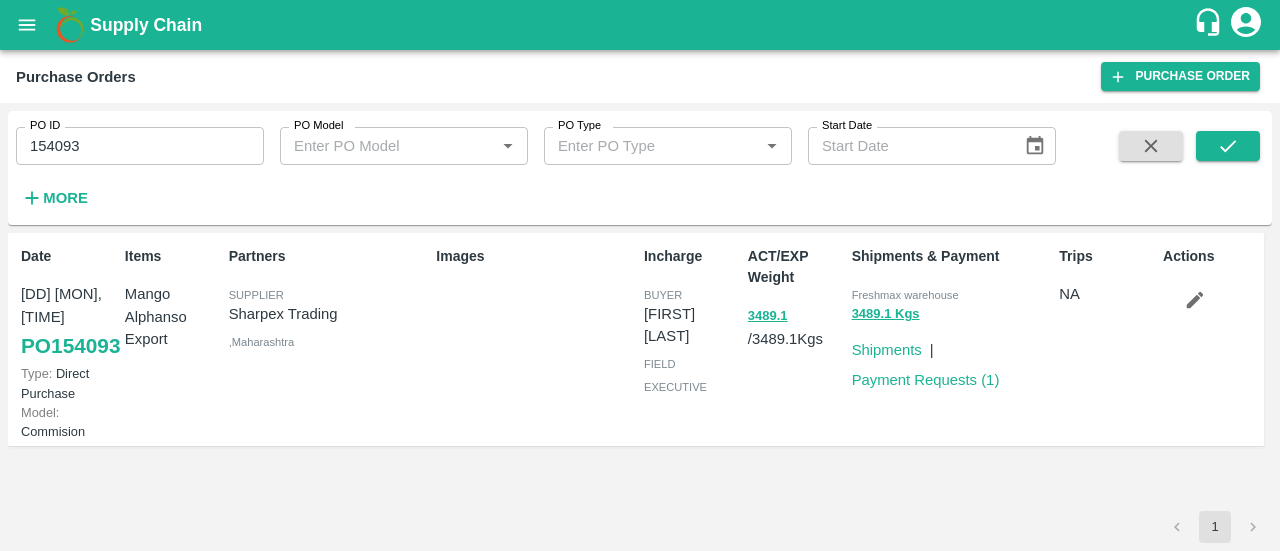 scroll, scrollTop: 0, scrollLeft: 0, axis: both 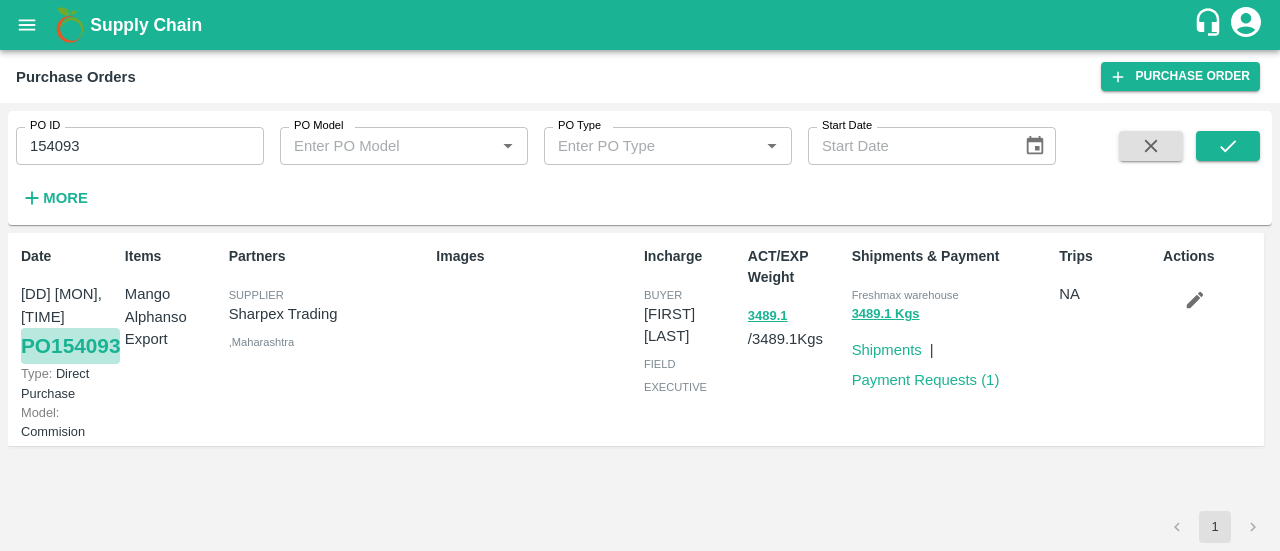 click on "PO [ADDRESS]" at bounding box center (70, 346) 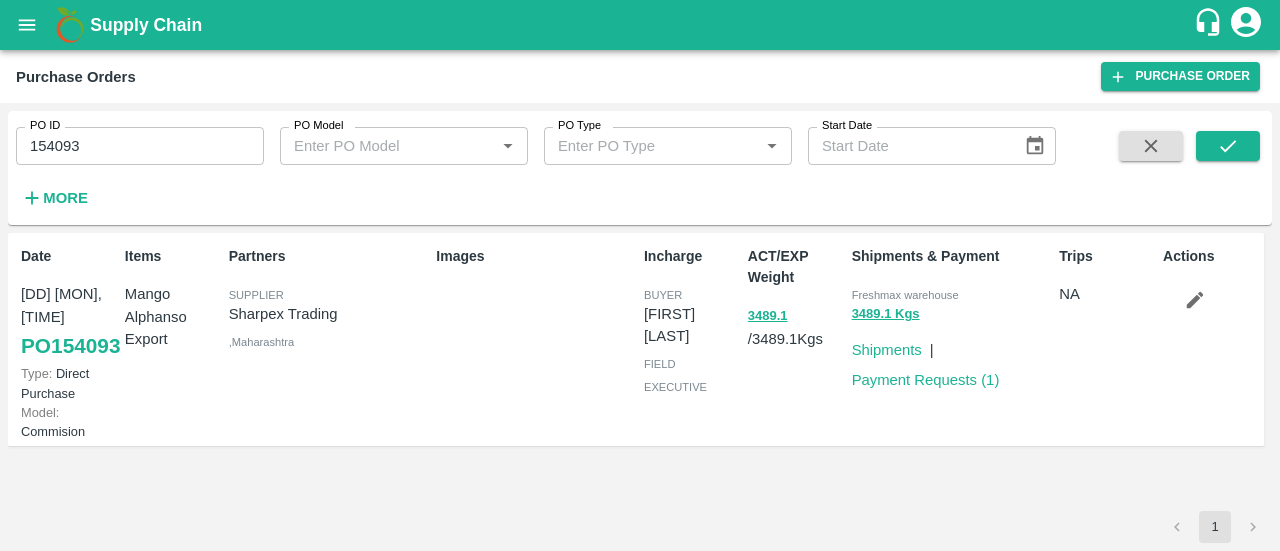 click on "154093" at bounding box center [140, 146] 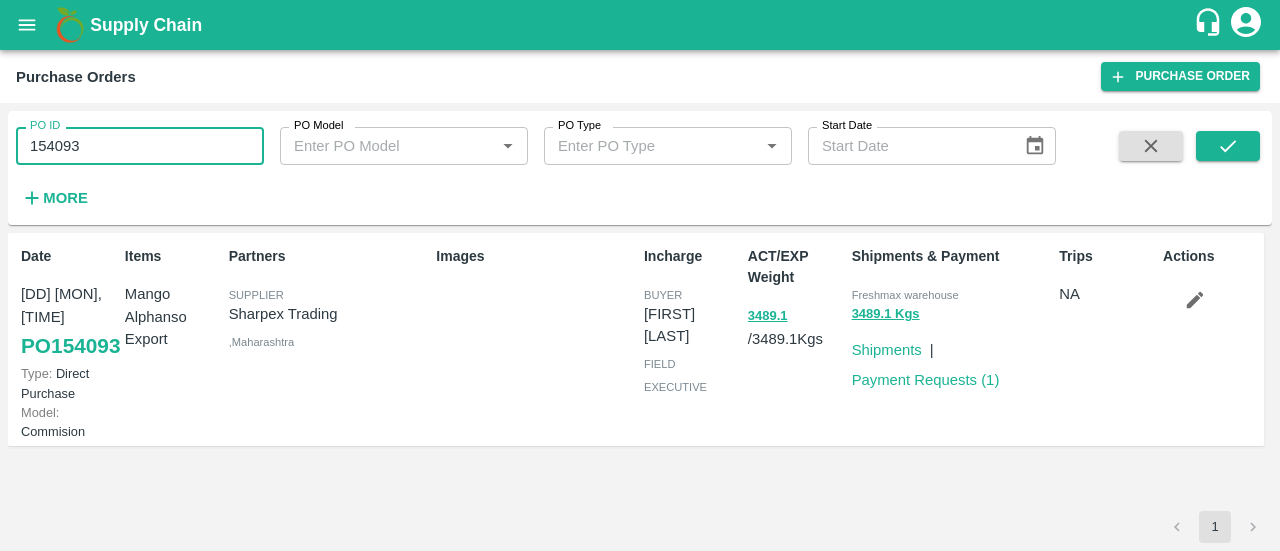 click on "154093" at bounding box center (140, 146) 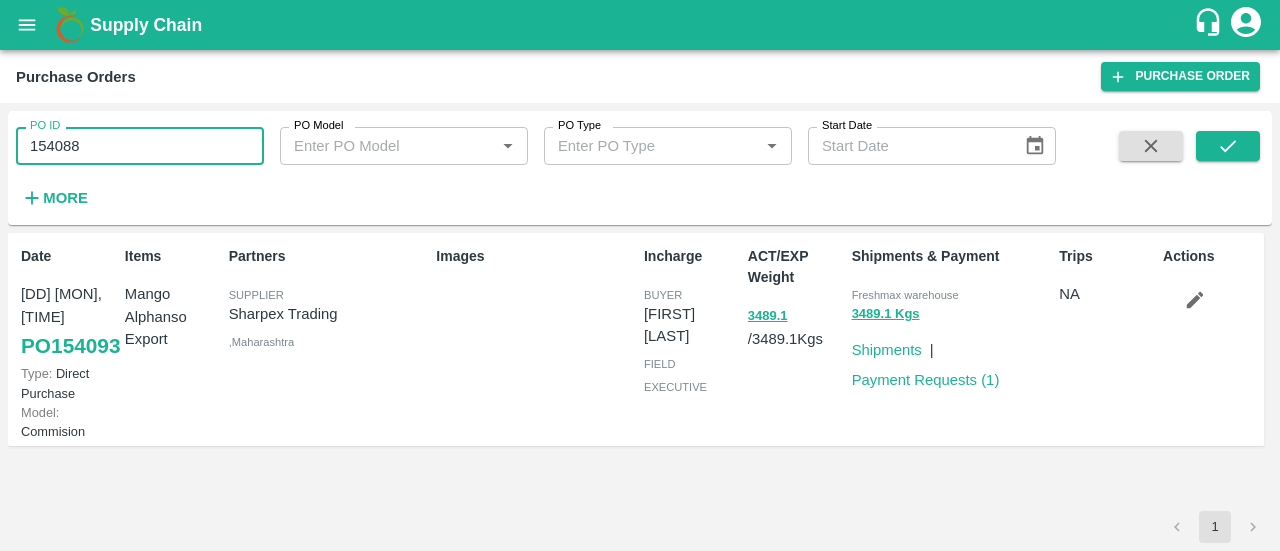 type on "154088" 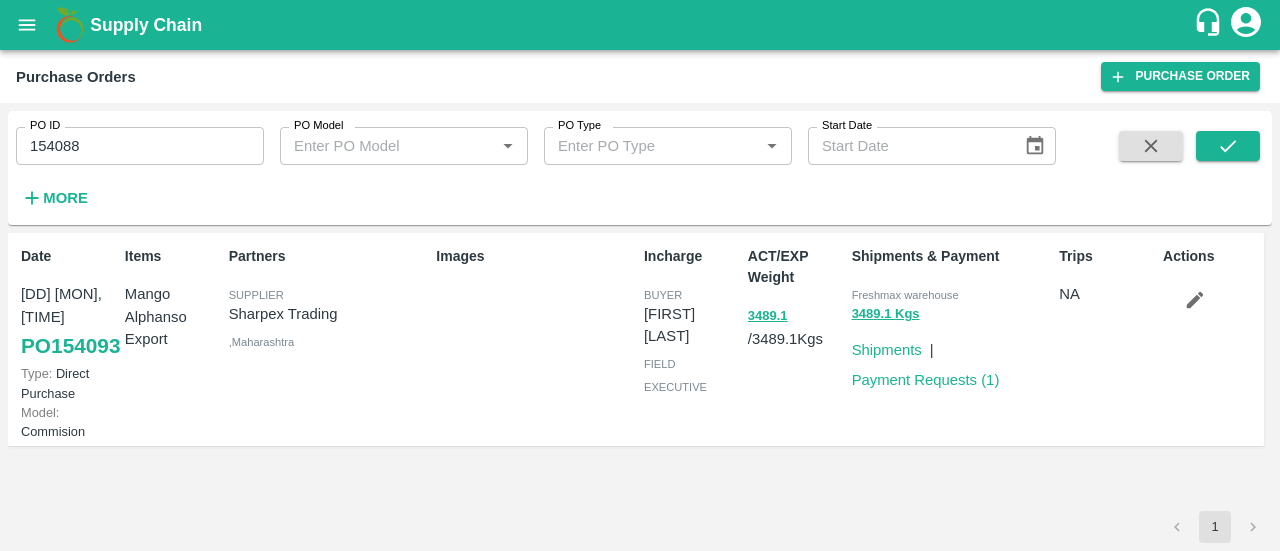 click at bounding box center (1228, 172) 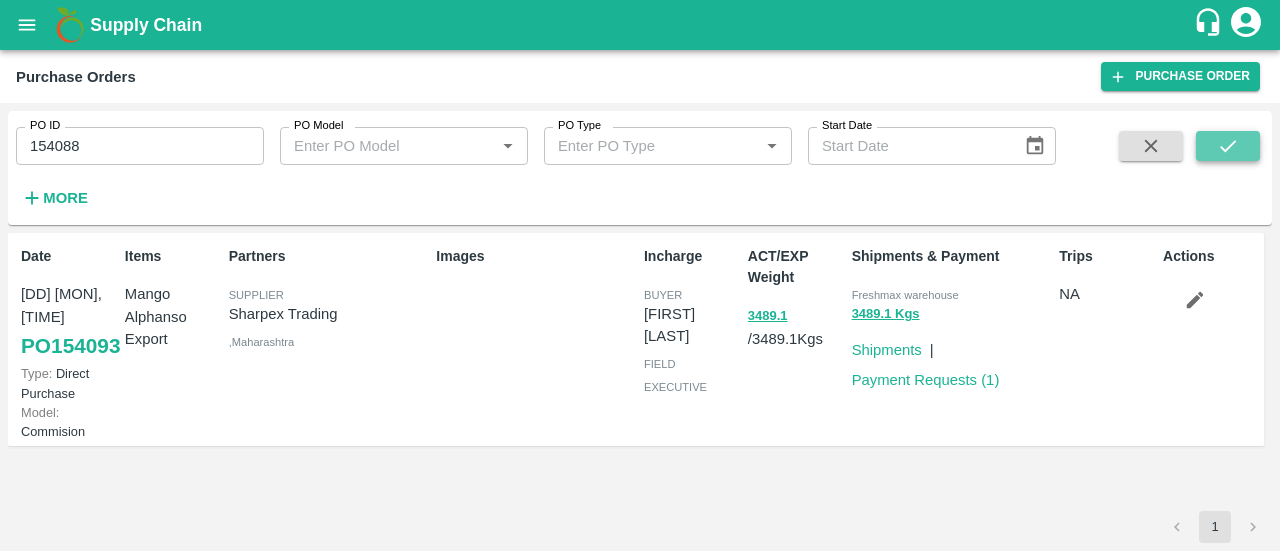 click 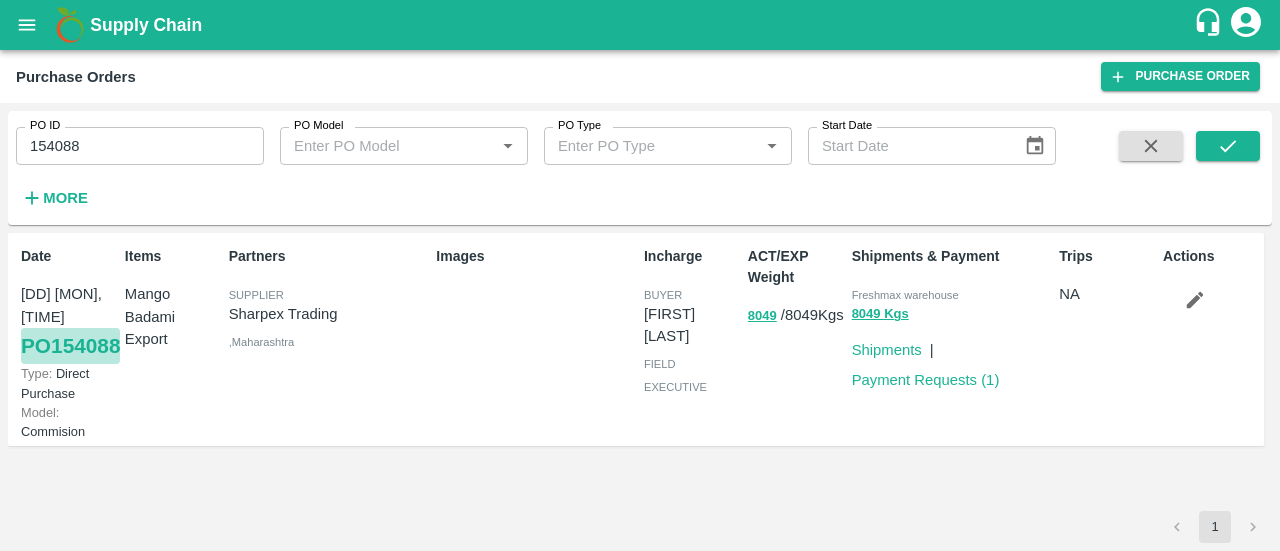 click on "PO  154088" at bounding box center [70, 346] 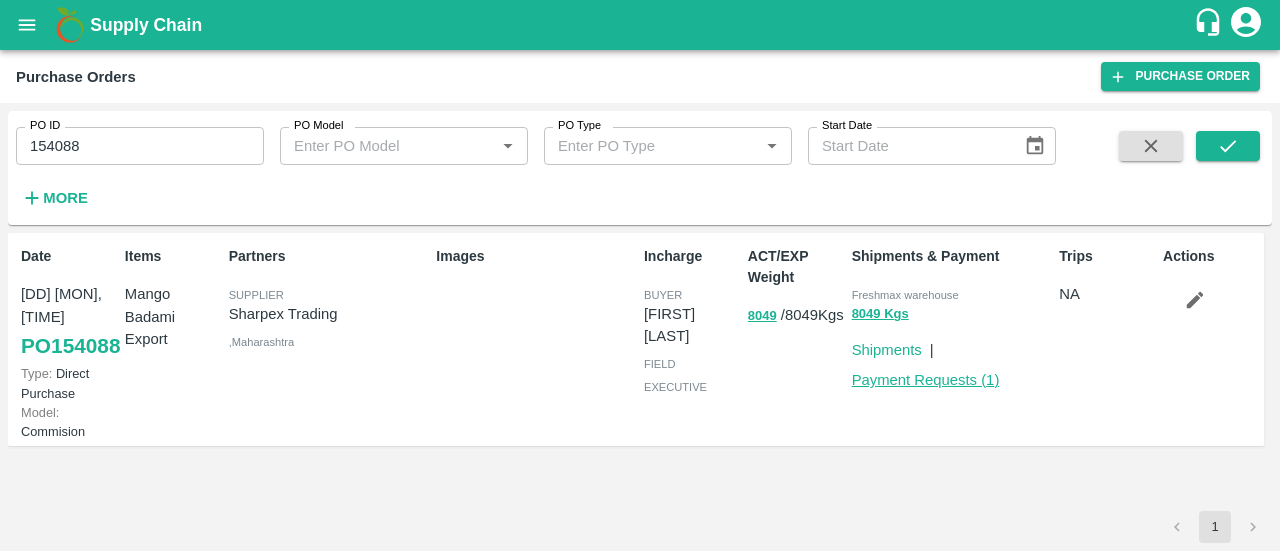click on "Payment Requests ( 1 )" at bounding box center (926, 380) 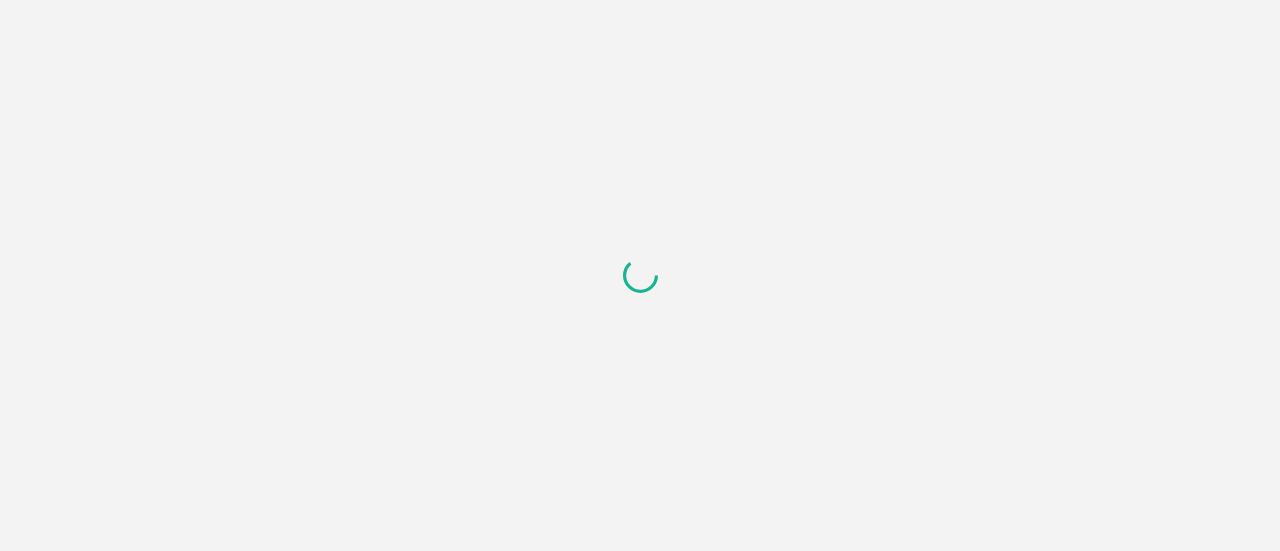 scroll, scrollTop: 0, scrollLeft: 0, axis: both 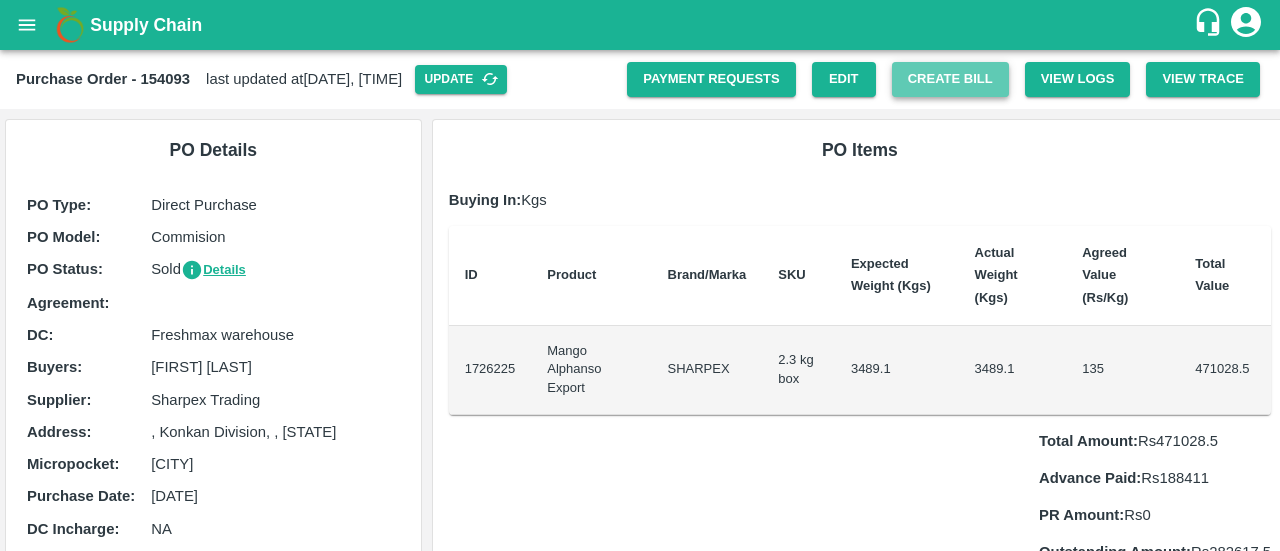 click on "Create Bill" at bounding box center (950, 79) 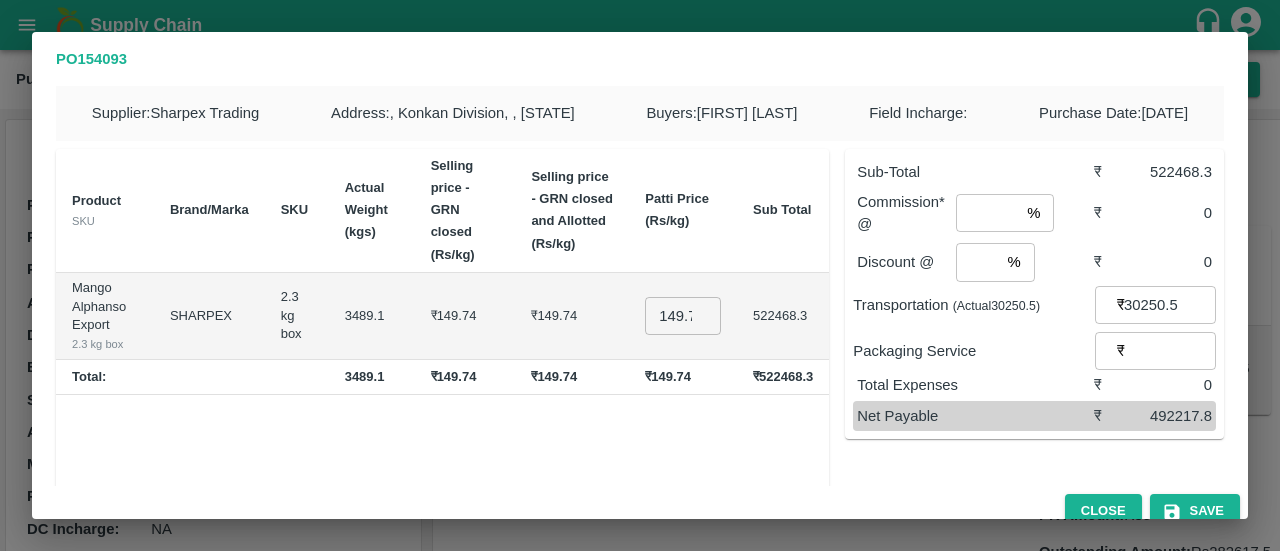 click on "Discount @ % ​ ₹ 0" at bounding box center (1034, 262) 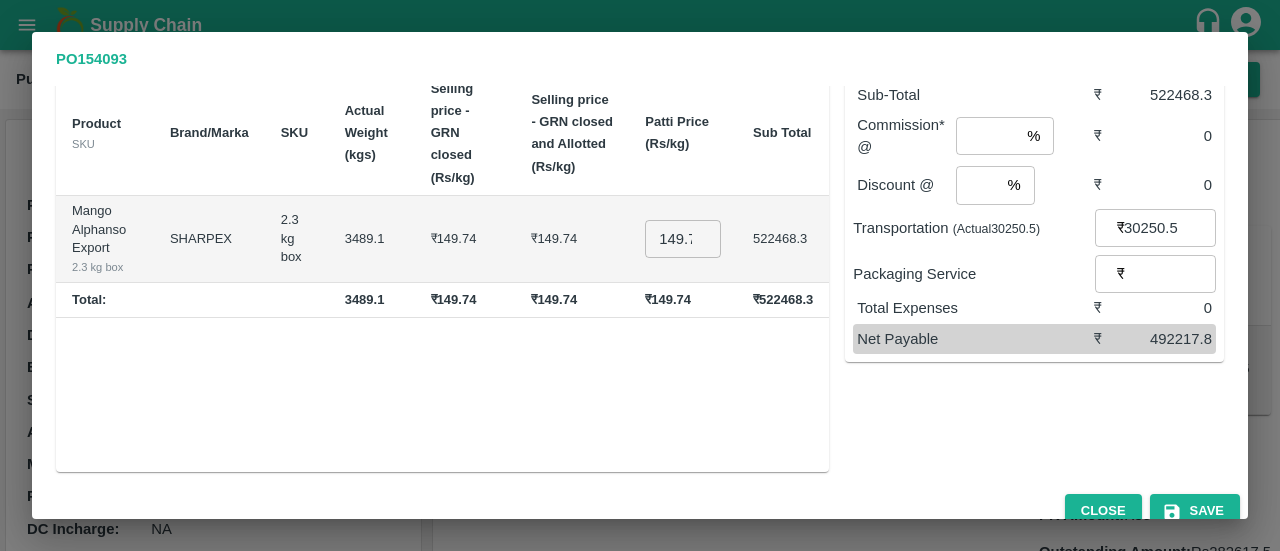 scroll, scrollTop: 0, scrollLeft: 0, axis: both 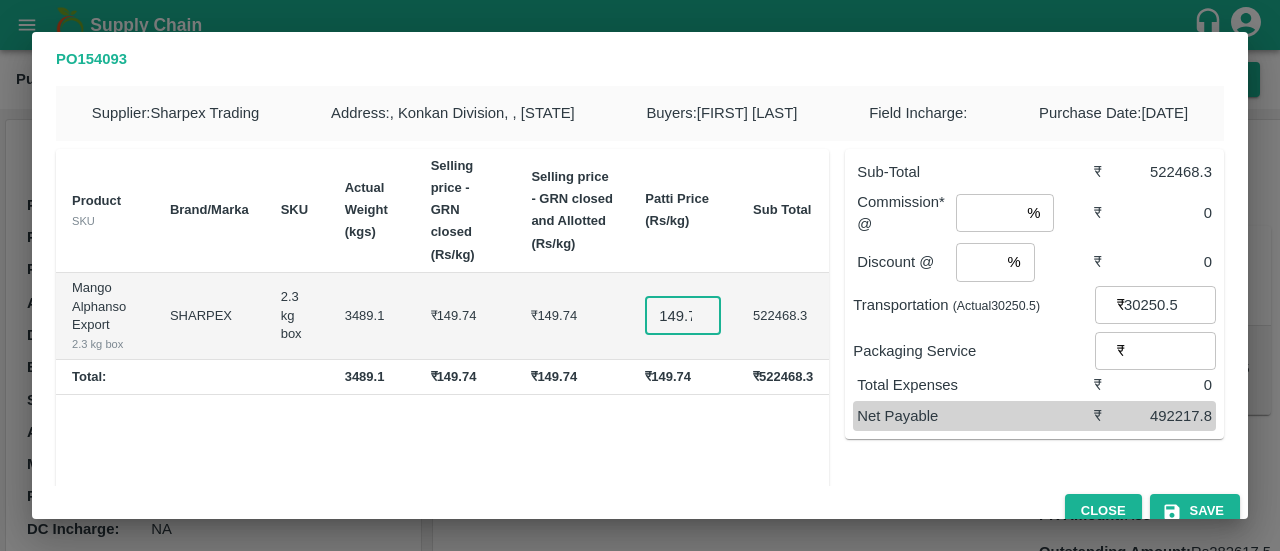 click on "149.743" at bounding box center (683, 316) 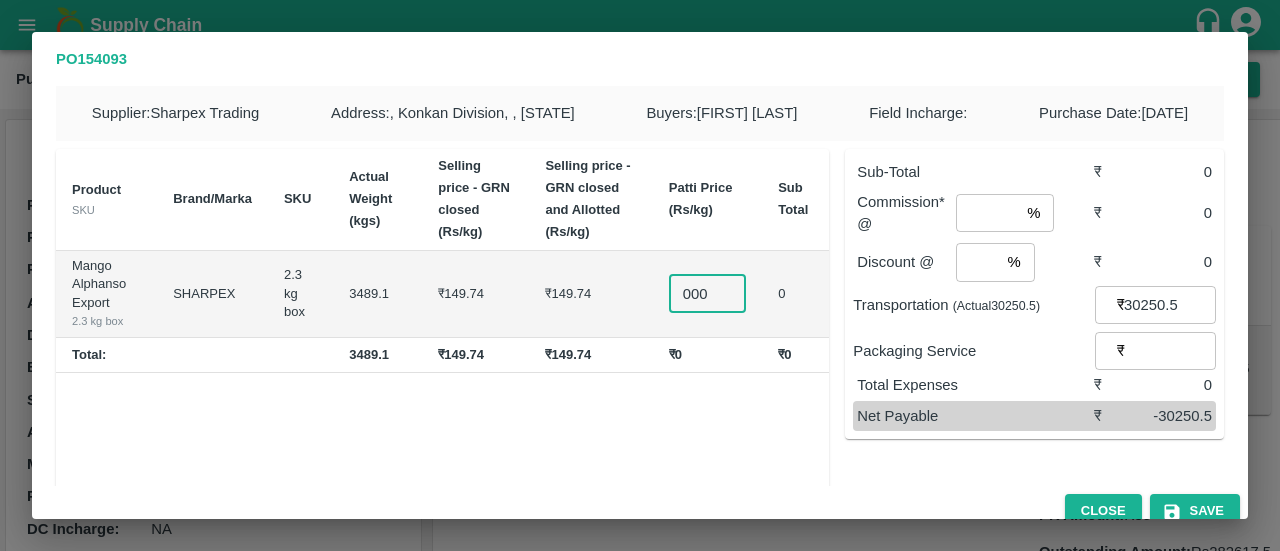 type on "000" 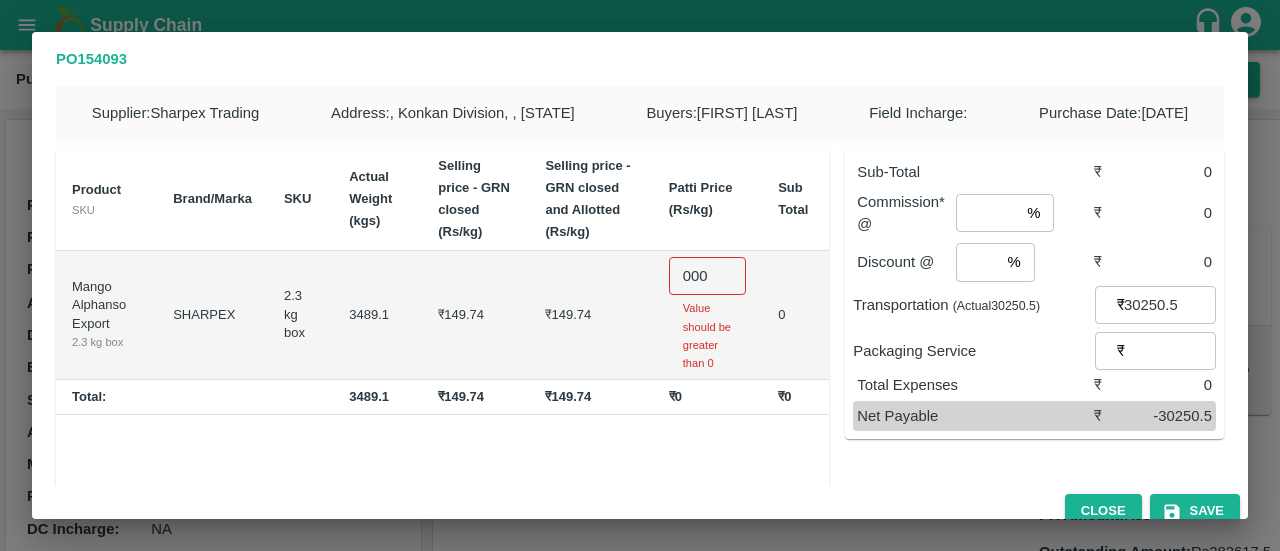 click on "Sub-Total ₹ 0 Commission* @ % ​ ₹ 0 Discount @ % ​ ₹ 0 Transportation   (Actual  30250.5 ) ₹ 30250.5 ​ Packaging Service ₹ ​ Total Expenses ₹ 0 Net Payable ₹ -30250.5" at bounding box center [1026, 341] 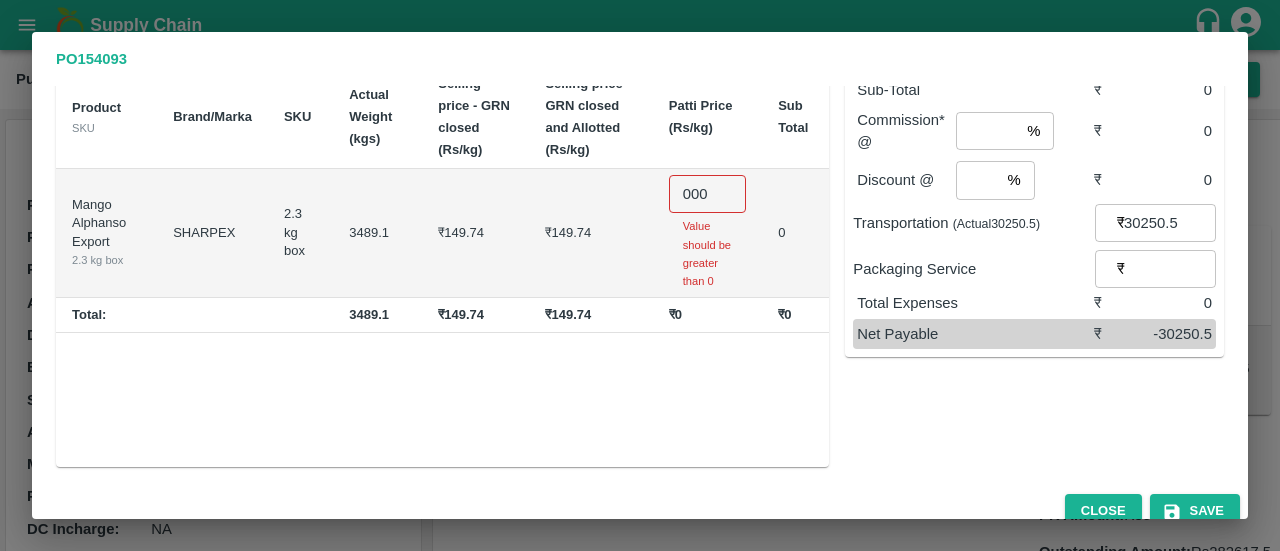 scroll, scrollTop: 0, scrollLeft: 0, axis: both 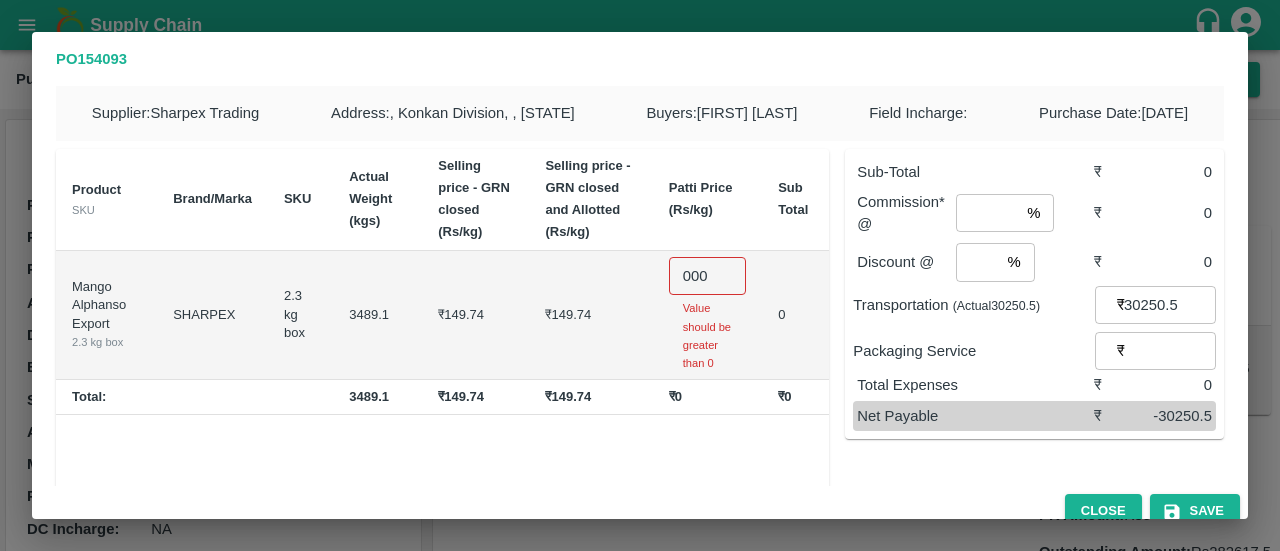 click on "30250.5" at bounding box center [1170, 305] 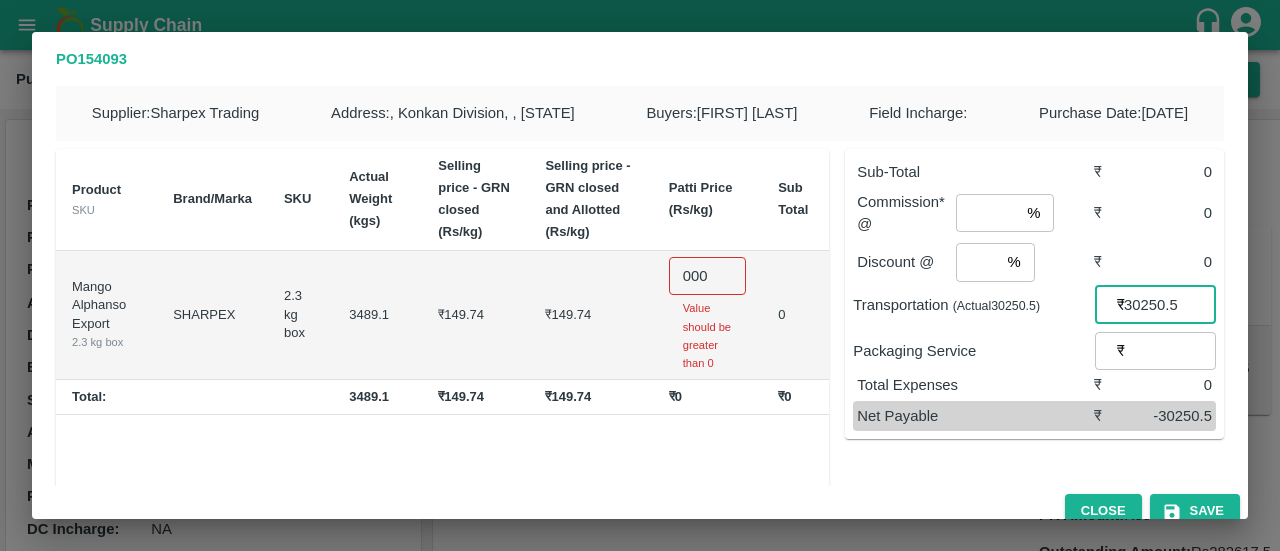 click on "30250.5" at bounding box center [1170, 305] 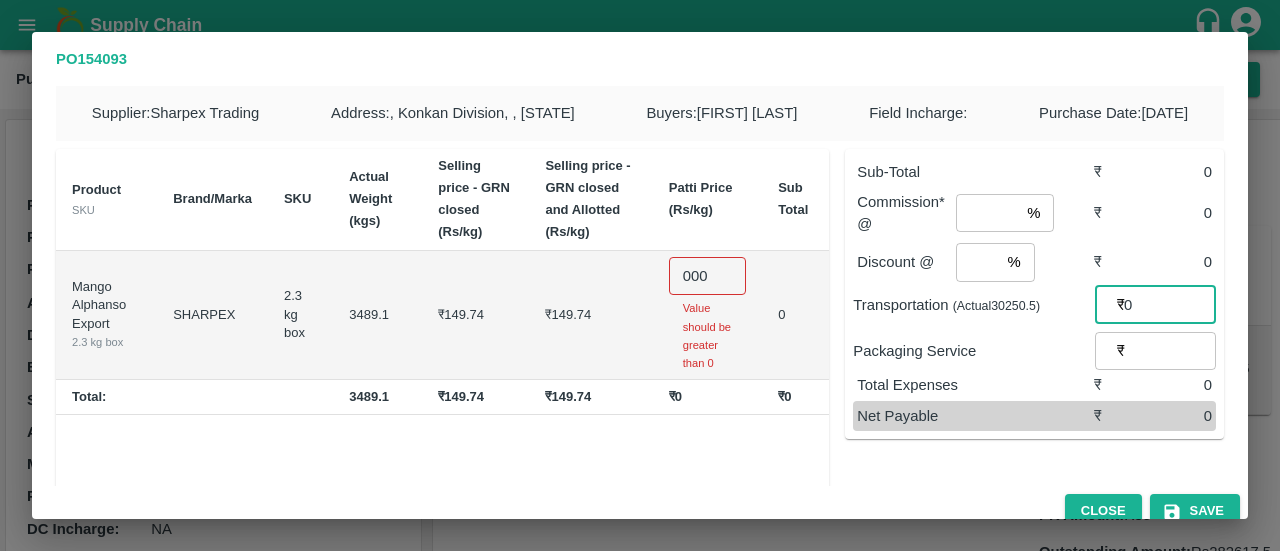 type on "0" 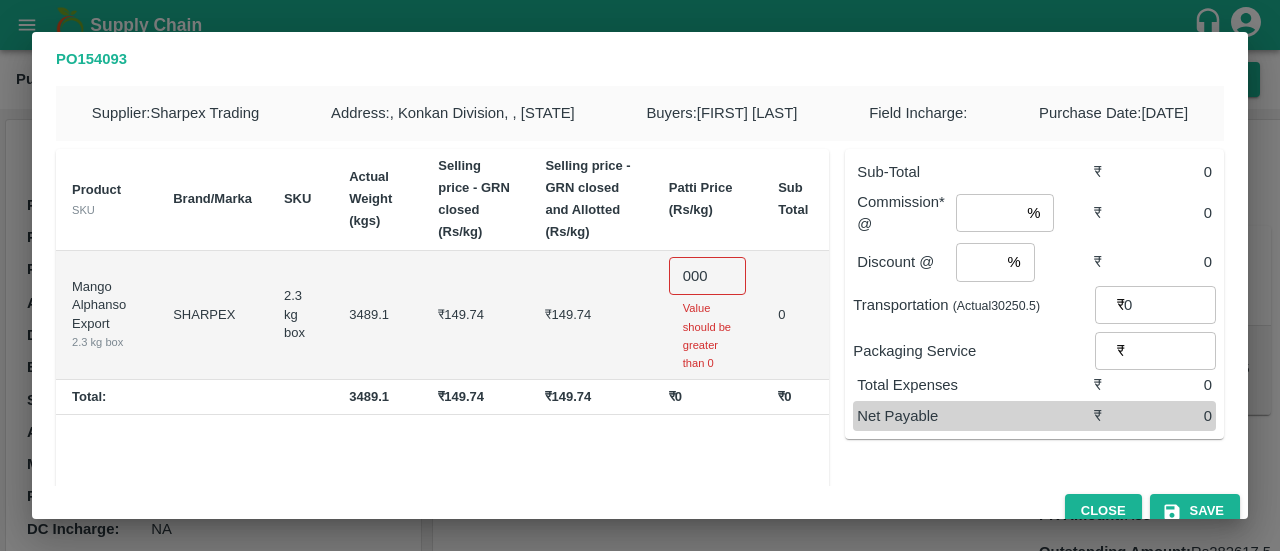 click on "Sub-Total ₹ 0 Commission* @ % ​ ₹ 0 Discount @ % ​ ₹ 0 Transportation   (Actual  30250.5 ) ₹ 0 ​ Packaging Service ₹ ​ Total Expenses ₹ 0 Net Payable ₹ 0" at bounding box center (1026, 341) 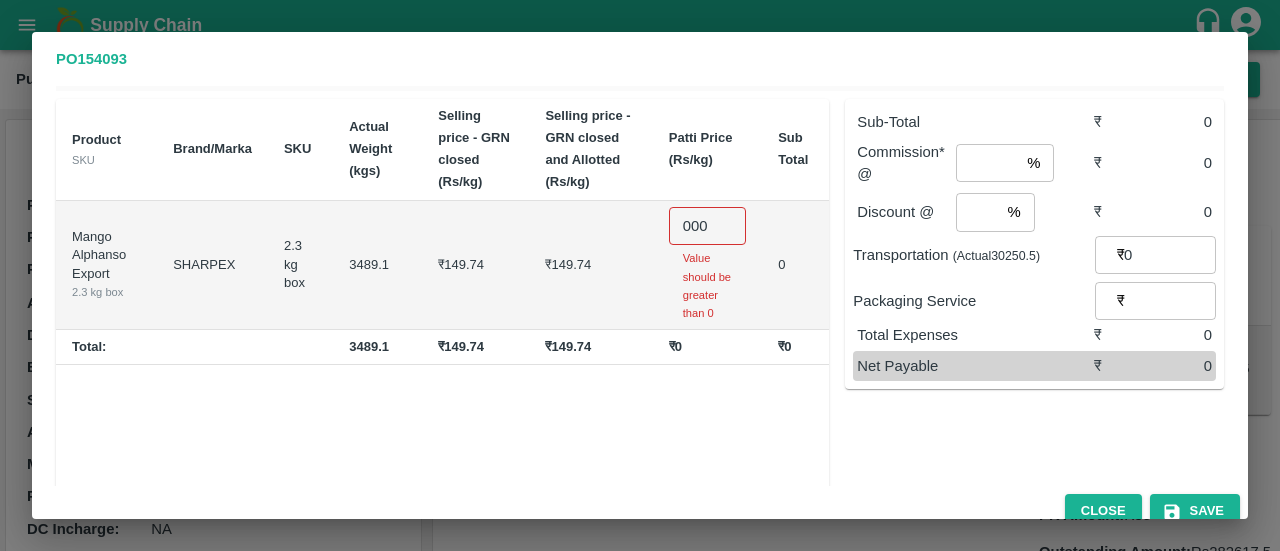 scroll, scrollTop: 51, scrollLeft: 0, axis: vertical 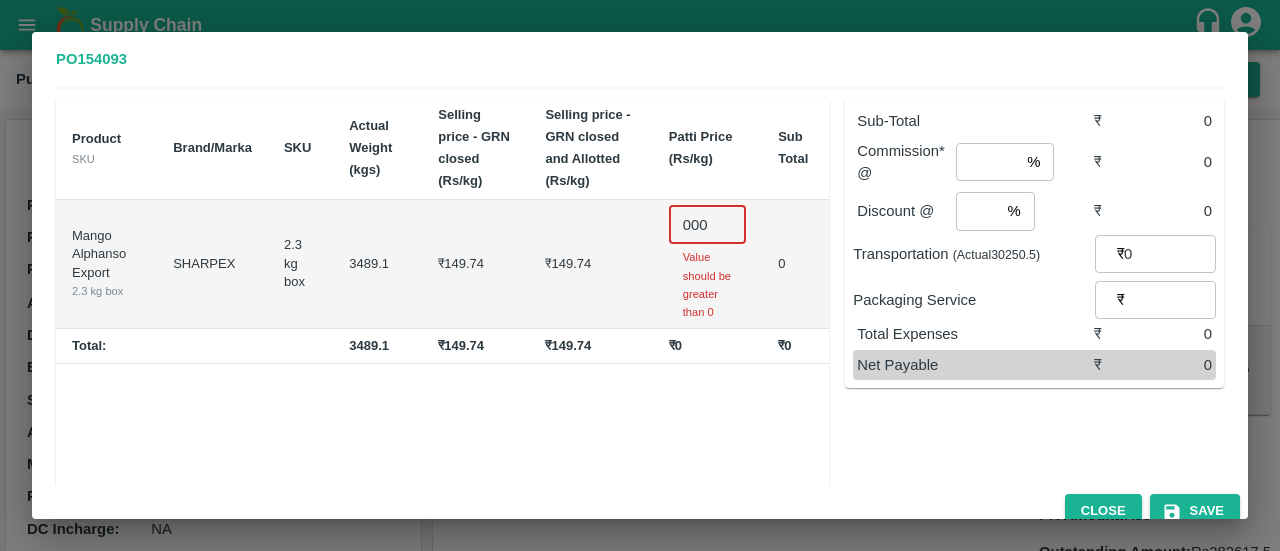 click on "000" at bounding box center (707, 225) 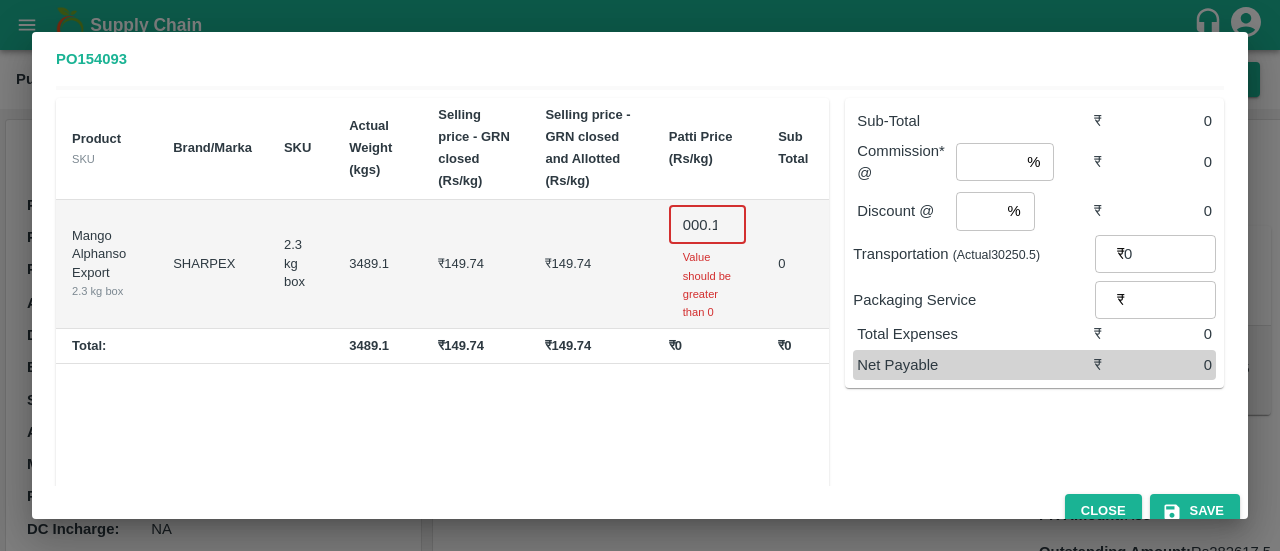scroll, scrollTop: 0, scrollLeft: 4, axis: horizontal 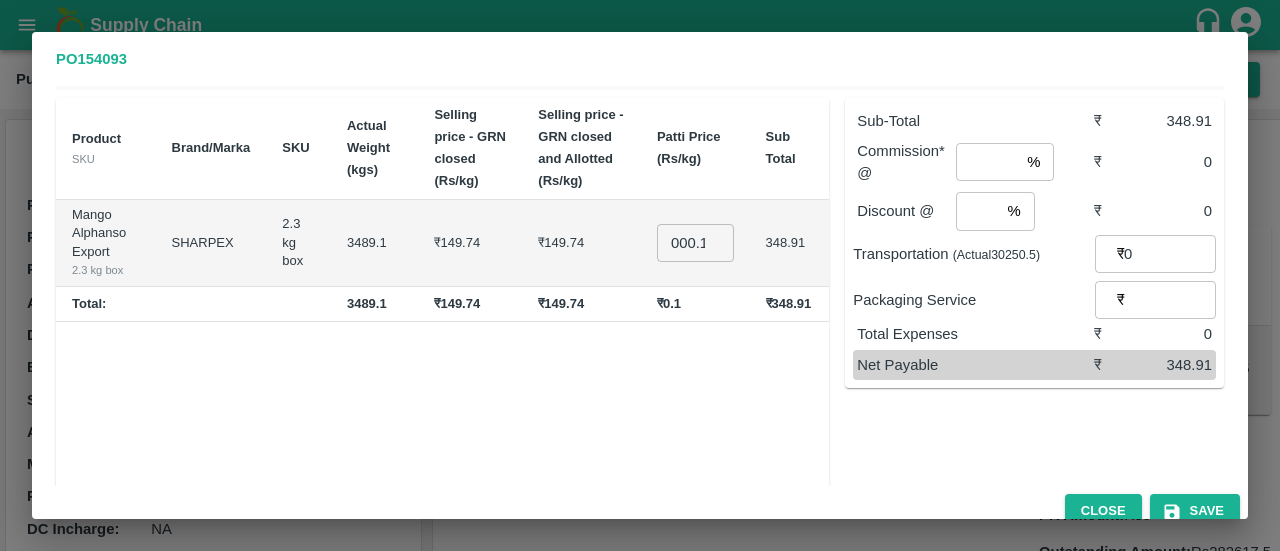 click on "Sub-Total ₹ 348.91 Commission* @ % ​ ₹ 0 Discount @ % ​ ₹ 0 Transportation   (Actual  30250.5 ) ₹ 0 ​ Packaging Service ₹ ​ Total Expenses ₹ 0 Net Payable ₹ 348.91" at bounding box center [1026, 290] 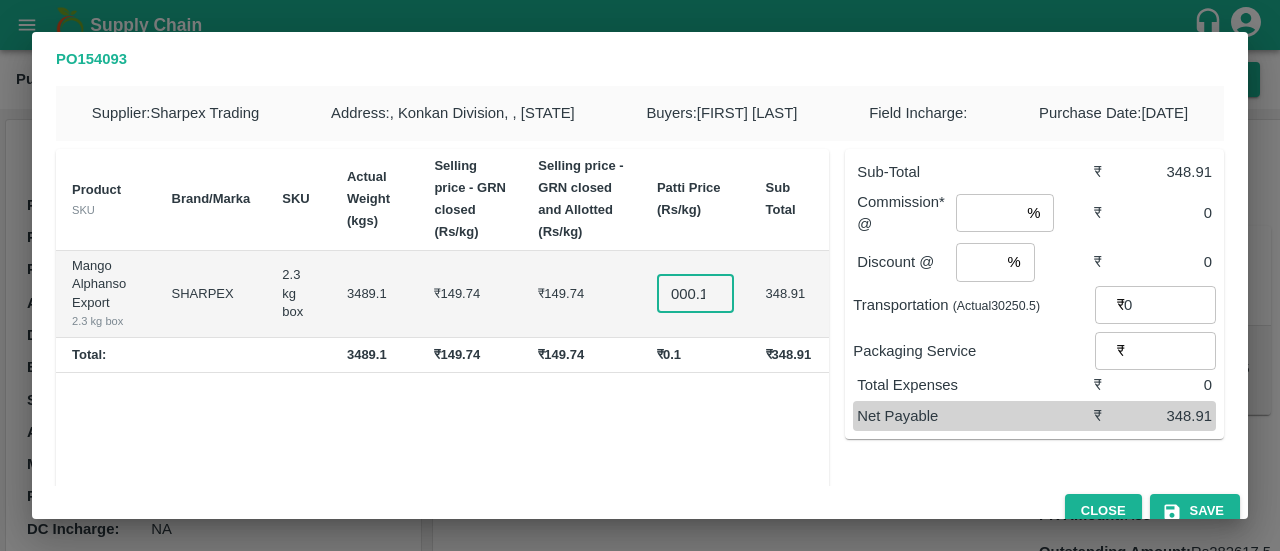 click on "000.1" at bounding box center [695, 294] 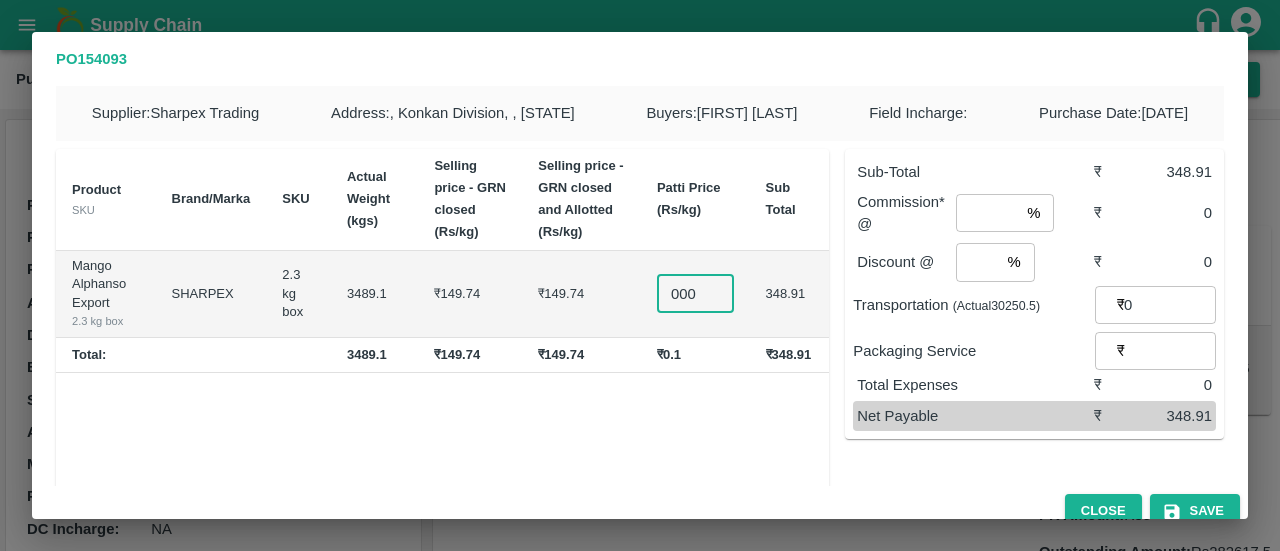 scroll, scrollTop: 0, scrollLeft: 0, axis: both 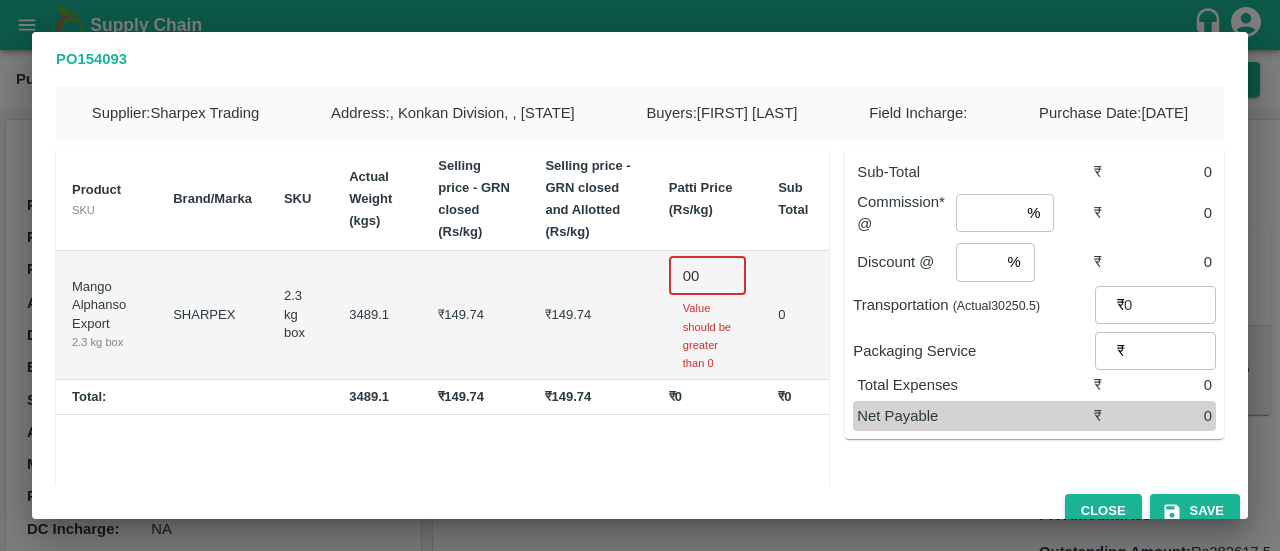 type on "0" 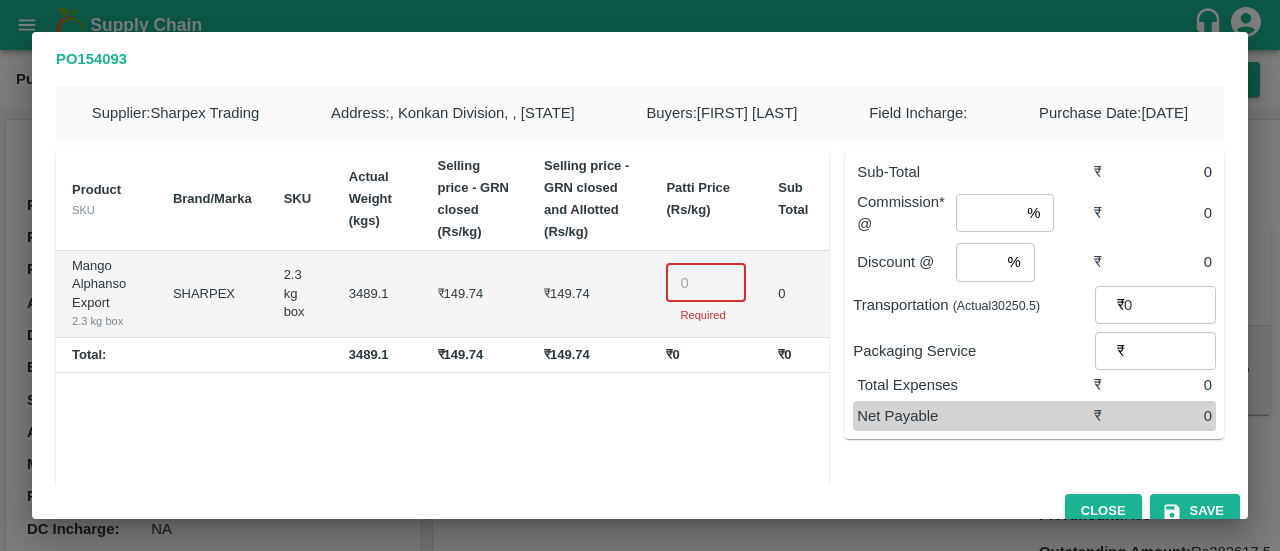 type on "1" 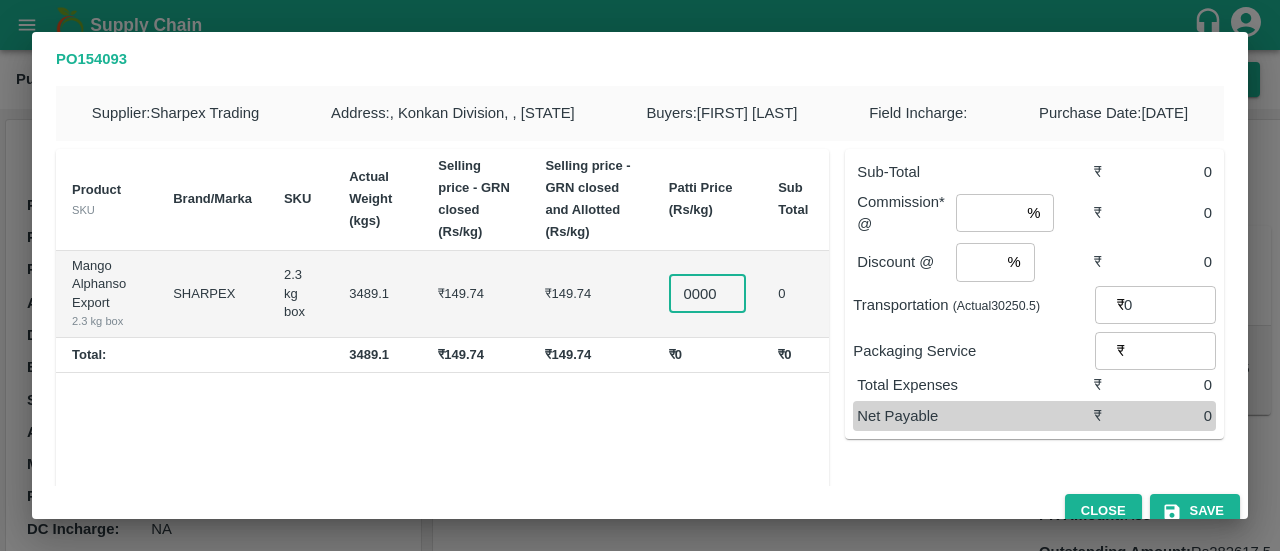 scroll, scrollTop: 0, scrollLeft: 28, axis: horizontal 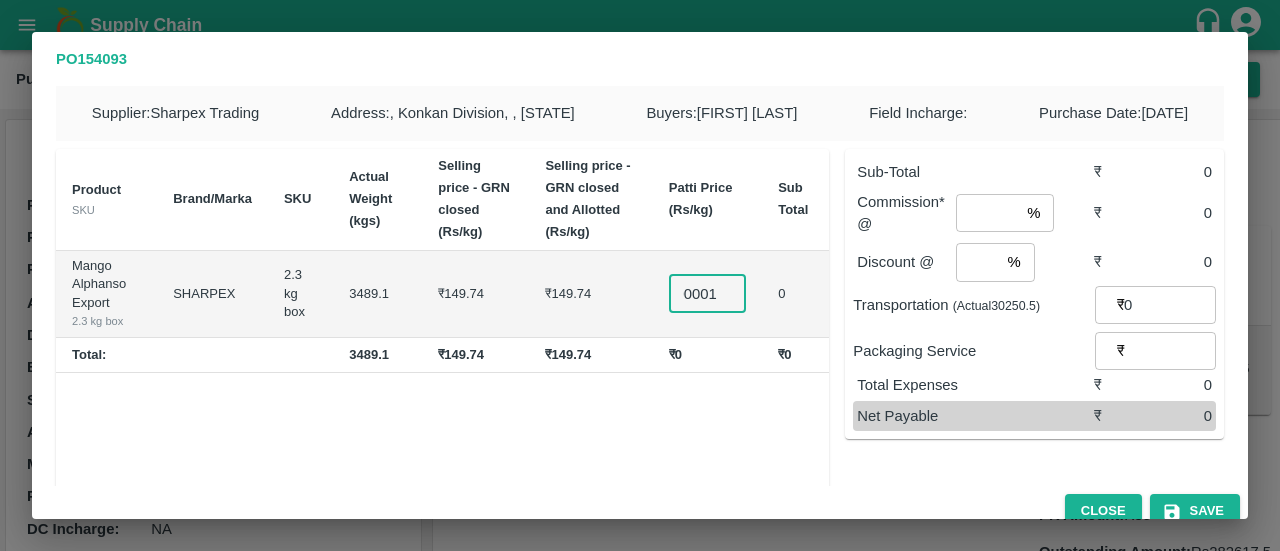type on "0.000001" 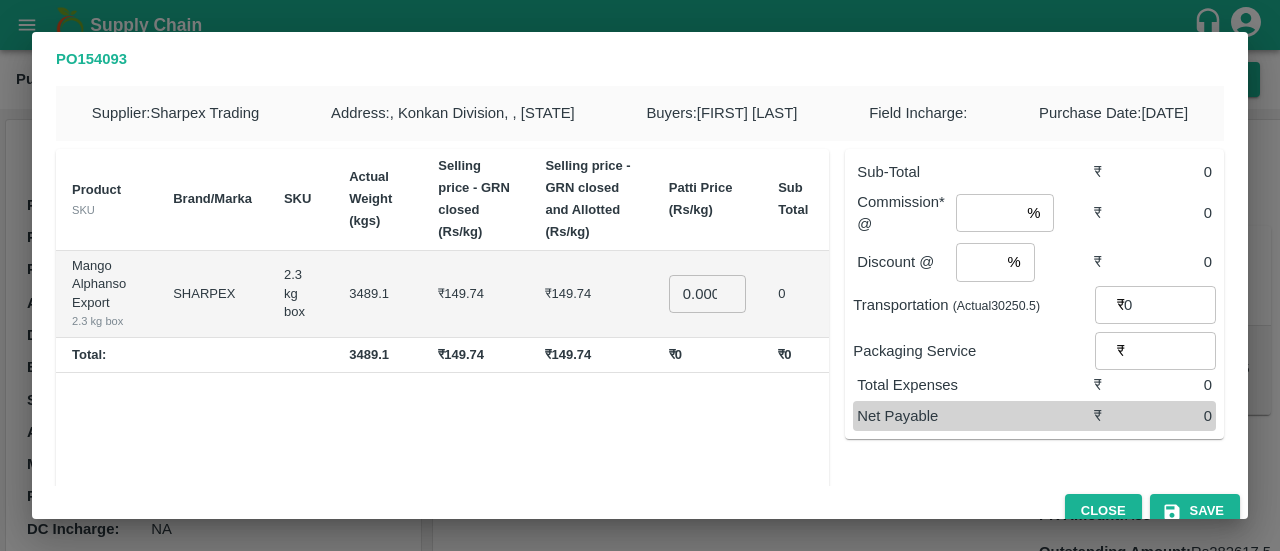 click on "Sub-Total ₹ 0 Commission* @ % ​ ₹ 0 Discount @ % ​ ₹ 0 Transportation   (Actual  30250.5 ) ₹ 0 ​ Packaging Service ₹ ​ Total Expenses ₹ 0 Net Payable ₹ 0" at bounding box center [1034, 294] 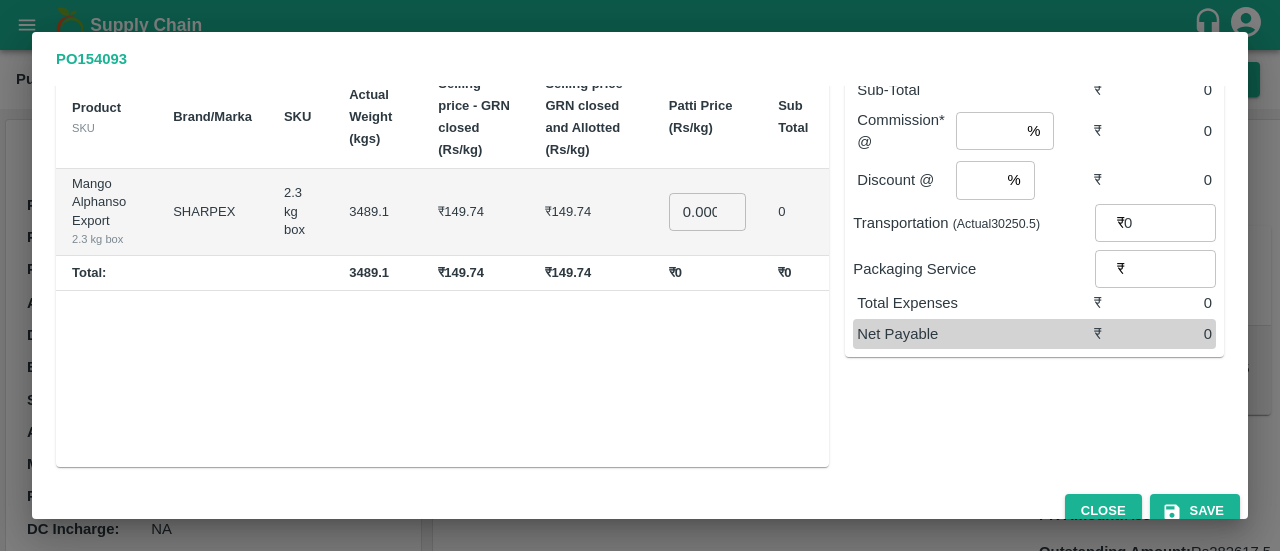 scroll, scrollTop: 0, scrollLeft: 0, axis: both 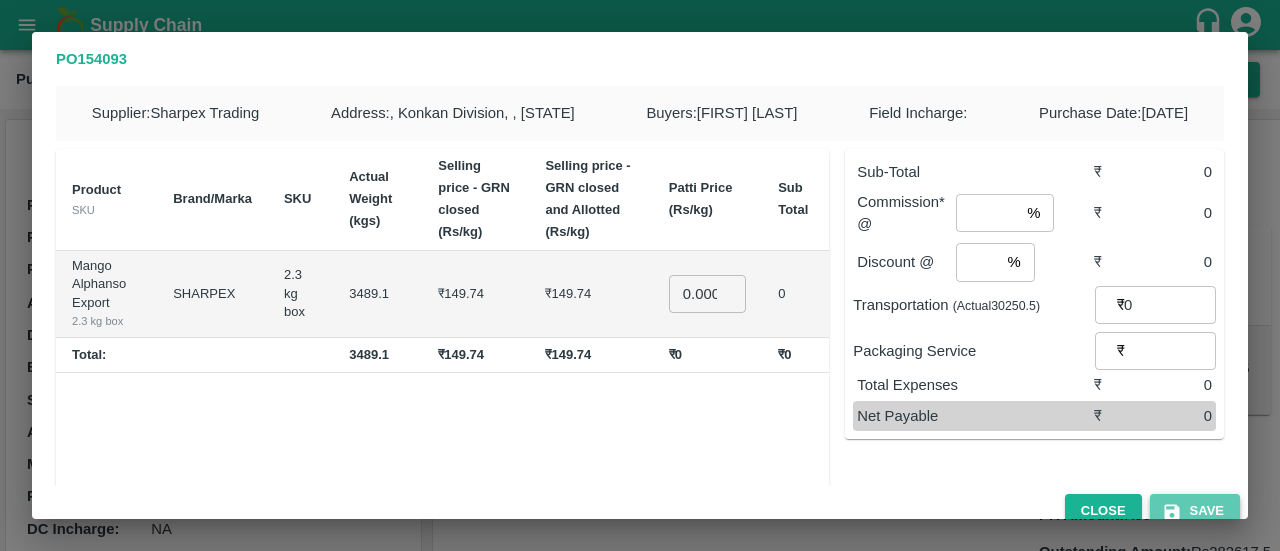 click on "Save" at bounding box center (1195, 511) 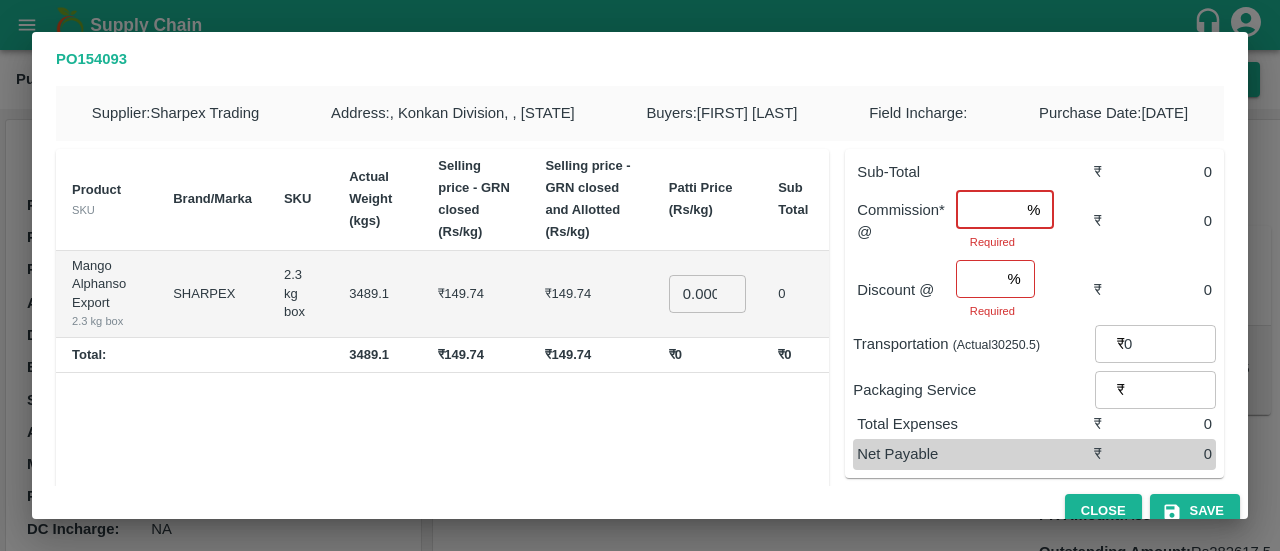 click at bounding box center [987, 210] 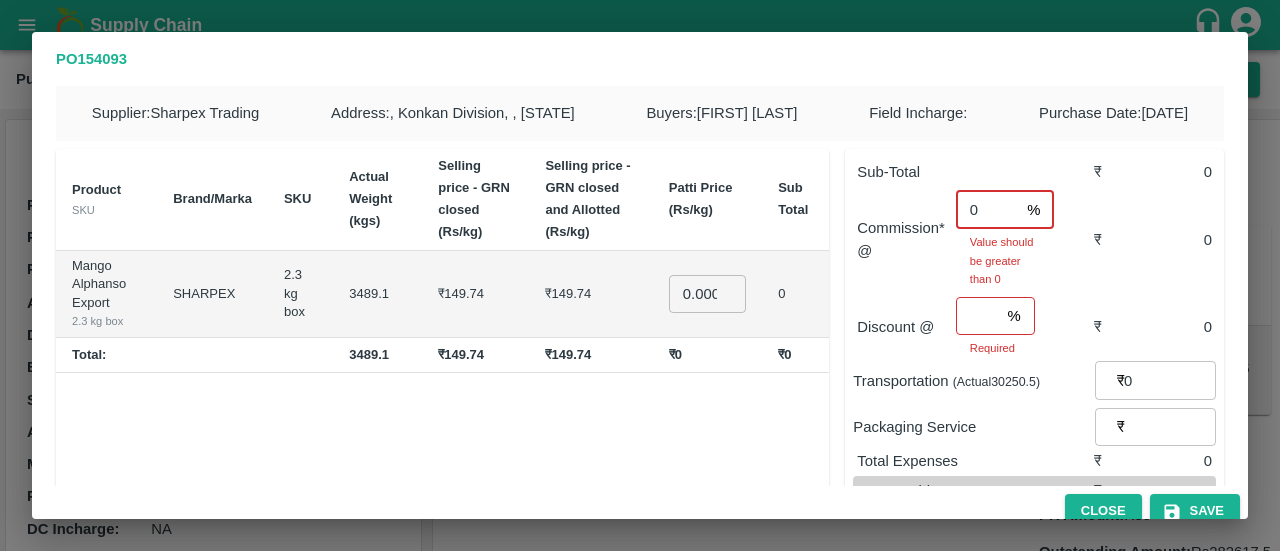 type on "0" 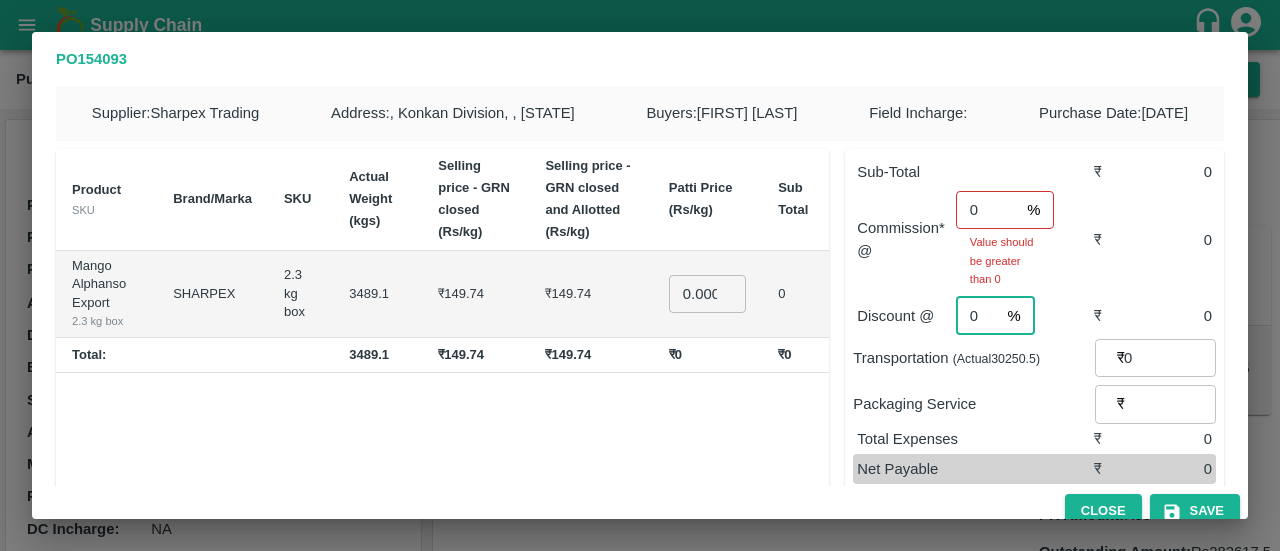 type on "0" 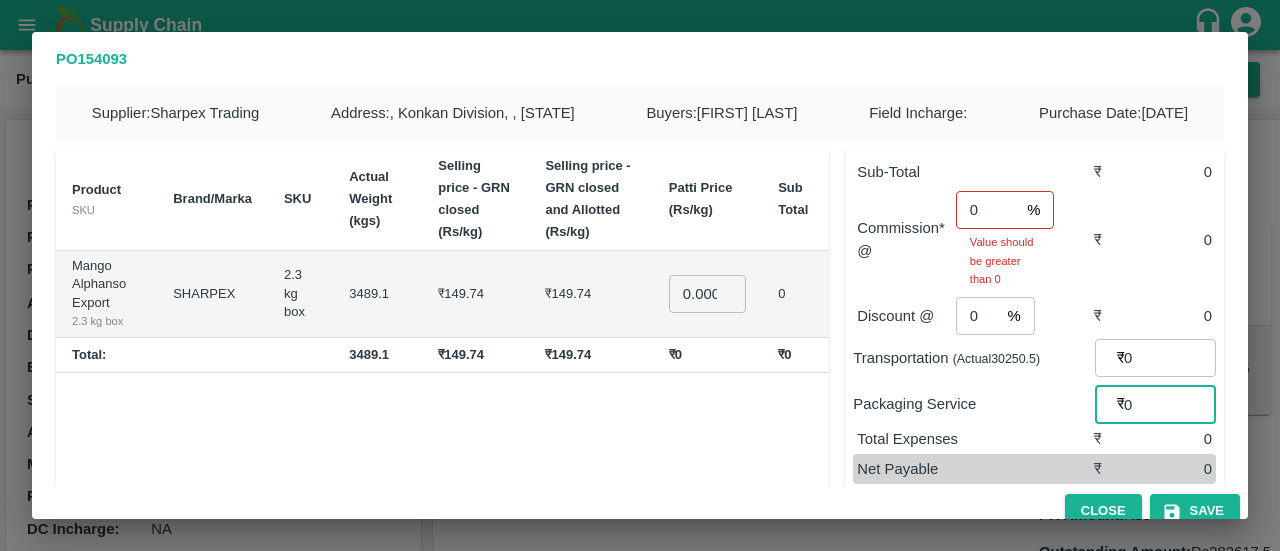 type on "0" 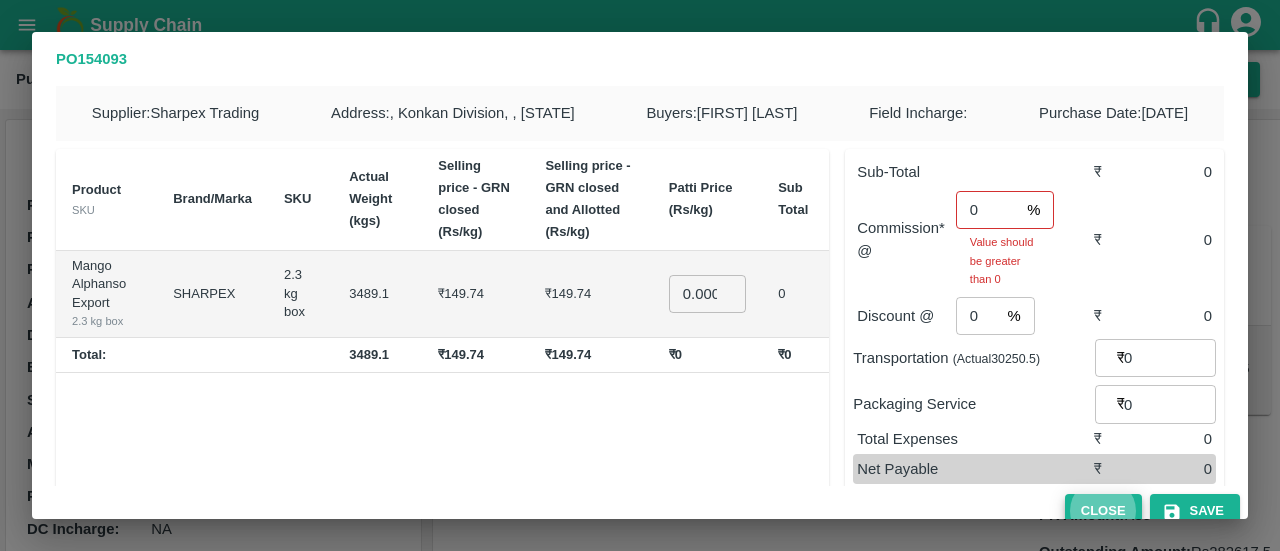 type 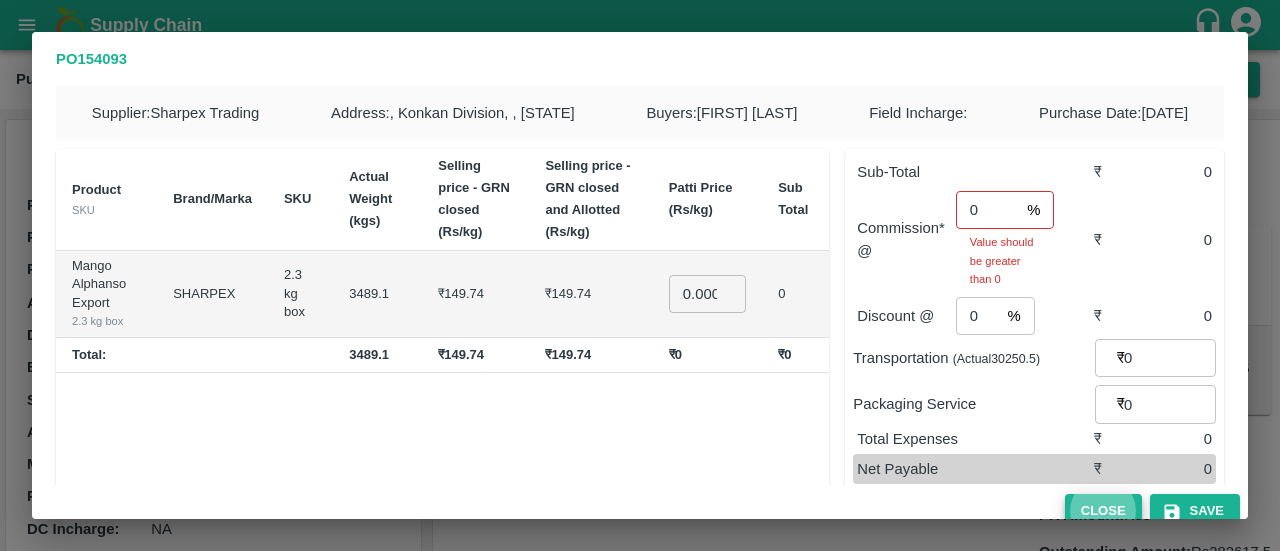 scroll, scrollTop: 10, scrollLeft: 0, axis: vertical 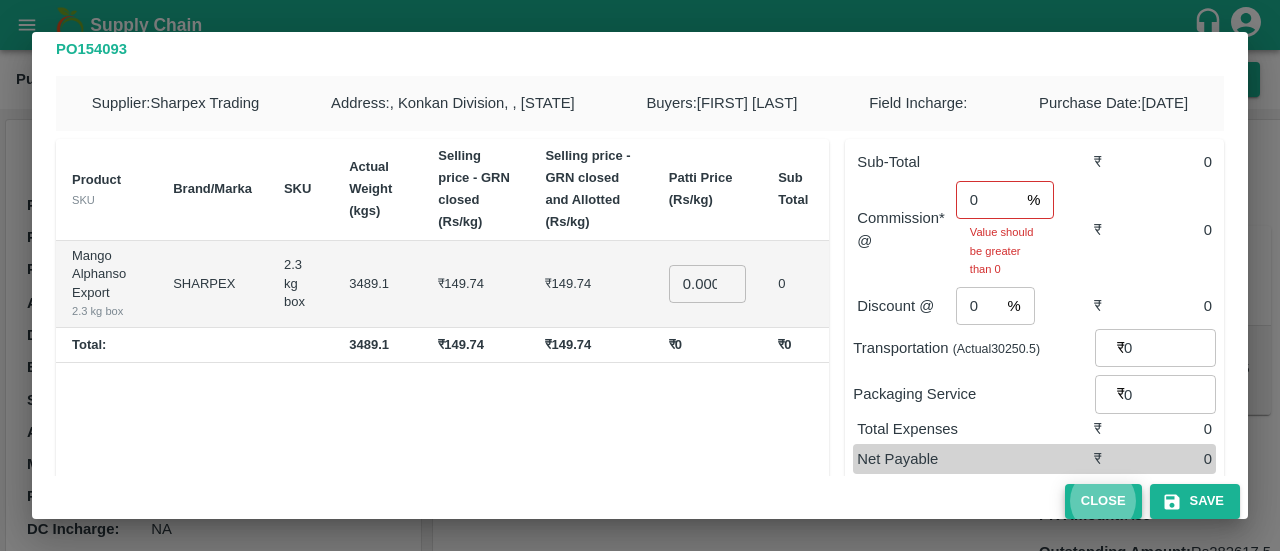 type 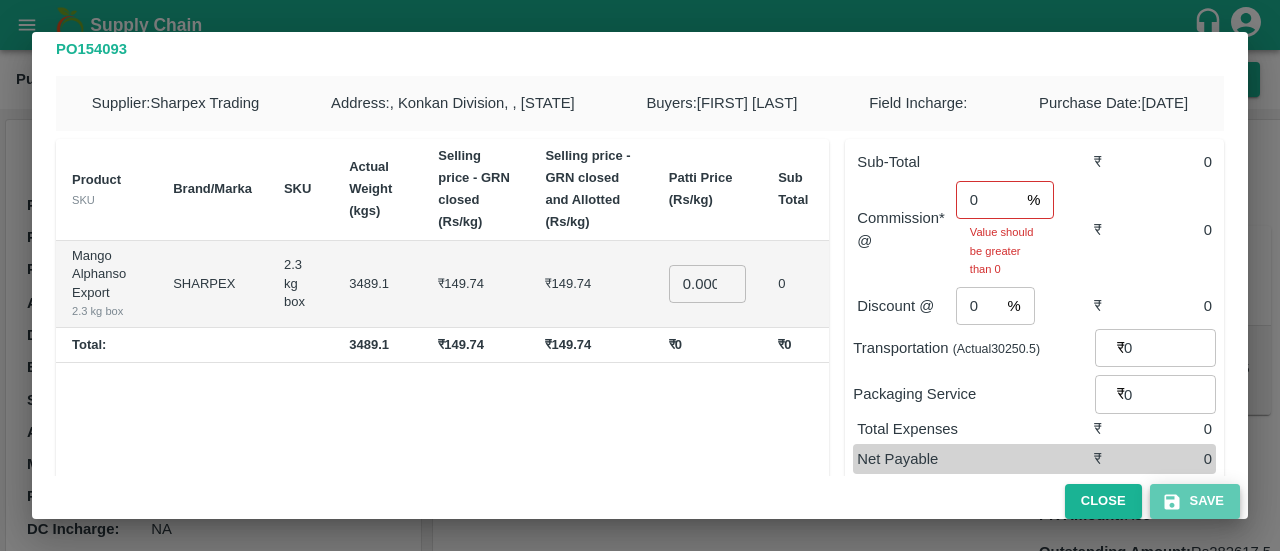 click on "Save" at bounding box center [1195, 501] 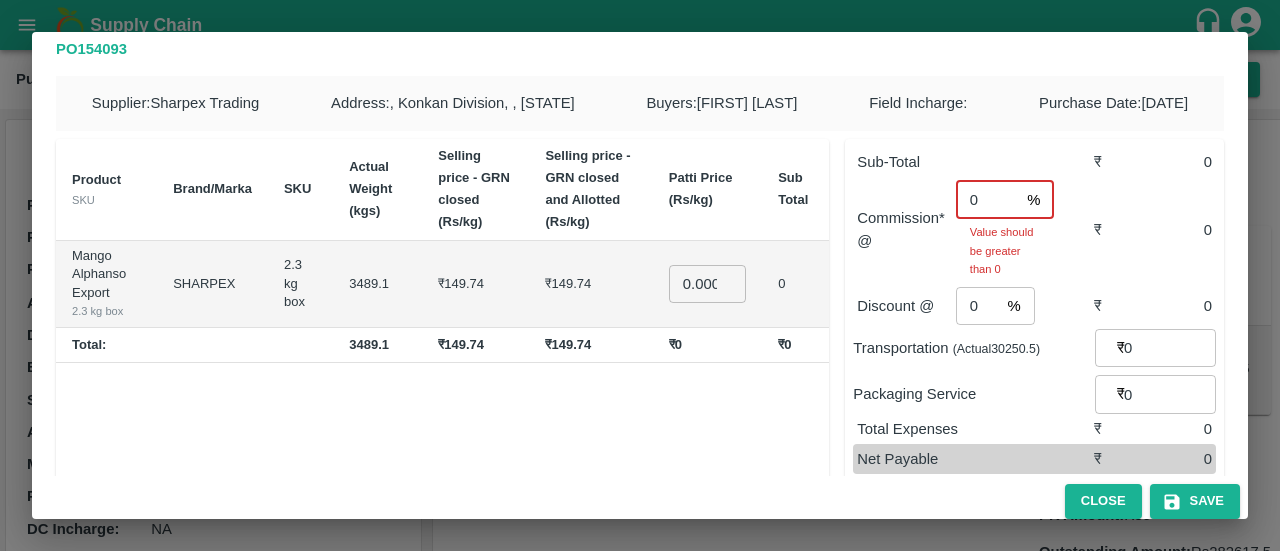 click on "0" at bounding box center [987, 200] 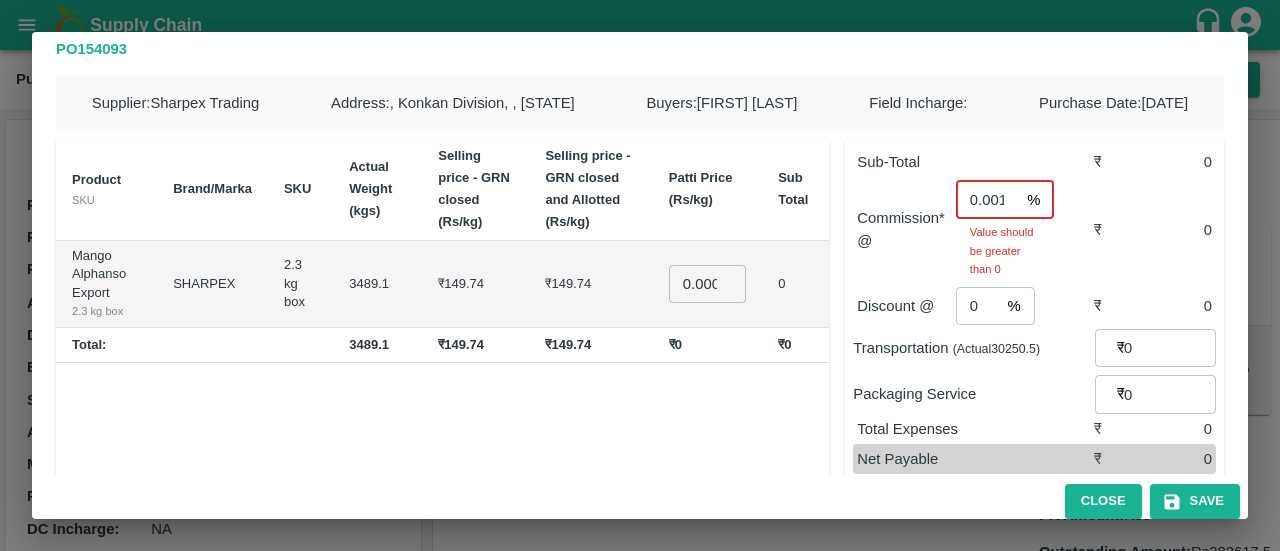 scroll, scrollTop: 0, scrollLeft: 4, axis: horizontal 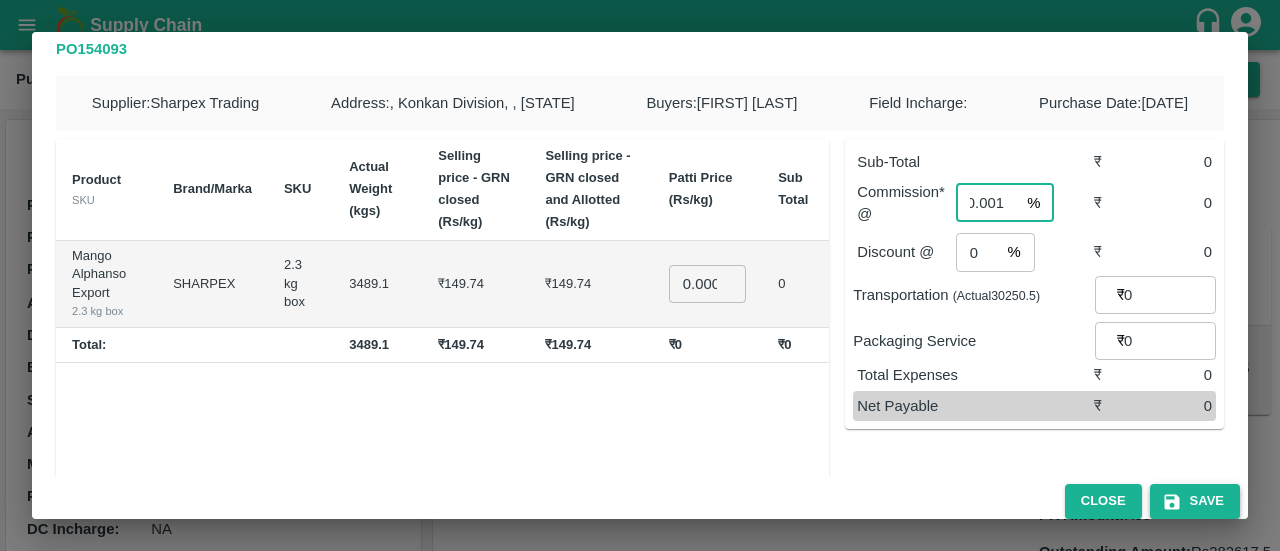 type on "0.001" 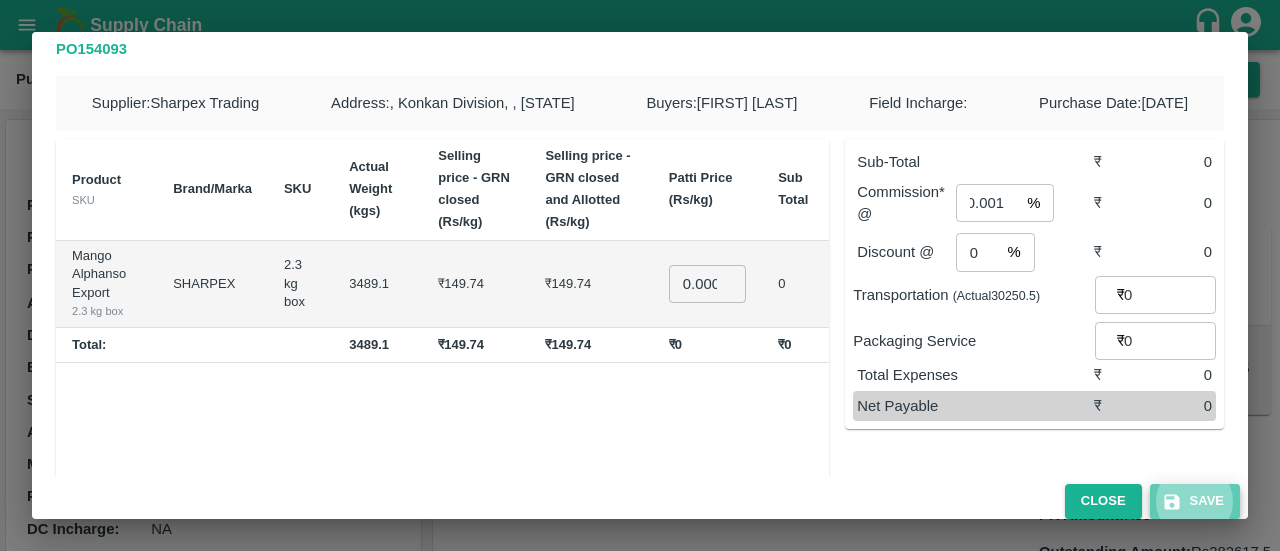 scroll, scrollTop: 0, scrollLeft: 0, axis: both 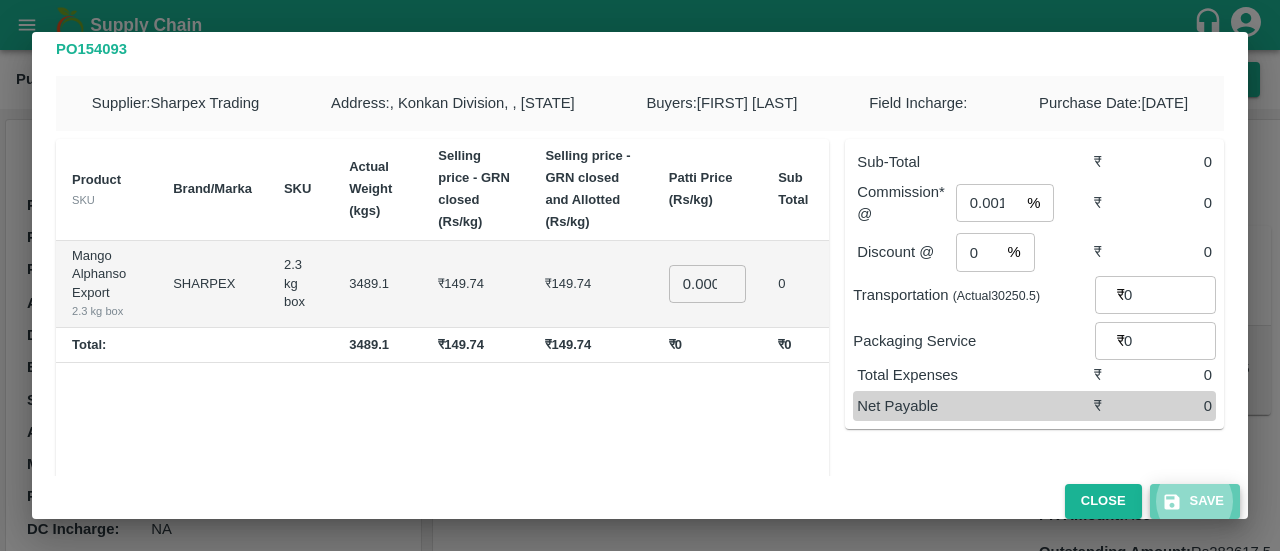 click on "Save" at bounding box center (1195, 501) 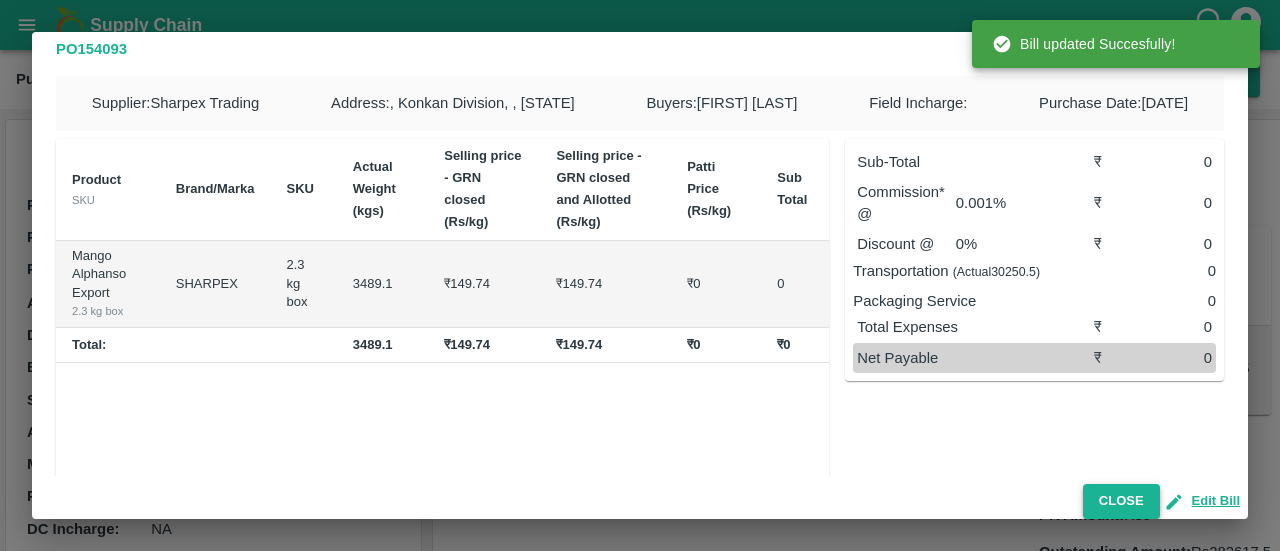 click on "Close" at bounding box center (1121, 501) 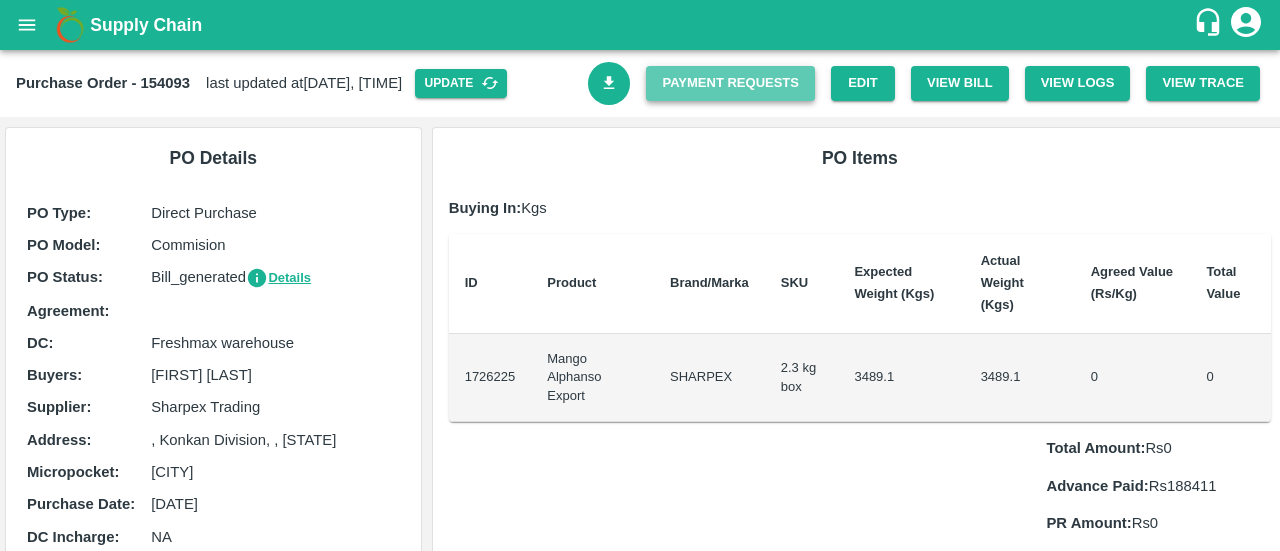 click on "Payment Requests" at bounding box center (730, 83) 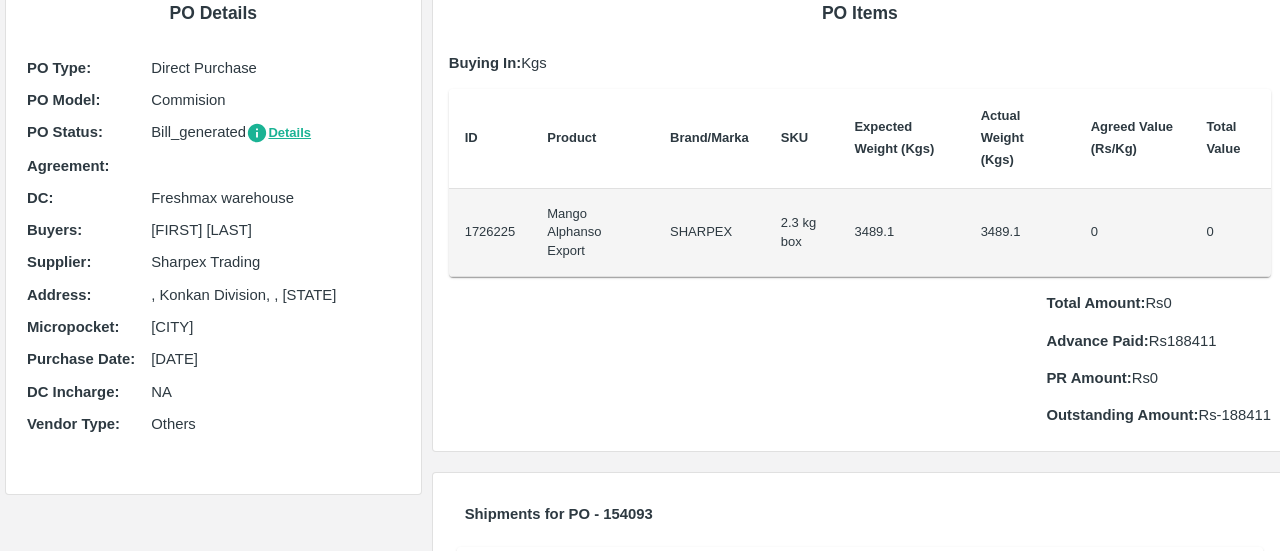 scroll, scrollTop: 0, scrollLeft: 0, axis: both 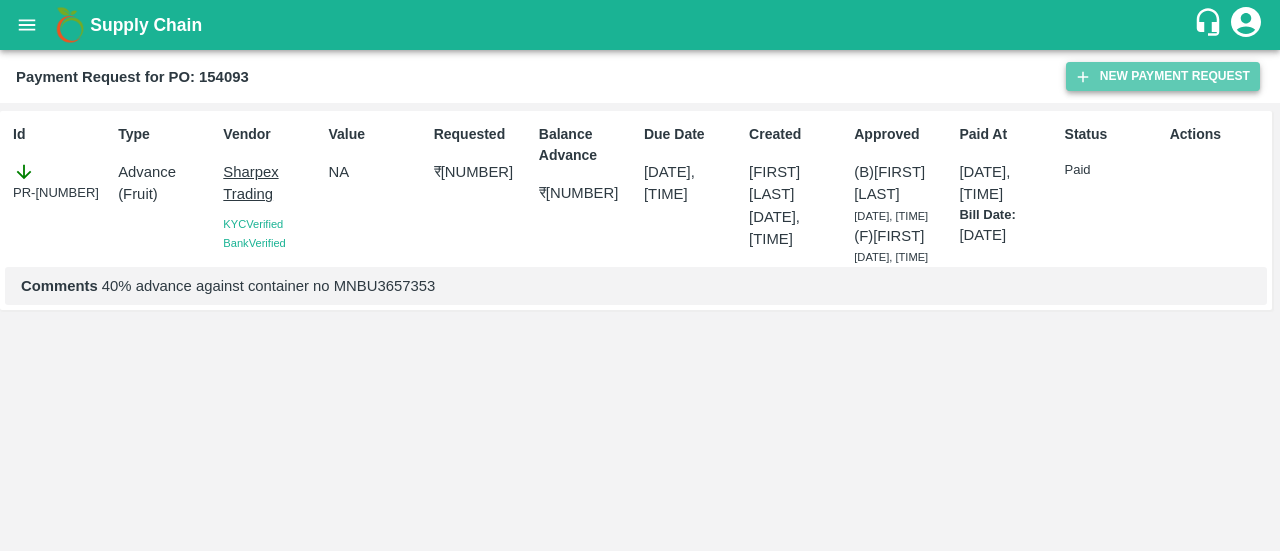 click on "New Payment Request" at bounding box center (1163, 76) 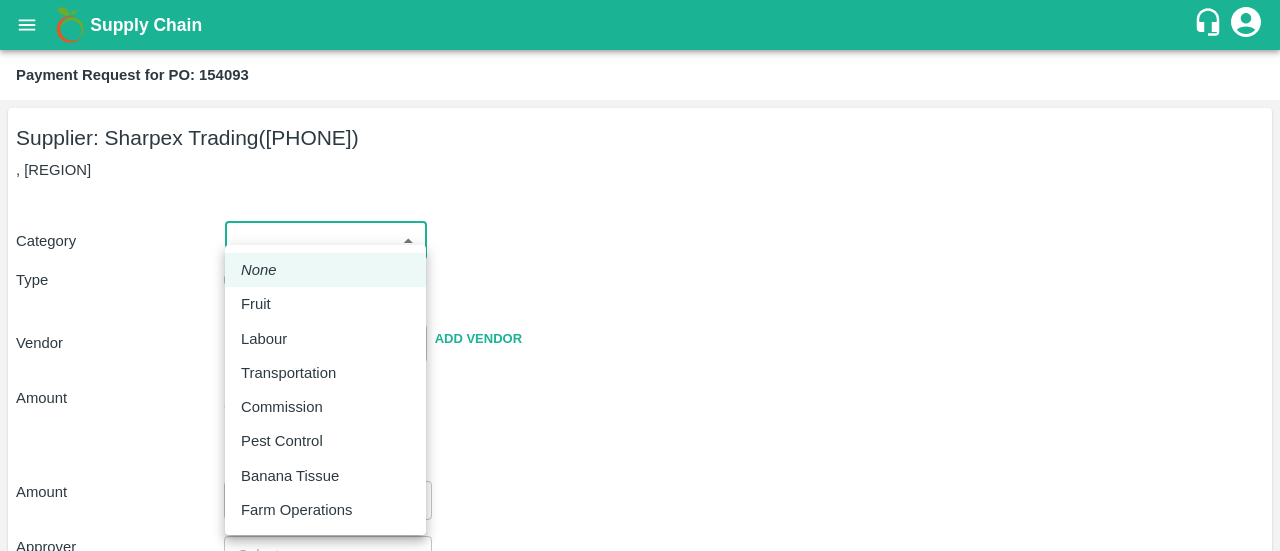 click on "Supply Chain Payment Request for PO: [NUMBER] Supplier:    [COMPANY]  ([PHONE]) , [REGION] Category ​ ​ Type Advance Bill Vendor ​ Add Vendor Amount Total value Per Kg ​ Amount ​ Approver ​ Due Date ​  Priority  Low  High Comment x ​ Attach bill Cancel Save FruitX Rohru Mandi FruitX Oddi Mandi FruitX Jeewana Mandi 23-24 Freshmax warehouse Nashik Grapes Export PH DMP Raj Agro industries PH Amrut Jadhav Logout None Fruit Labour Transportation Commission Pest Control Banana Tissue Farm Operations" at bounding box center (640, 275) 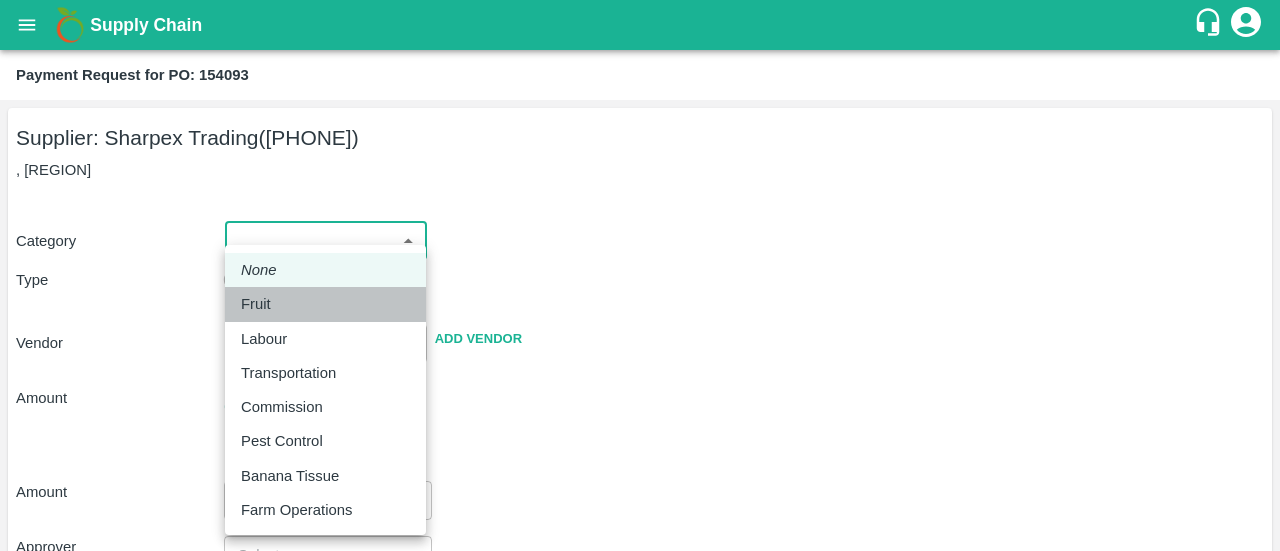click on "Fruit" at bounding box center [256, 304] 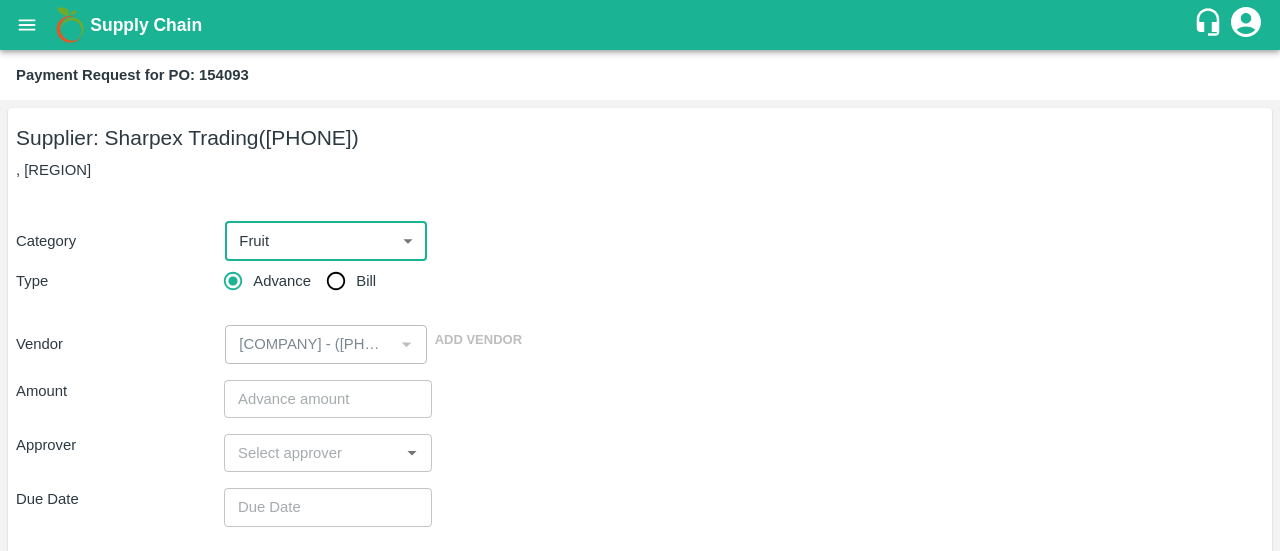click on "Bill" at bounding box center [336, 281] 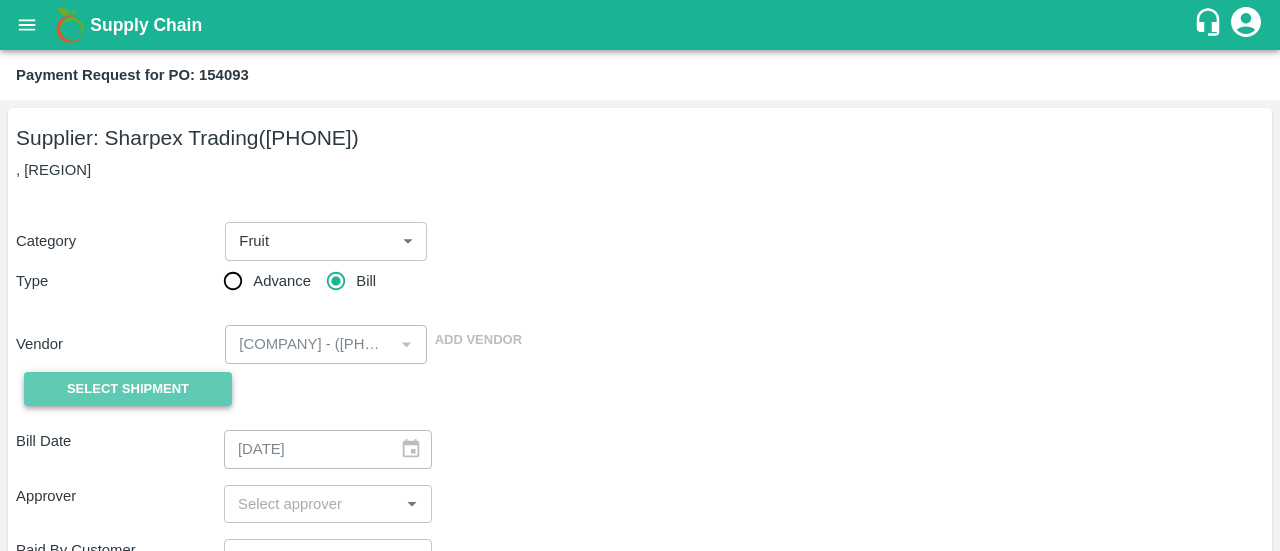 click on "Select Shipment" at bounding box center (128, 389) 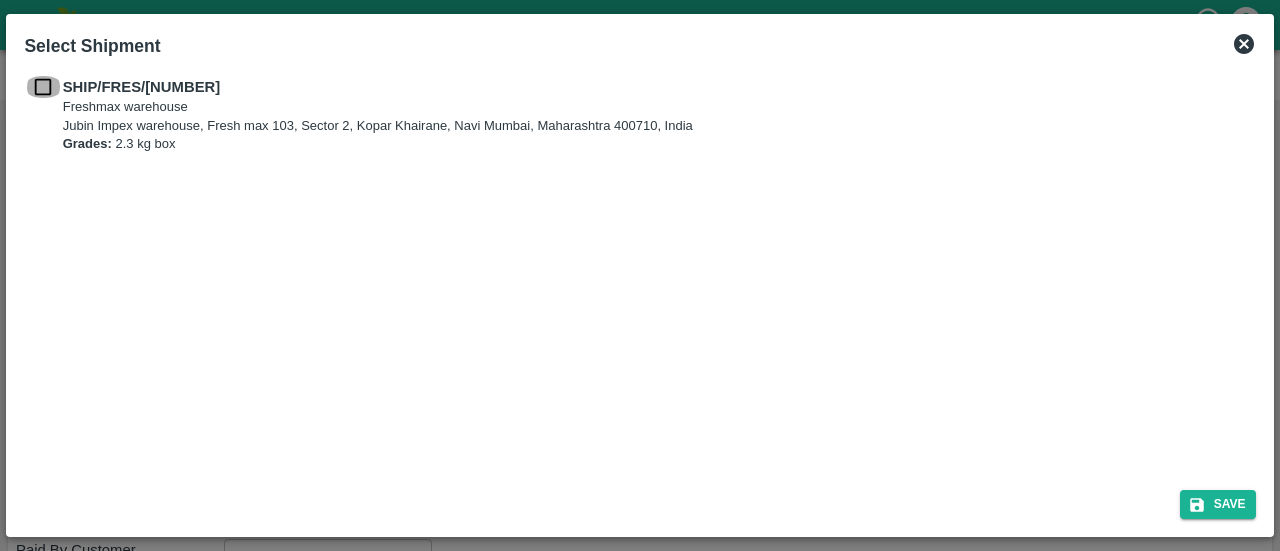 click at bounding box center [43, 87] 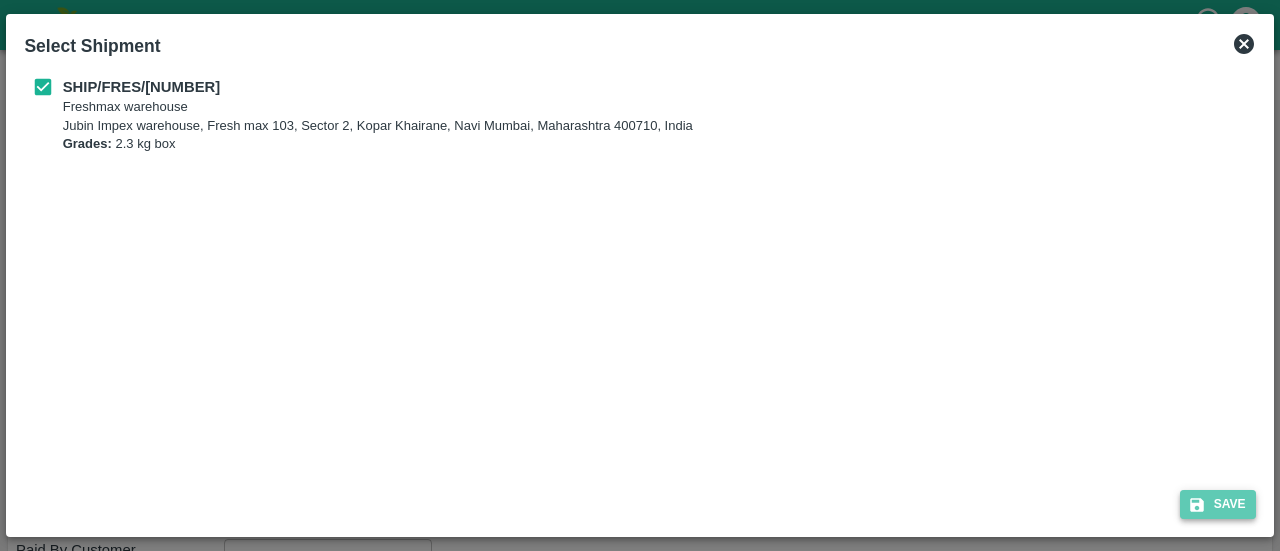 click 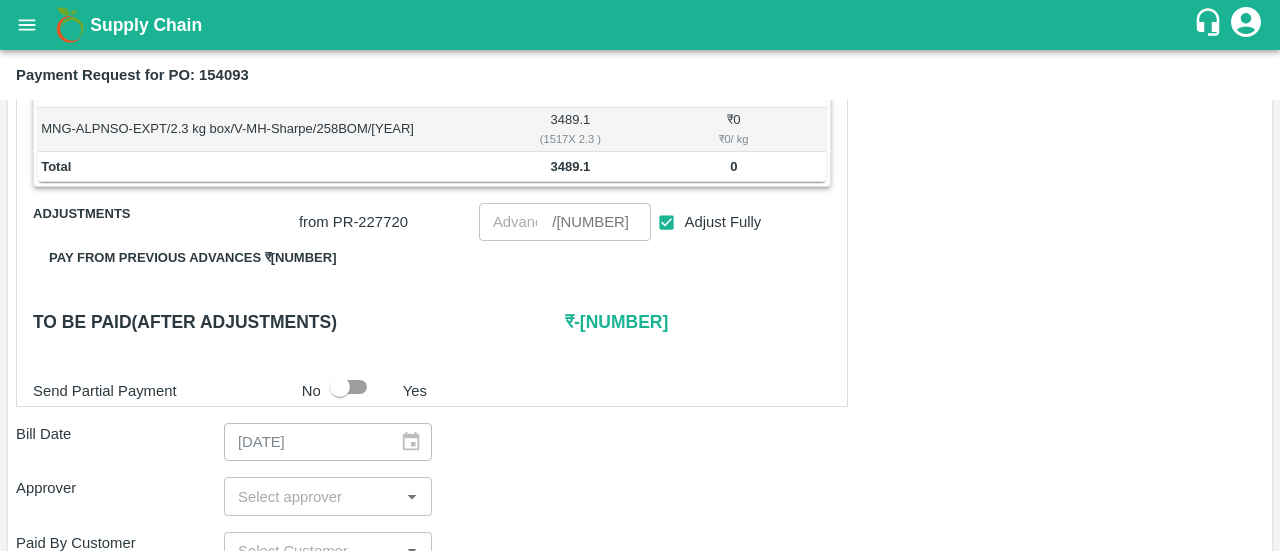 scroll, scrollTop: 369, scrollLeft: 0, axis: vertical 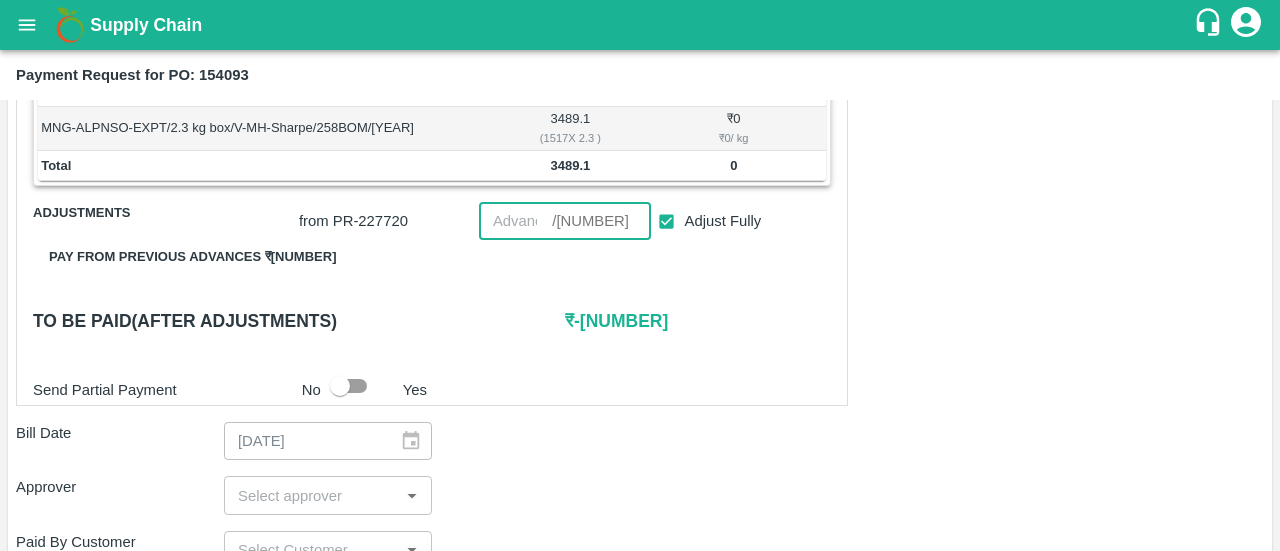click on "188411" at bounding box center [515, 221] 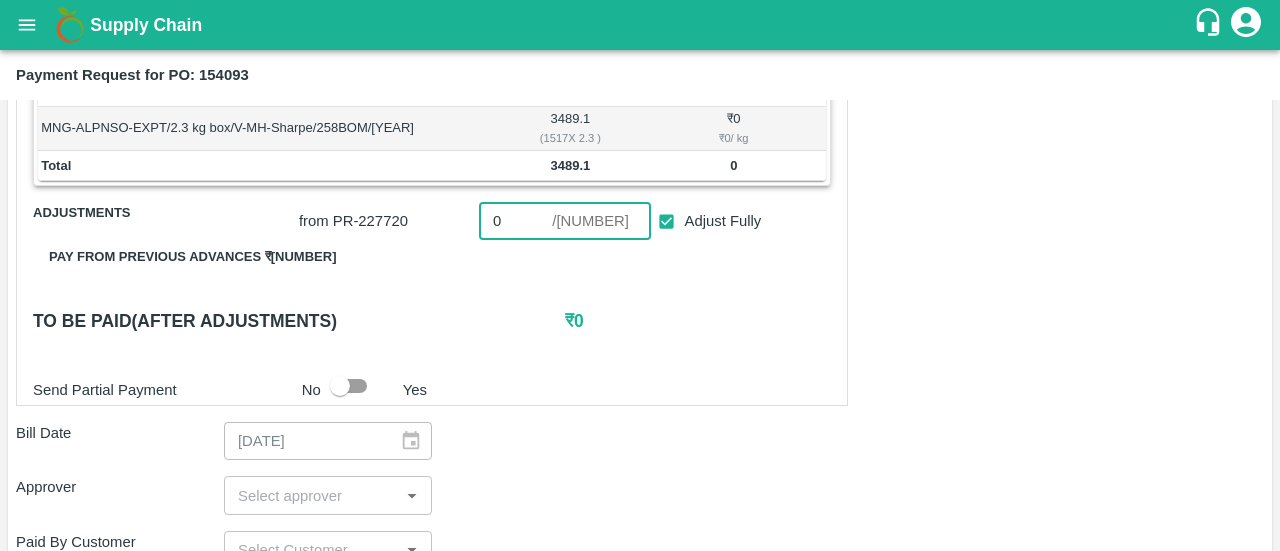 type on "0" 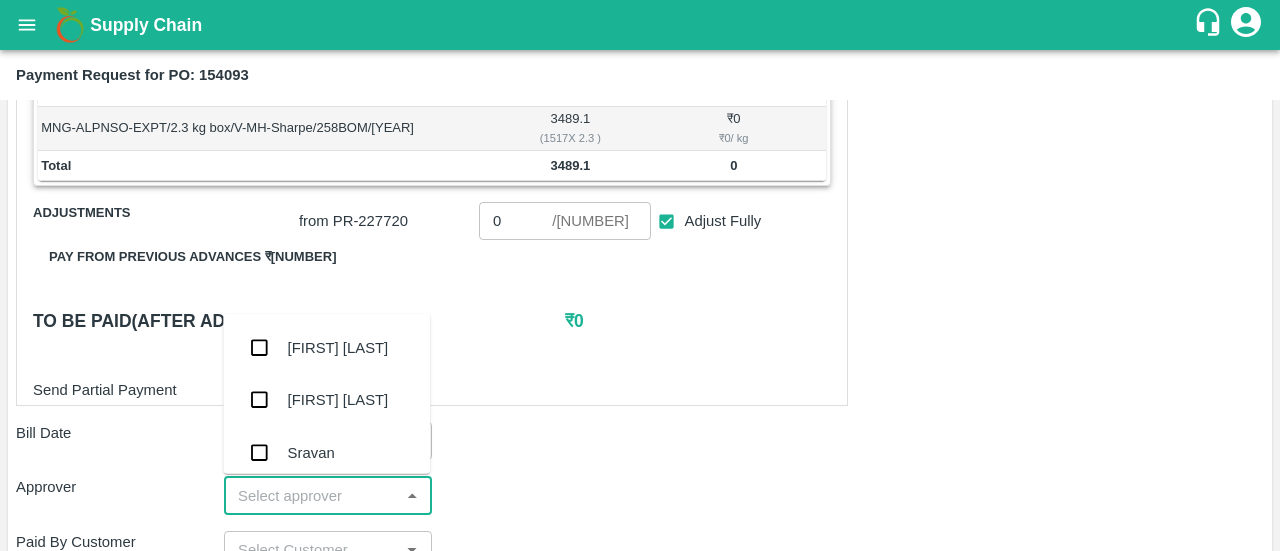 click at bounding box center (311, 495) 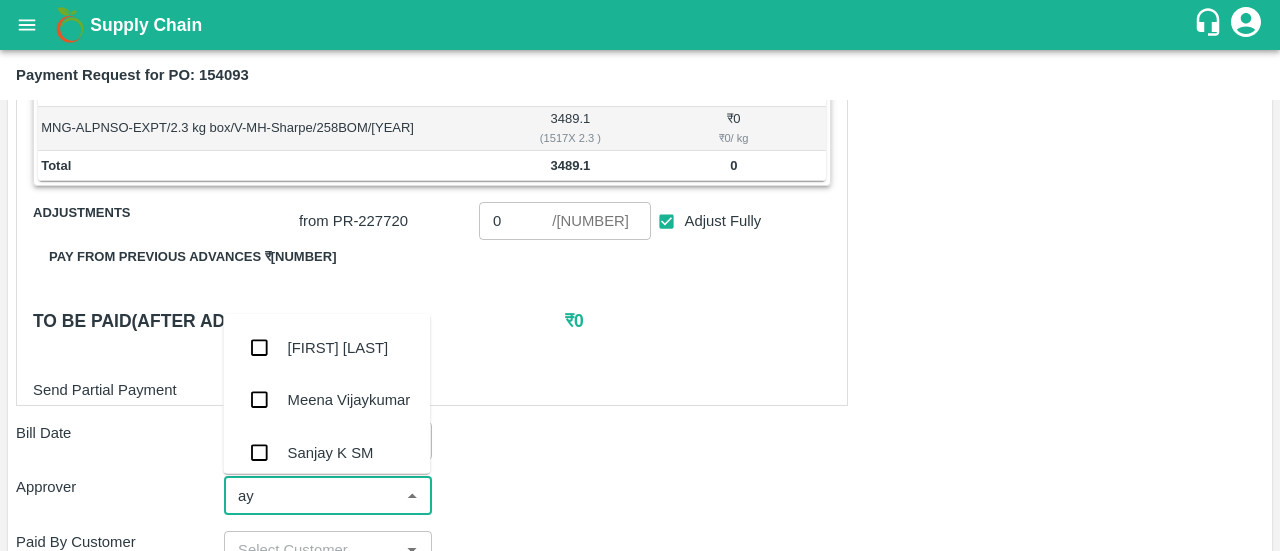 type on "ayu" 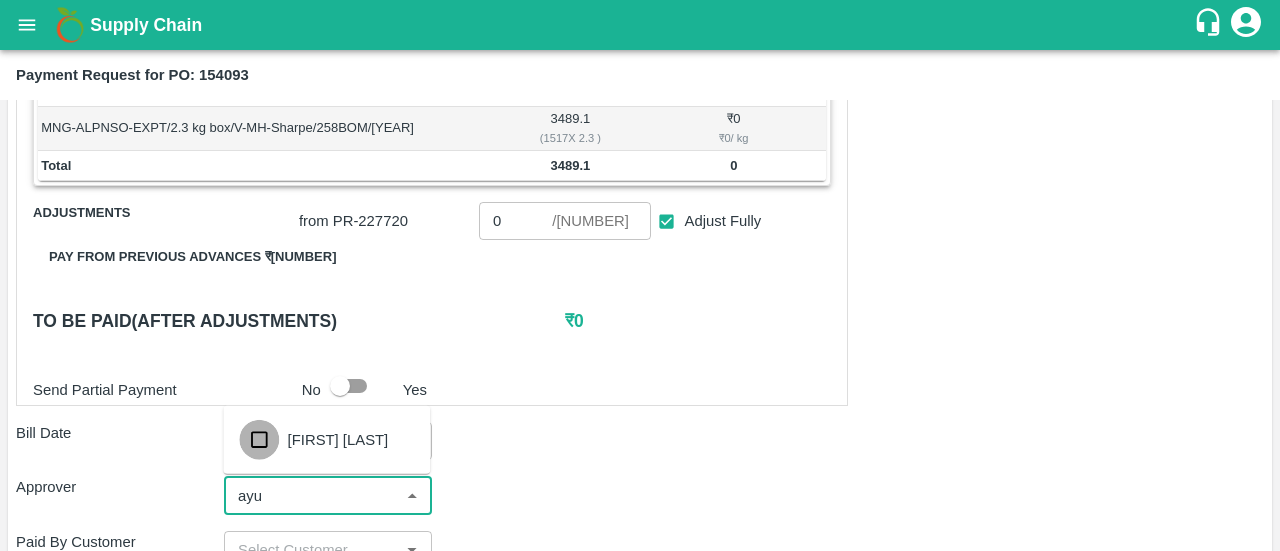 click at bounding box center (259, 439) 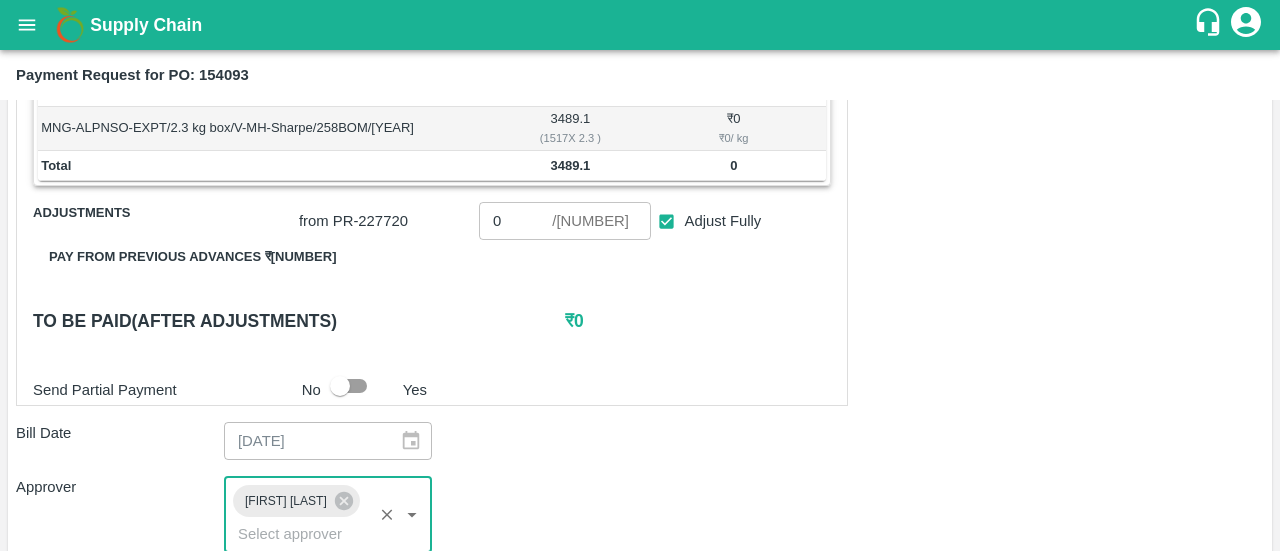 click on "Bill Date 20/04/2025 ​" at bounding box center [640, 441] 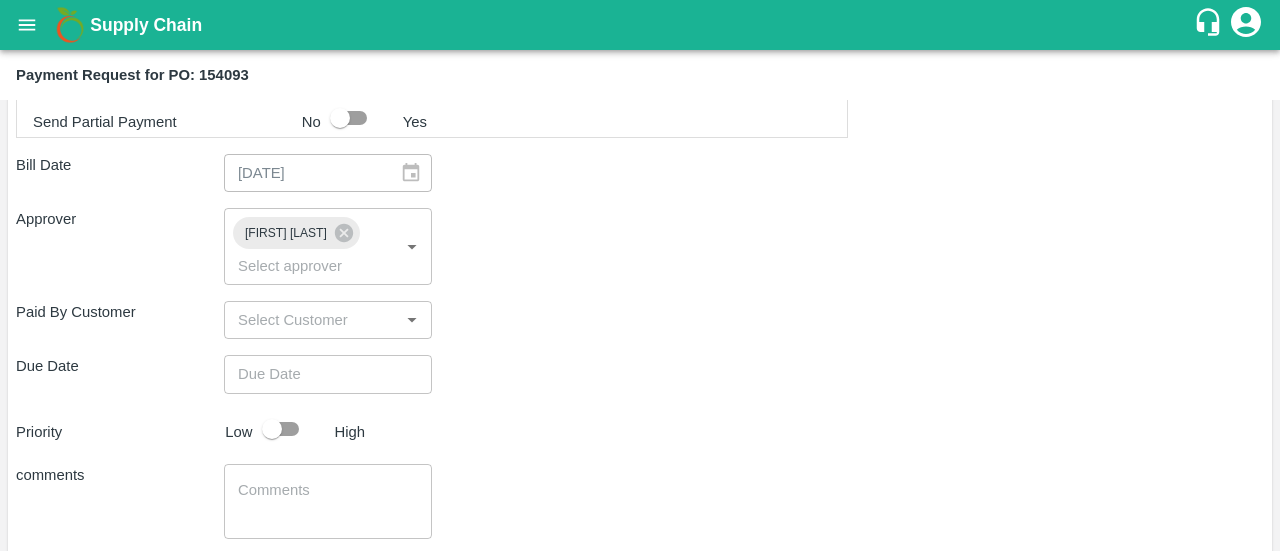 scroll, scrollTop: 638, scrollLeft: 0, axis: vertical 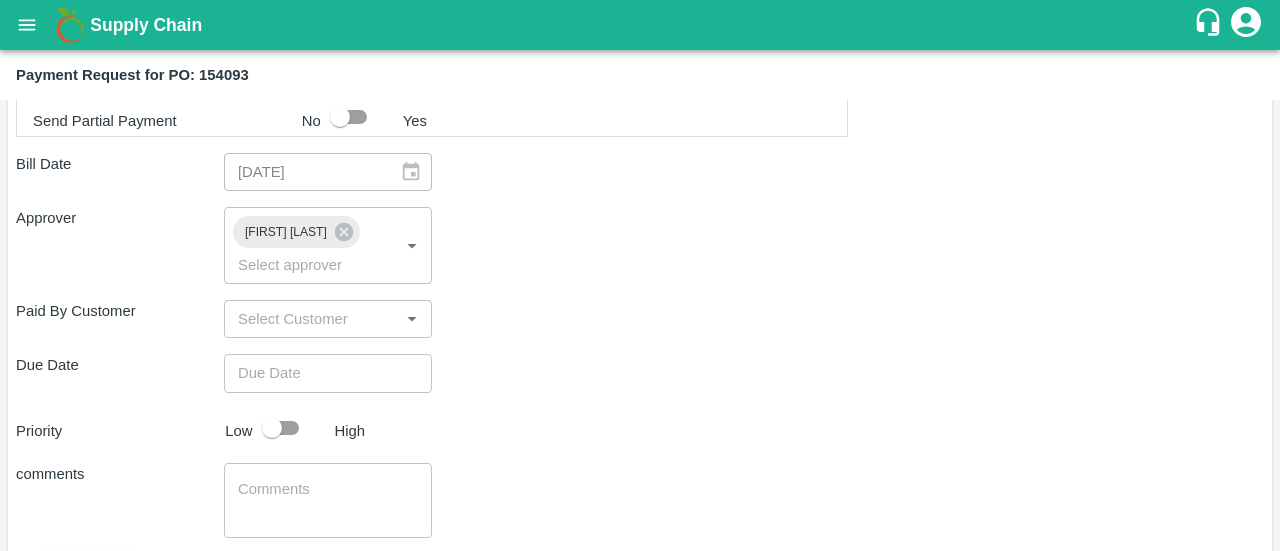 type on "DD/MM/YYYY hh:mm aa" 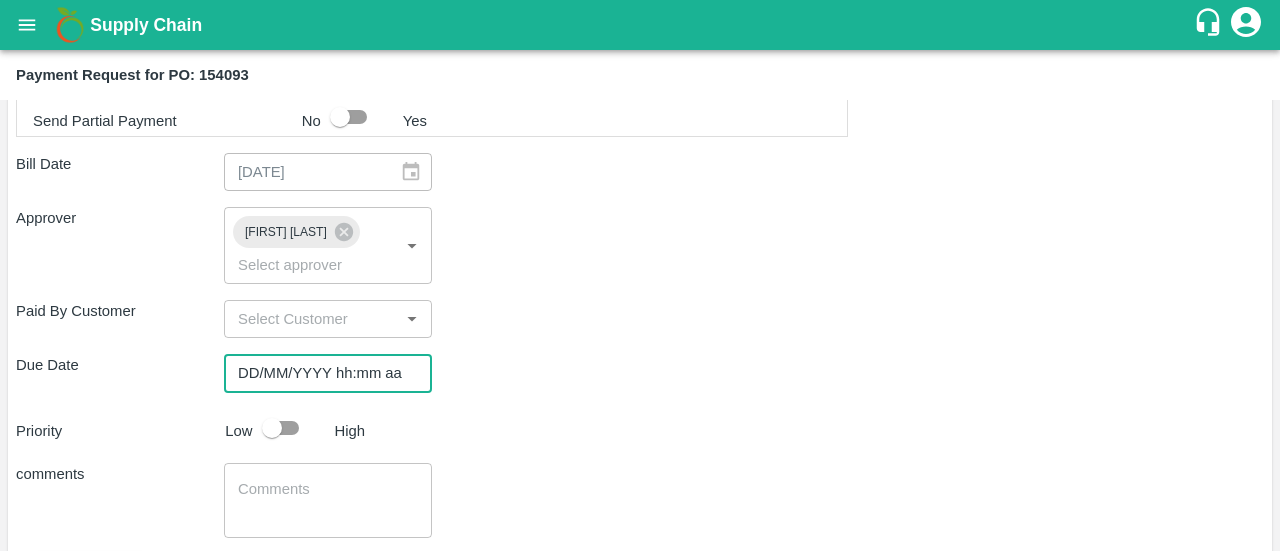click on "DD/MM/YYYY hh:mm aa" at bounding box center [321, 373] 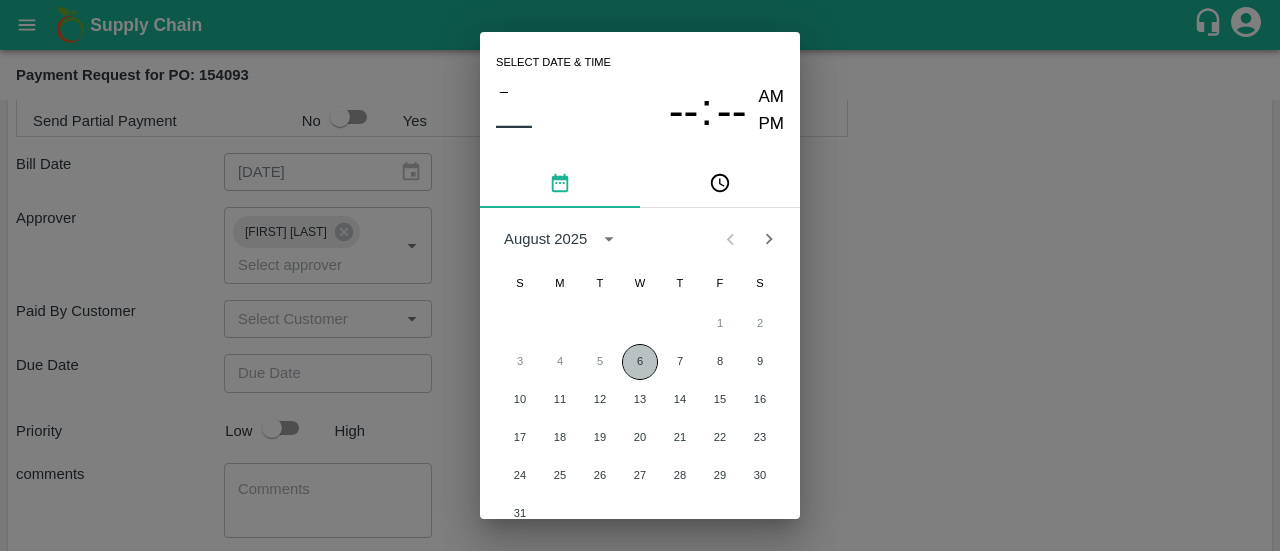 click on "6" at bounding box center [640, 362] 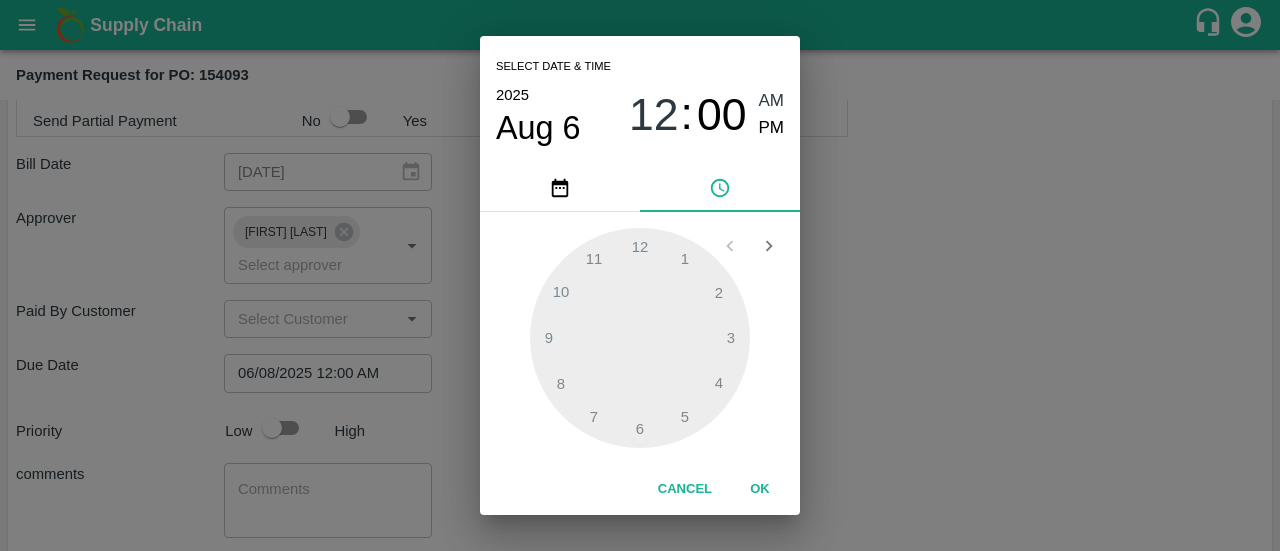 click on "OK" at bounding box center (760, 489) 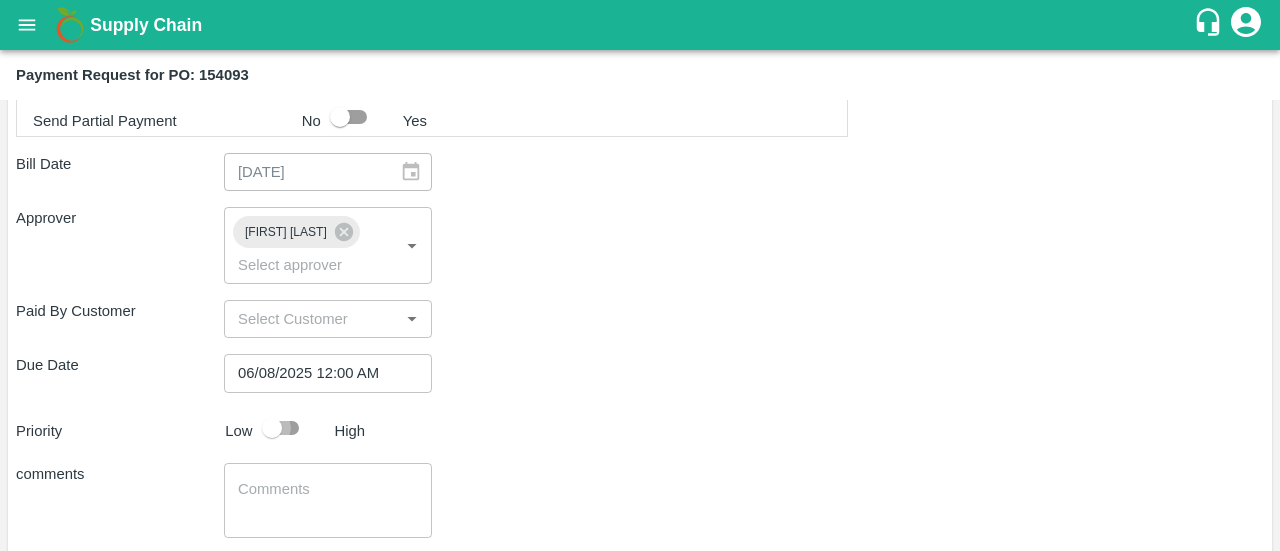 click at bounding box center (272, 428) 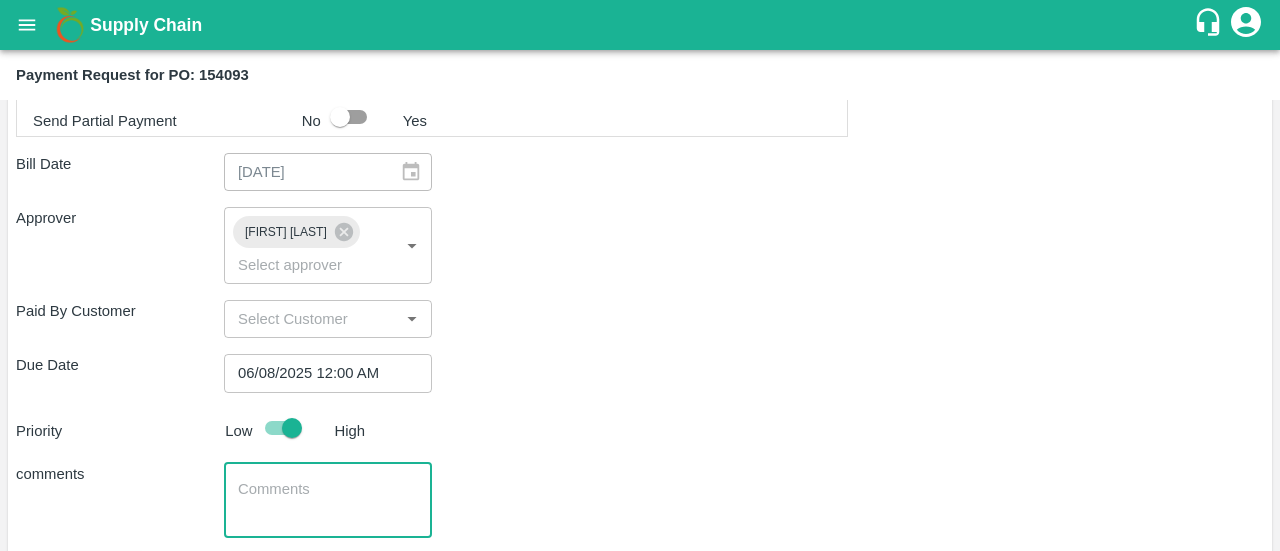 click at bounding box center (328, 500) 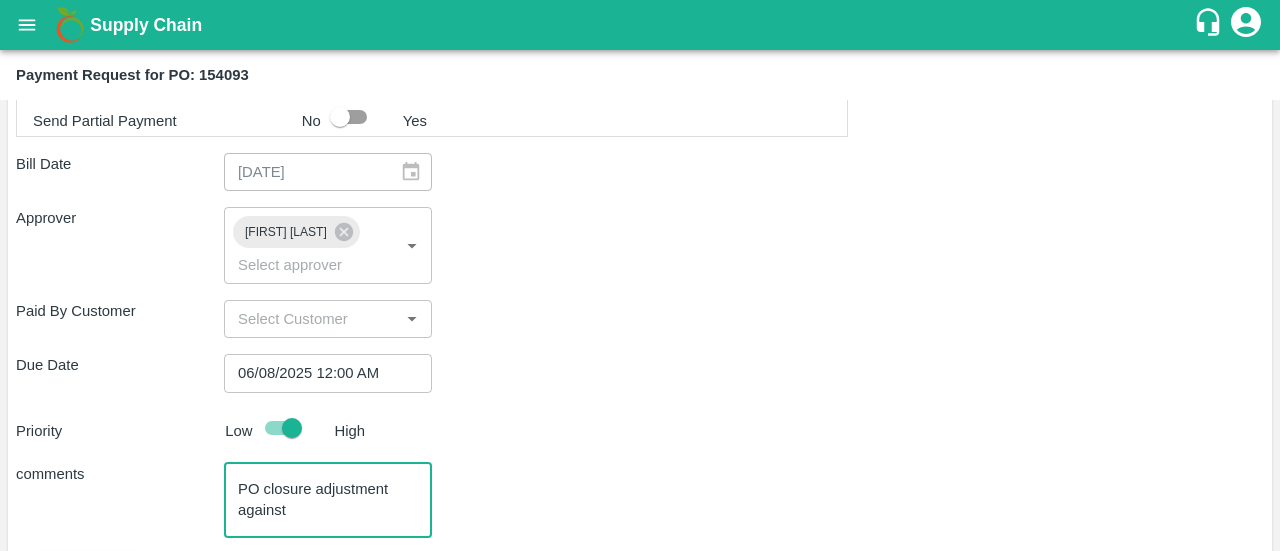 paste on "MNBU3657353" 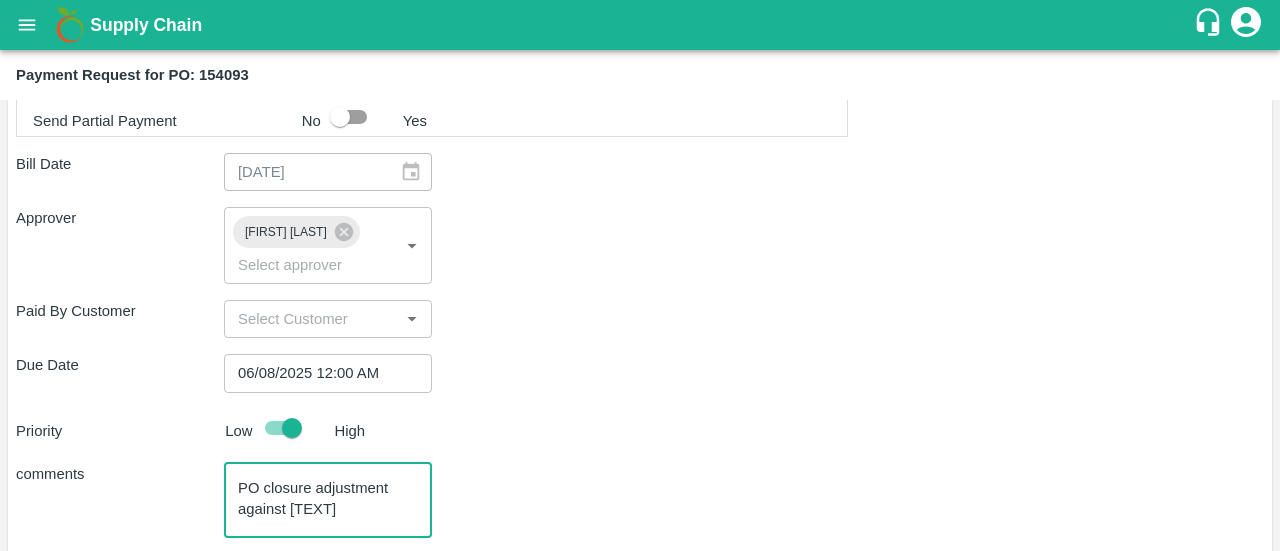 scroll, scrollTop: 0, scrollLeft: 0, axis: both 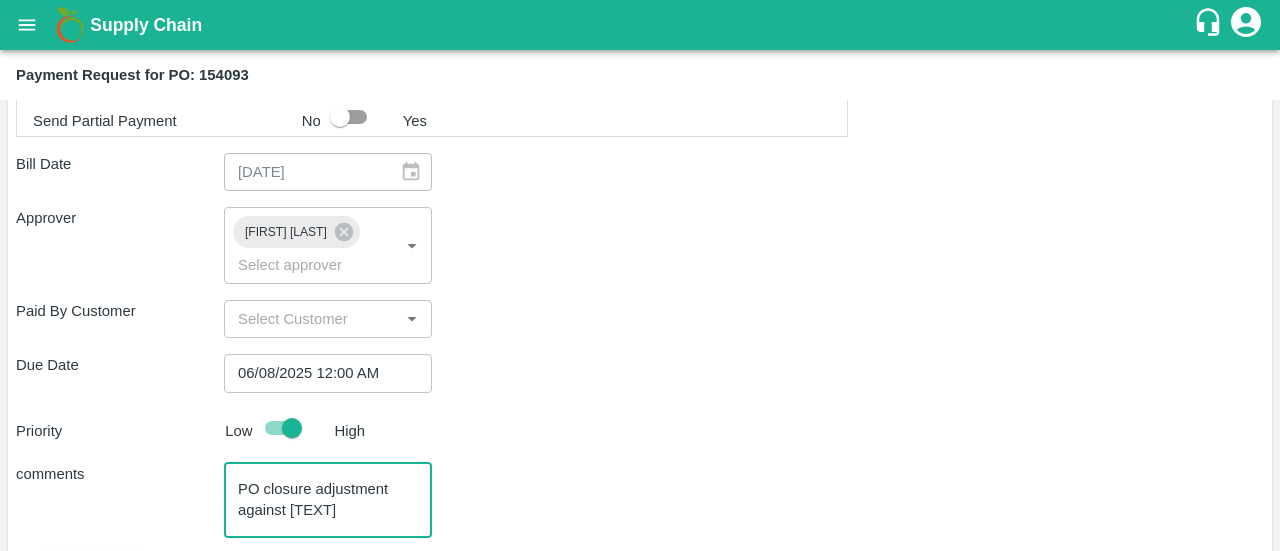 type on "PO closure adjustment against MNBU3657353" 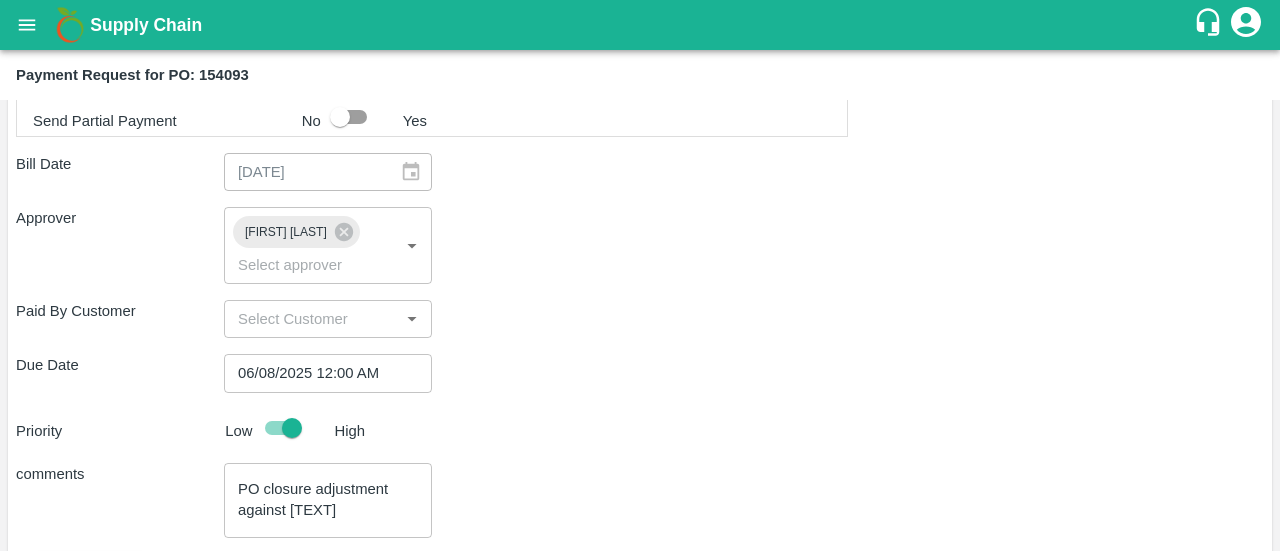 click on "Priority  Low  High" at bounding box center (636, 428) 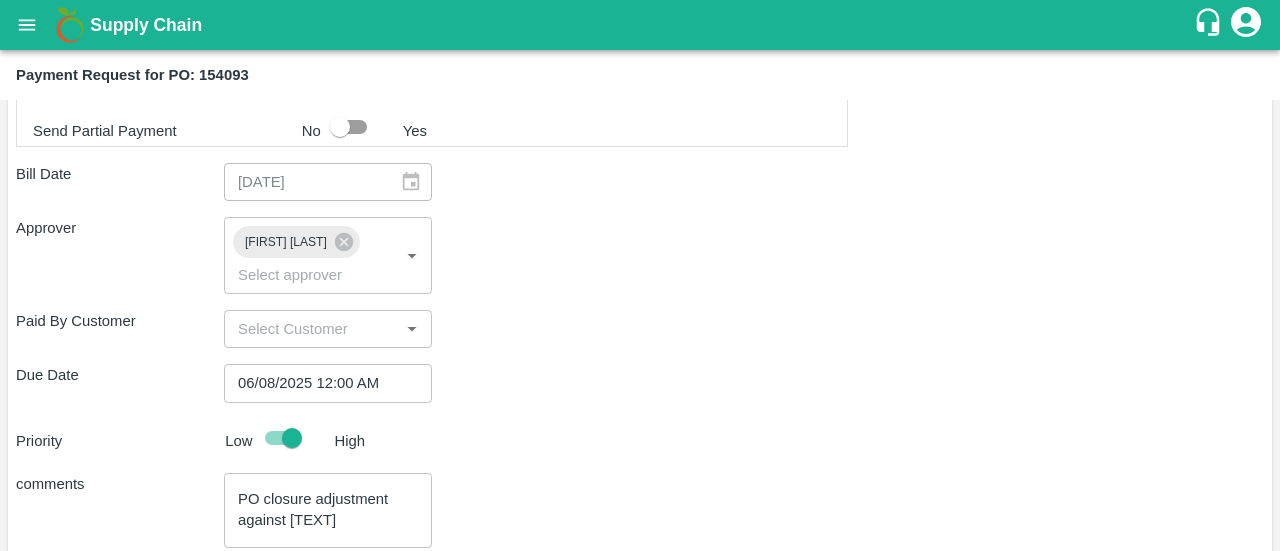scroll, scrollTop: 747, scrollLeft: 0, axis: vertical 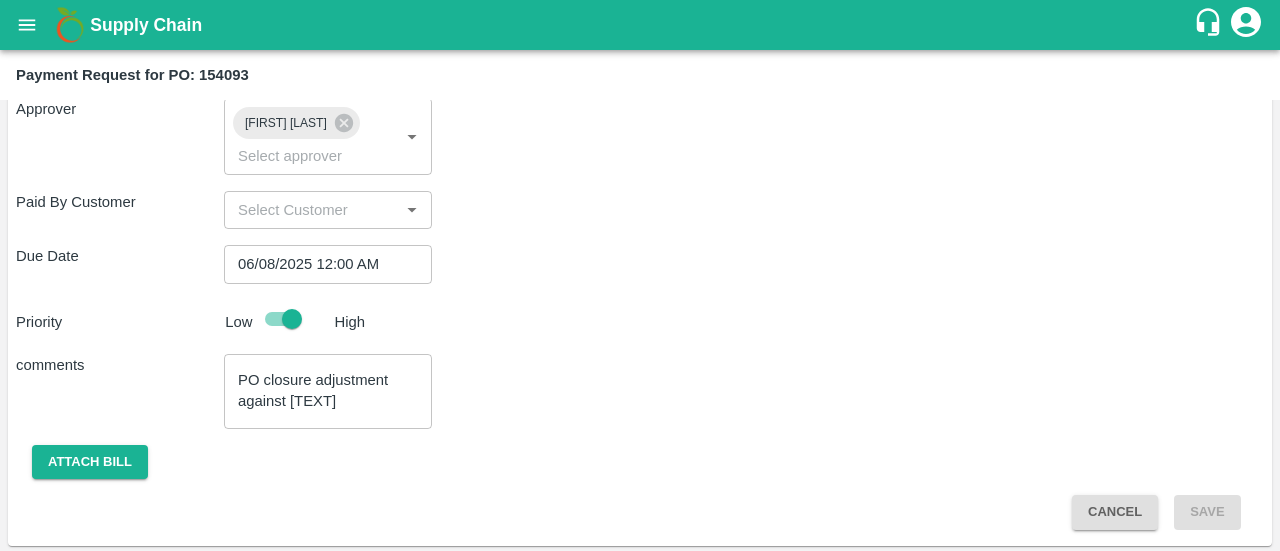 click on "comments PO closure adjustment against MNBU3657353
x ​" at bounding box center [640, 391] 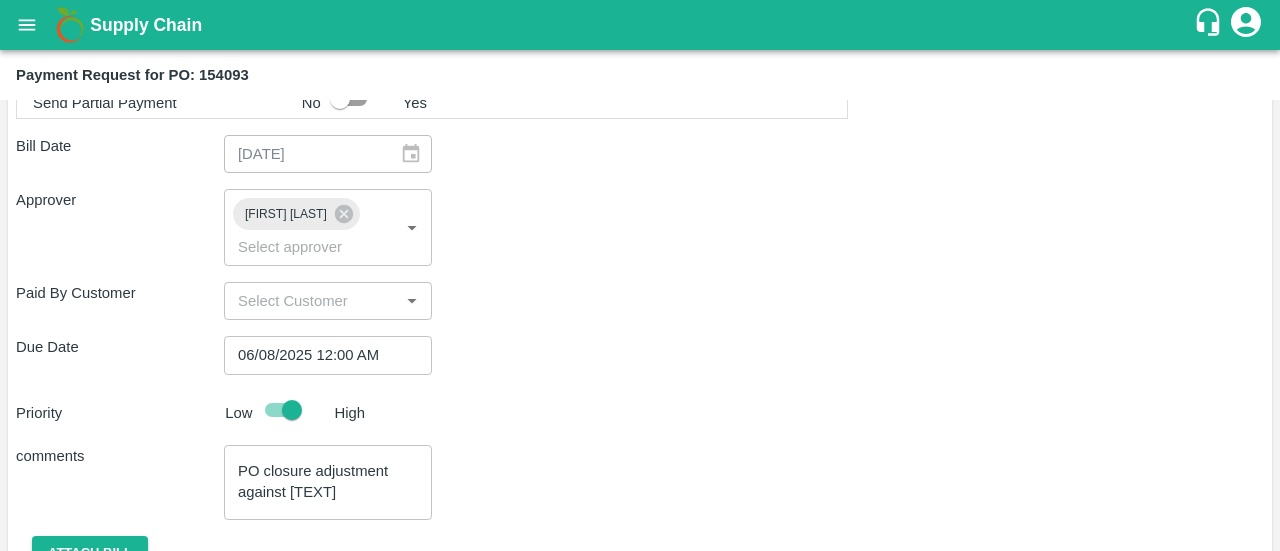 scroll, scrollTop: 747, scrollLeft: 0, axis: vertical 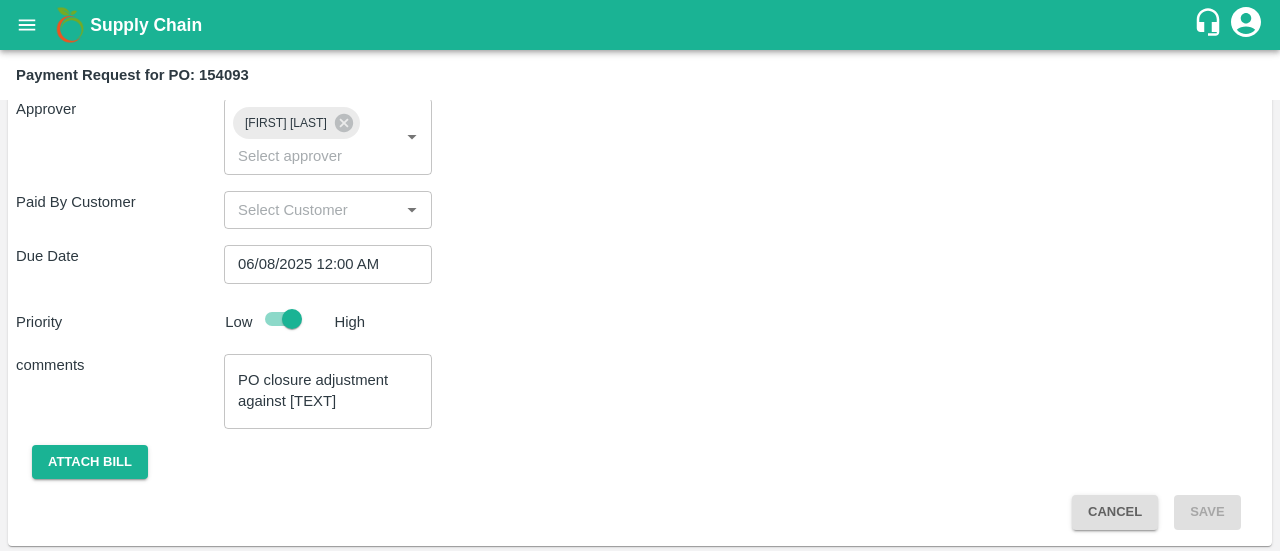 click on "comments PO closure adjustment against MNBU3657353
x ​" at bounding box center (640, 391) 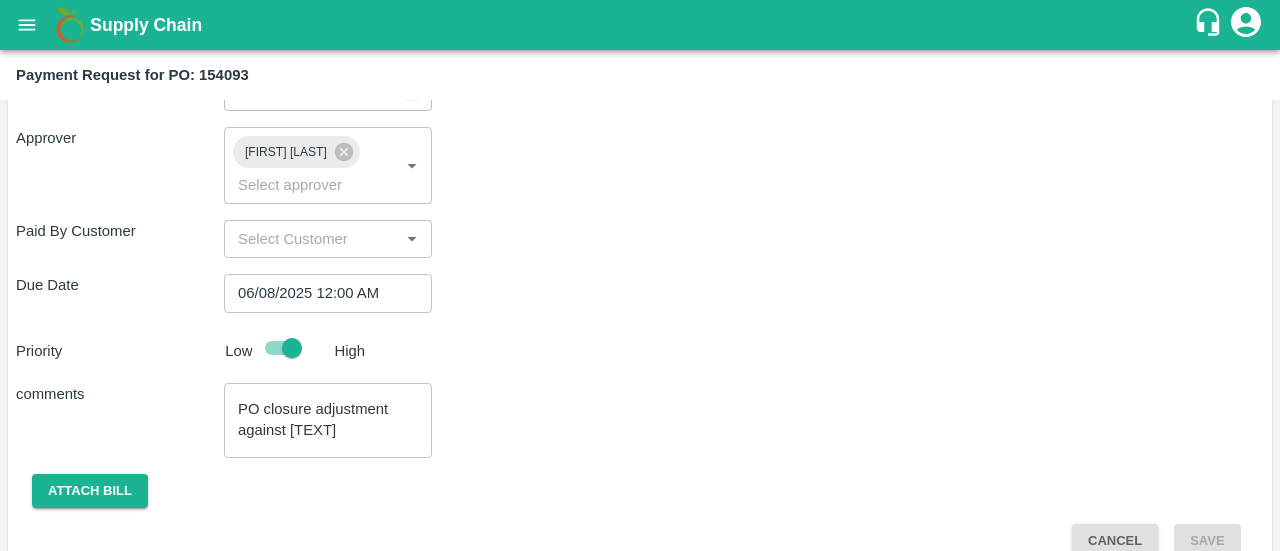 scroll, scrollTop: 747, scrollLeft: 0, axis: vertical 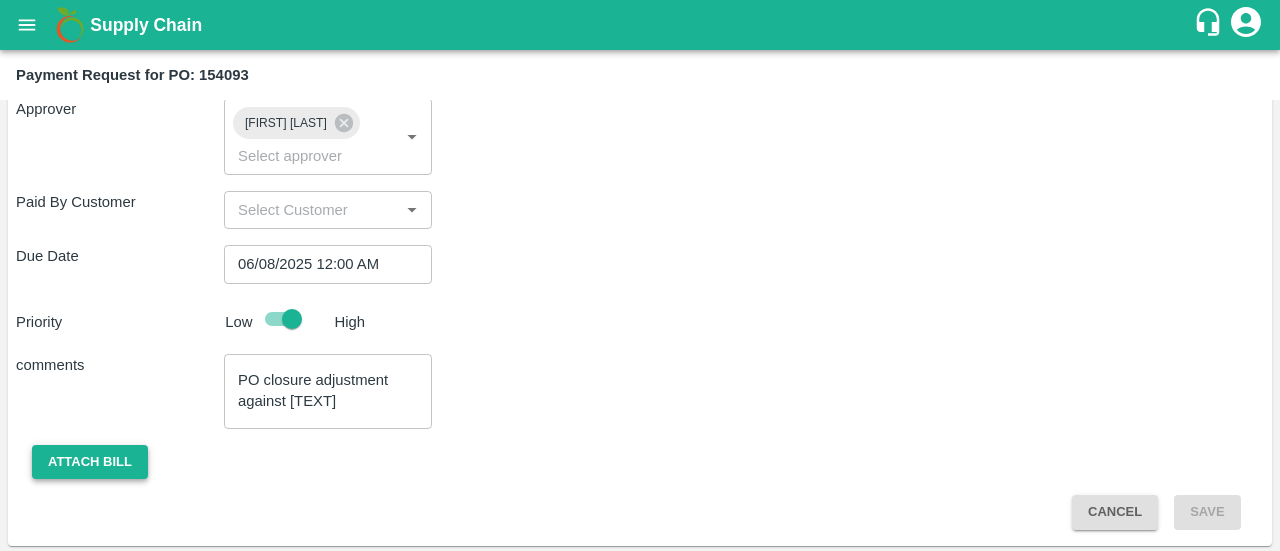 click on "Attach bill" at bounding box center [90, 462] 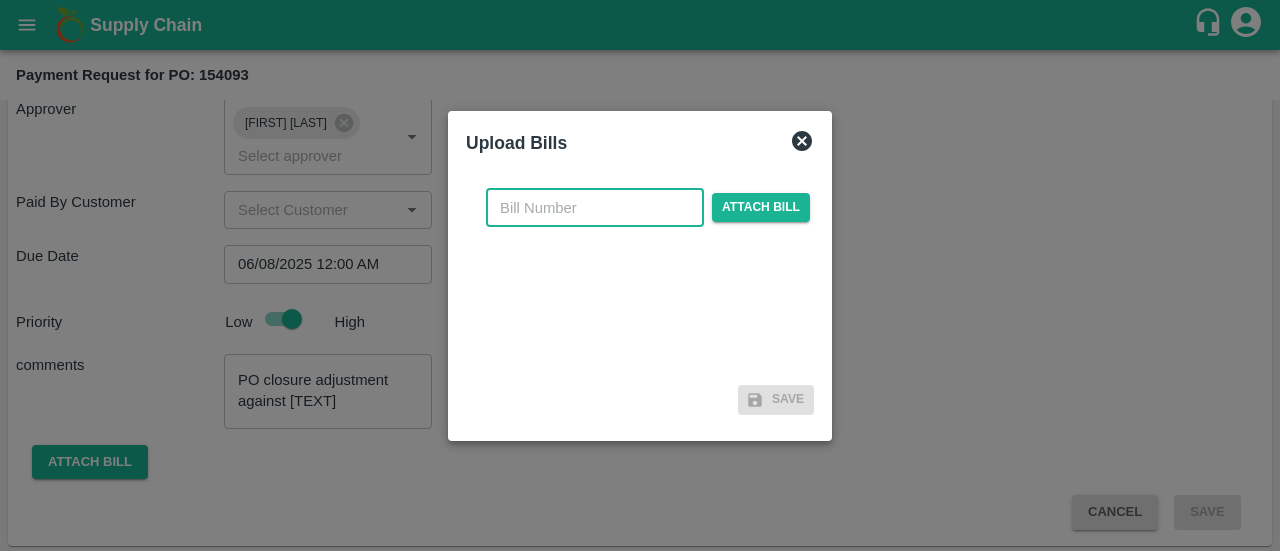 click at bounding box center (595, 208) 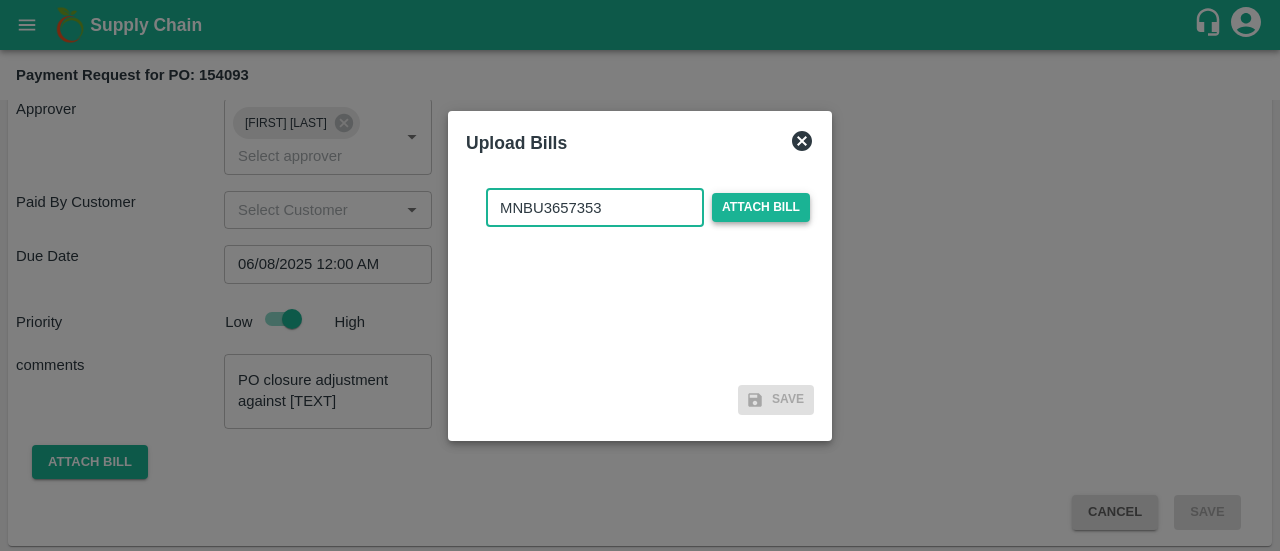 type on "MNBU3657353" 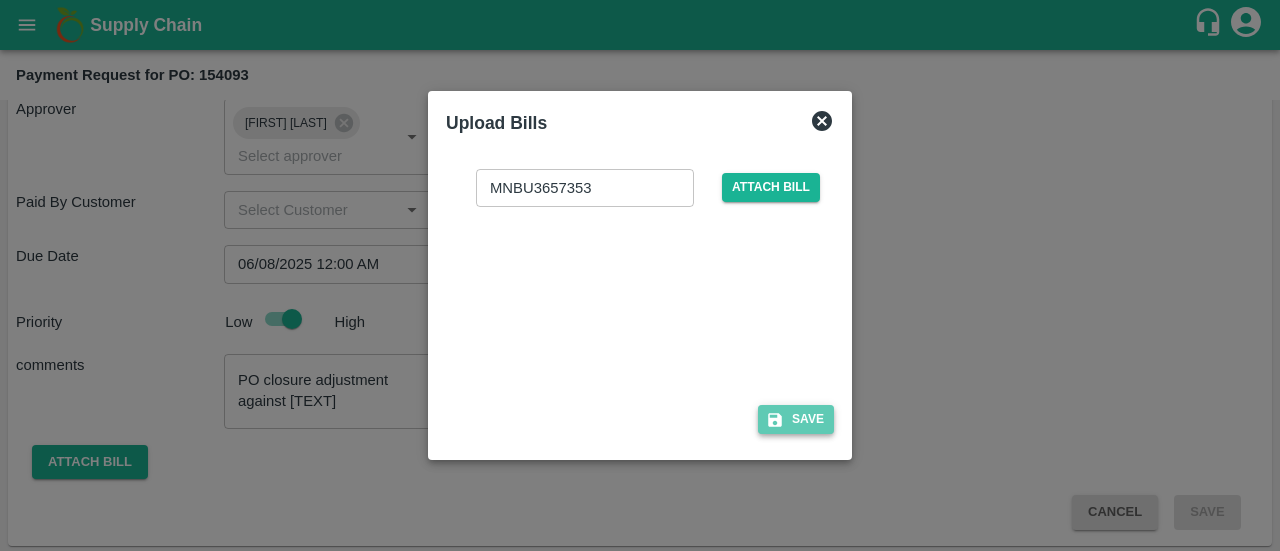 click on "Save" at bounding box center [796, 419] 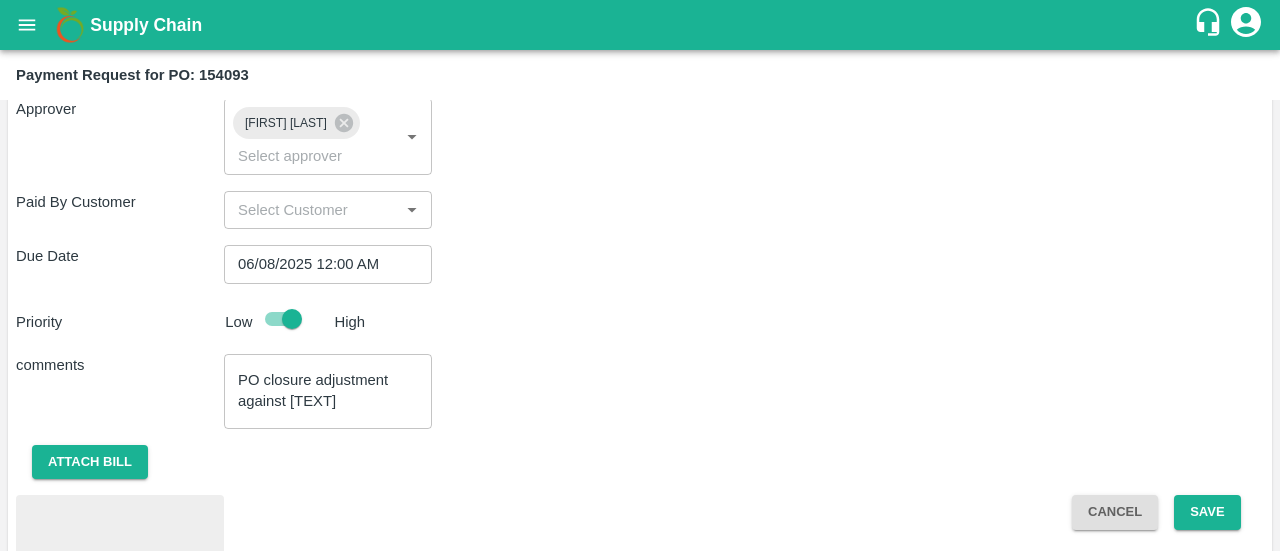 scroll, scrollTop: 853, scrollLeft: 0, axis: vertical 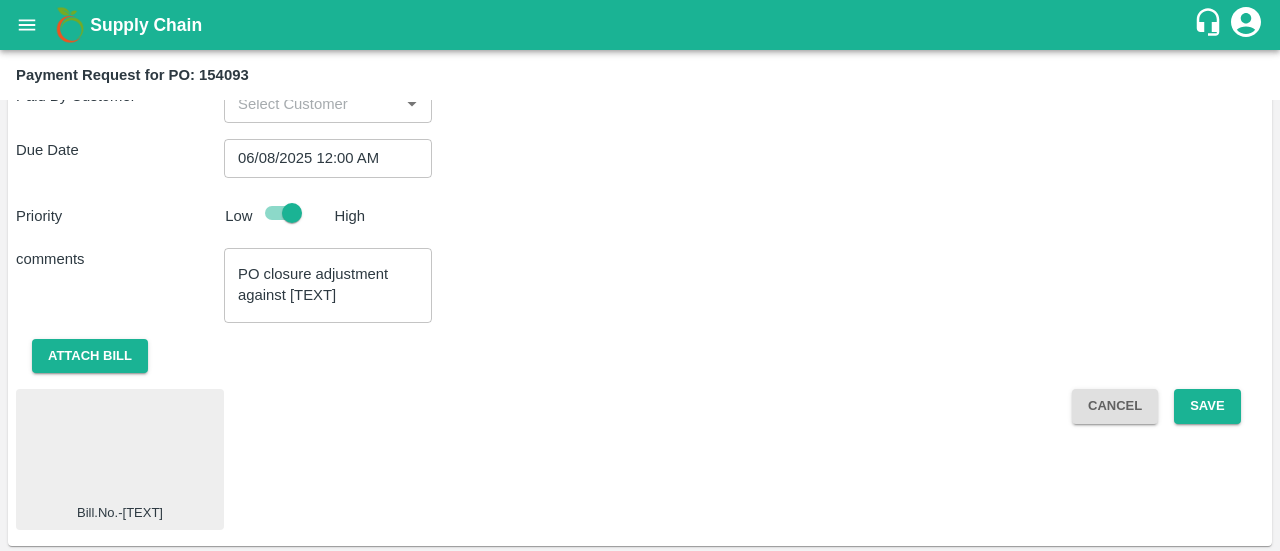 click at bounding box center [120, 450] 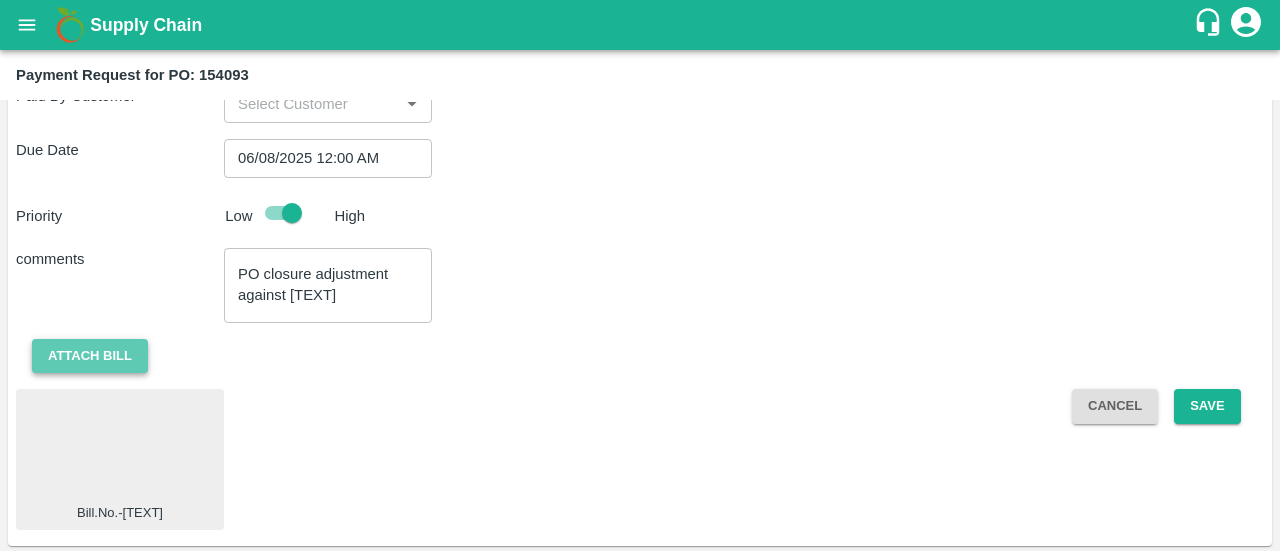 click on "Attach bill" at bounding box center [90, 356] 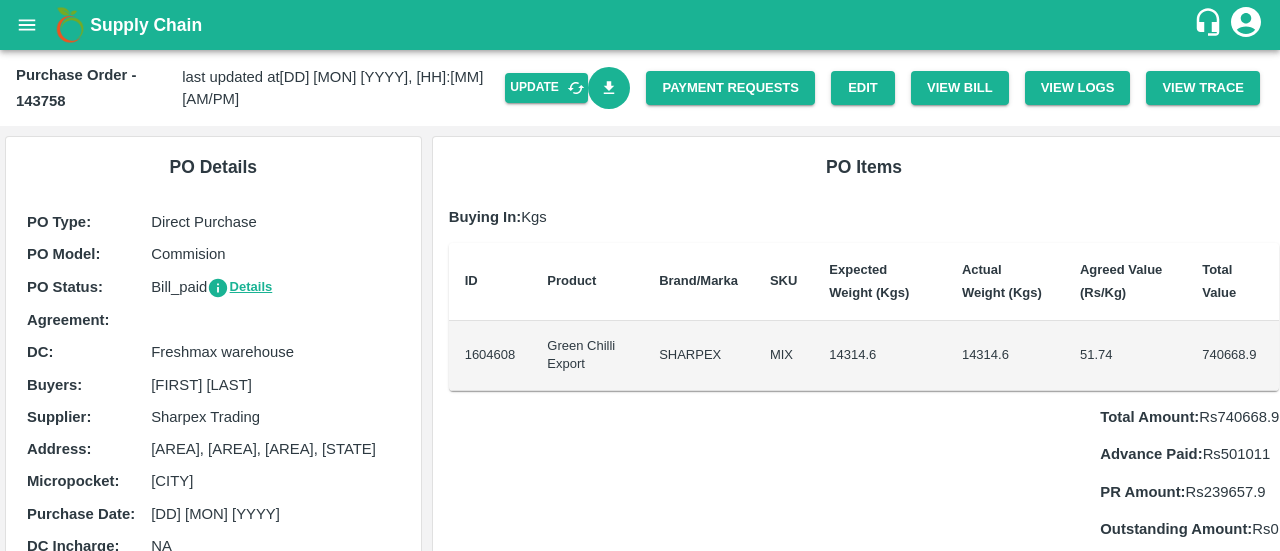 scroll, scrollTop: 0, scrollLeft: 0, axis: both 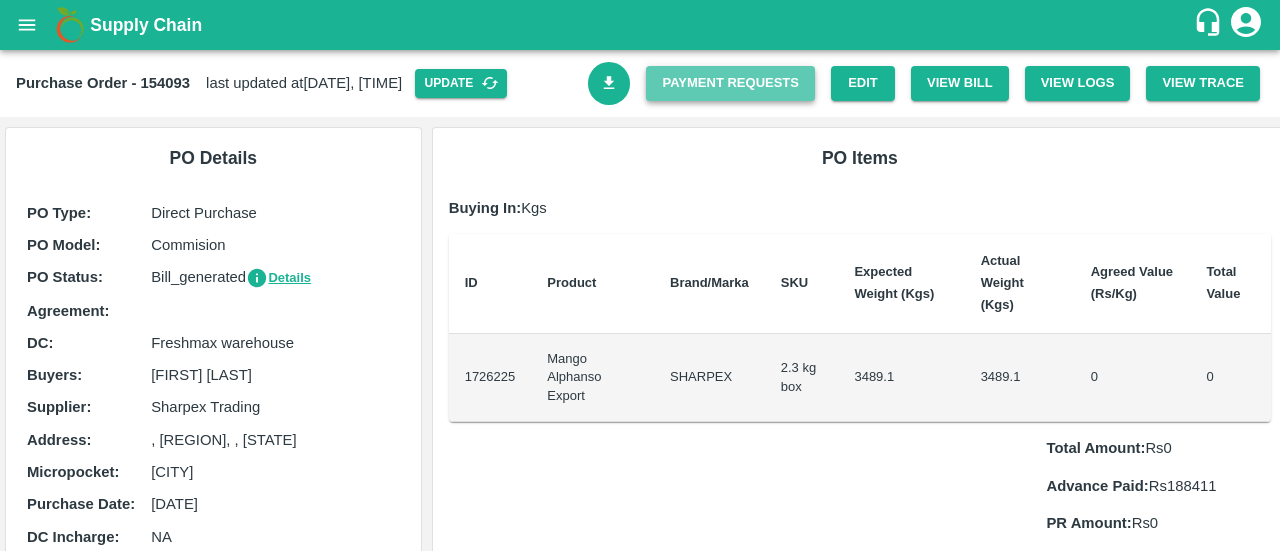 click on "Payment Requests" at bounding box center (730, 83) 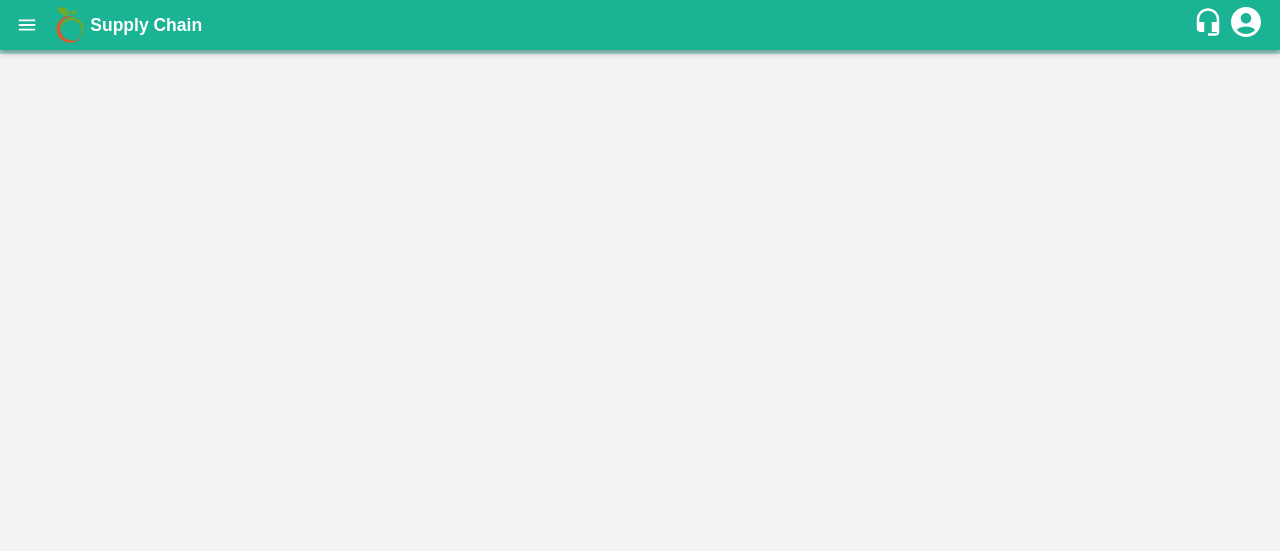 scroll, scrollTop: 0, scrollLeft: 0, axis: both 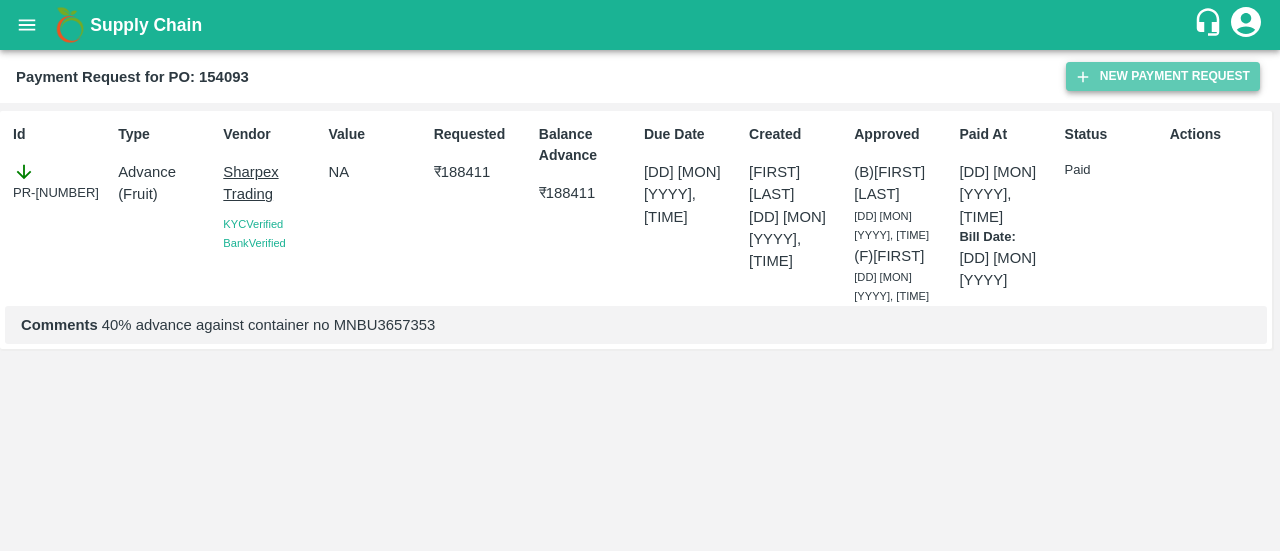 click on "New Payment Request" at bounding box center [1163, 76] 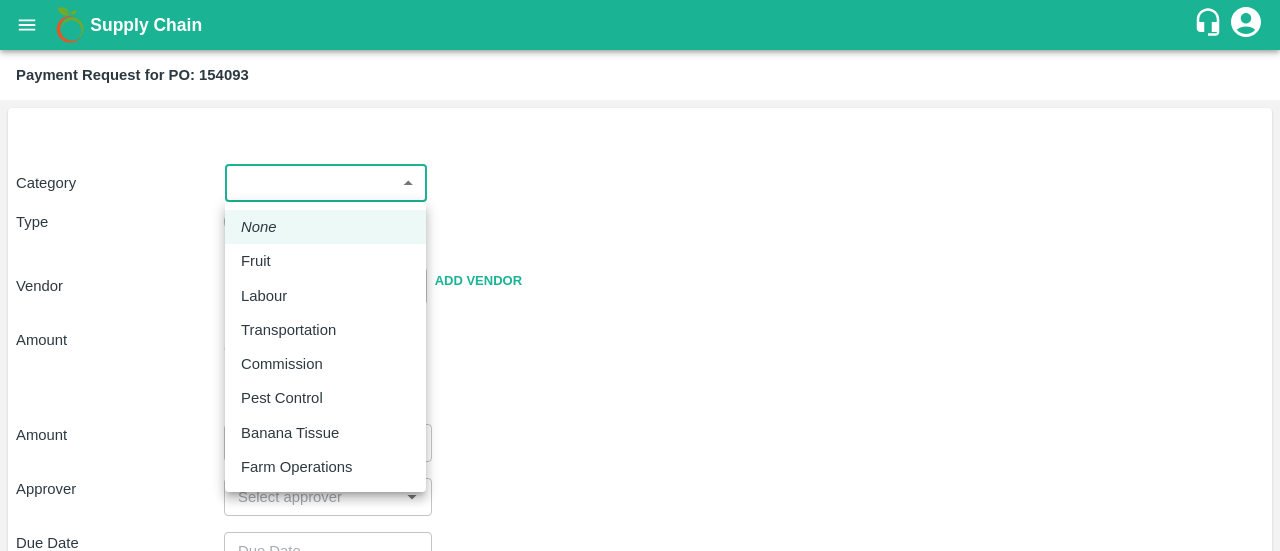 click on "Supply Chain Payment Request for PO: 154093   Category ​ ​ Type Advance Bill Vendor ​ Add Vendor Amount Total value Per Kg ​ Amount ​ Approver ​ Due Date ​  Priority  Low  High Comment x ​ Attach bill Cancel Save FruitX Rohru Mandi FruitX Oddi Mandi FruitX Jeewana Mandi 23-24 Freshmax warehouse Nashik Grapes Export PH DMP Raj Agro industries PH Amrut Jadhav Logout None Fruit Labour Transportation Commission Pest Control Banana Tissue Farm Operations" at bounding box center (640, 275) 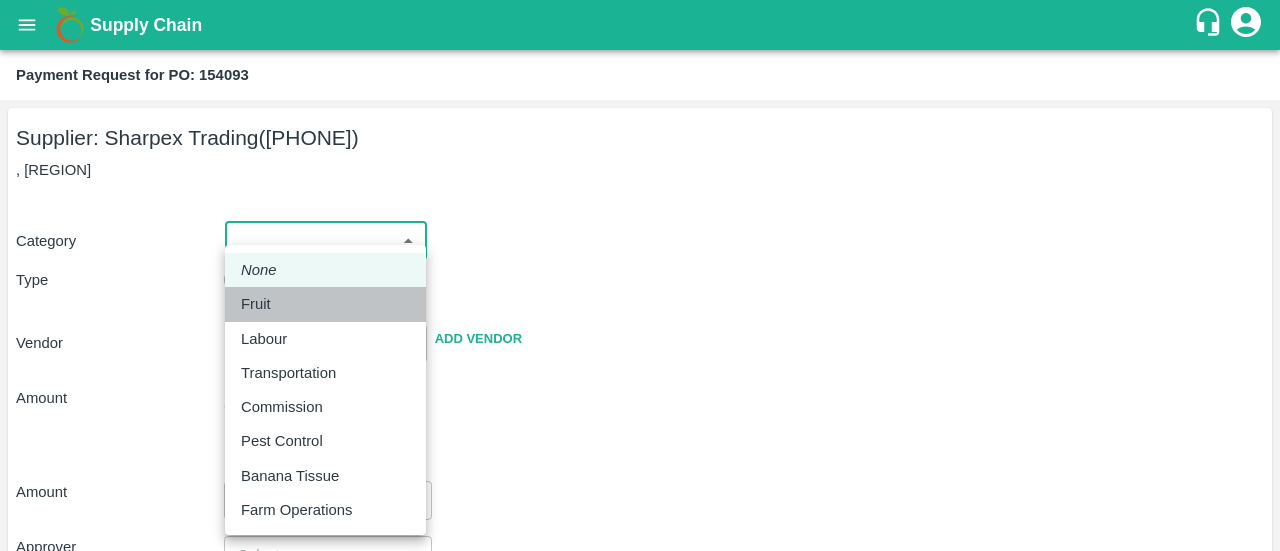 click on "Fruit" at bounding box center [256, 304] 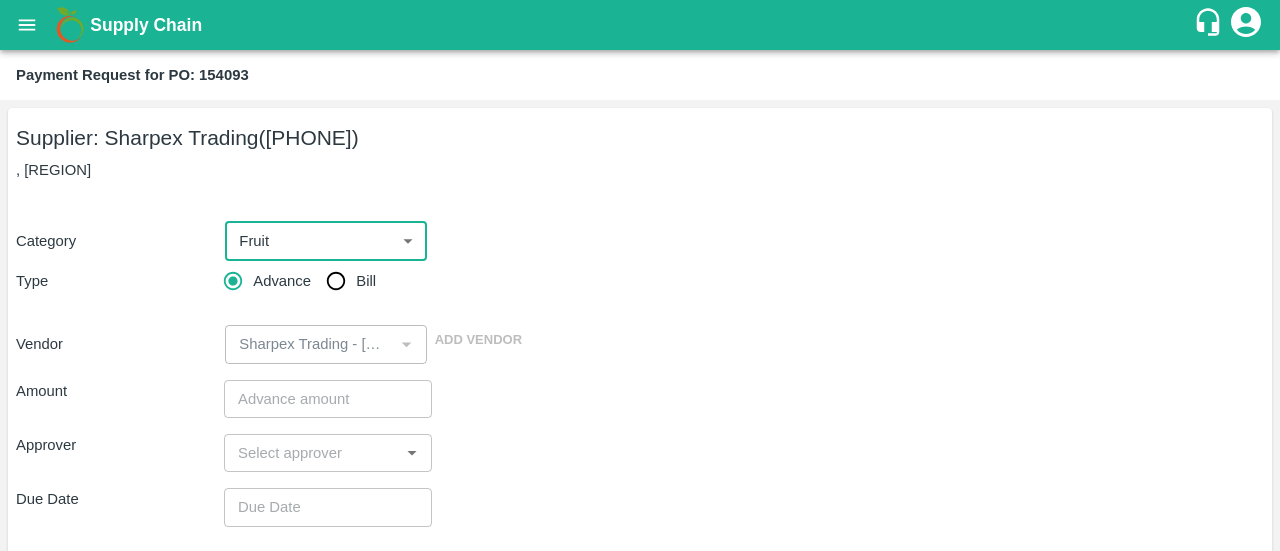 click on "Bill" at bounding box center [336, 281] 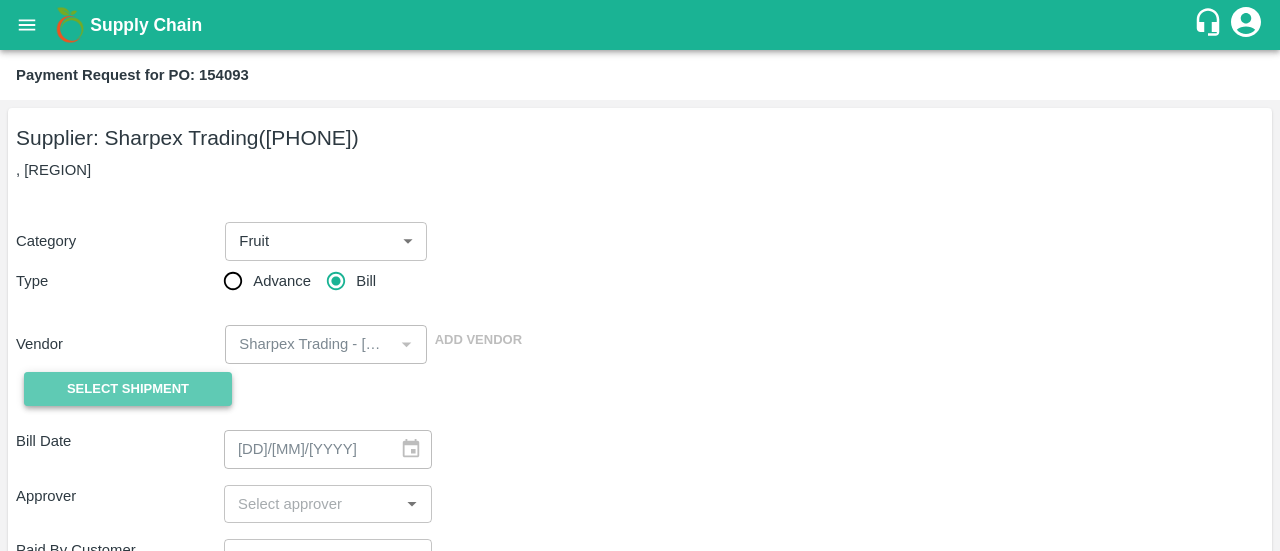 click on "Select Shipment" at bounding box center [128, 389] 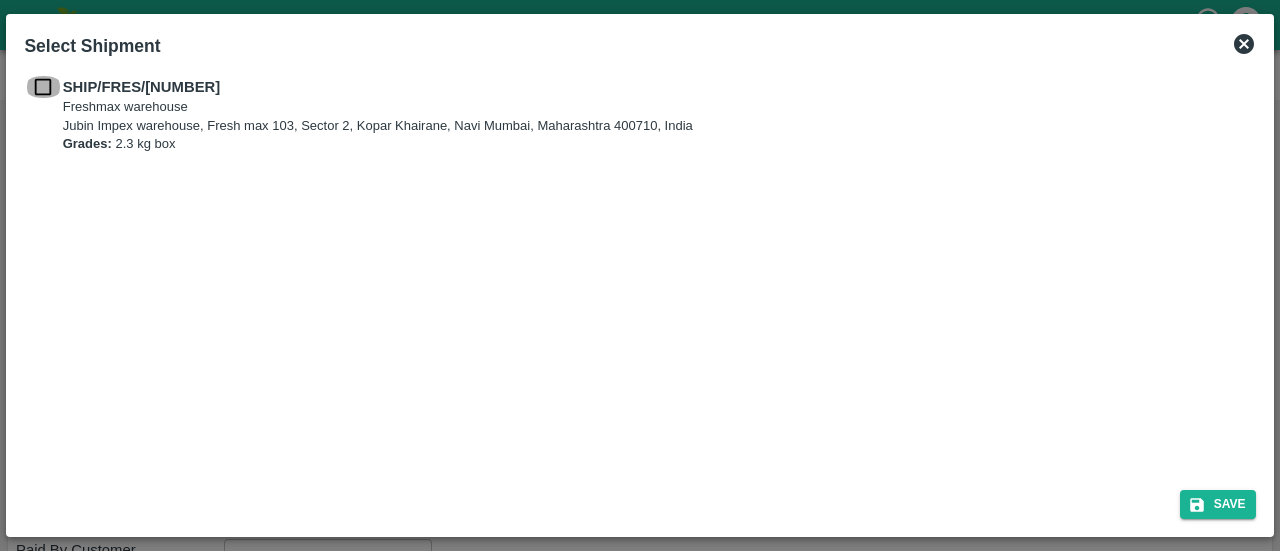 click at bounding box center (43, 87) 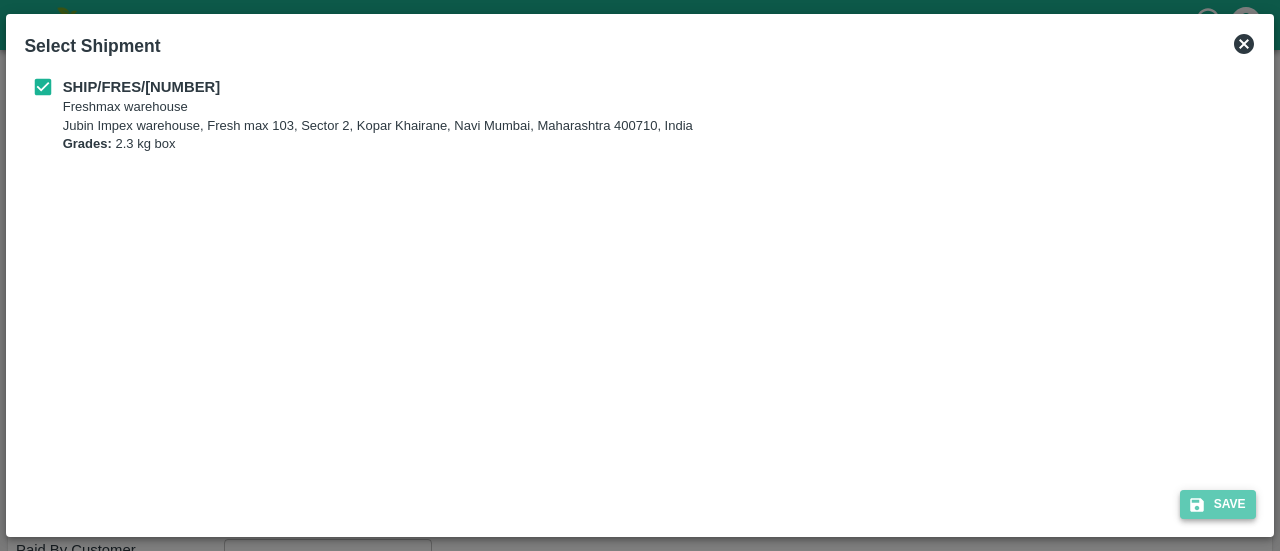 click on "Save" at bounding box center (1218, 504) 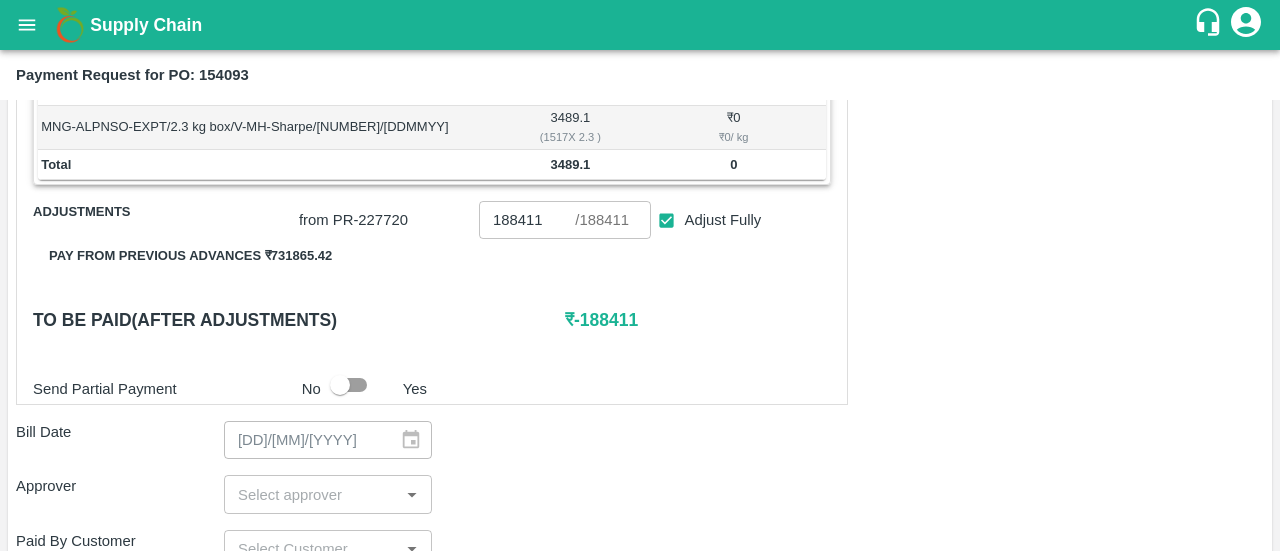 scroll, scrollTop: 371, scrollLeft: 0, axis: vertical 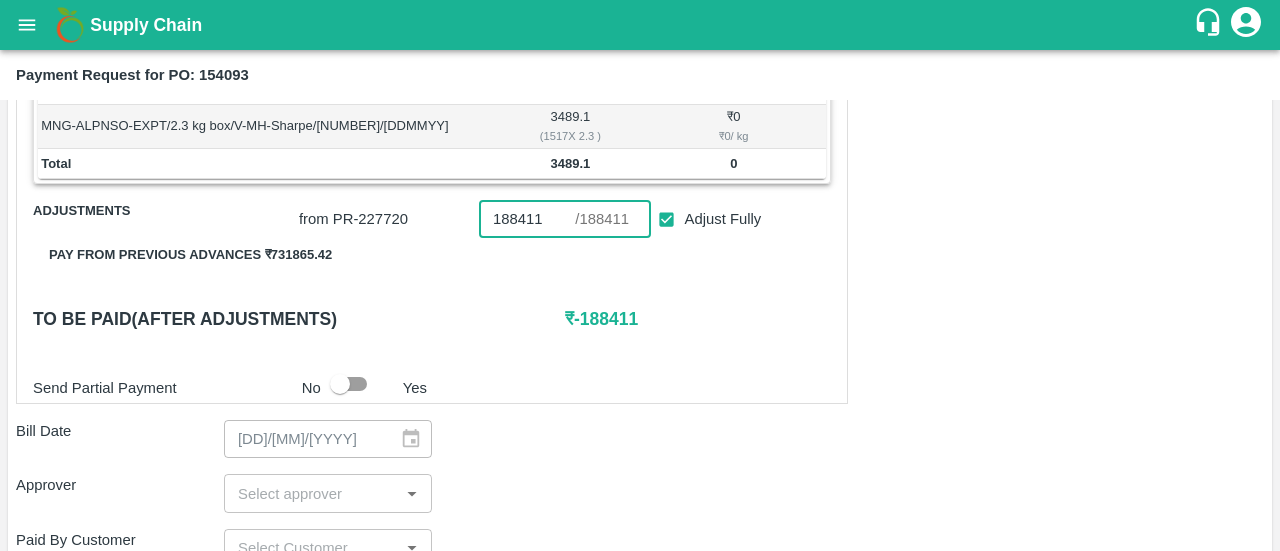 click on "188411" at bounding box center [527, 219] 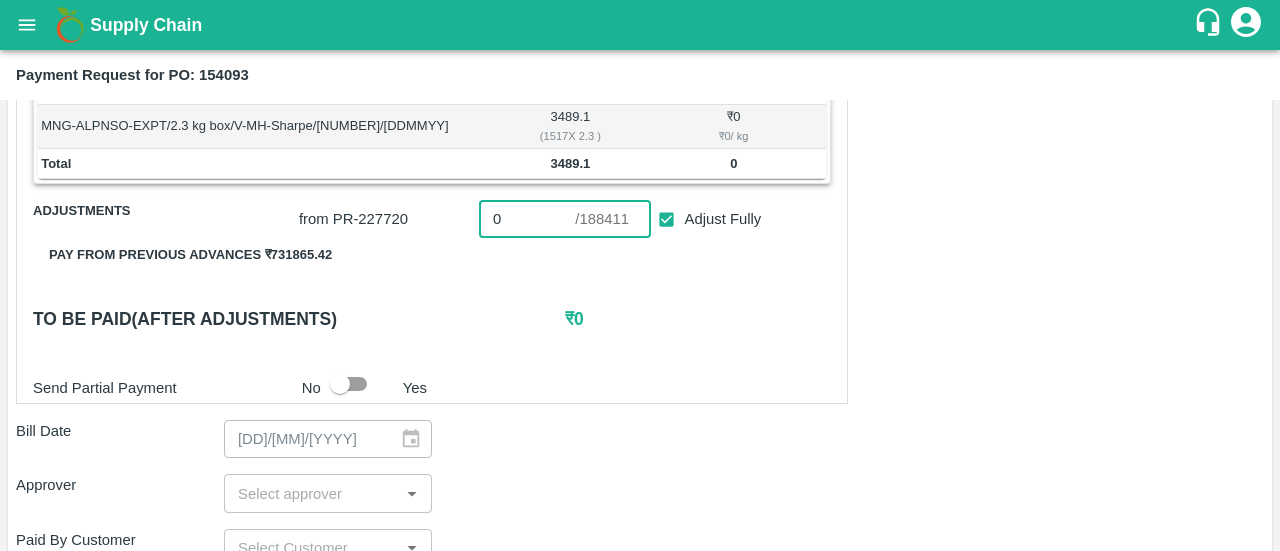 type on "0" 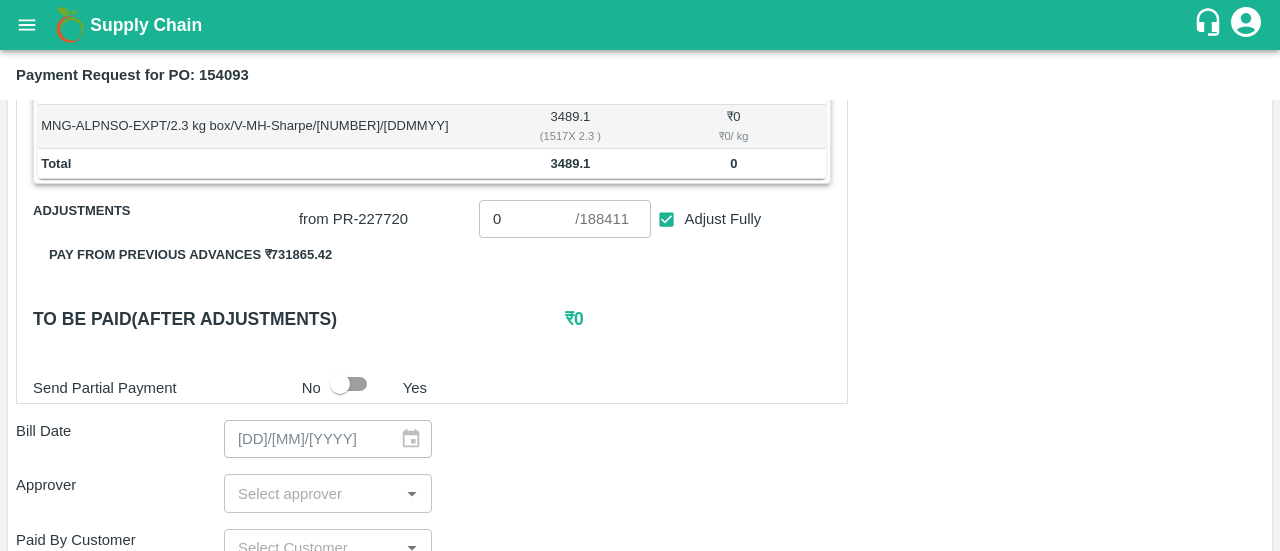 click on "Shipment -  SHIP/FRES/329547 Lots (Labels) Weight (Kgs) Total Price (₹) MNG-ALPNSO-EXPT/2.3 kg box/V-MH-Sharpe/258BOM/200425   3489.1 ( 1517  X   2.3   ) ₹ 0 ₹ 0  / kg Total 3489.1 0 Adjustments from PR- 227720 0 ​ / 188411 ​ Adjust Fully Pay from previous advances ₹  731865.42 To be paid(After adjustments) ₹  0 Send Partial Payment No Yes Bill Date 20/04/2025 ​ Approver ​ Paid By Customer ​ Due Date ​  Priority  Low  High comments x ​ Attach bill Cancel Save" at bounding box center [640, 455] 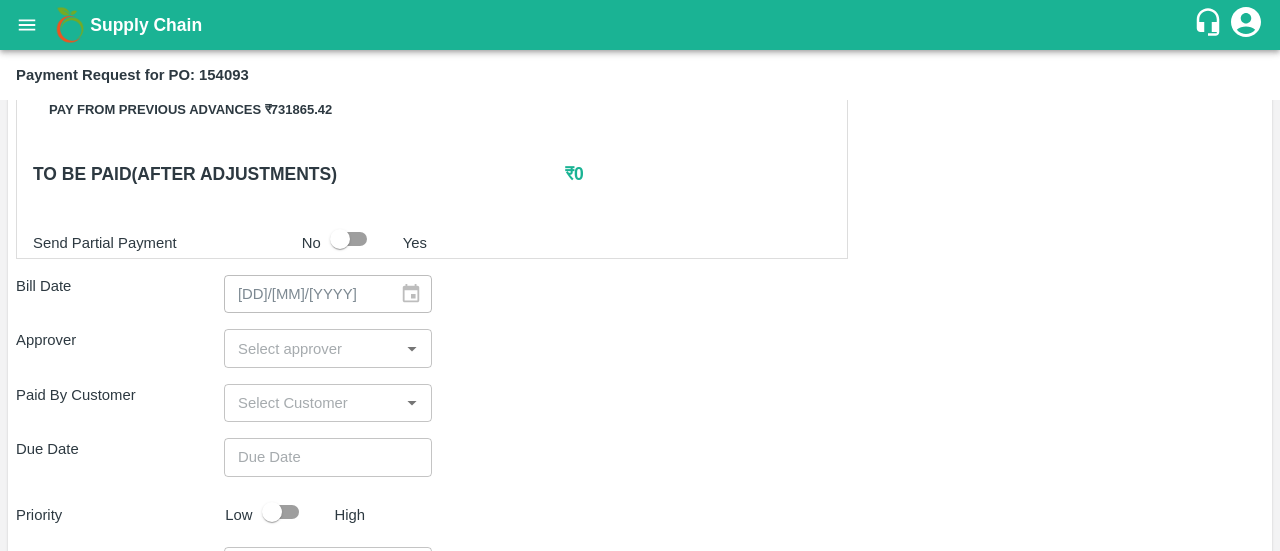 scroll, scrollTop: 518, scrollLeft: 0, axis: vertical 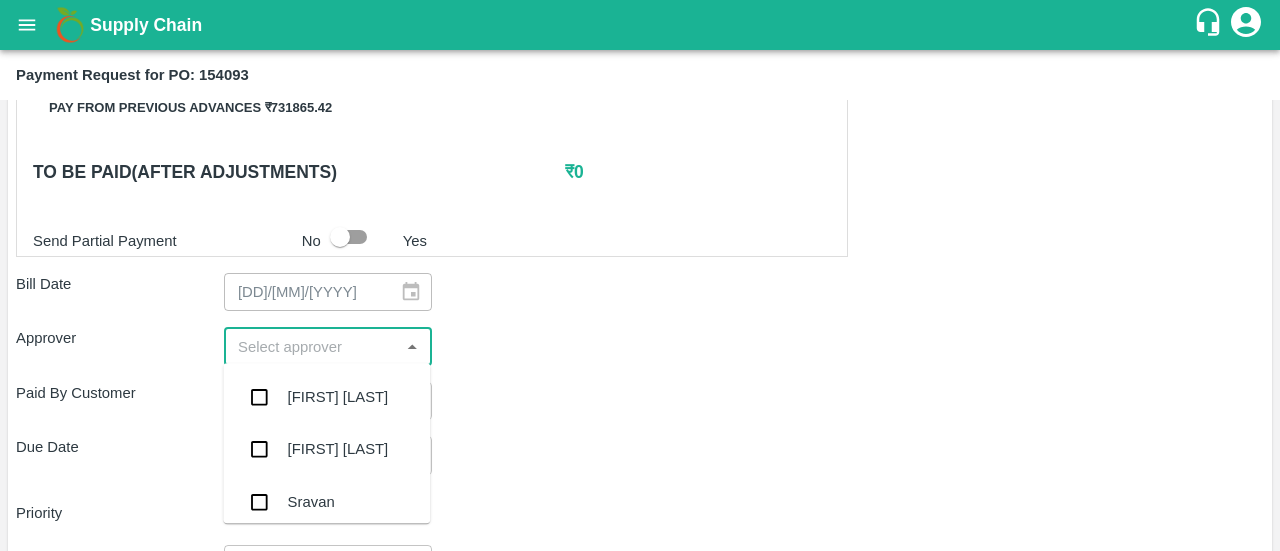 click at bounding box center (311, 346) 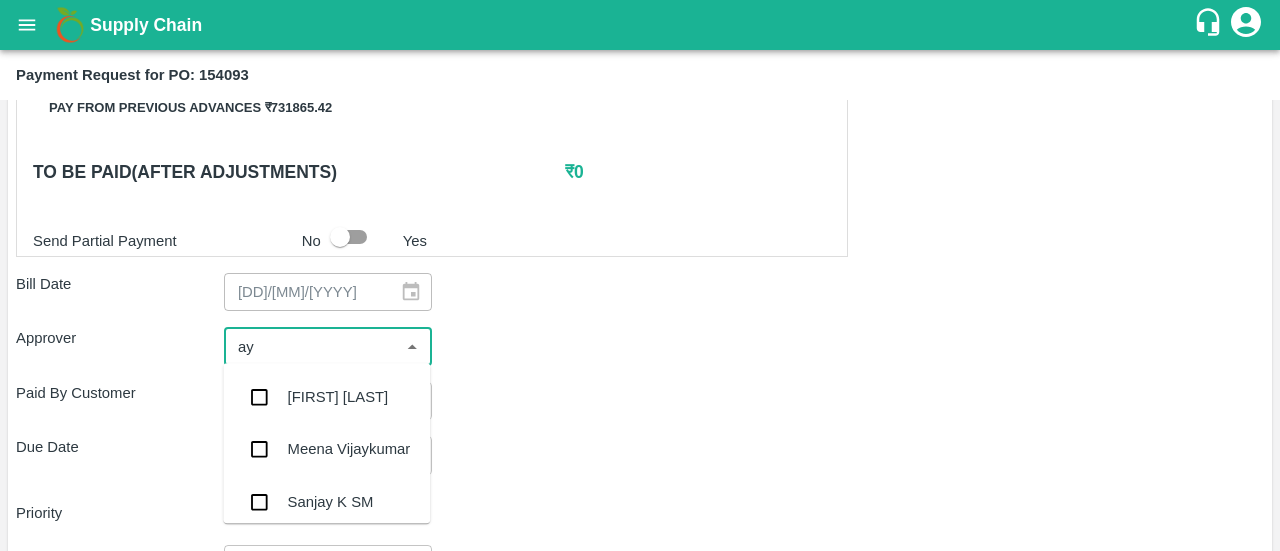 type on "ayu" 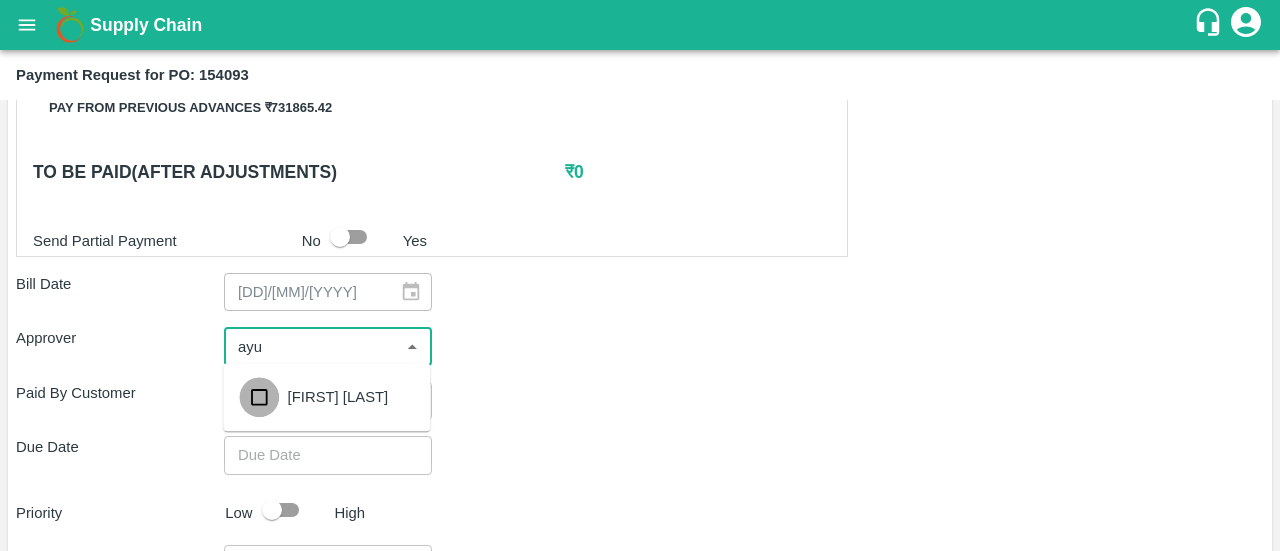 click at bounding box center (259, 397) 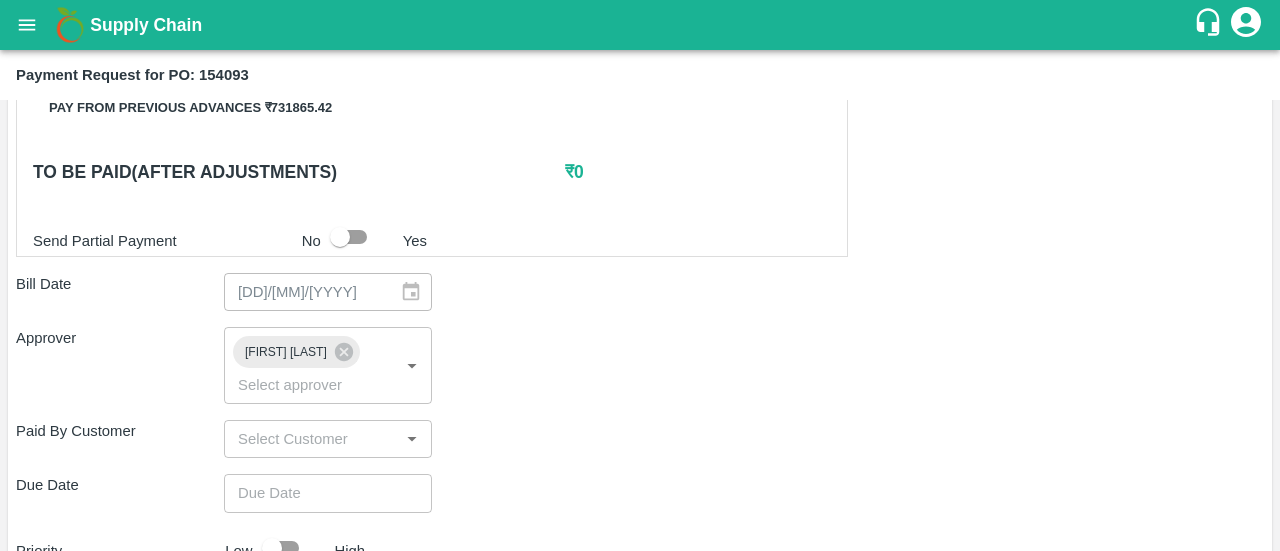 click on "Paid By Customer ​" at bounding box center (640, 439) 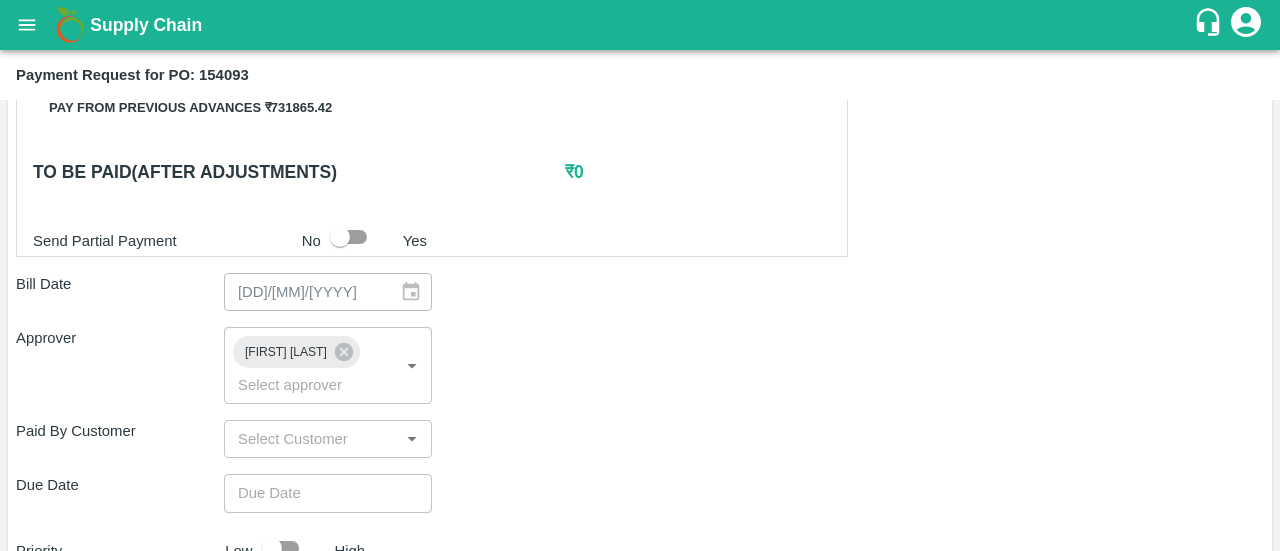 type on "DD/MM/YYYY hh:mm aa" 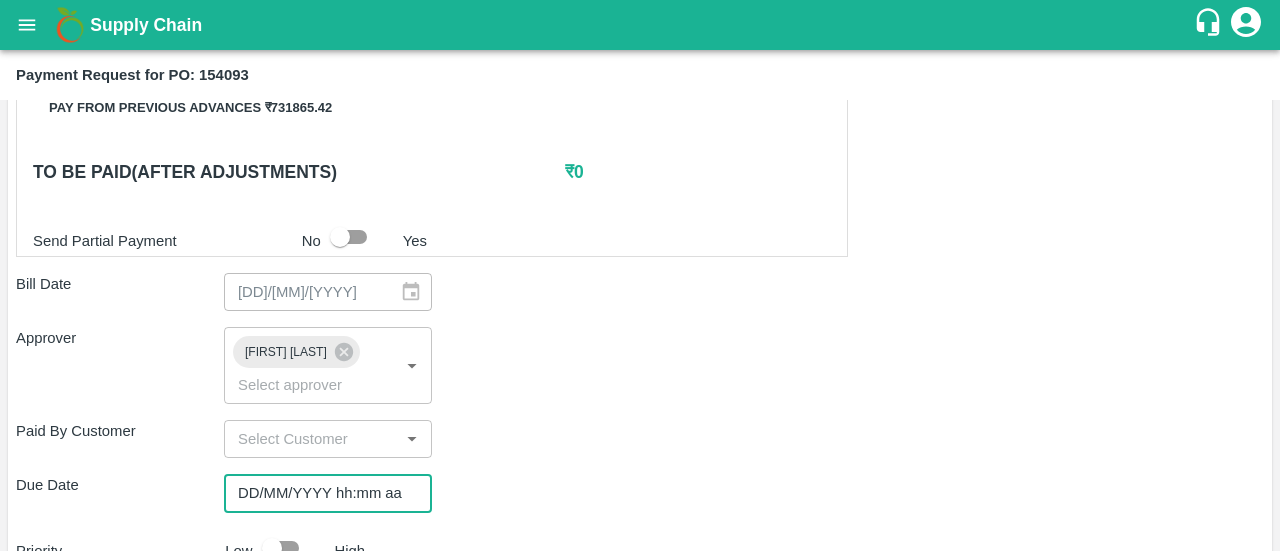 click on "DD/MM/YYYY hh:mm aa" at bounding box center (321, 493) 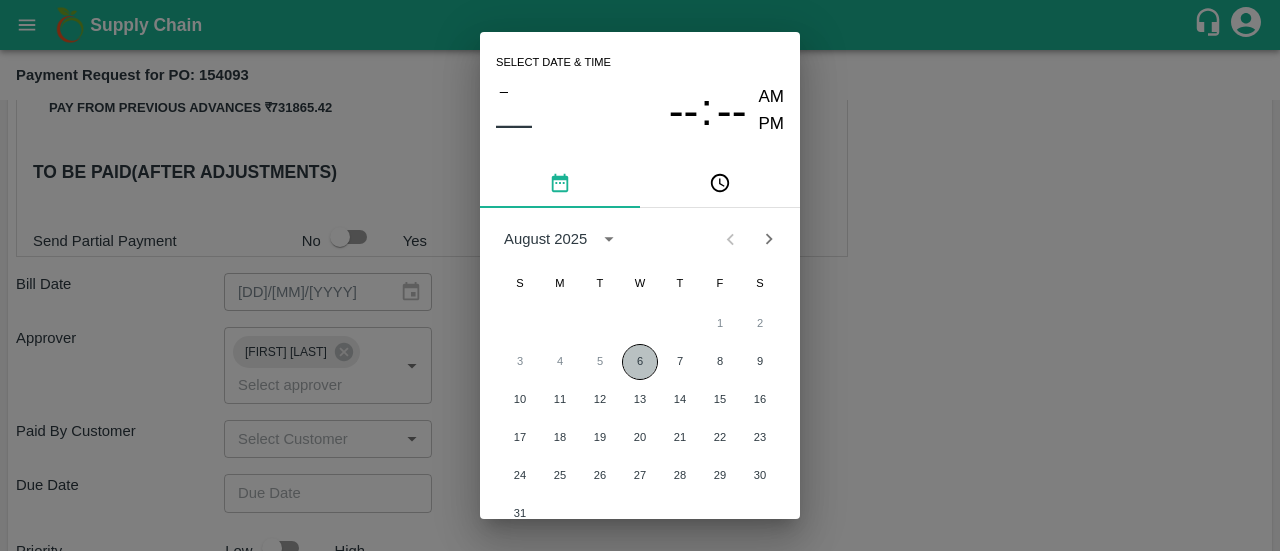 click on "6" at bounding box center [640, 362] 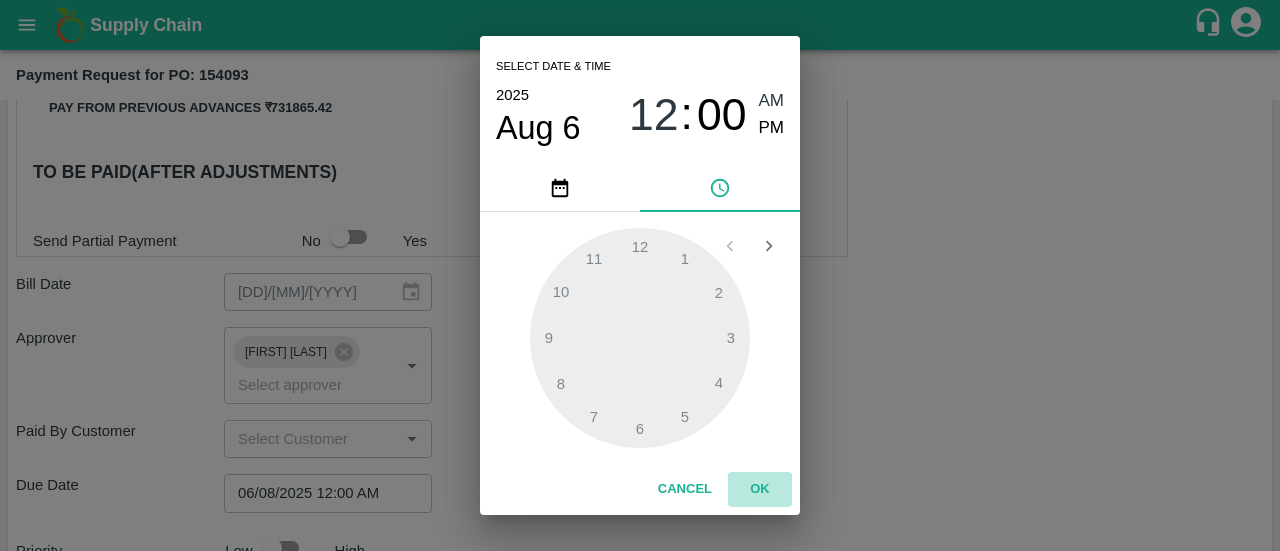 click on "OK" at bounding box center (760, 489) 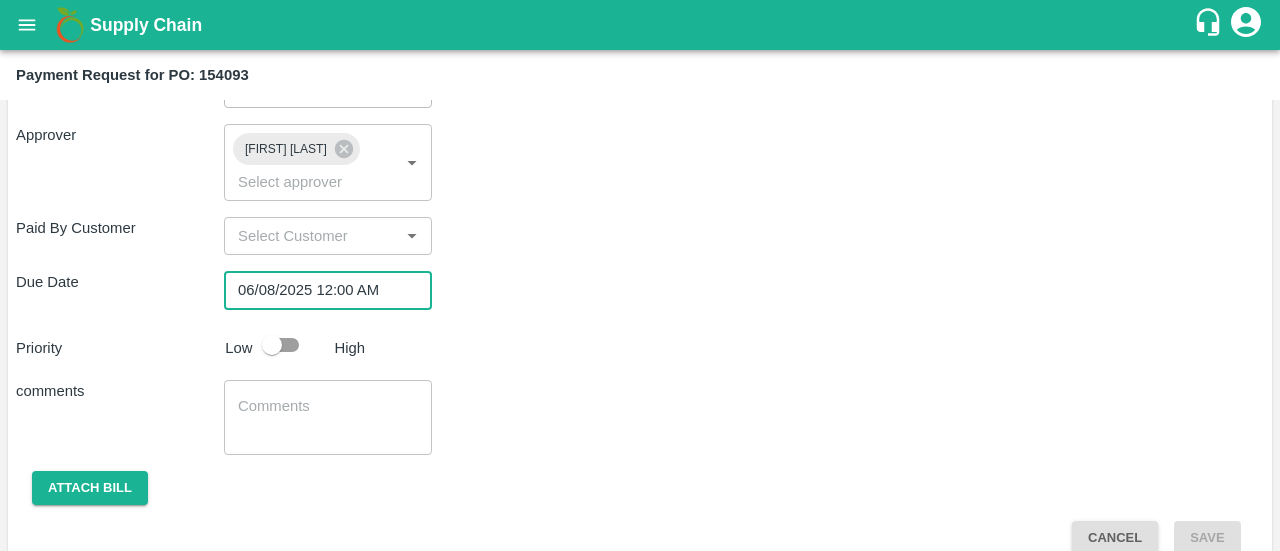 scroll, scrollTop: 730, scrollLeft: 0, axis: vertical 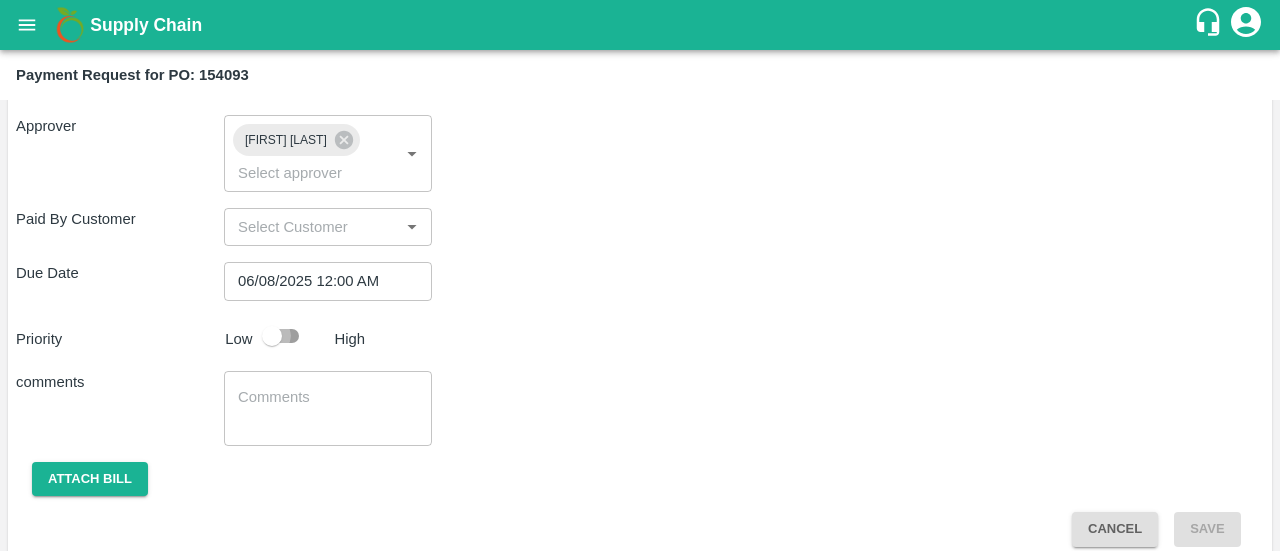 click at bounding box center (272, 336) 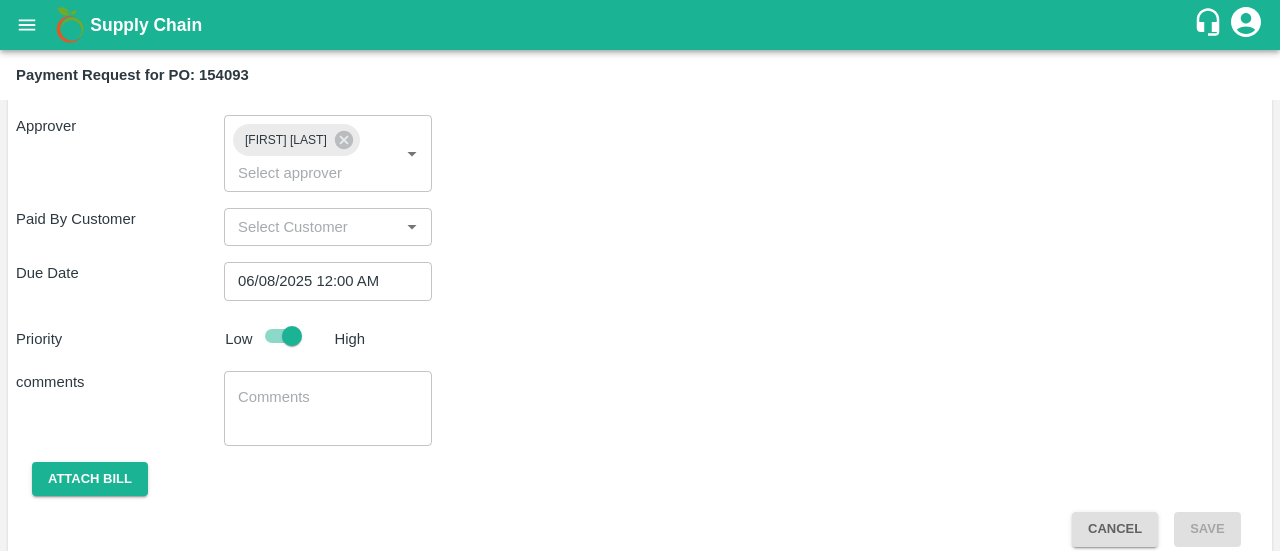 click on "x ​" at bounding box center (328, 408) 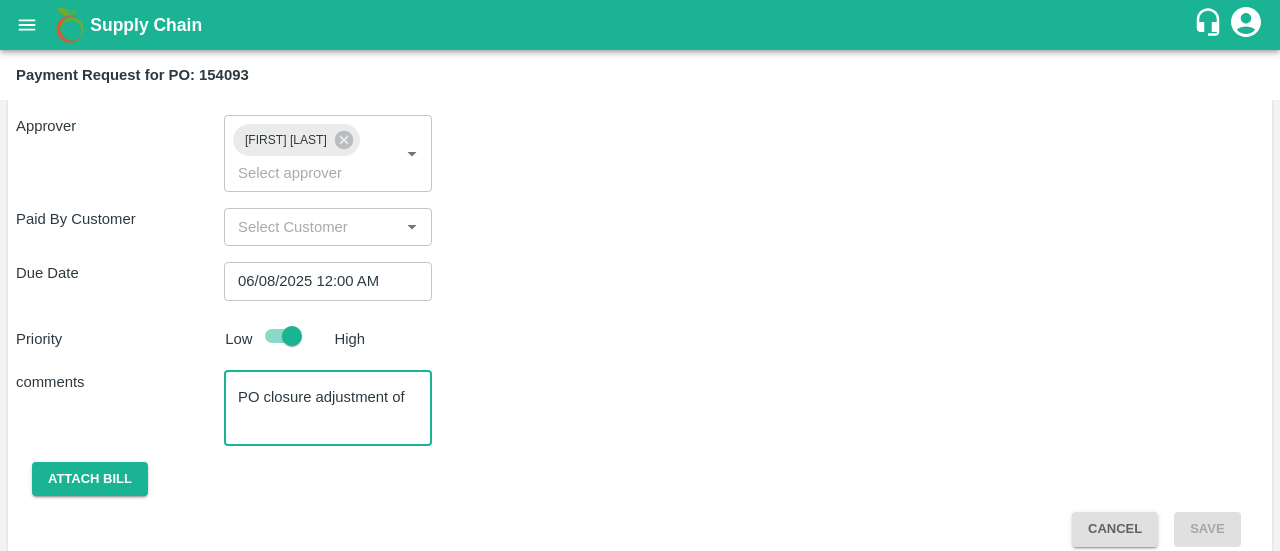 paste on "MNBU3657353" 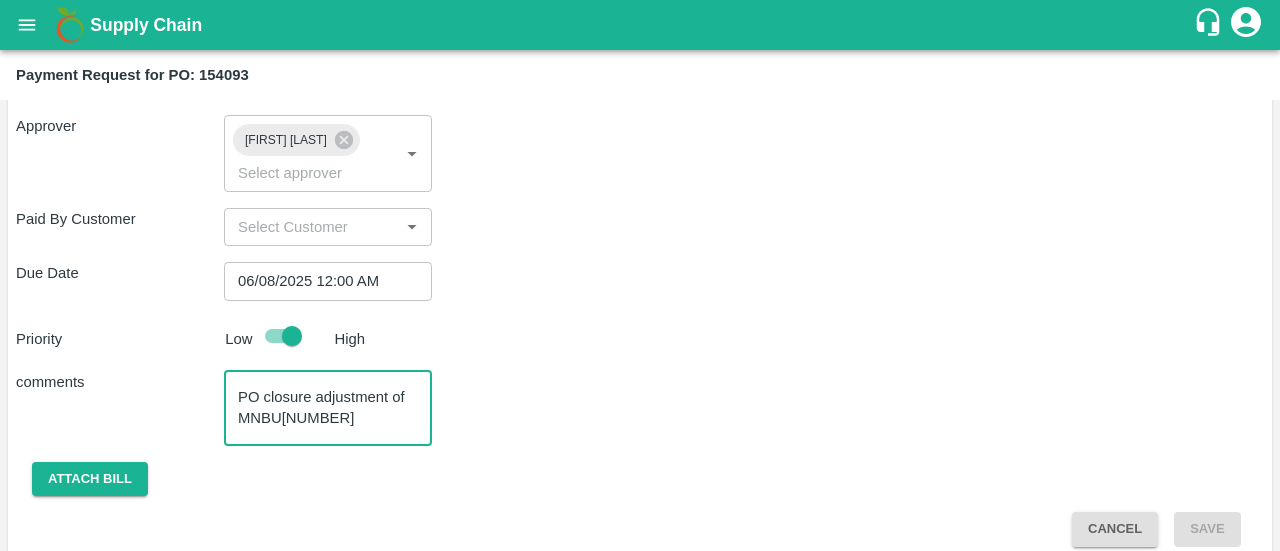 scroll, scrollTop: 41, scrollLeft: 0, axis: vertical 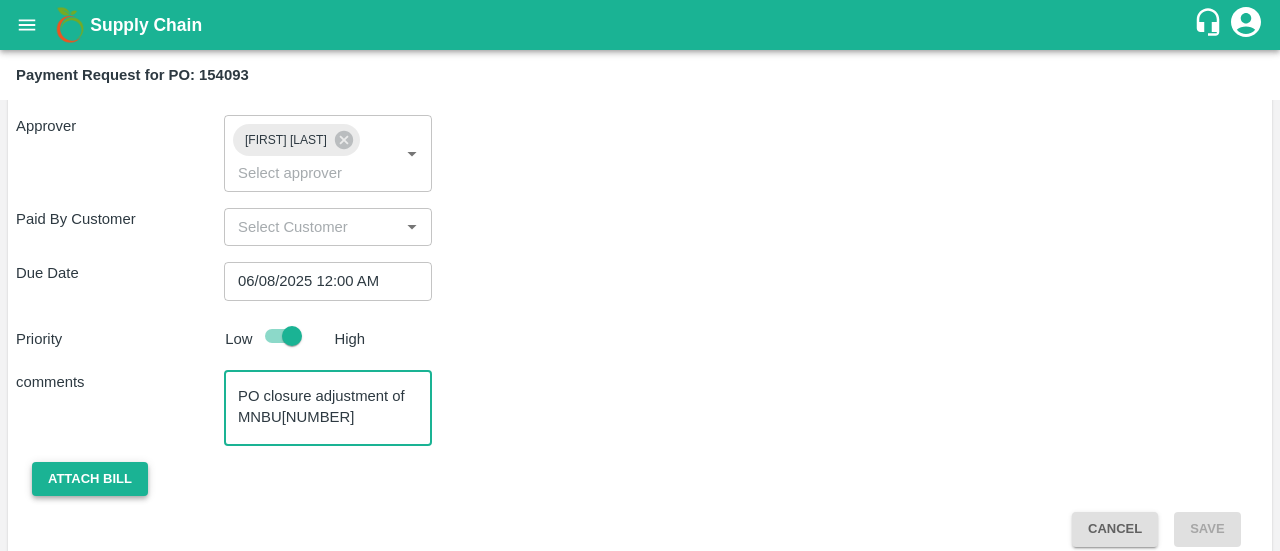 type on "PO closure adjustment of MNBU3657353" 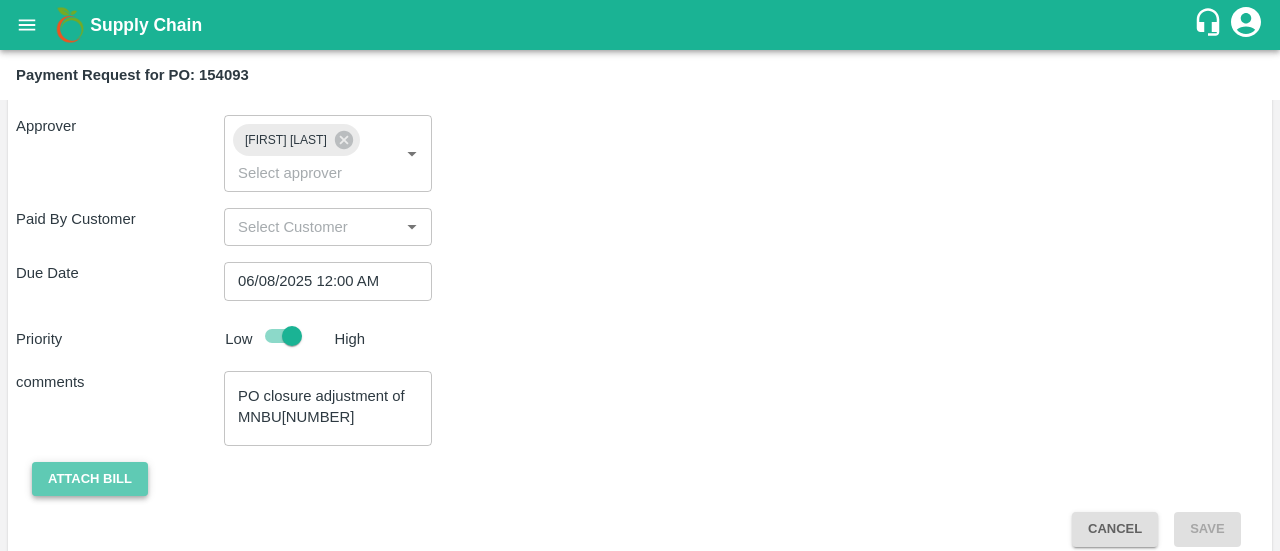 click on "Attach bill" at bounding box center (90, 479) 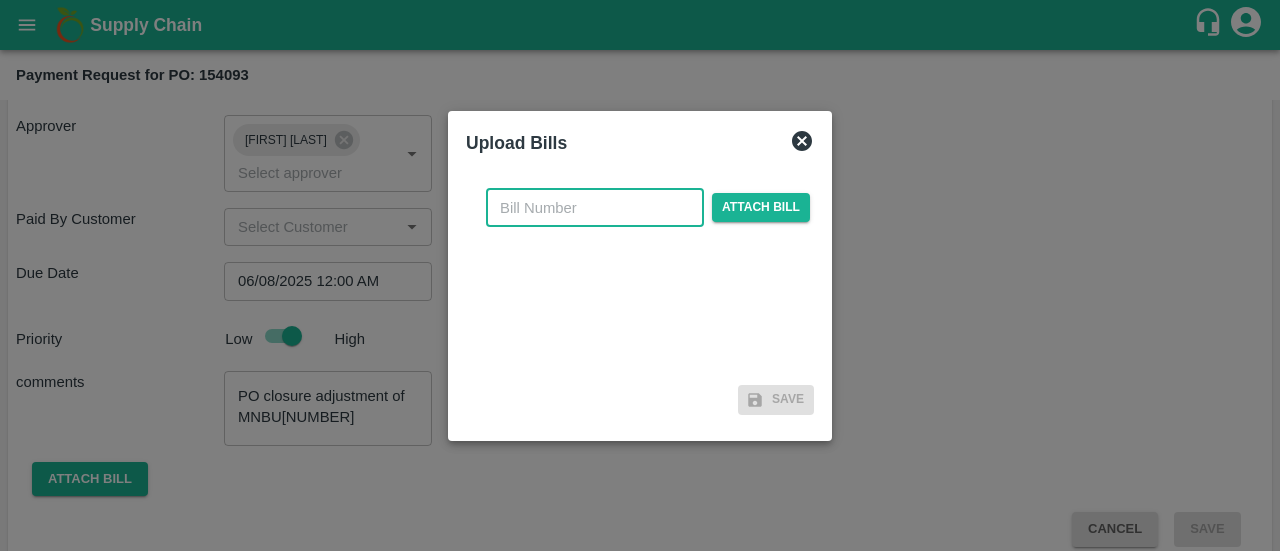click at bounding box center (595, 208) 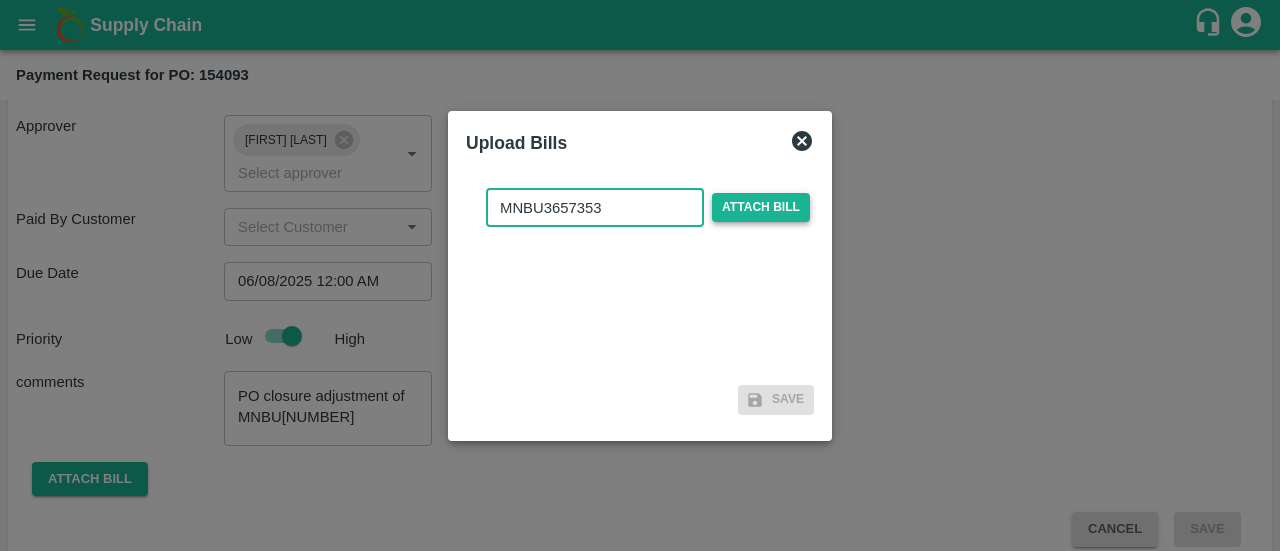 type on "MNBU3657353" 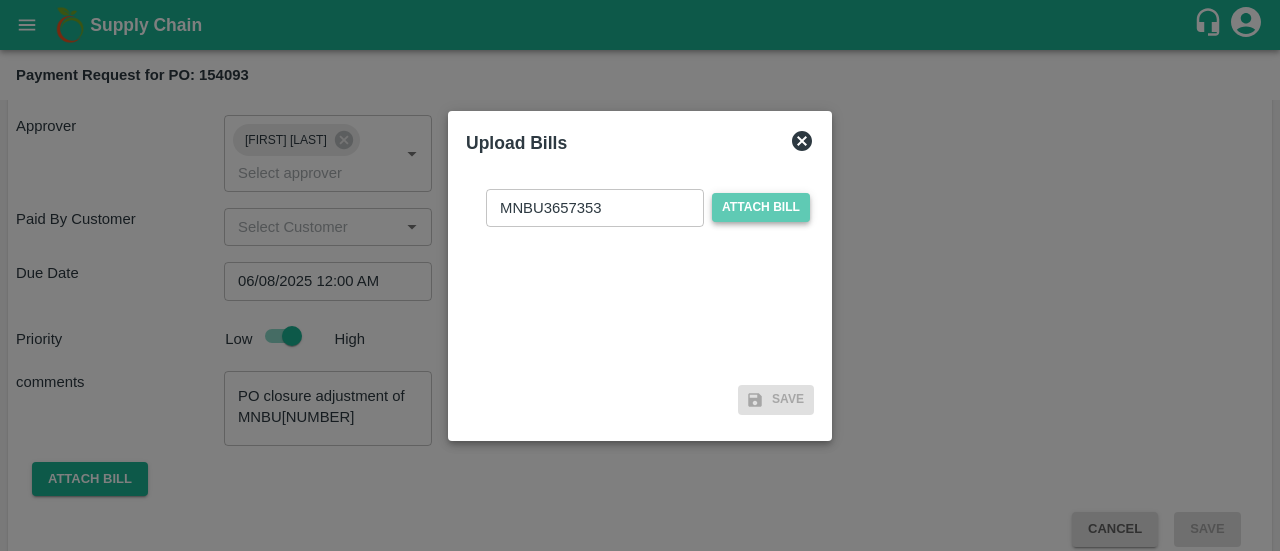 click on "Attach bill" at bounding box center [761, 207] 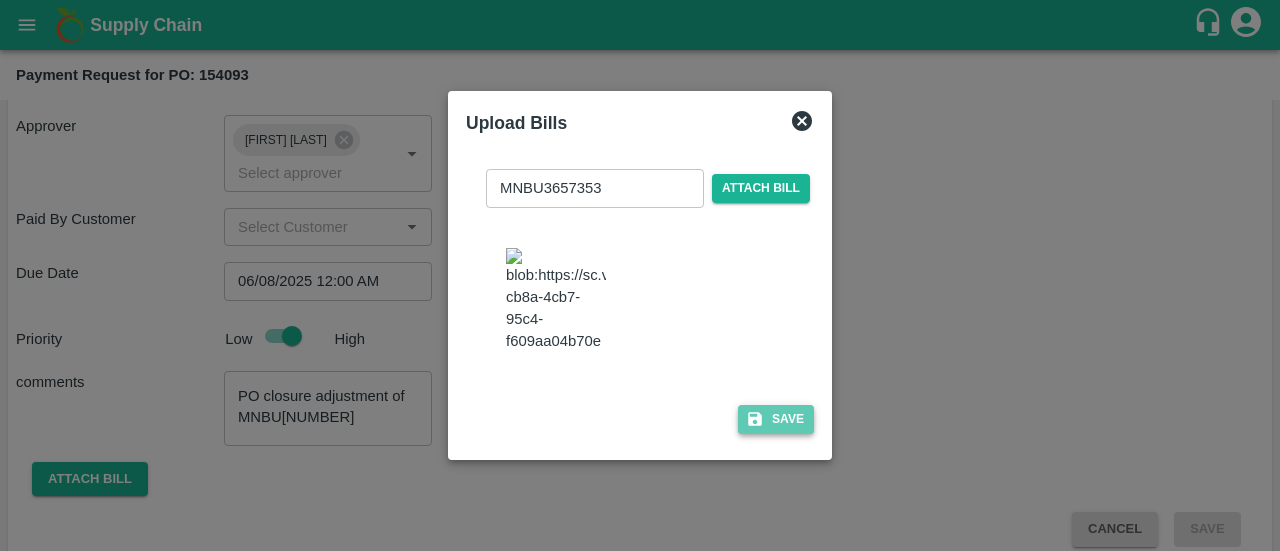click on "Save" at bounding box center [776, 419] 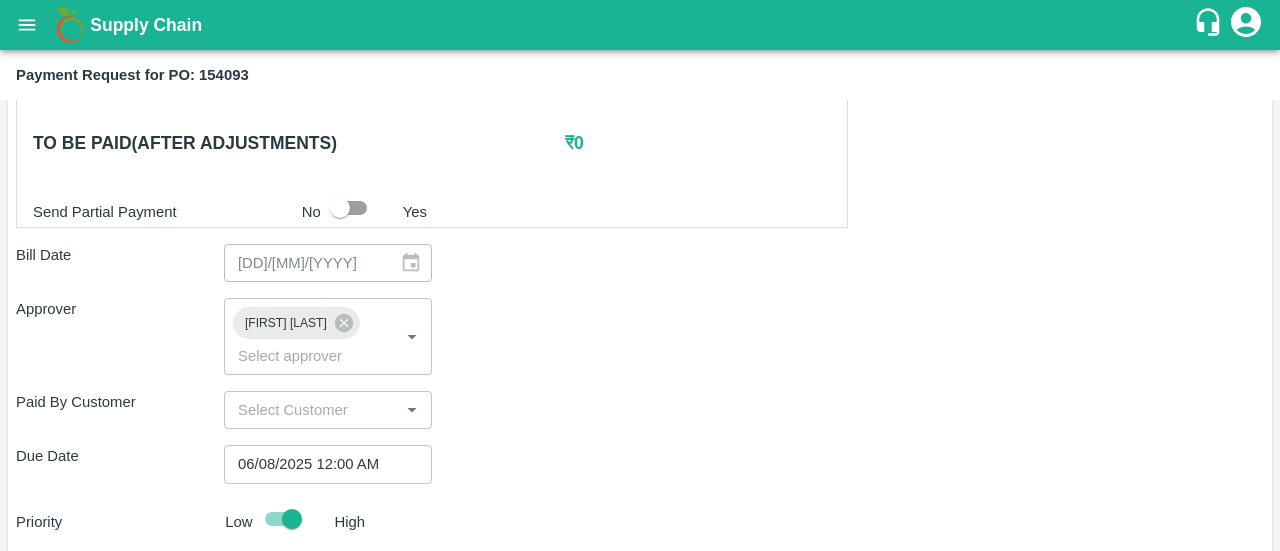 scroll, scrollTop: 771, scrollLeft: 0, axis: vertical 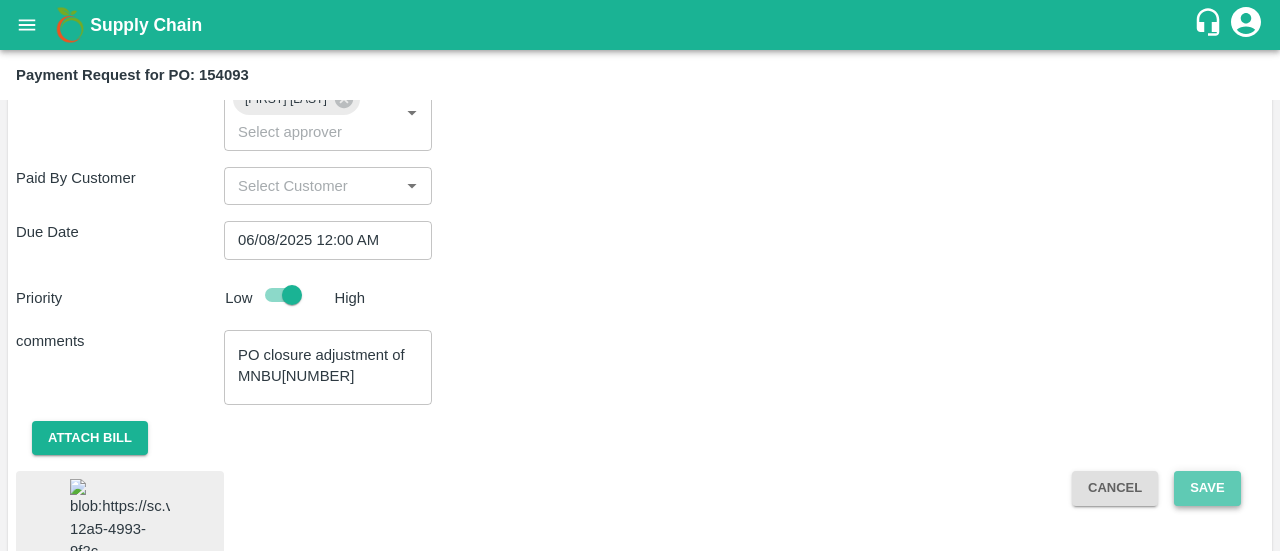 click on "Save" at bounding box center [1207, 488] 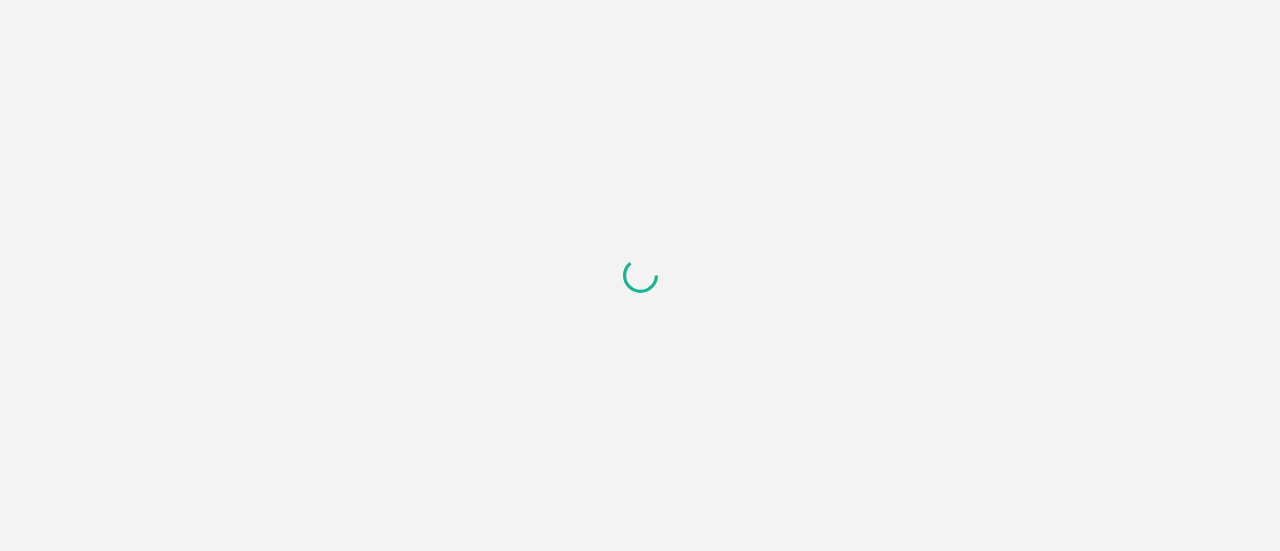 scroll, scrollTop: 0, scrollLeft: 0, axis: both 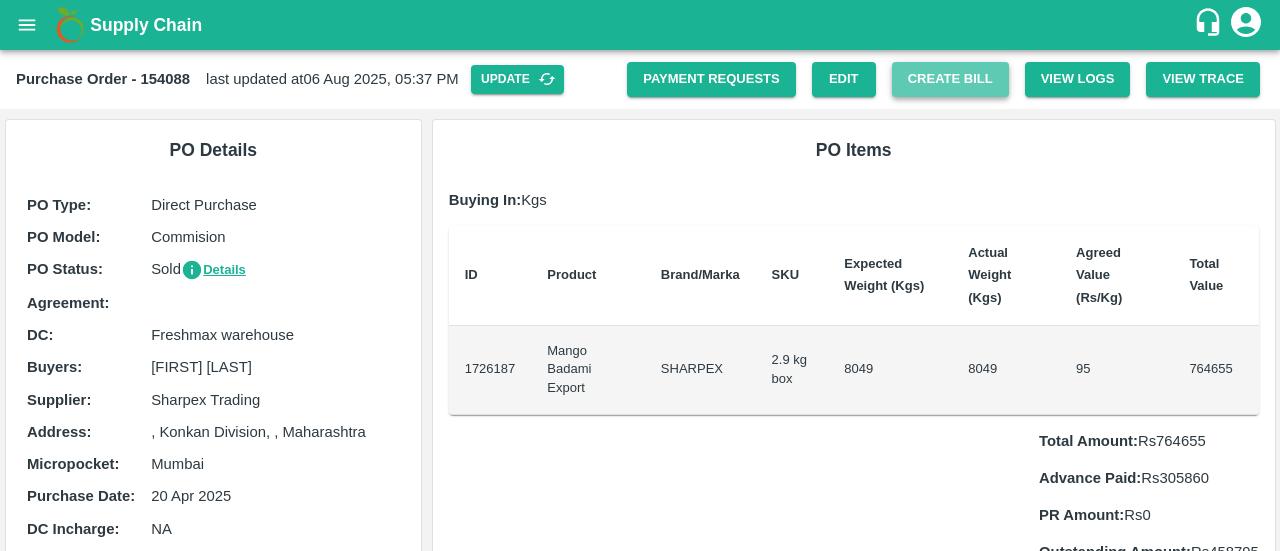 click on "Create Bill" at bounding box center (950, 79) 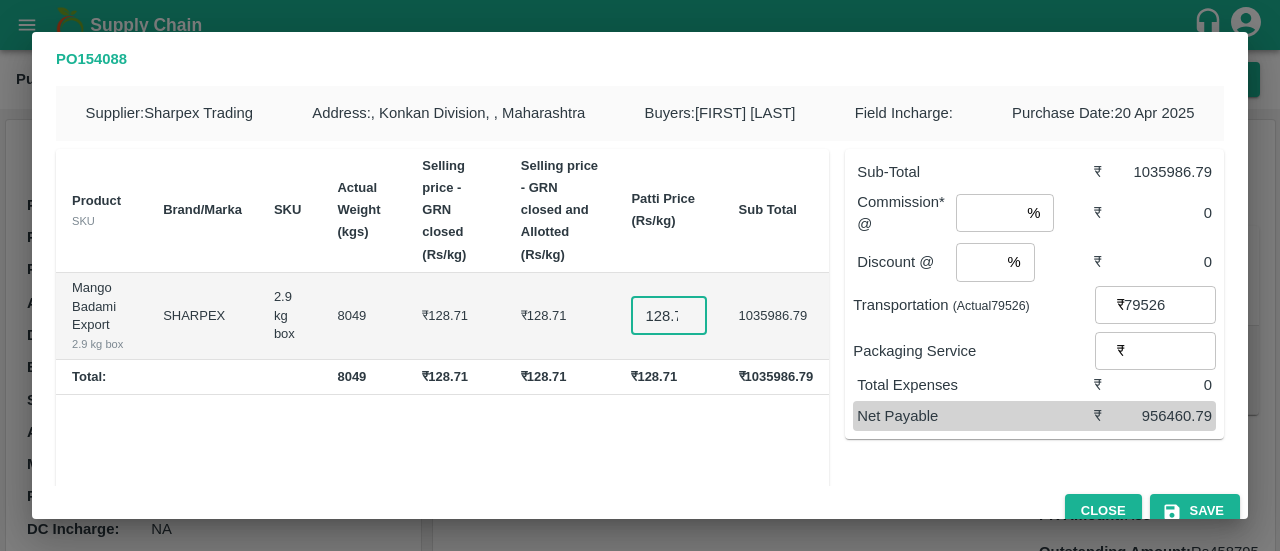 click on "128.71" at bounding box center (668, 316) 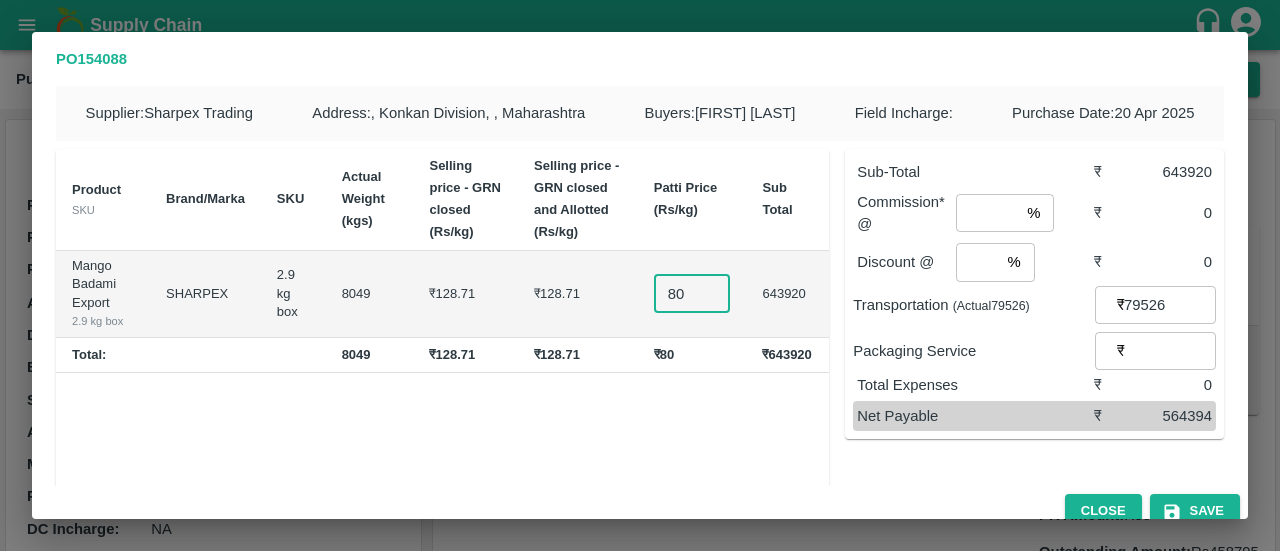 type on "8" 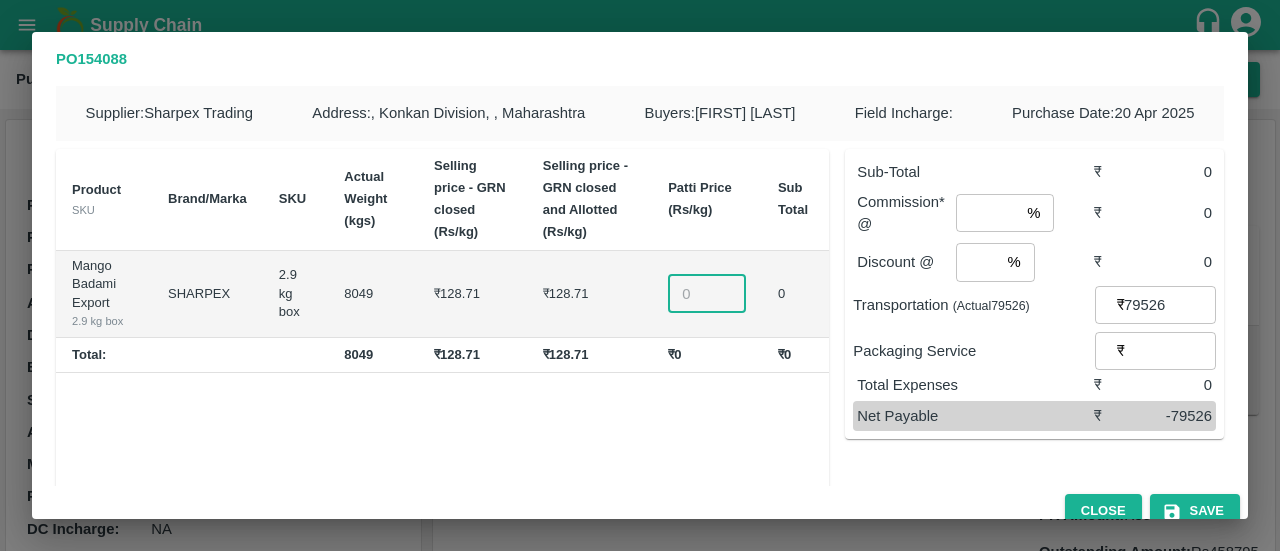 type on "3" 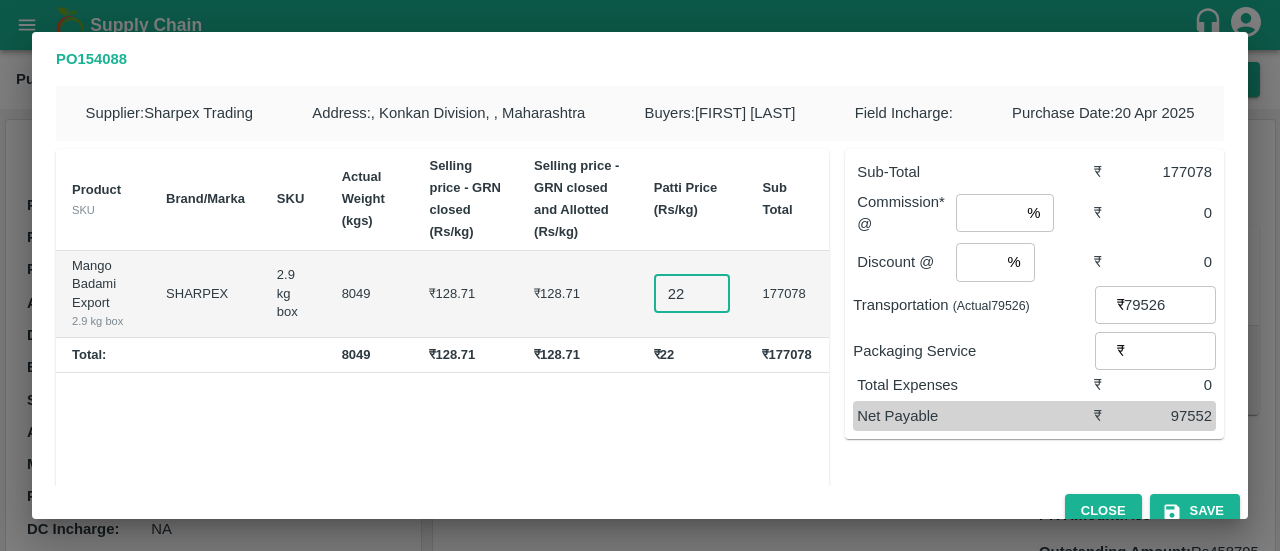 type on "2" 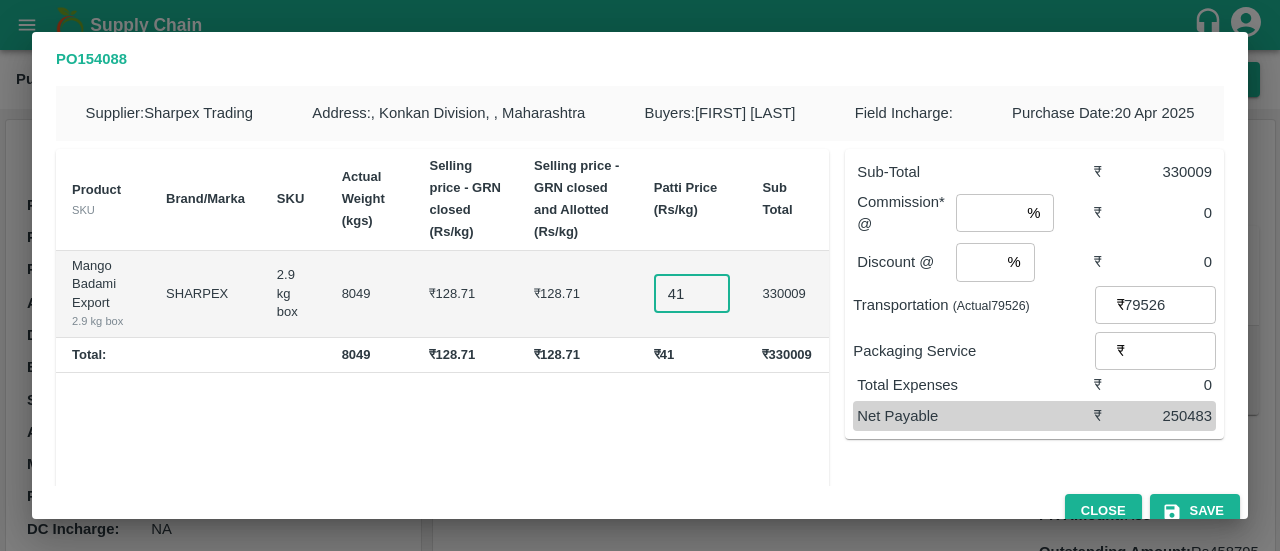 type on "4" 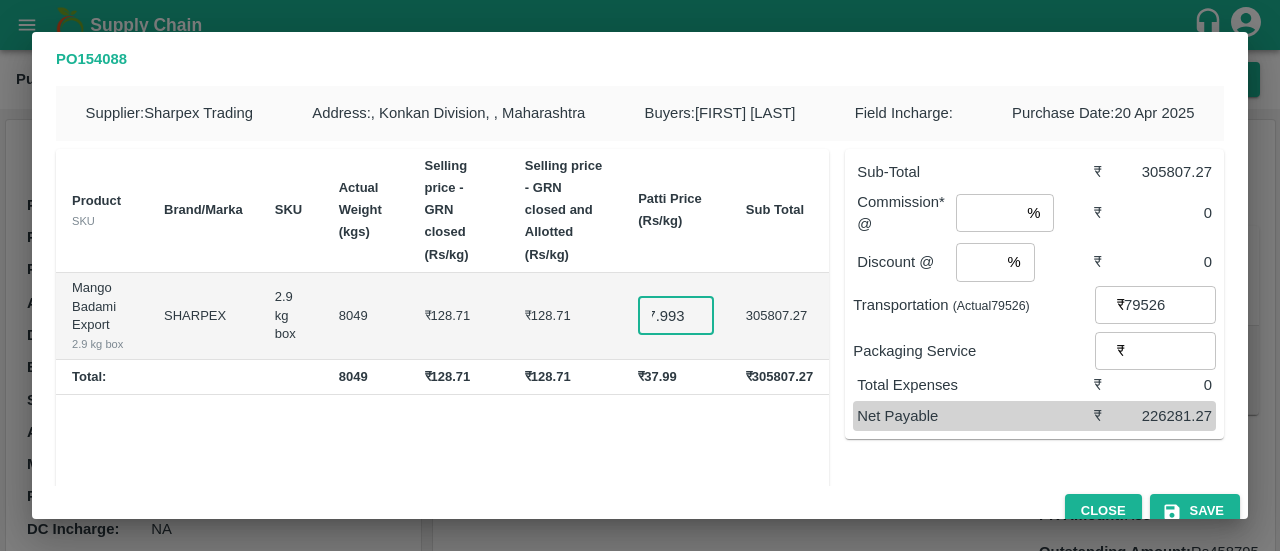 scroll, scrollTop: 0, scrollLeft: 22, axis: horizontal 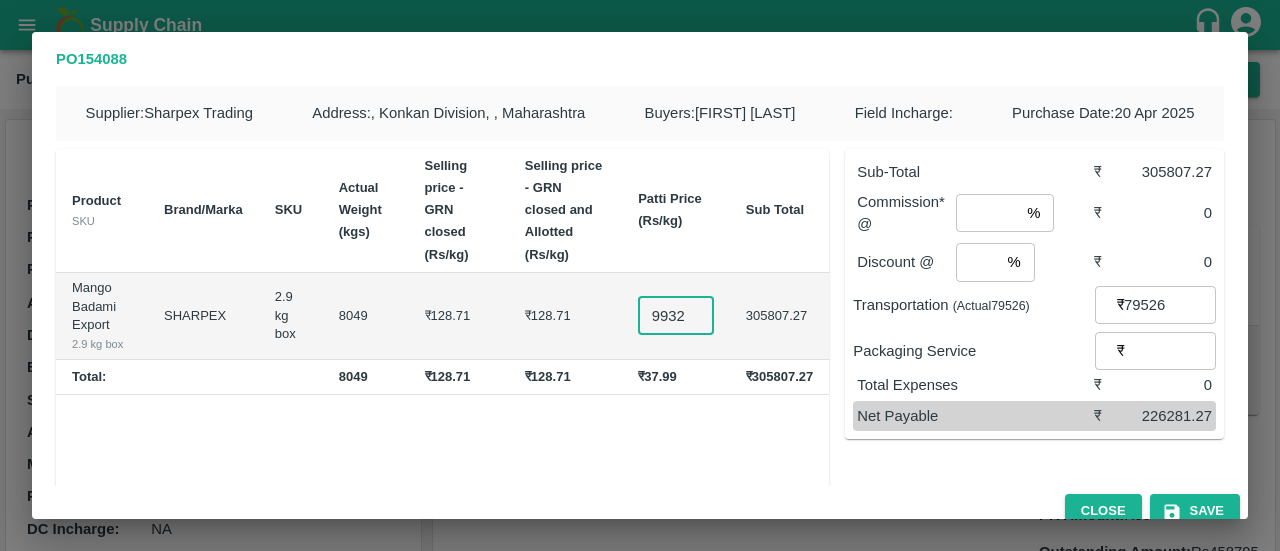 type on "37.9932" 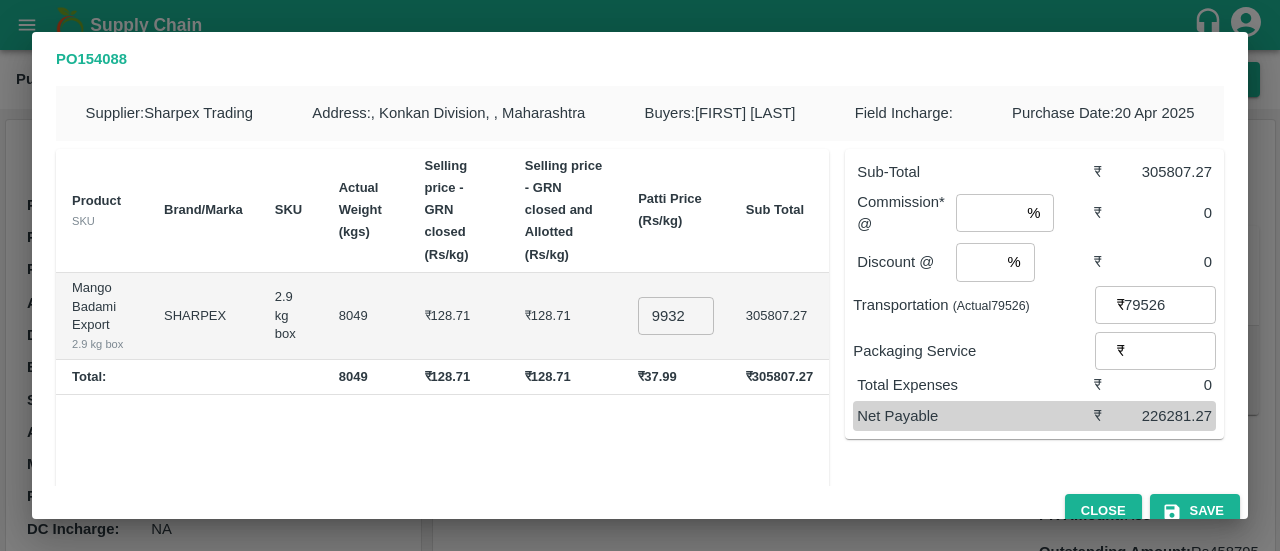 scroll, scrollTop: 0, scrollLeft: 0, axis: both 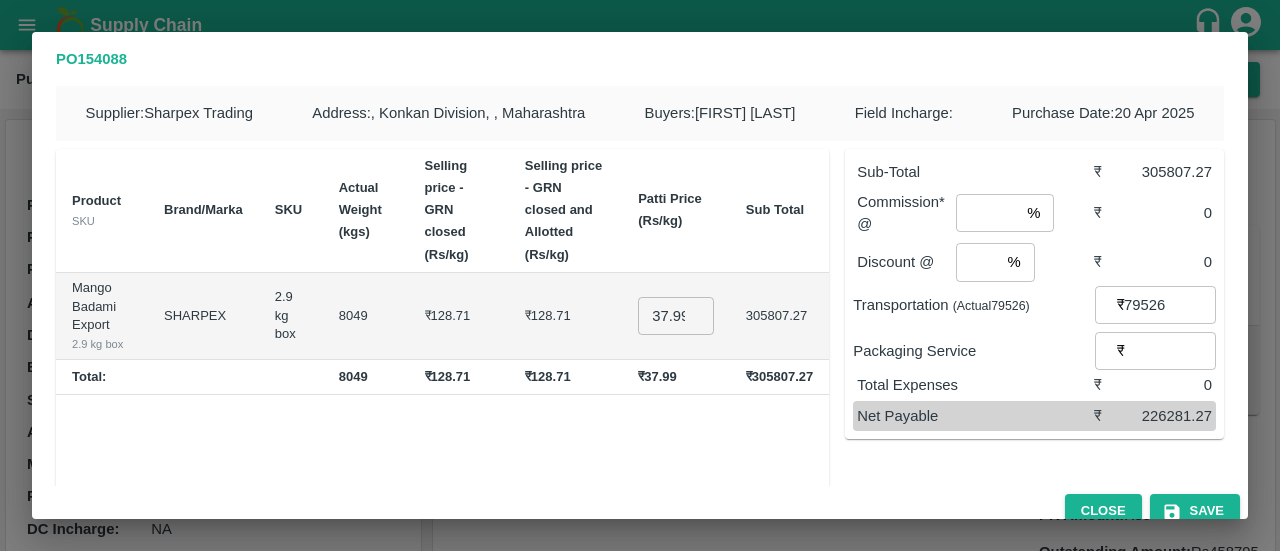 click on "Product SKU Brand/Marka SKU Actual Weight (kgs) Selling price - GRN closed (Rs/kg) Selling price - GRN closed and Allotted (Rs/kg) Patti Price (Rs/kg) Sub Total Mango Badami Export 2.9 kg box SHARPEX 2.9 kg box 8049 ₹128.71 ₹128.71 37.9932 ​ 305807.27 Total: 8049 ₹128.71 ₹128.71 ₹37.99 ₹305807.27" at bounding box center (442, 349) 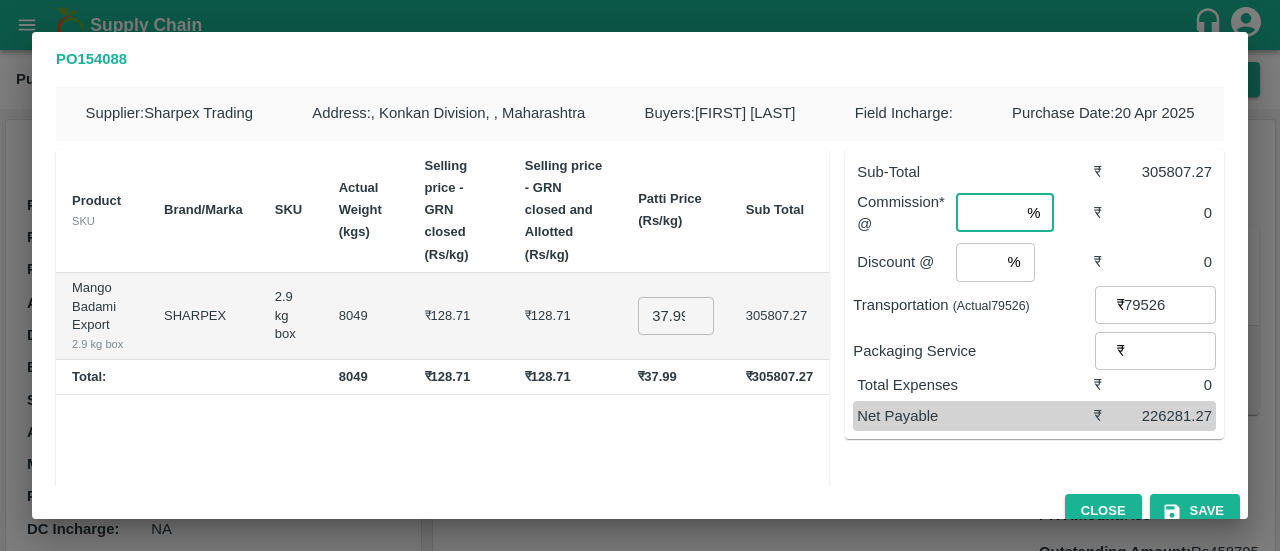 click at bounding box center [987, 213] 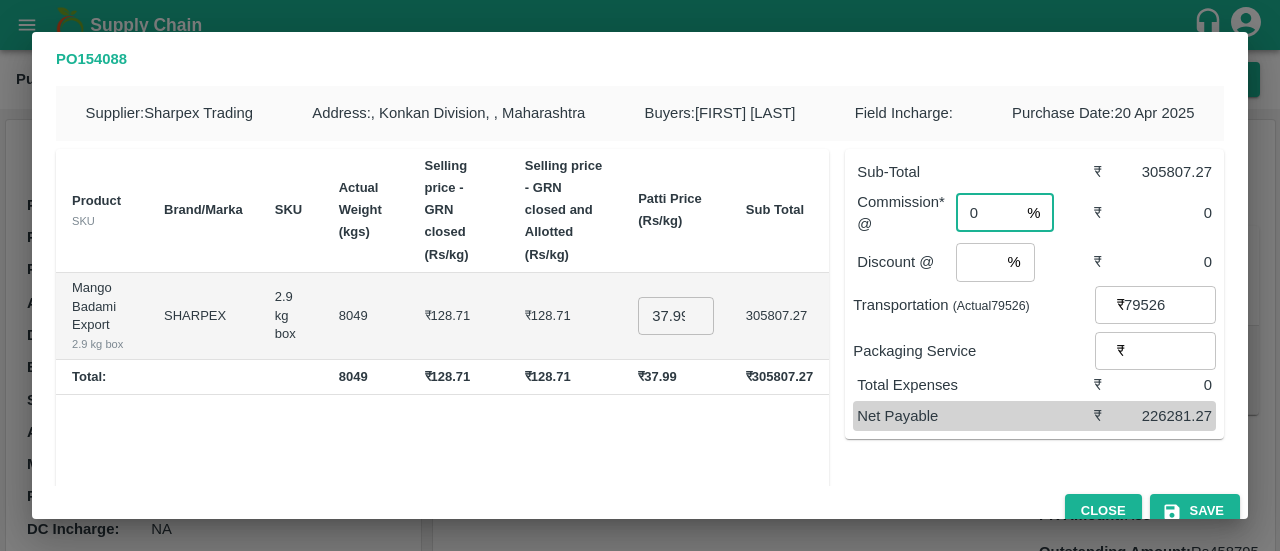 type on "0" 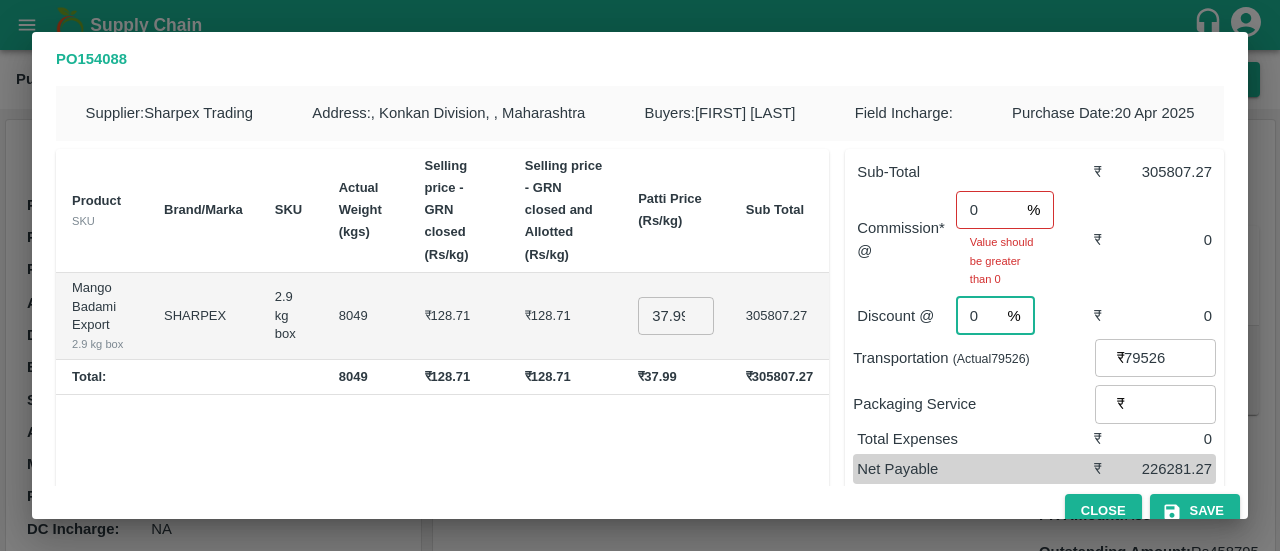 type on "0" 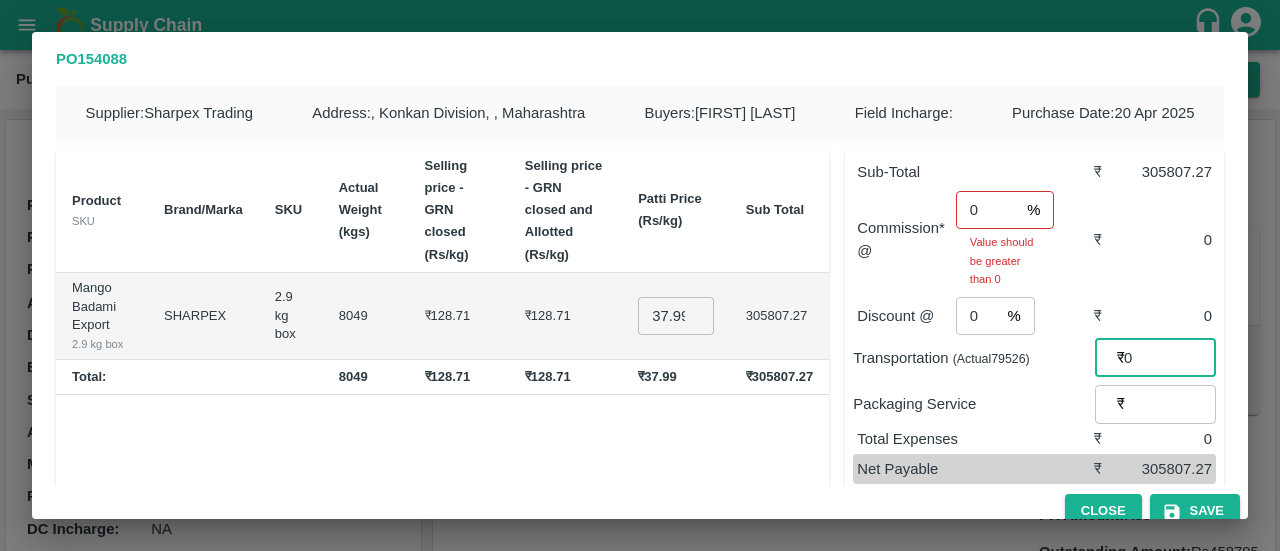 type on "0" 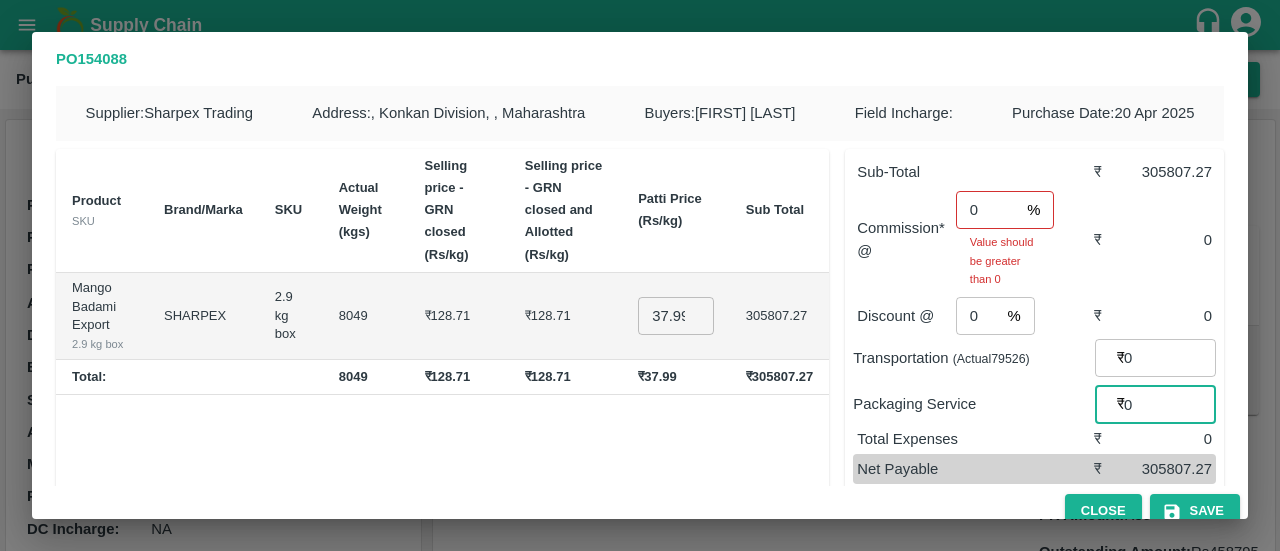 type on "0" 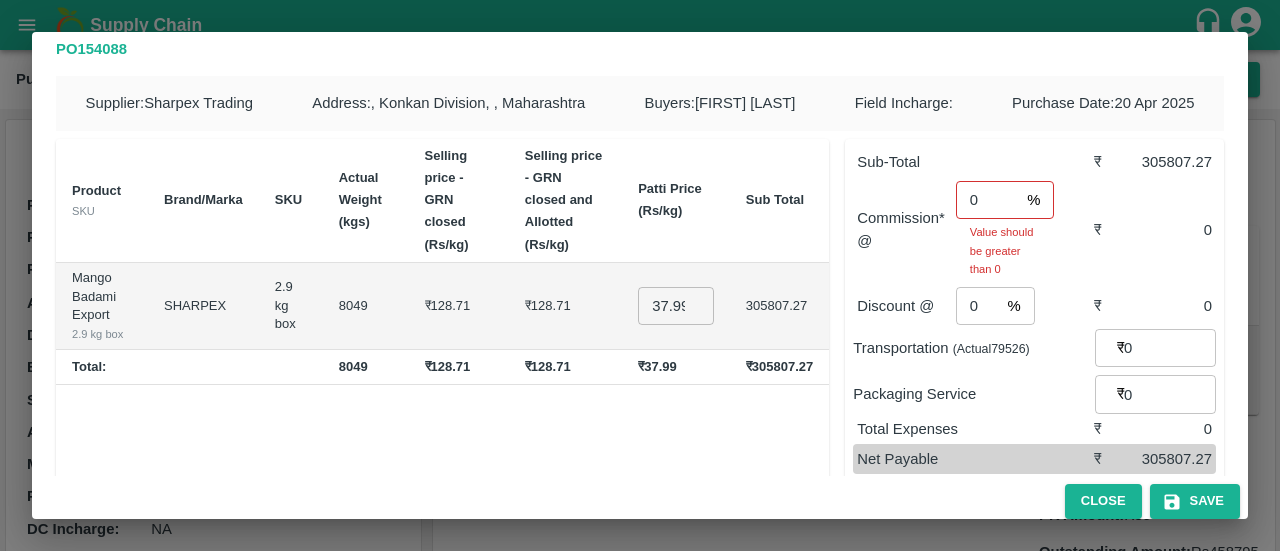 click on "Packaging Service" at bounding box center [974, 394] 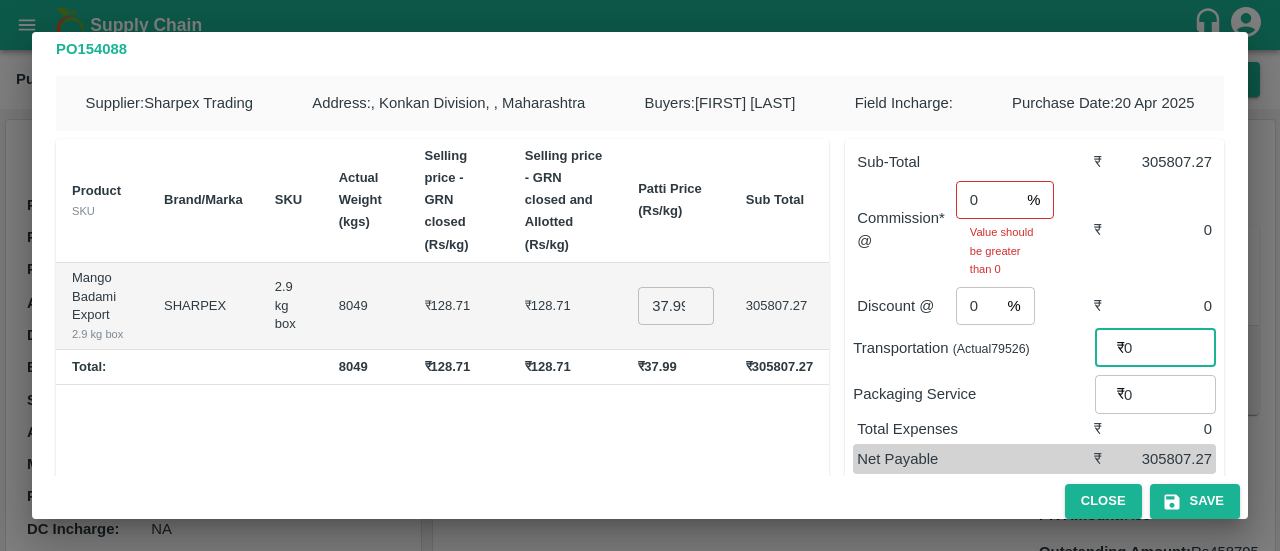 click on "0" at bounding box center [1170, 348] 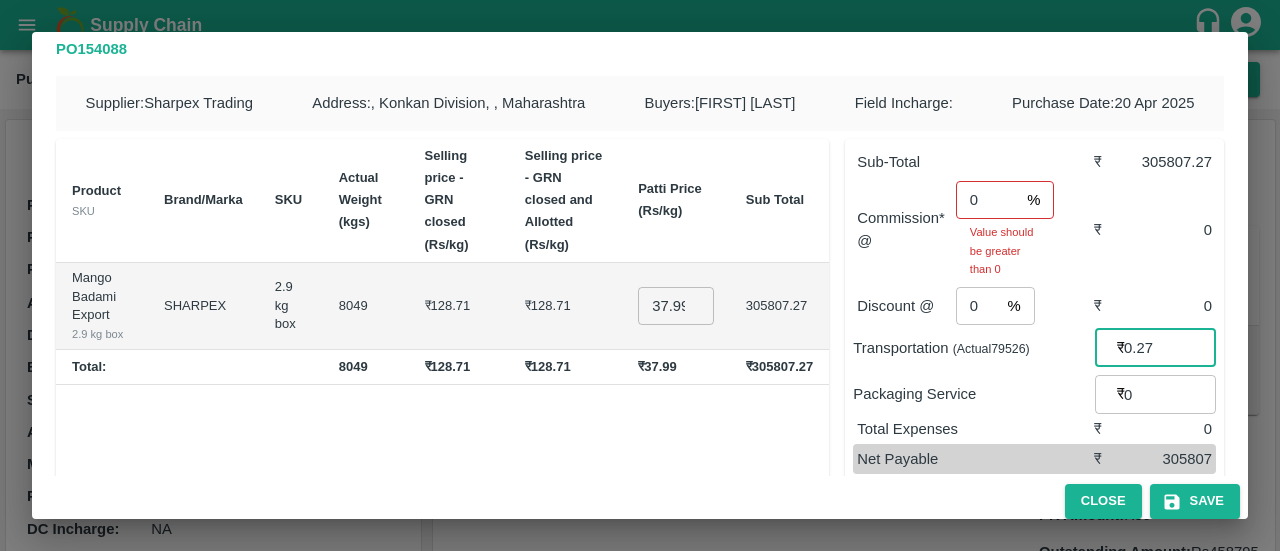 type on "0.27" 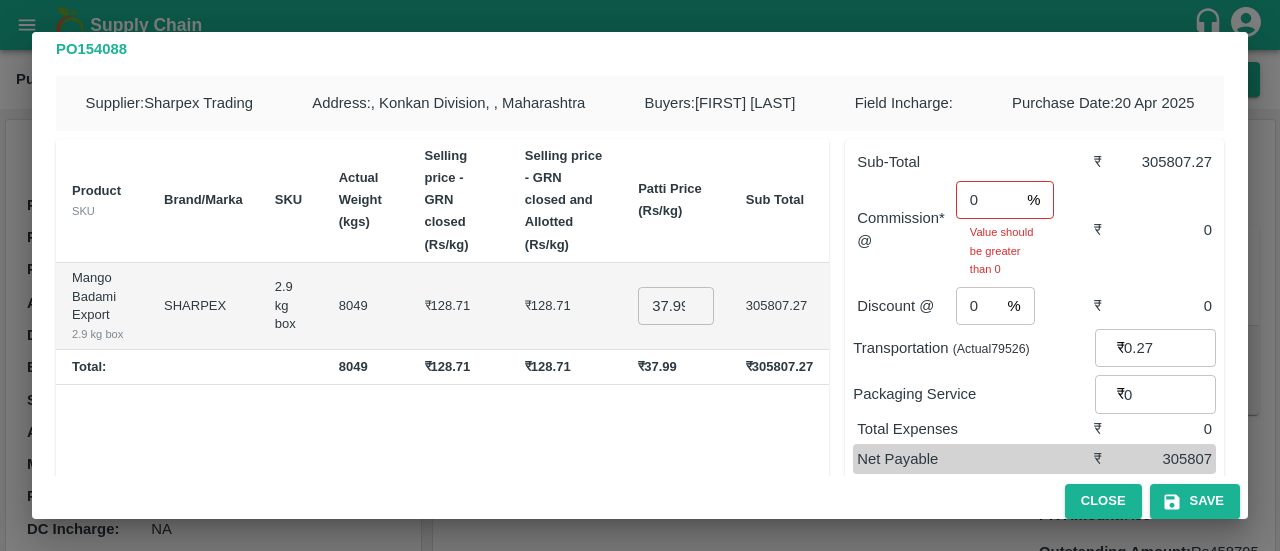 click on "Total Expenses" at bounding box center (975, 429) 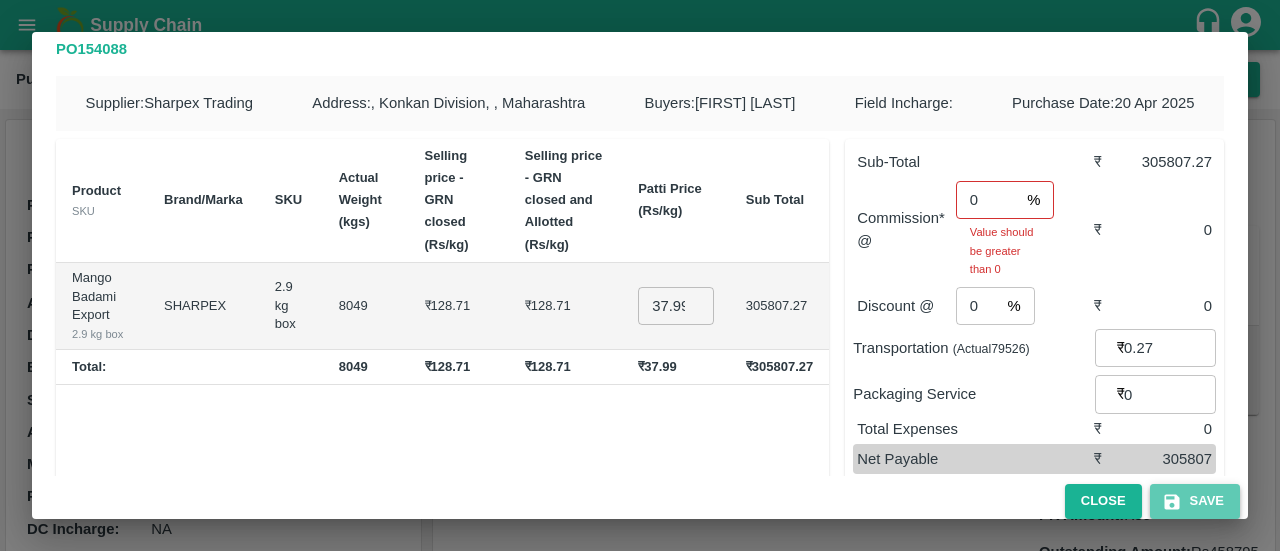 click 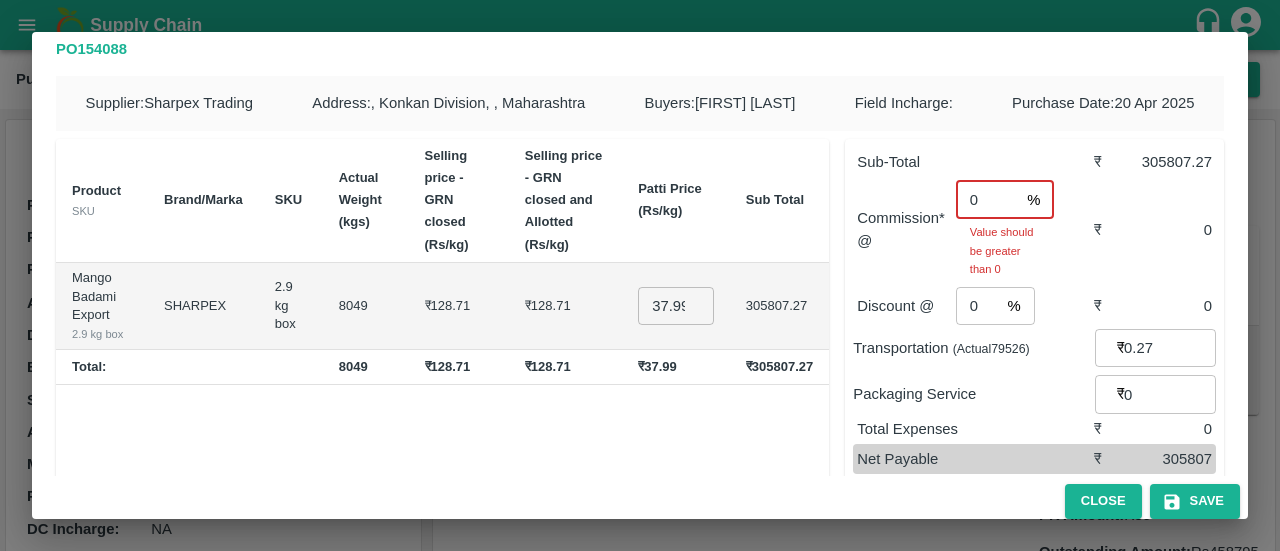 click on "0" at bounding box center (987, 200) 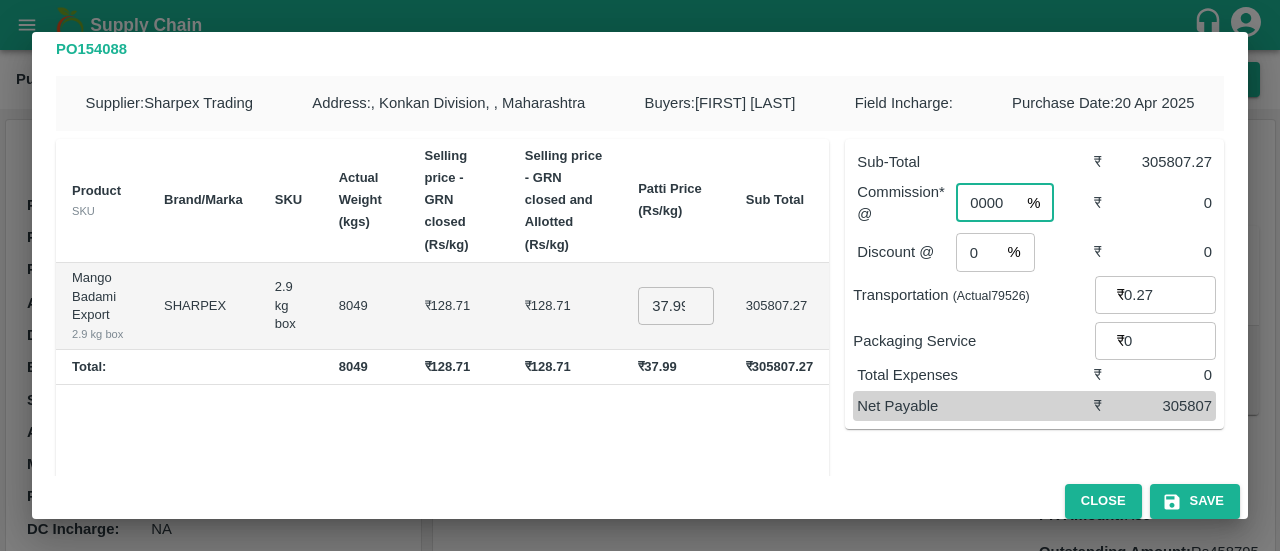 scroll, scrollTop: 0, scrollLeft: 53, axis: horizontal 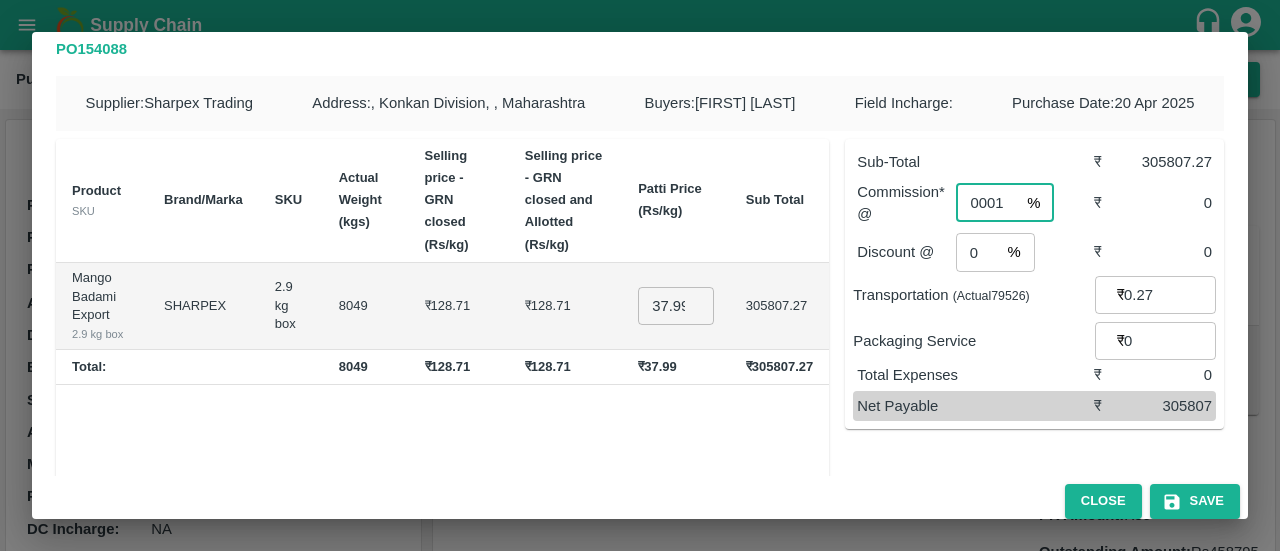 type on "0.000000001" 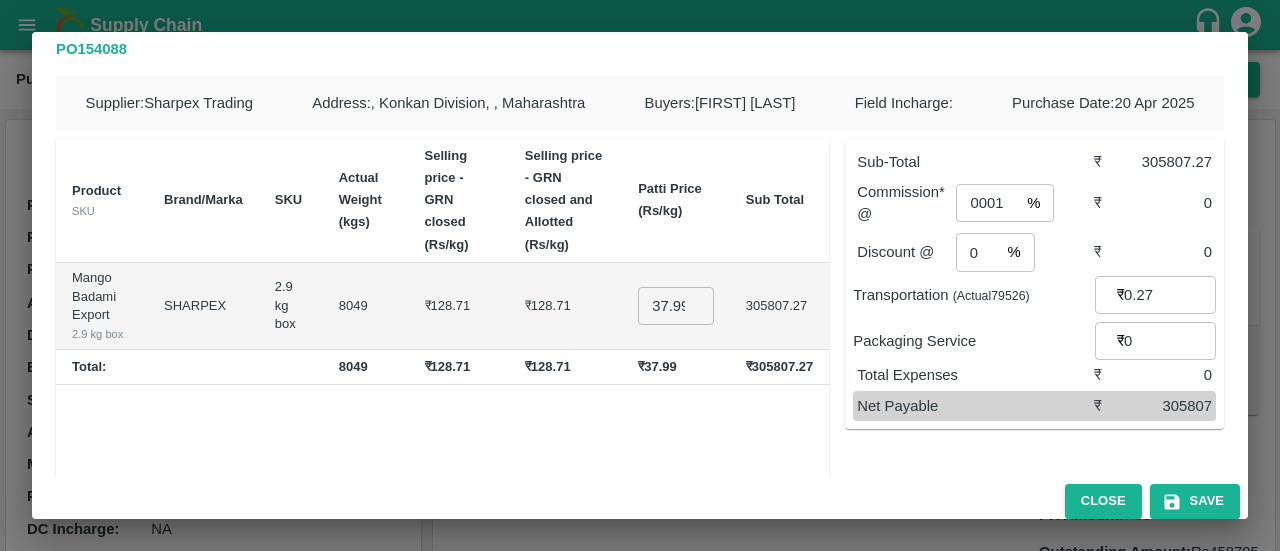 scroll, scrollTop: 0, scrollLeft: 0, axis: both 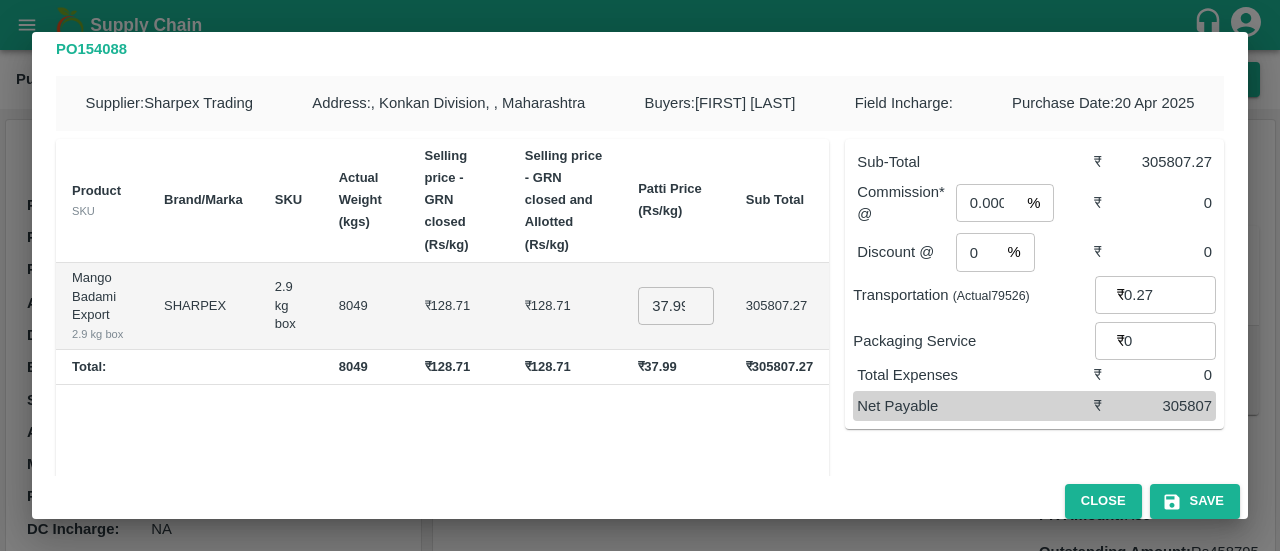 click on "Sub-Total ₹ 305807.27 Commission* @ 0.000000001 % ​ ₹ 0 Discount @ 0 % ​ ₹ 0 Transportation   (Actual  79526 ) ₹ 0.27 ​ Packaging Service ₹ 0 ​ Total Expenses ₹ 0 Net Payable ₹ 305807" at bounding box center (1026, 331) 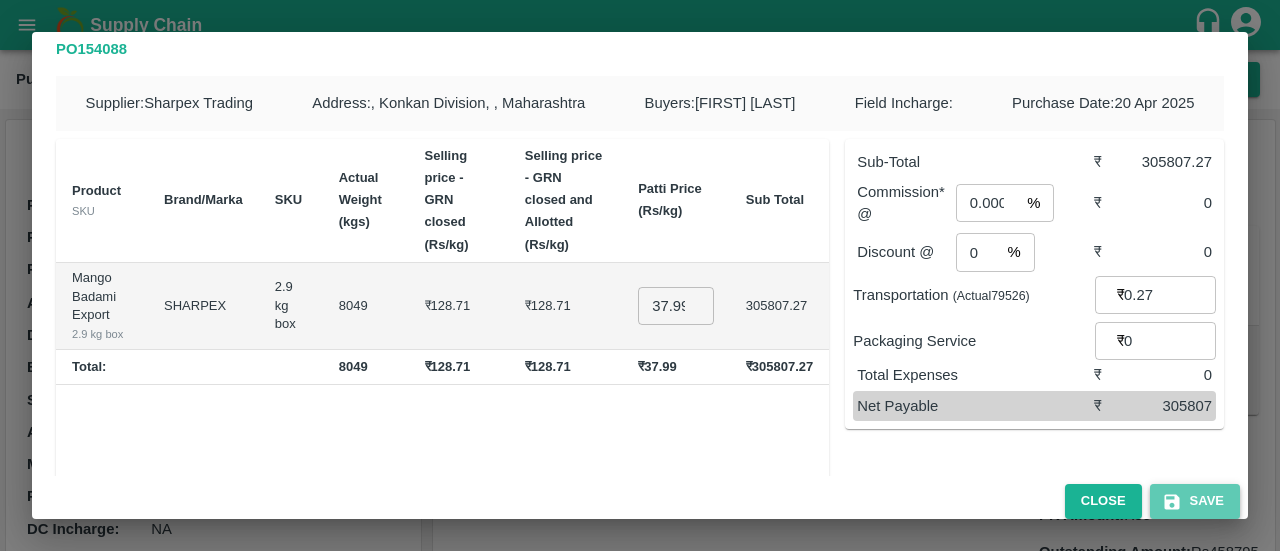 click on "Save" at bounding box center (1195, 501) 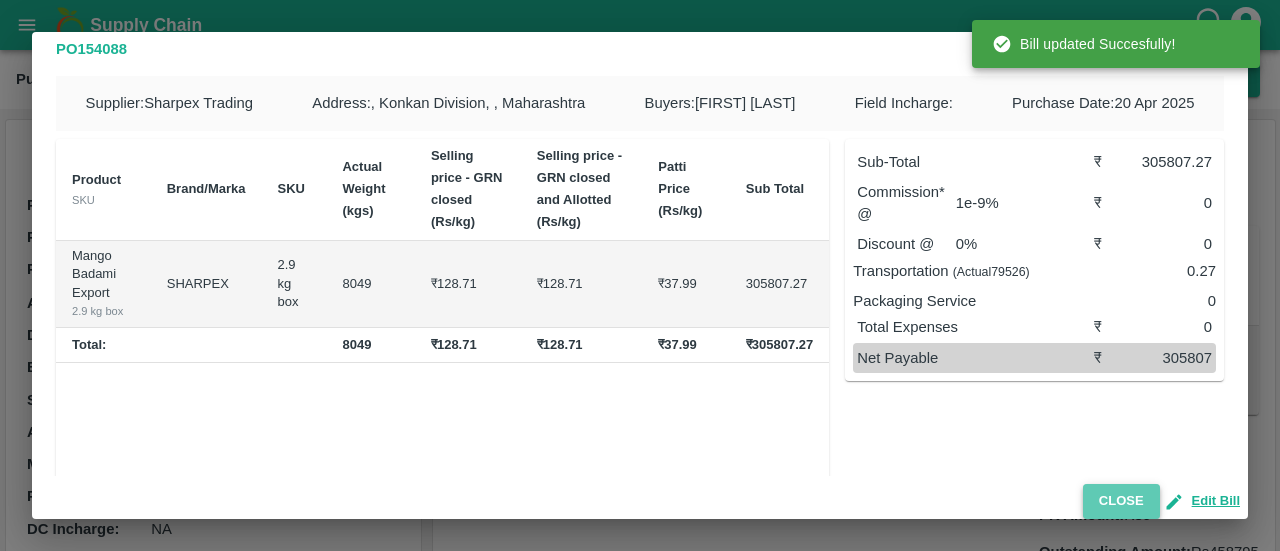 click on "Close" at bounding box center [1121, 501] 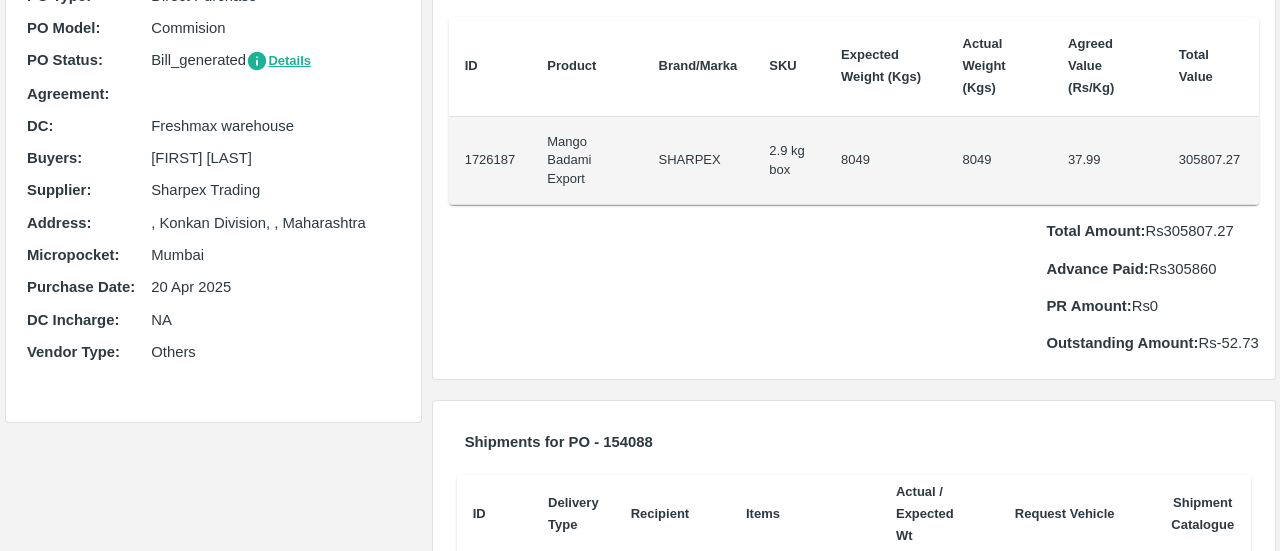 scroll, scrollTop: 0, scrollLeft: 0, axis: both 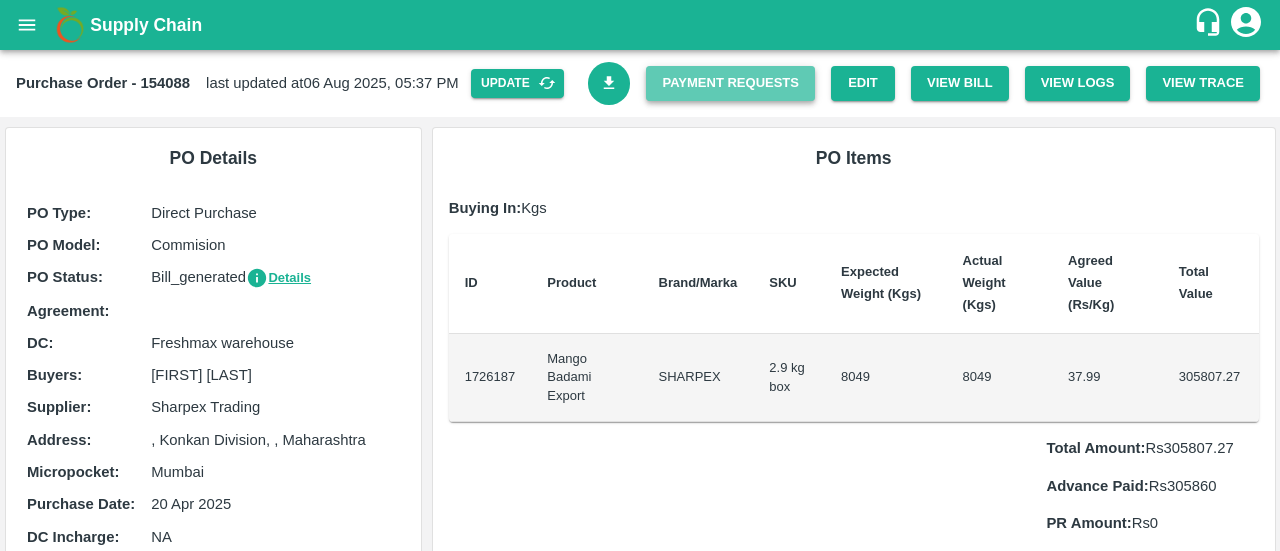 click on "Payment Requests" at bounding box center (730, 83) 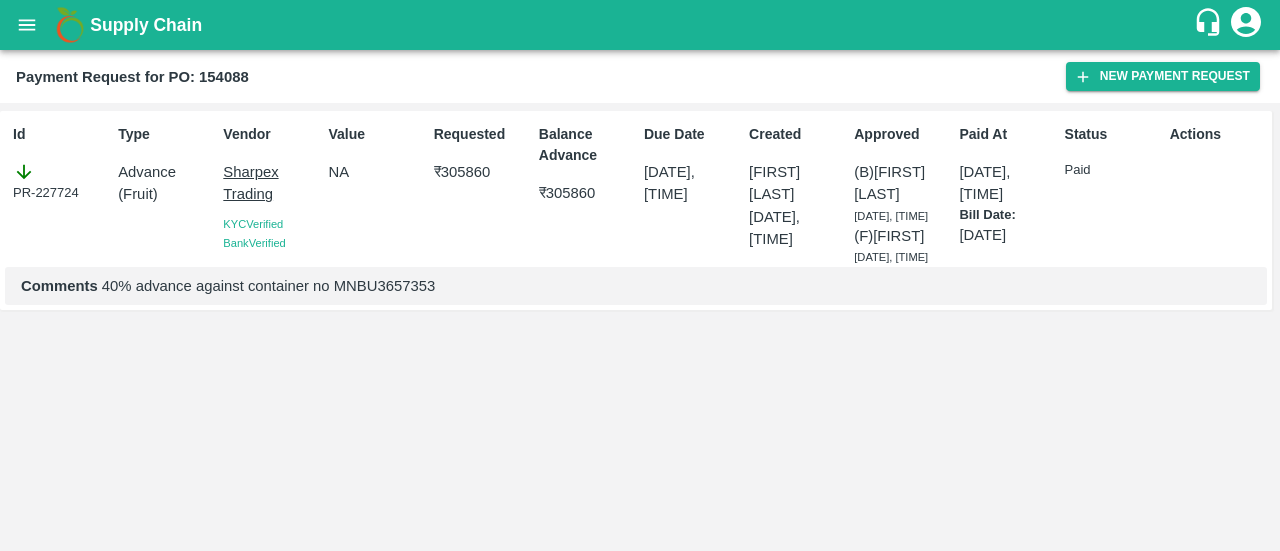 scroll, scrollTop: 0, scrollLeft: 0, axis: both 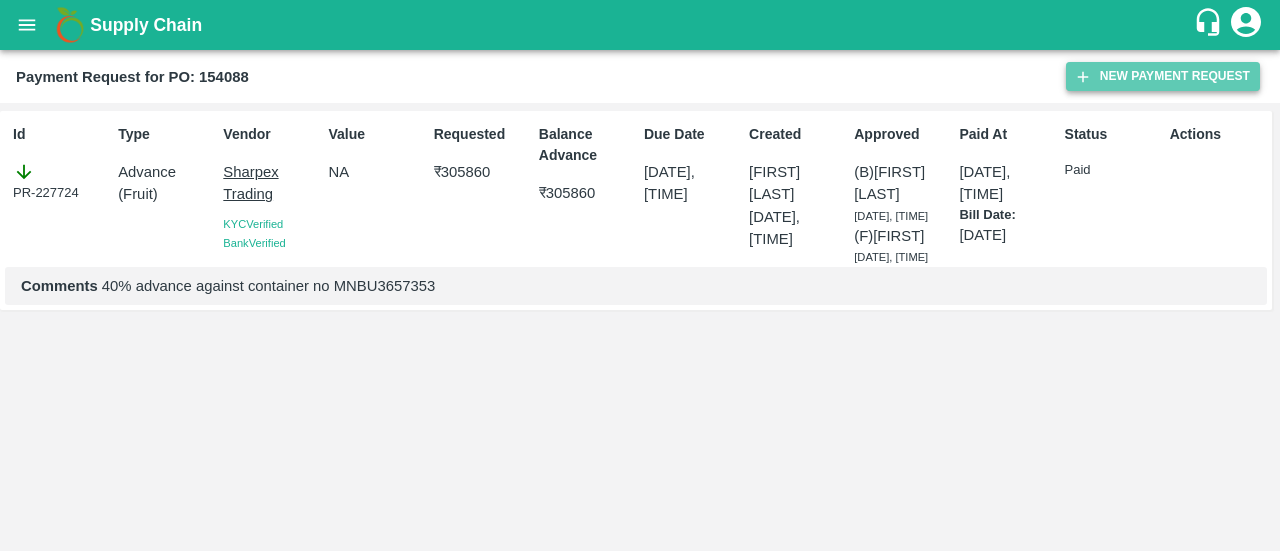 click on "New Payment Request" at bounding box center (1163, 76) 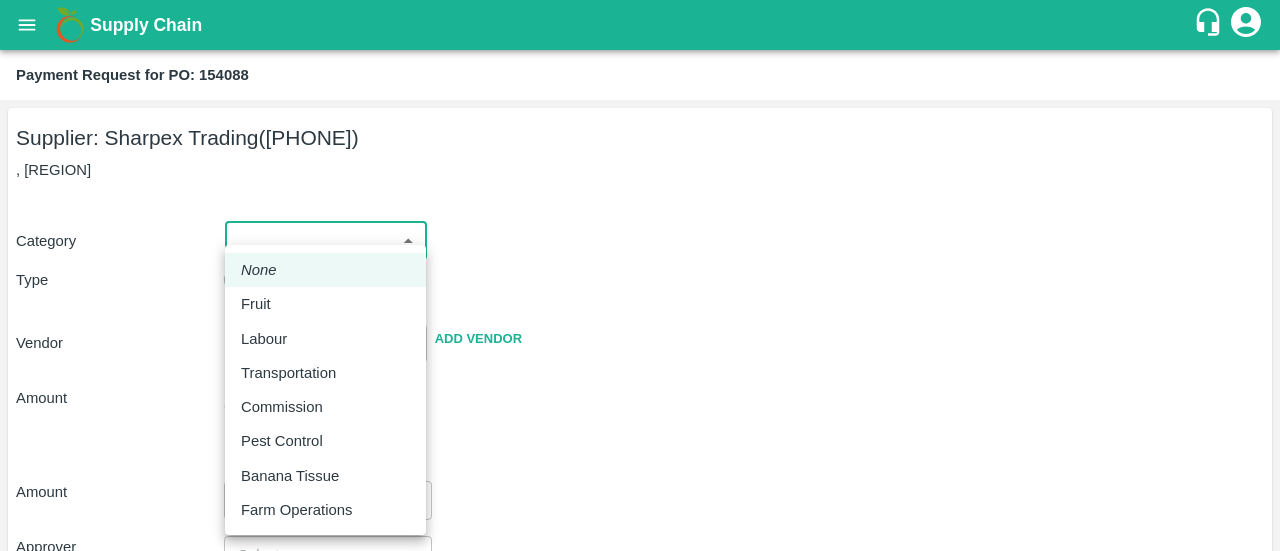click on "Supply Chain Payment Request for PO: 154088 Supplier: Sharpex Trading ([PHONE]) , [REGION] Category ​ ​ Type Advance Bill Vendor ​ Add Vendor Amount Total value Per Kg ​ Amount ​ Approver ​ Due Date ​  Priority  Low  High Comment x ​ Attach bill Cancel Save FruitX Rohru Mandi FruitX Oddi Mandi FruitX Jeewana Mandi 23-24 Freshmax warehouse Nashik Grapes Export PH DMP Raj Agro industries PH Amrut Jadhav Logout None Fruit Labour Transportation Commission Pest Control Banana Tissue Farm Operations" at bounding box center (640, 275) 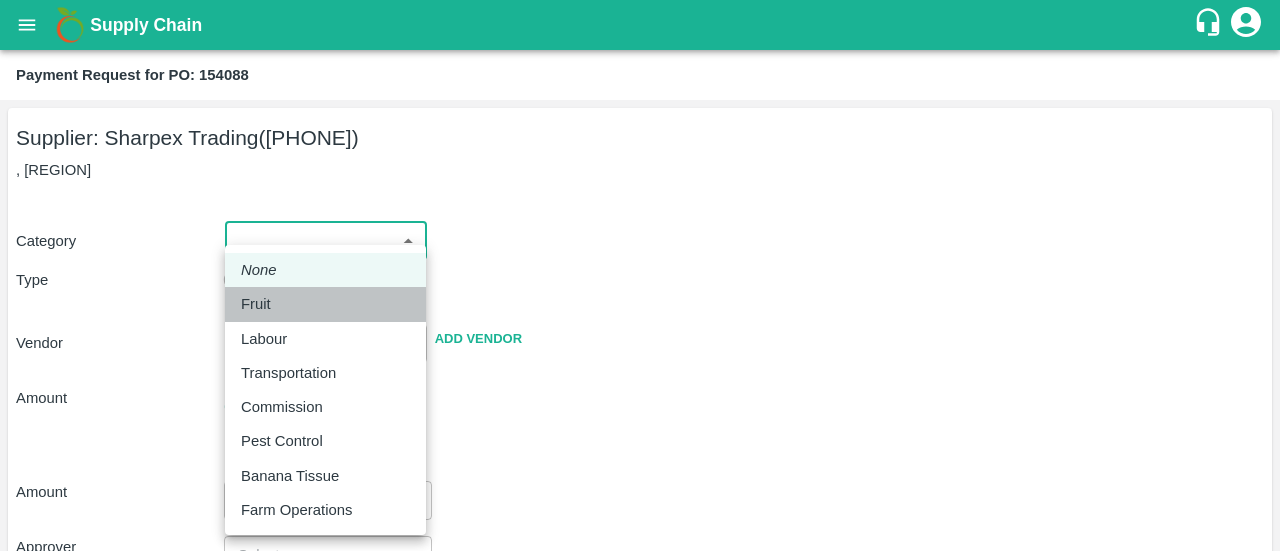 click on "Fruit" at bounding box center (256, 304) 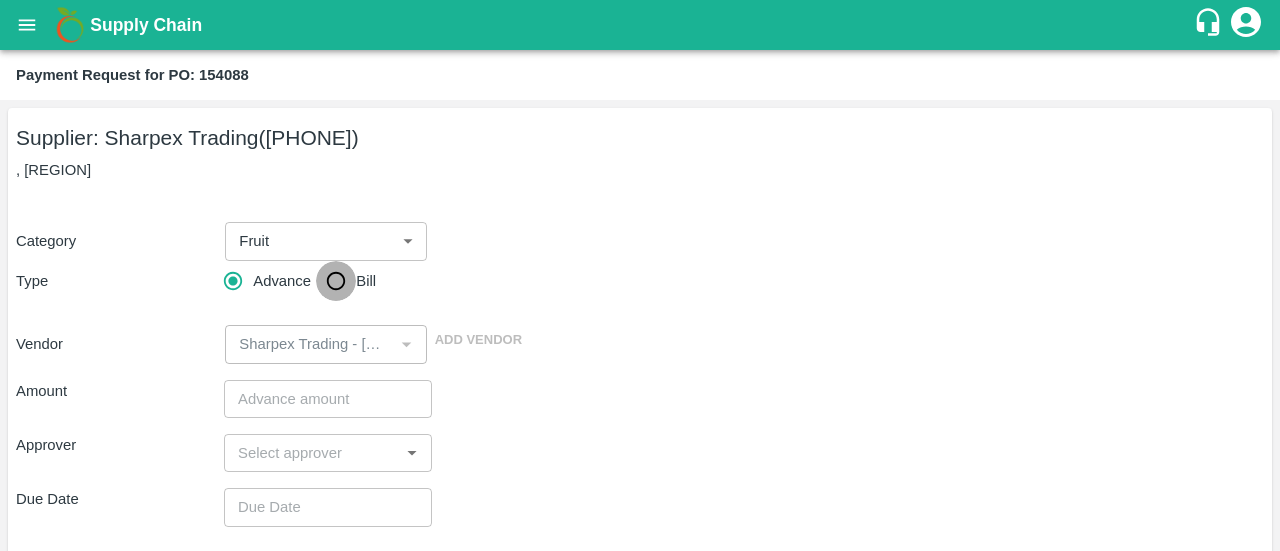 click on "Bill" at bounding box center [336, 281] 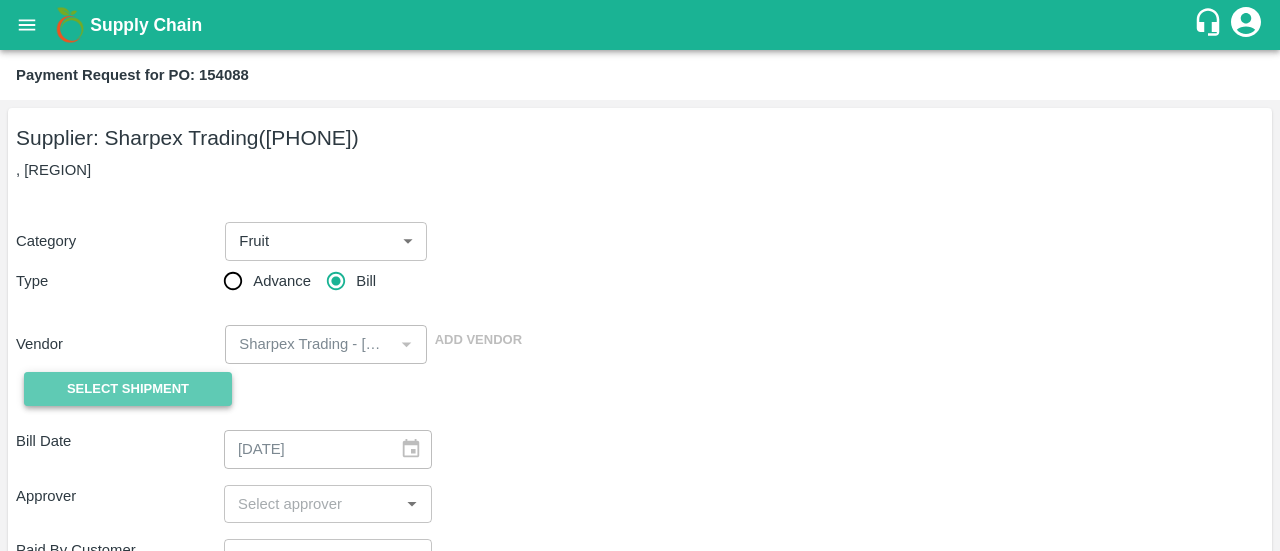 click on "Select Shipment" at bounding box center (128, 389) 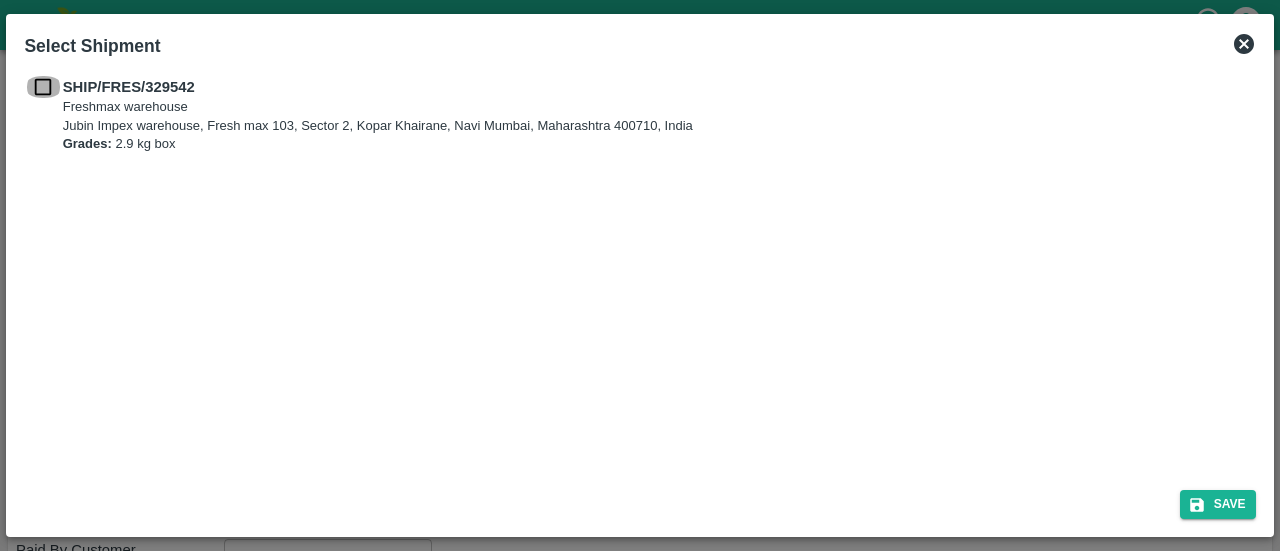 click at bounding box center (43, 87) 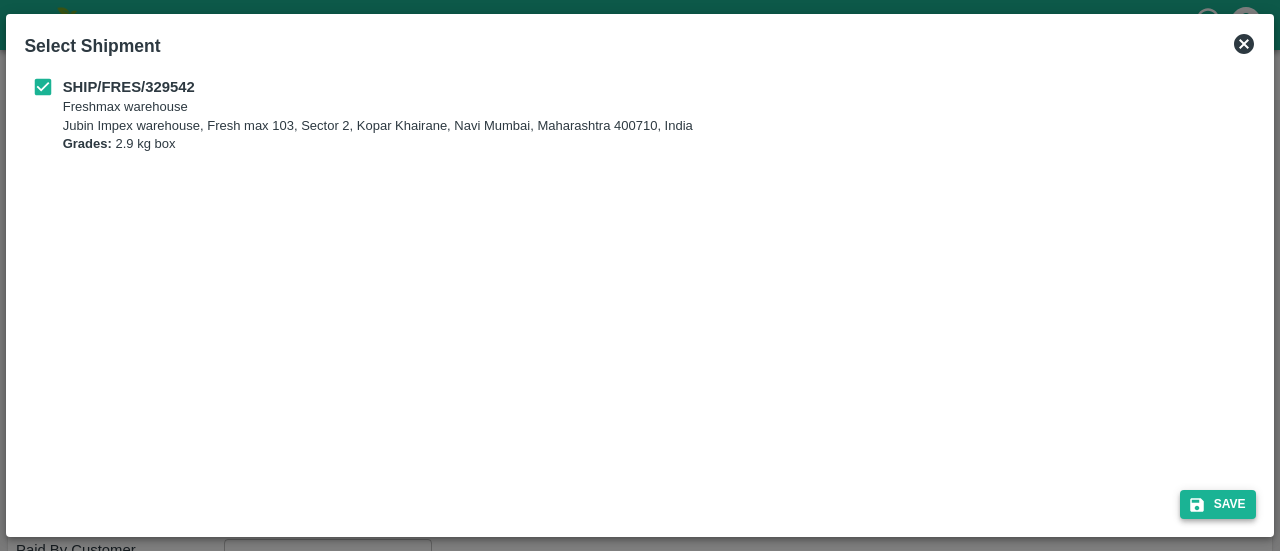 click on "Save" at bounding box center (1218, 504) 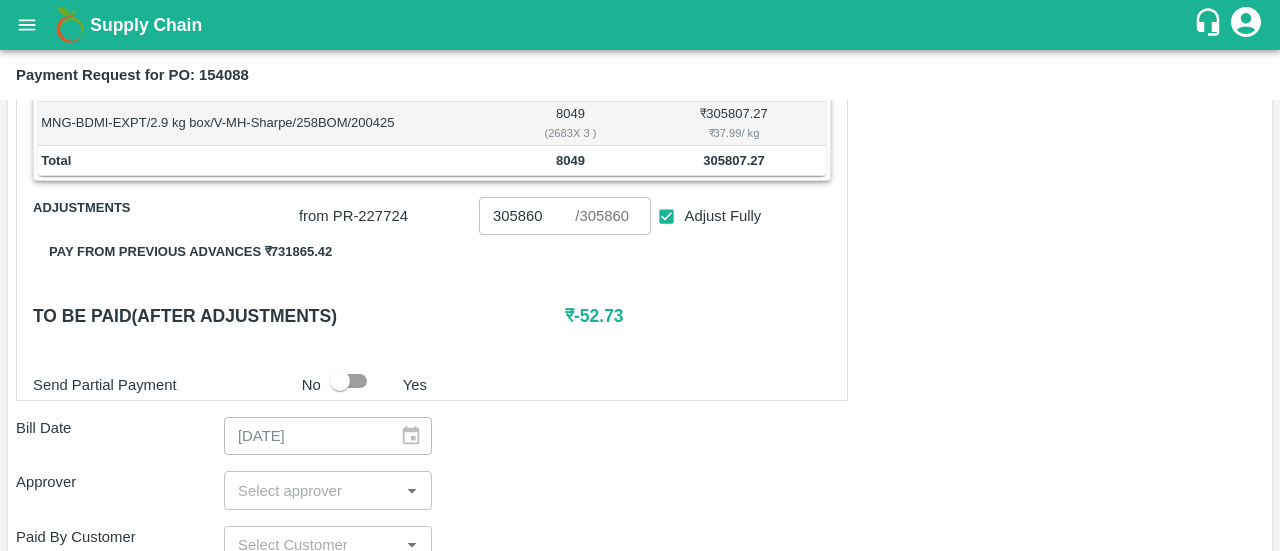 scroll, scrollTop: 376, scrollLeft: 0, axis: vertical 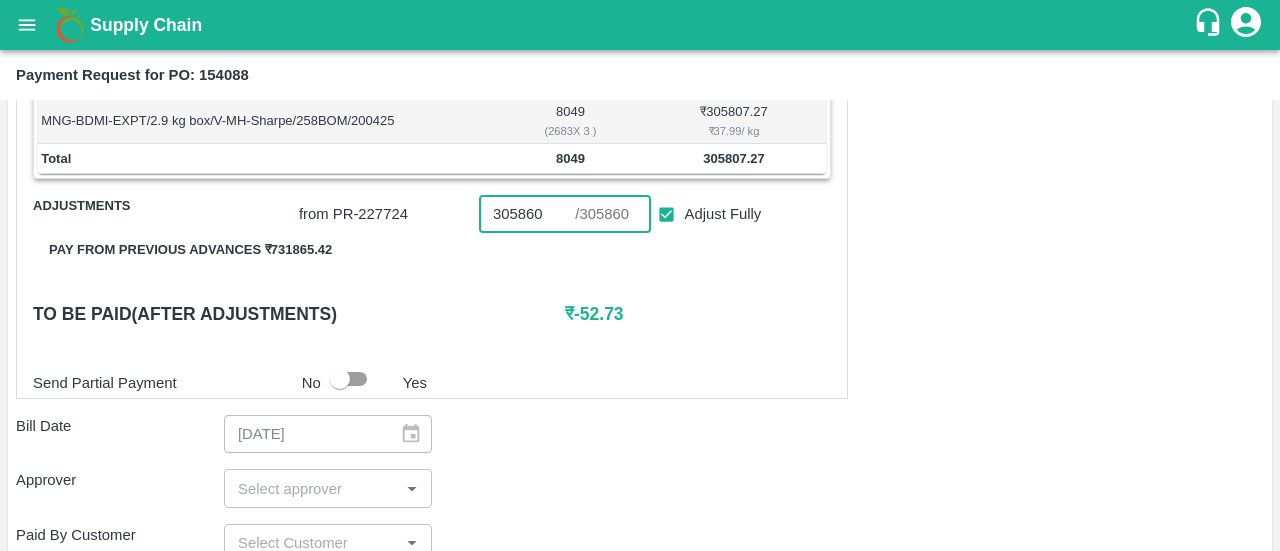 click on "305860" at bounding box center [527, 214] 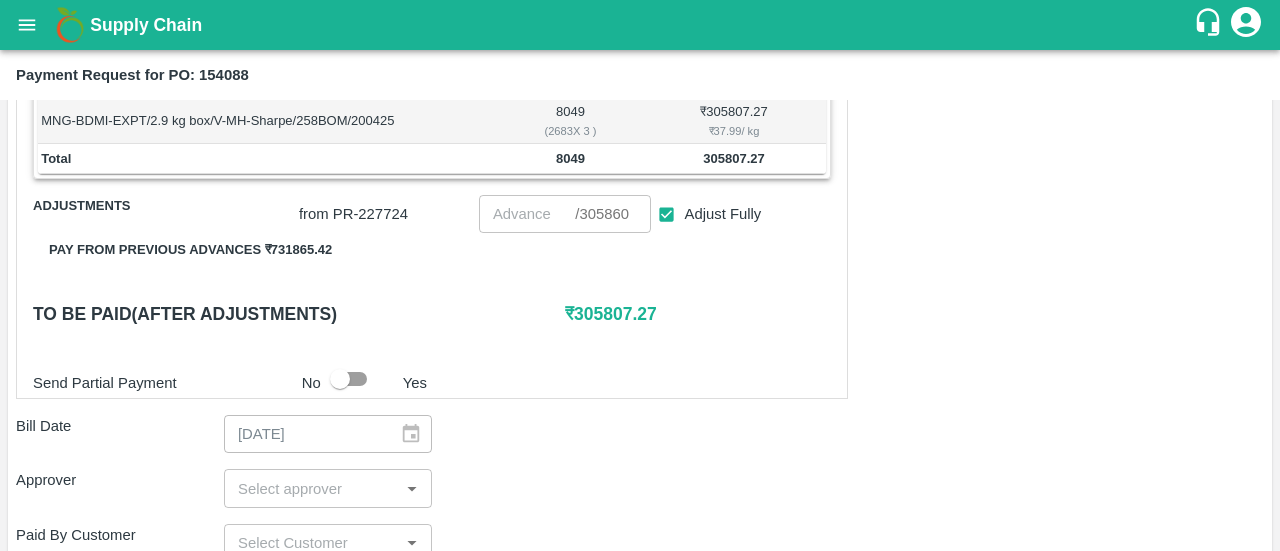 click on "Shipment - SHIP/FRES/329542 Lots (Labels) Weight (Kgs) Total Price (₹) MNG-BDMI-EXPT/2.9 kg box/V-MH-Sharpe/258BOM/200425 8049 ( 2683 X 3 ) ₹ 305807.27 ₹ 37.99 / kg Total 8049 305807.27 Adjustments from PR- 227724 ​ / 305860 ​ Adjust Fully Pay from previous advances ₹ 731865.42 To be paid(After adjustments) ₹ 305807.27 Send Partial Payment No Yes" at bounding box center [432, 218] 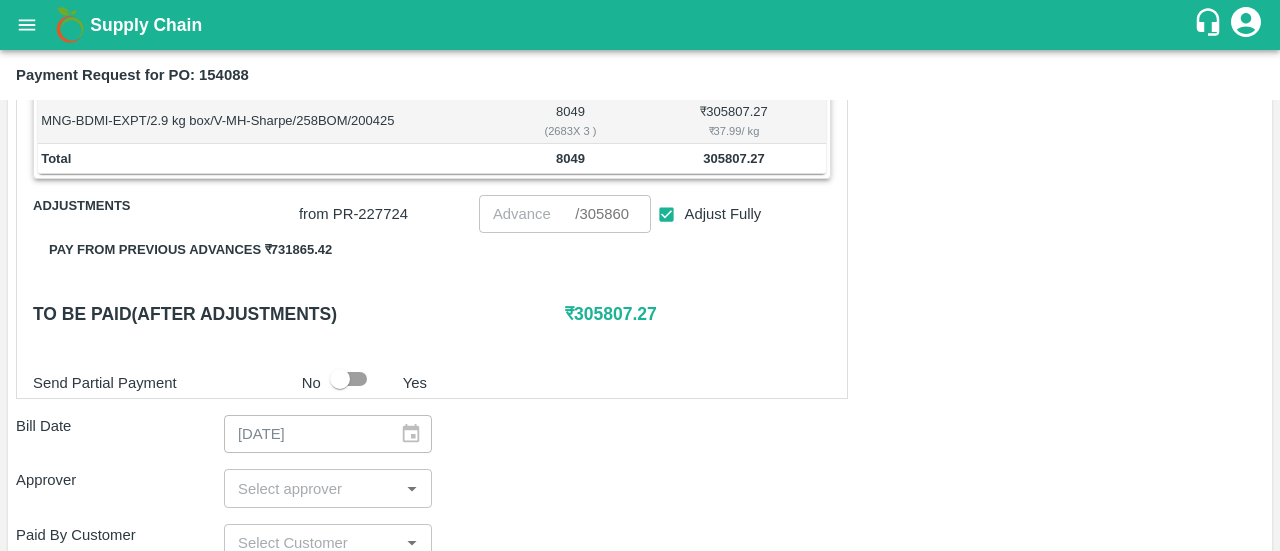 click on "​ / 305860" at bounding box center (602, 214) 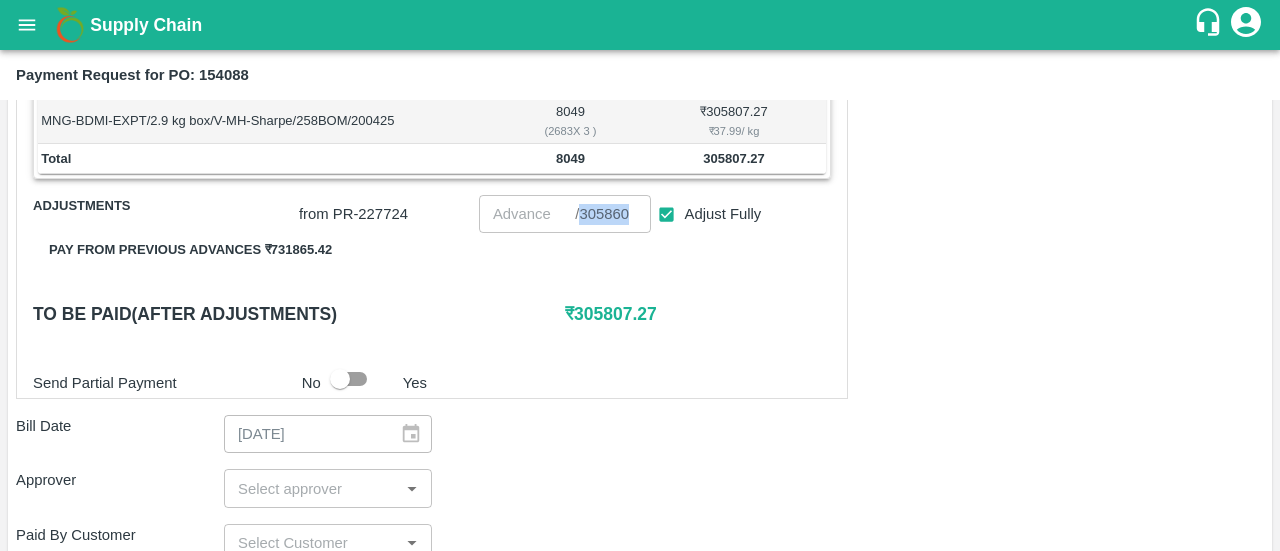 click on "​ / 305860" at bounding box center [602, 214] 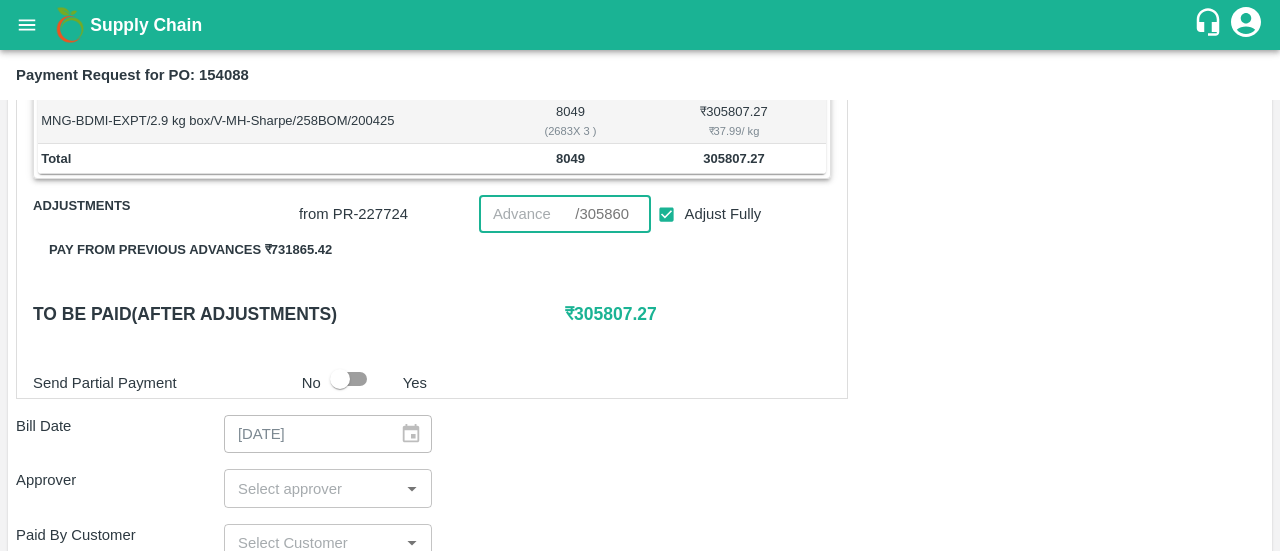 click at bounding box center (527, 214) 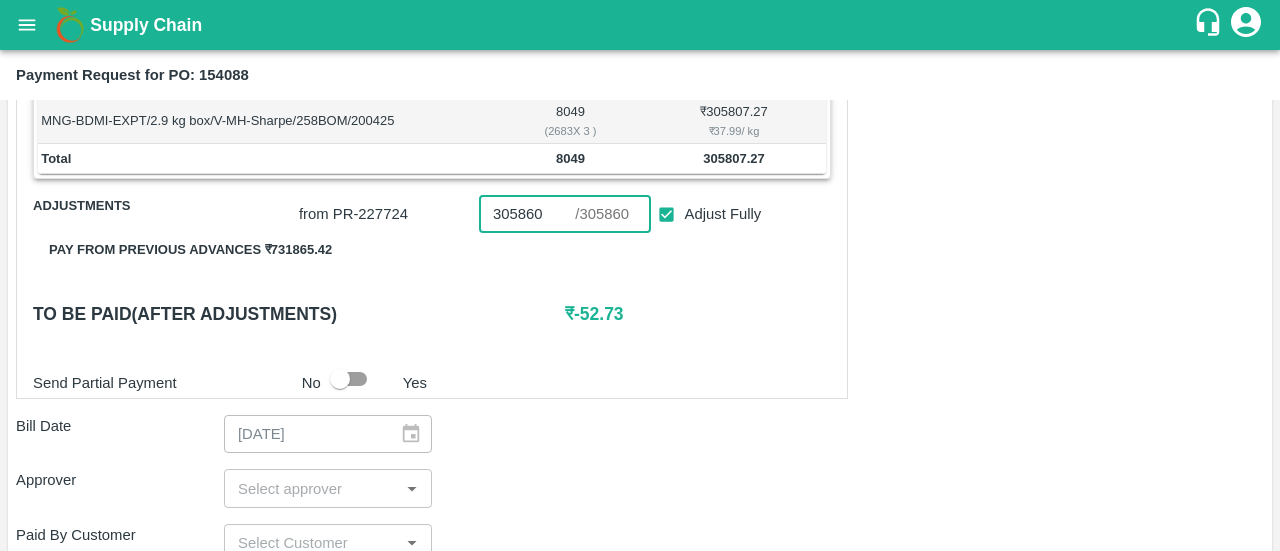 type on "305860" 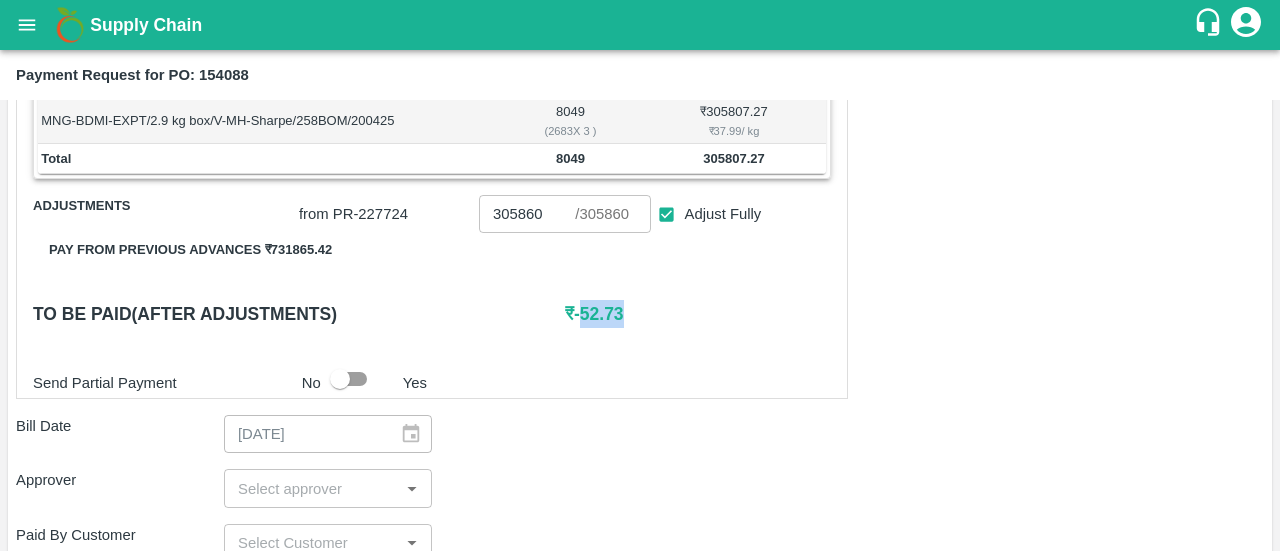 click on "₹  -52.73" at bounding box center (698, 314) 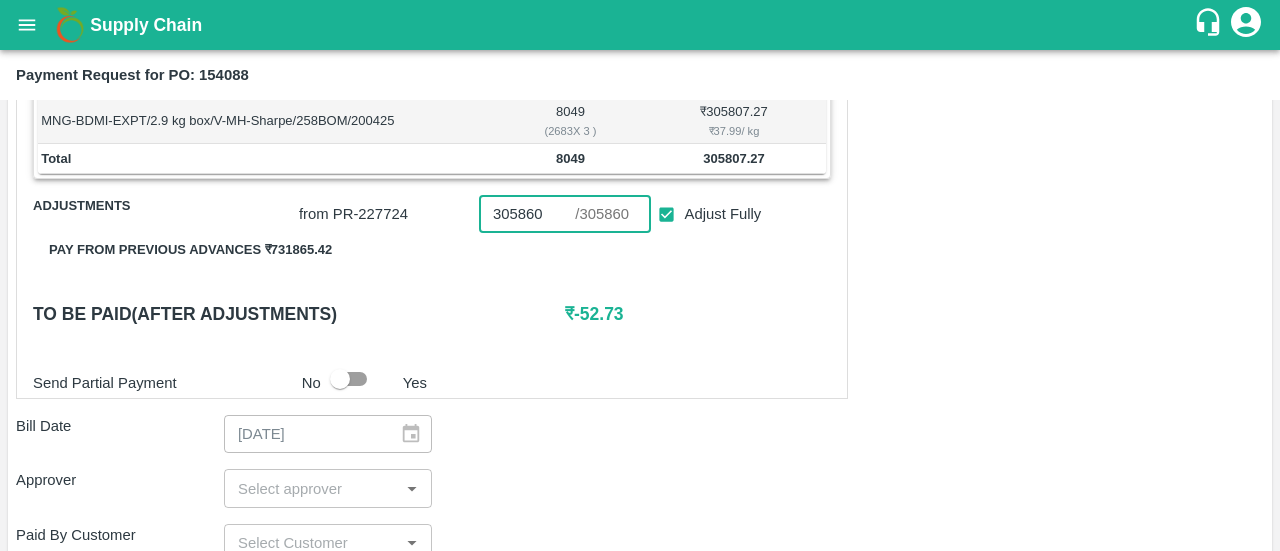 click on "305860" at bounding box center (527, 214) 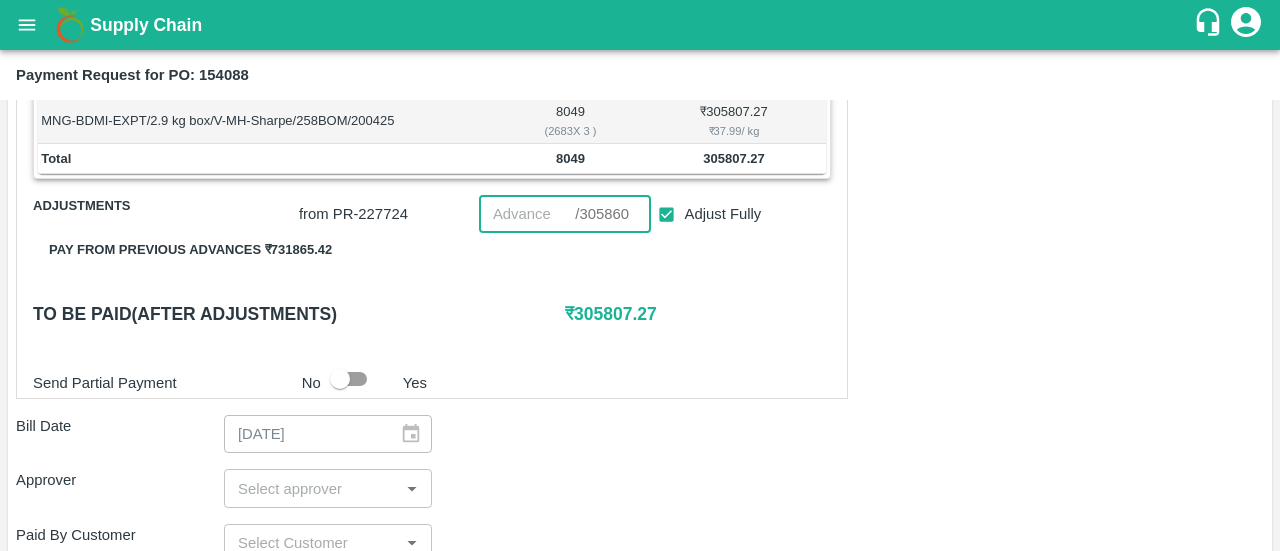 click on "₹  305807.27" at bounding box center (698, 314) 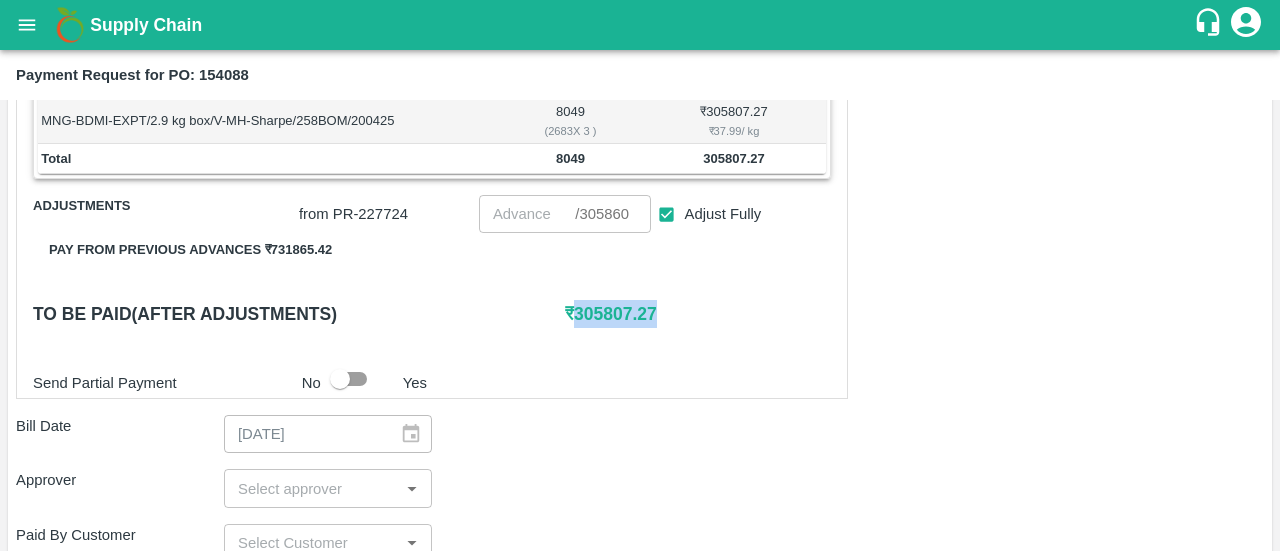 click on "₹  305807.27" at bounding box center [698, 314] 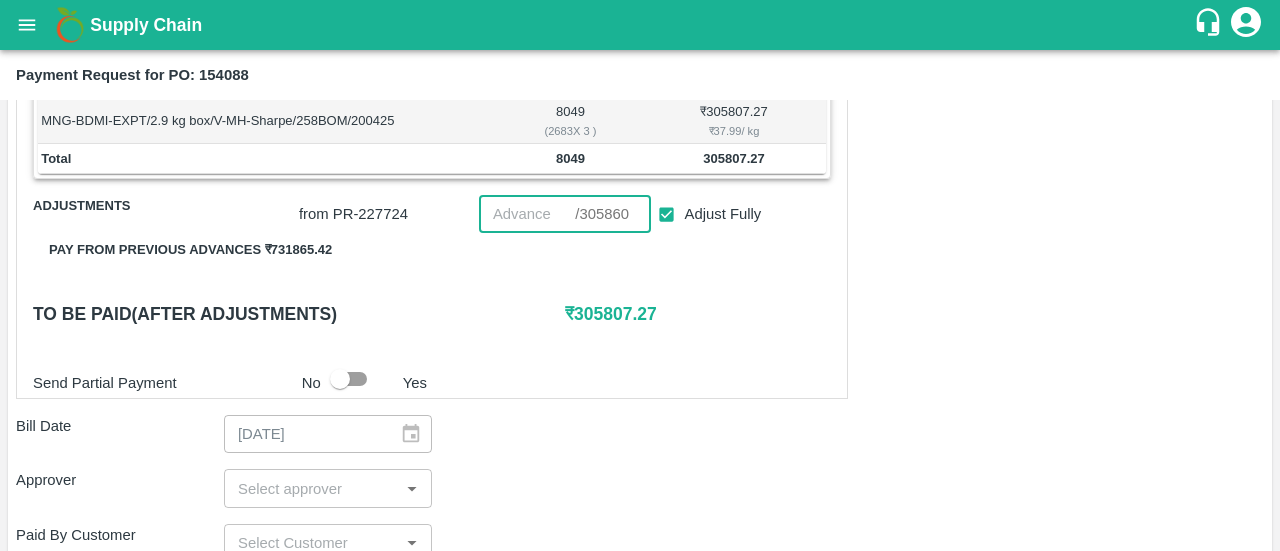 click at bounding box center [527, 214] 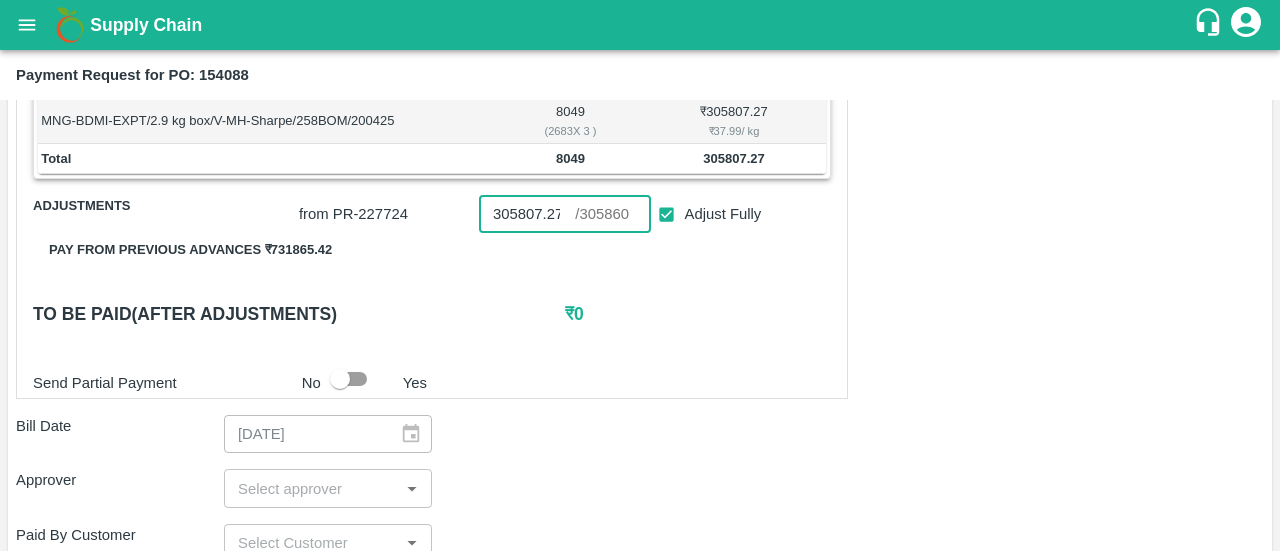 scroll, scrollTop: 0, scrollLeft: 2, axis: horizontal 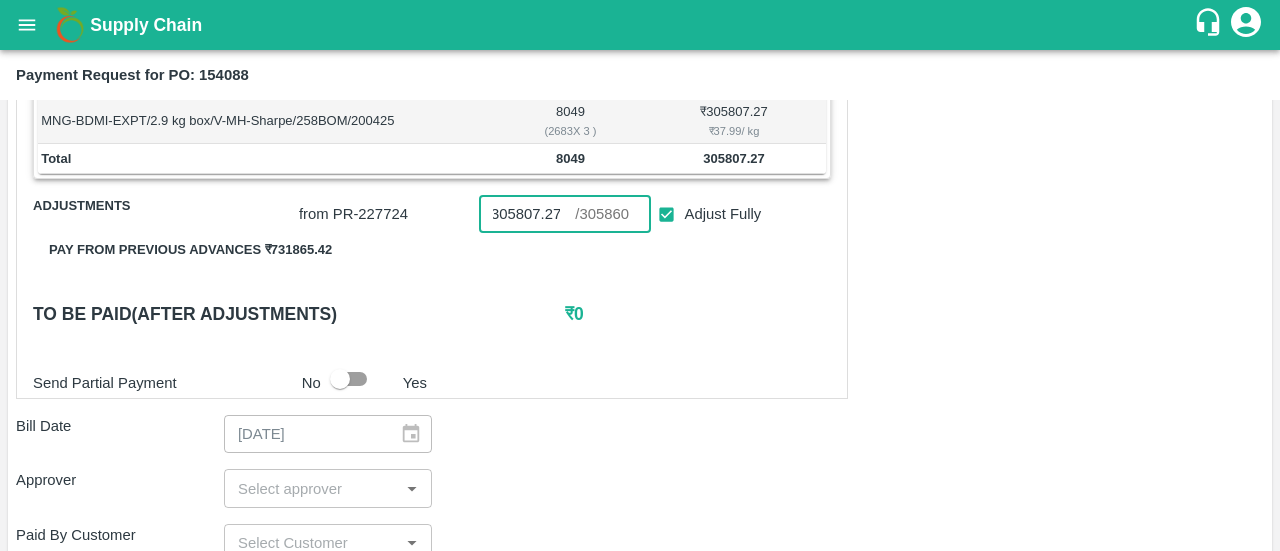 type on "305807.27" 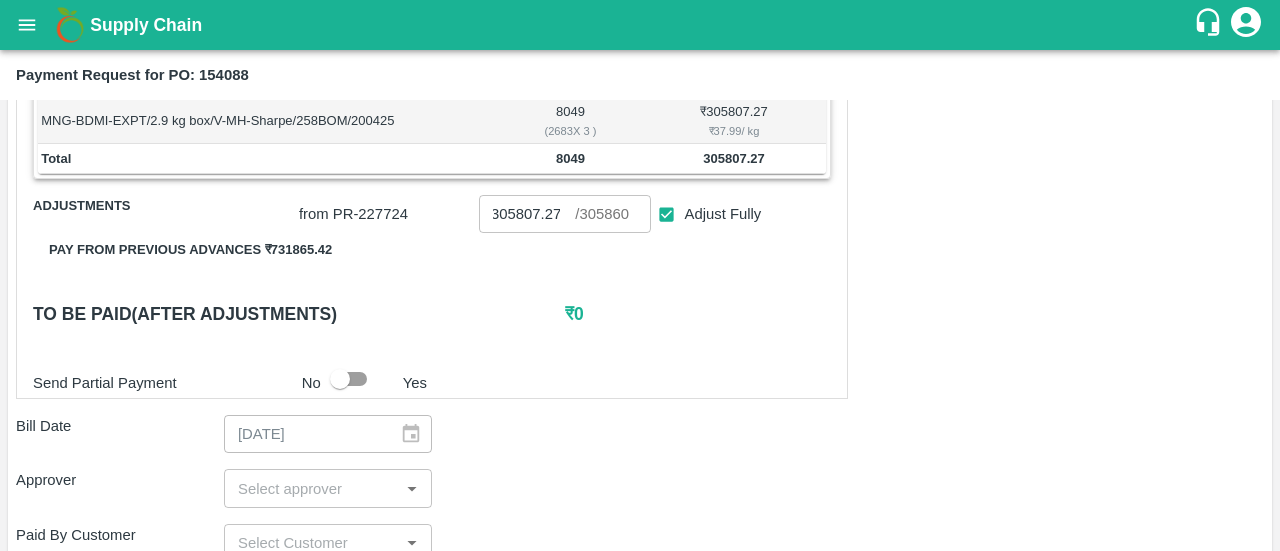 scroll, scrollTop: 0, scrollLeft: 0, axis: both 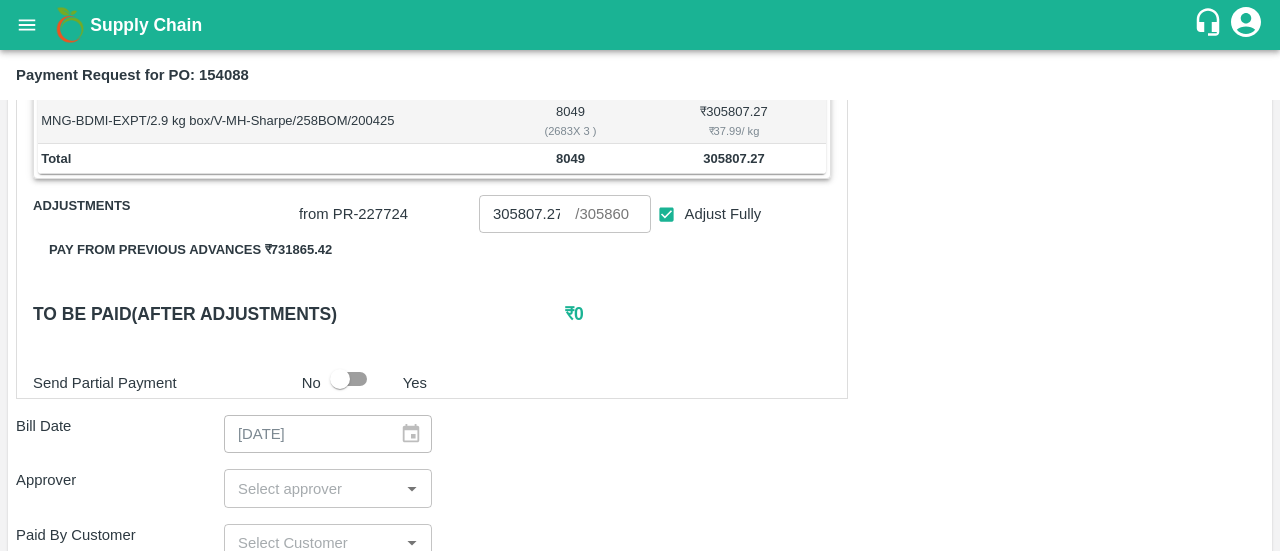 click on "To be paid(After adjustments)" at bounding box center (299, 314) 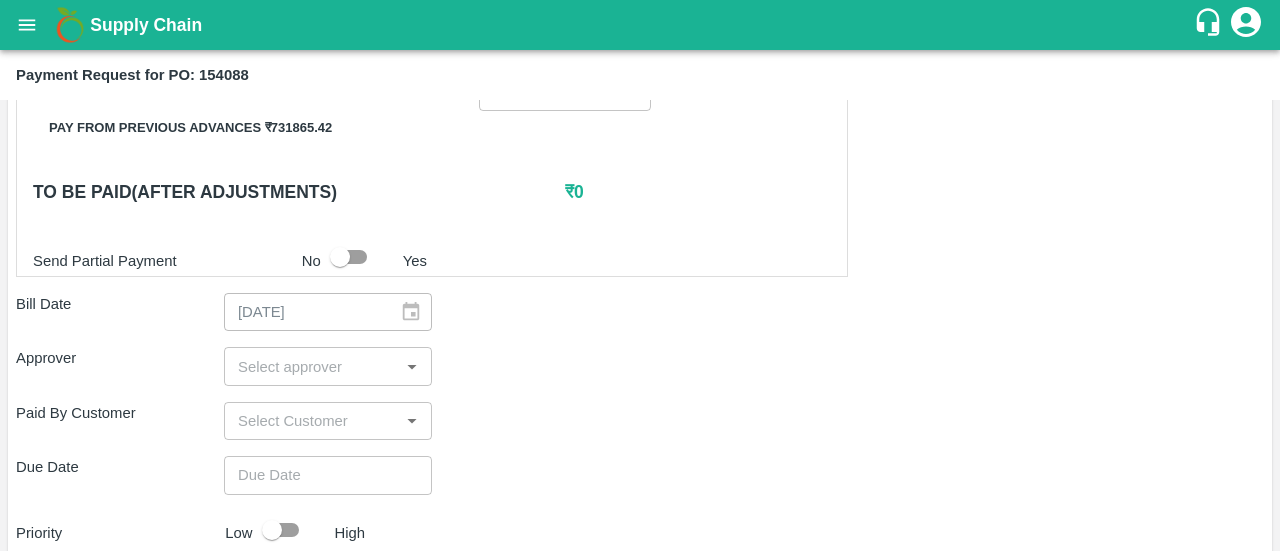 scroll, scrollTop: 499, scrollLeft: 0, axis: vertical 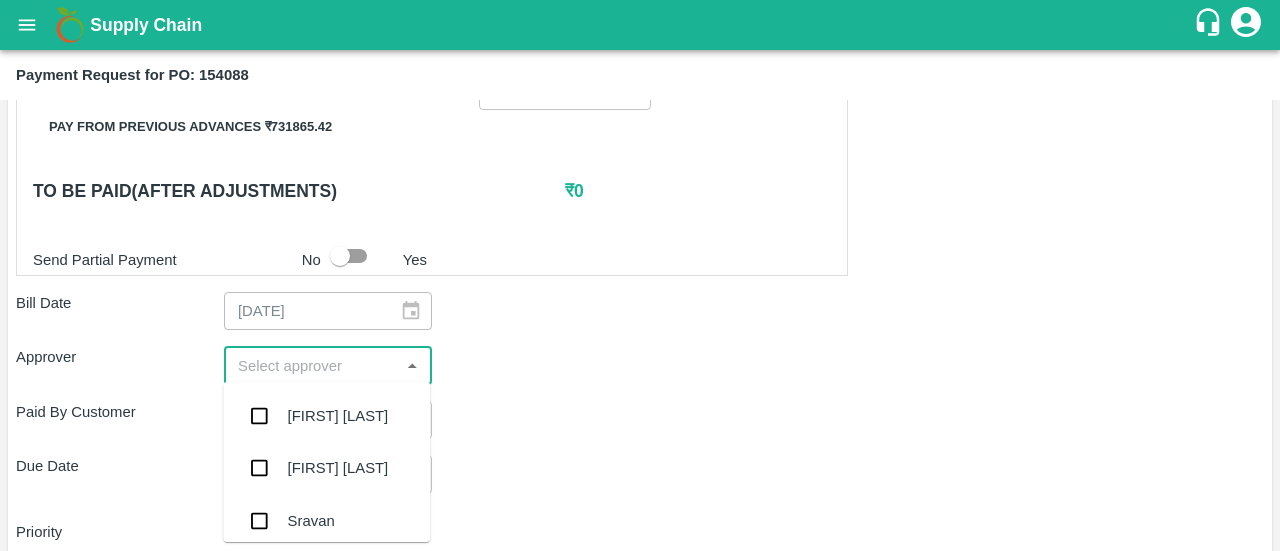 click at bounding box center [311, 365] 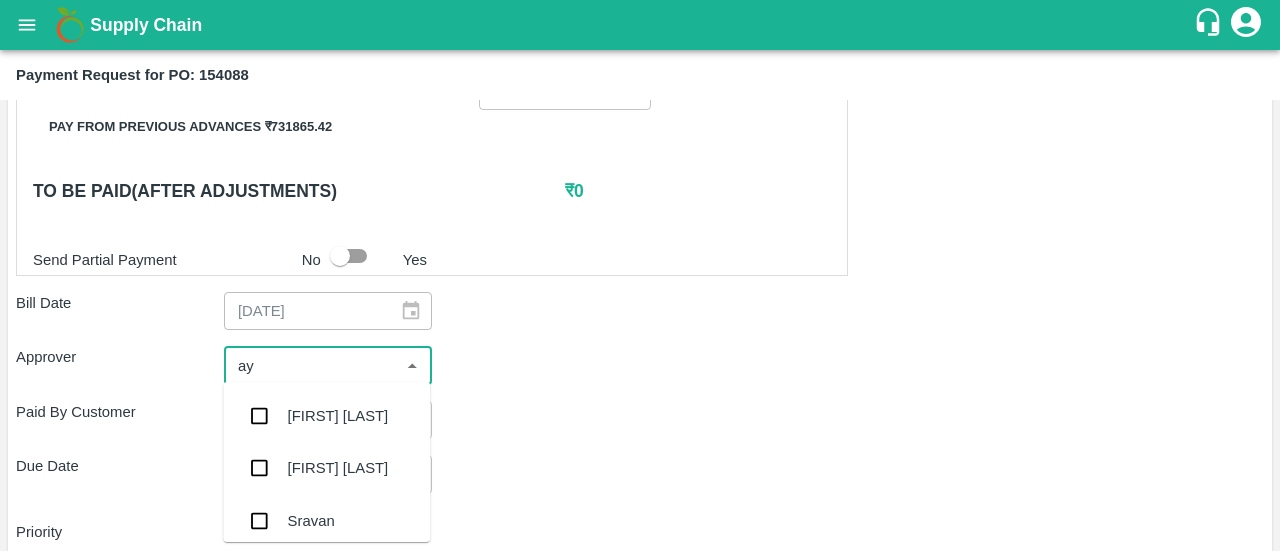 type on "ayu" 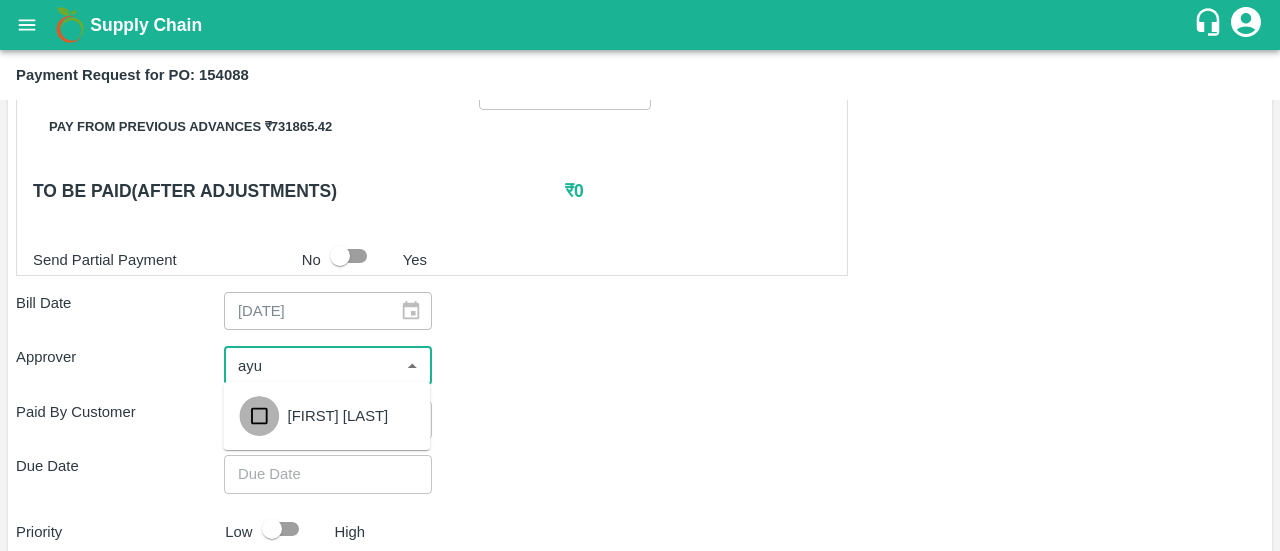 click at bounding box center [259, 416] 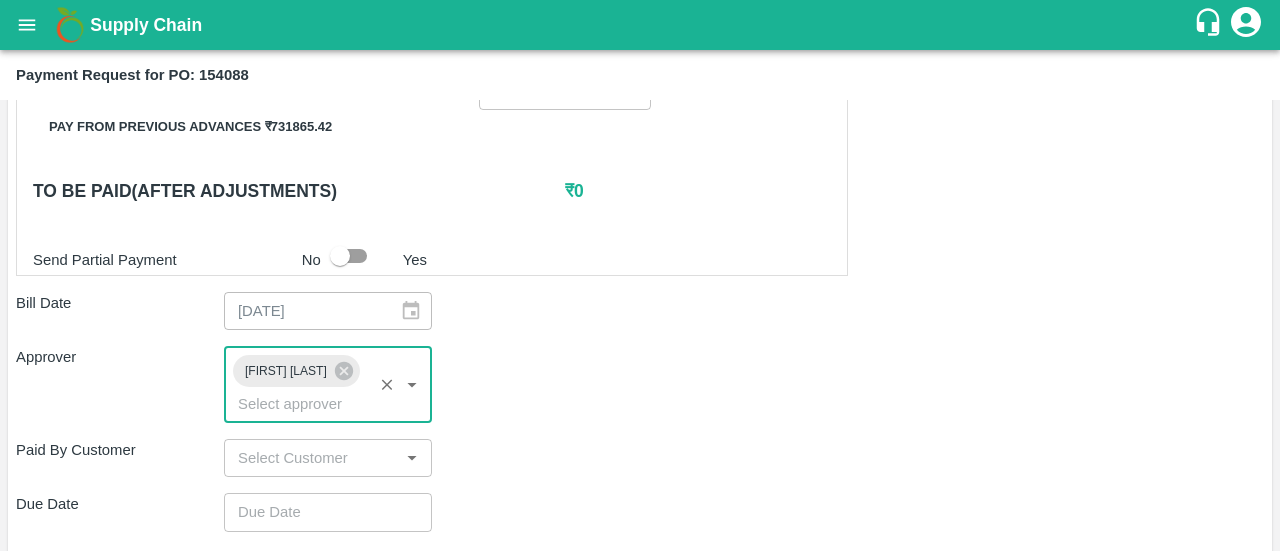 type on "DD/MM/YYYY hh:mm aa" 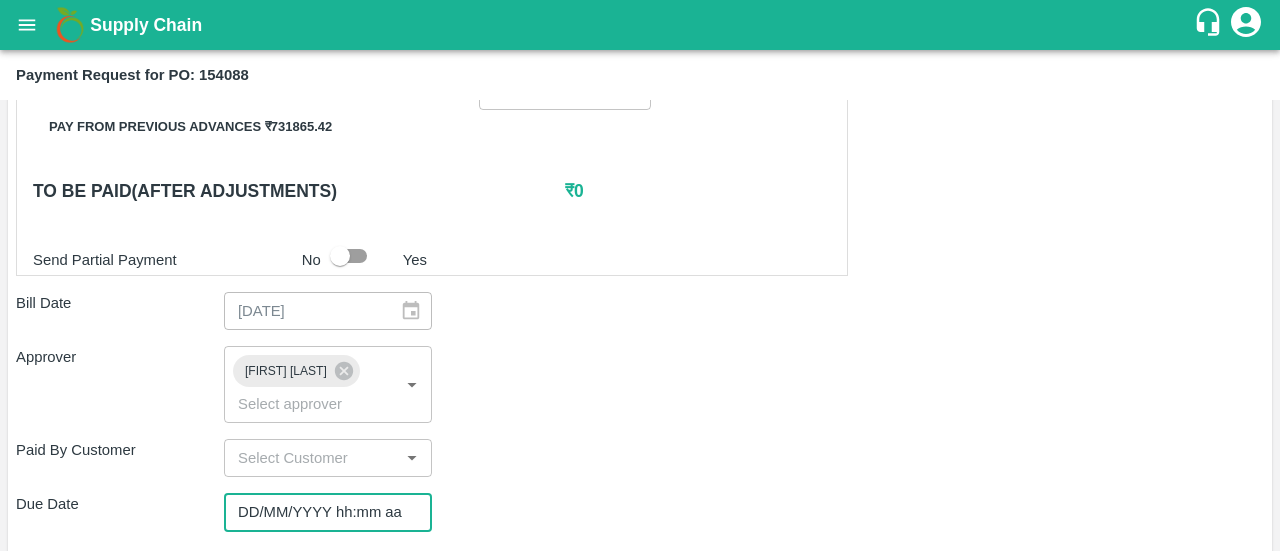 click on "DD/MM/YYYY hh:mm aa" at bounding box center [321, 512] 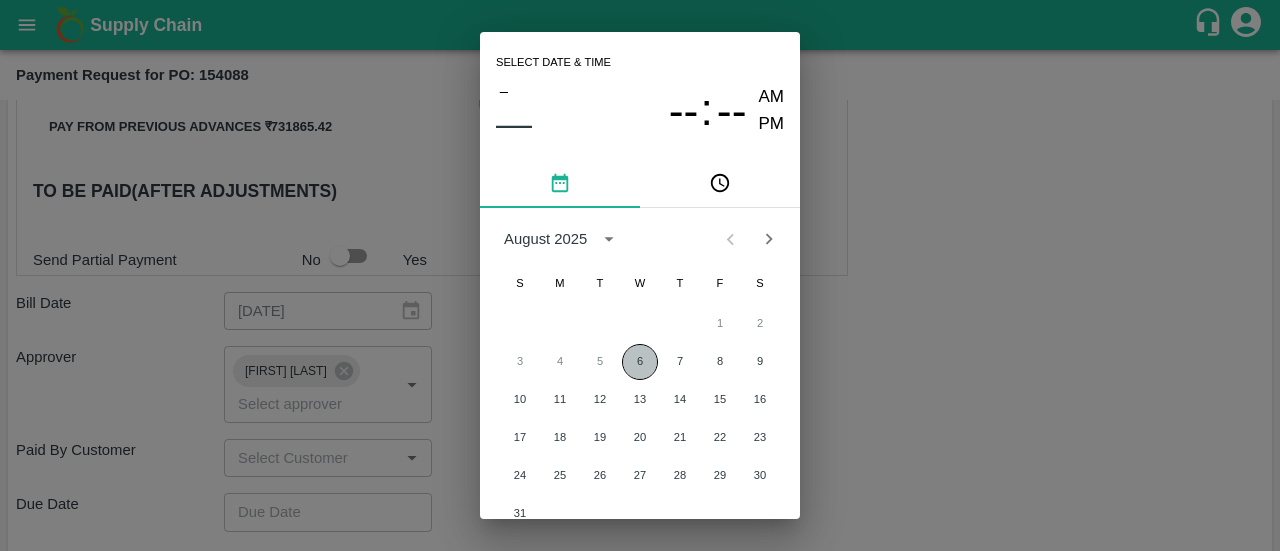 click on "6" at bounding box center (640, 362) 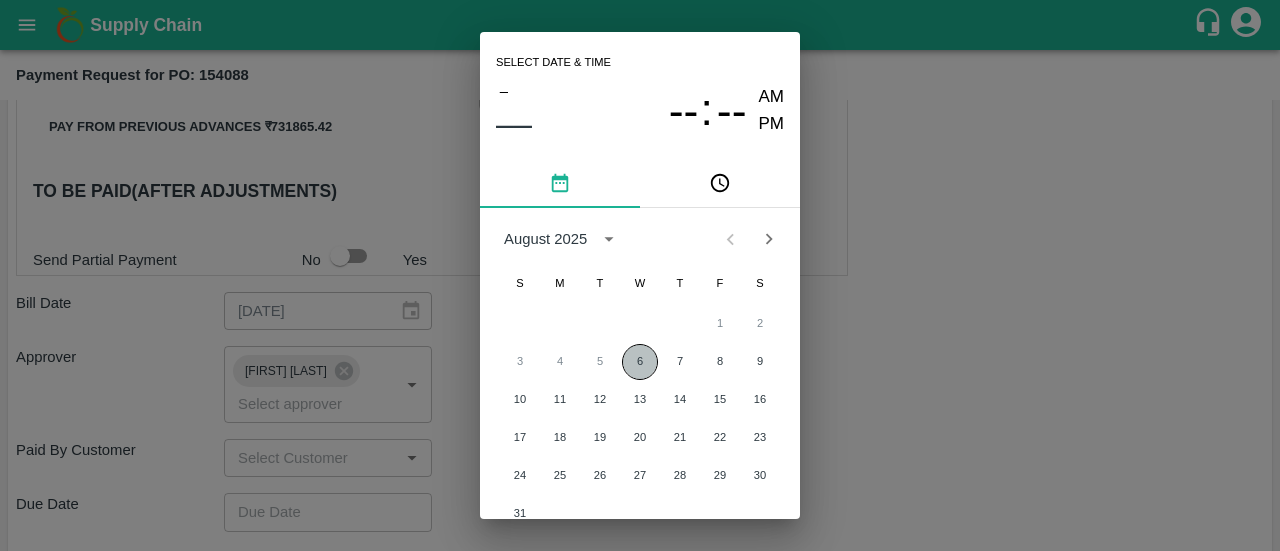 type on "06/08/2025 12:00 AM" 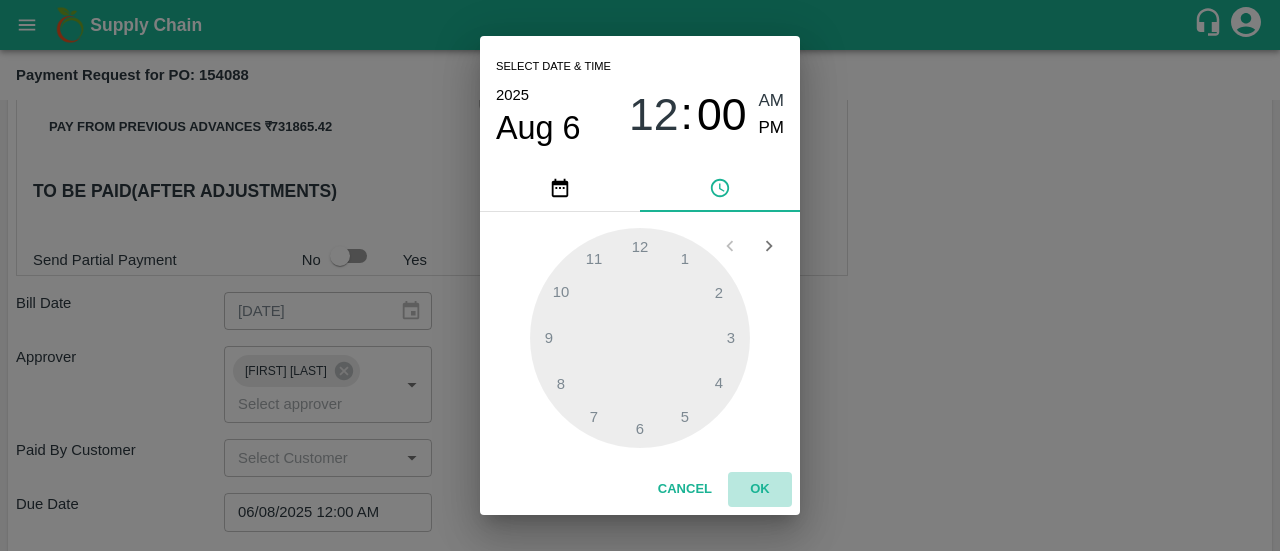 click on "OK" at bounding box center (760, 489) 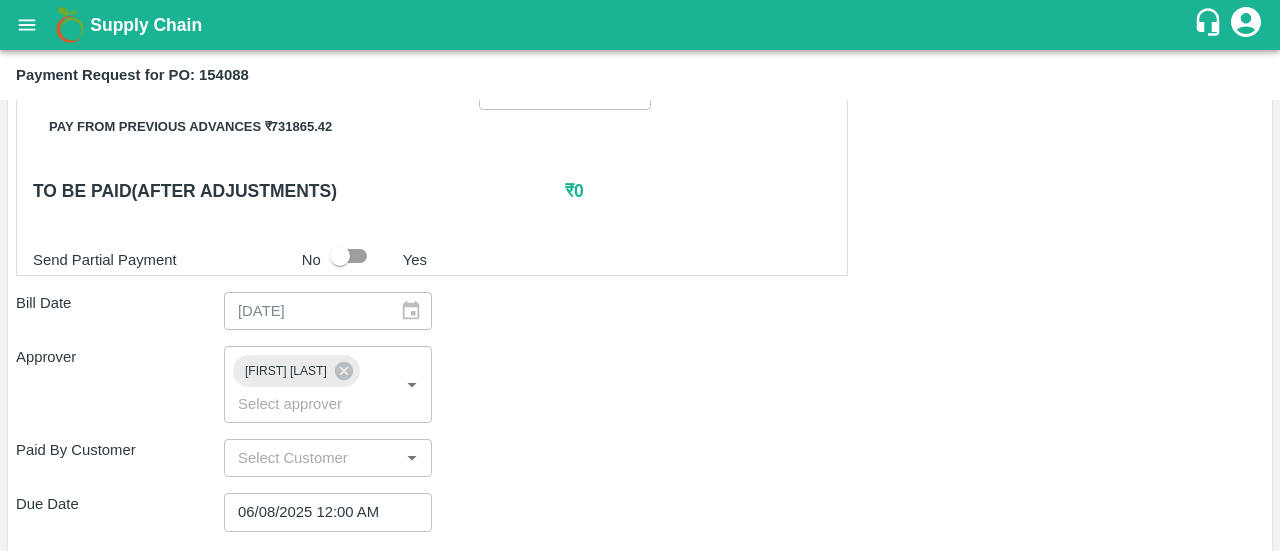 click on "Approver [FIRST] [LAST] ​" at bounding box center [640, 384] 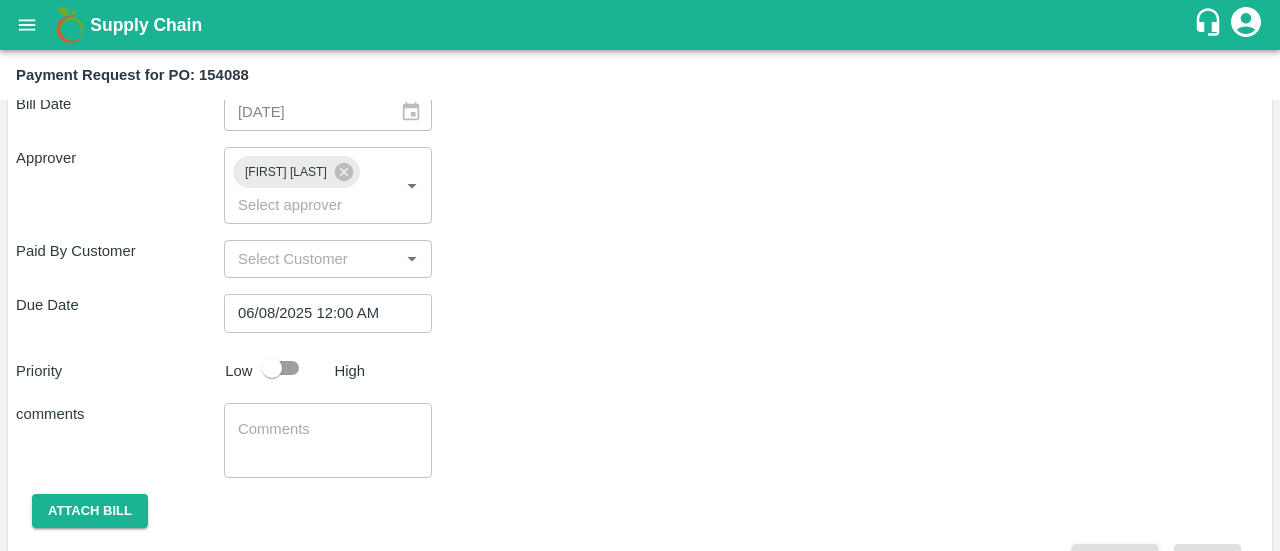 scroll, scrollTop: 701, scrollLeft: 0, axis: vertical 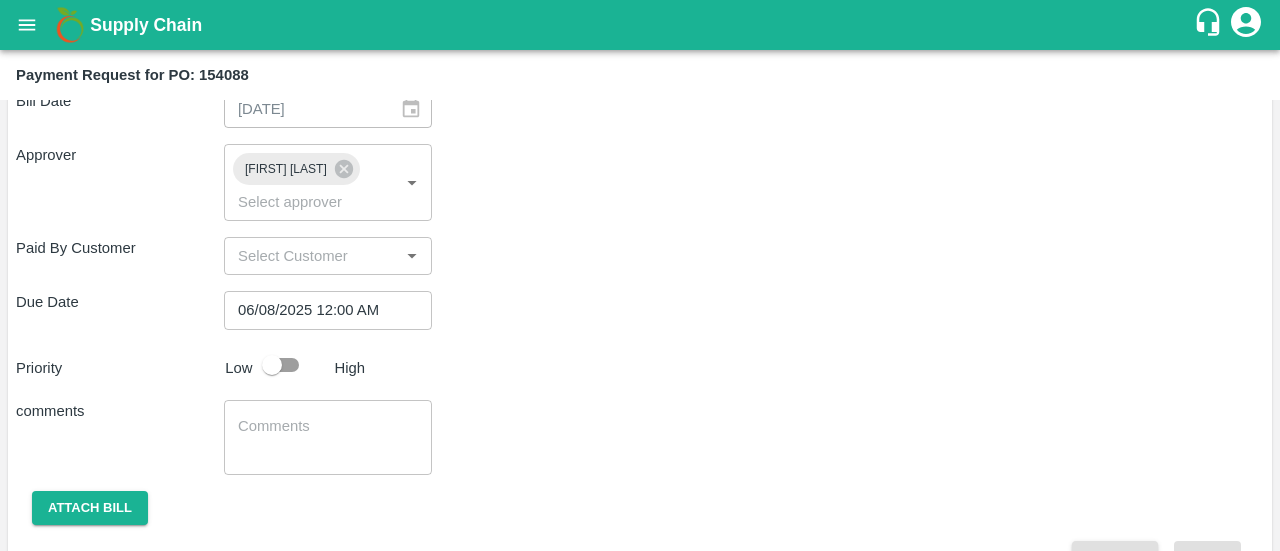 click at bounding box center [272, 365] 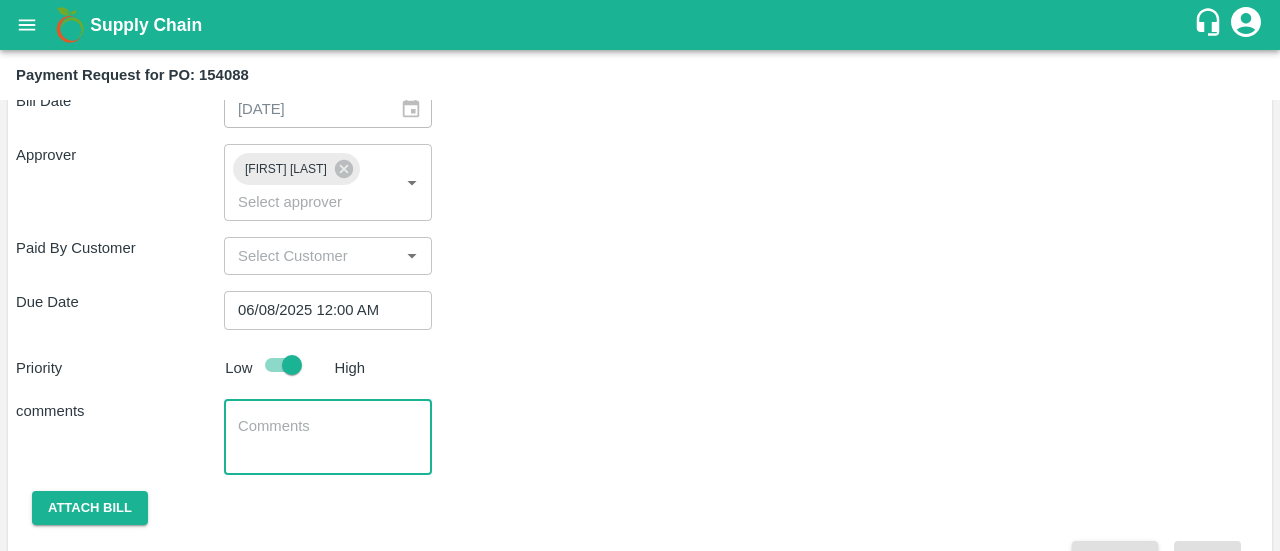 click at bounding box center (328, 437) 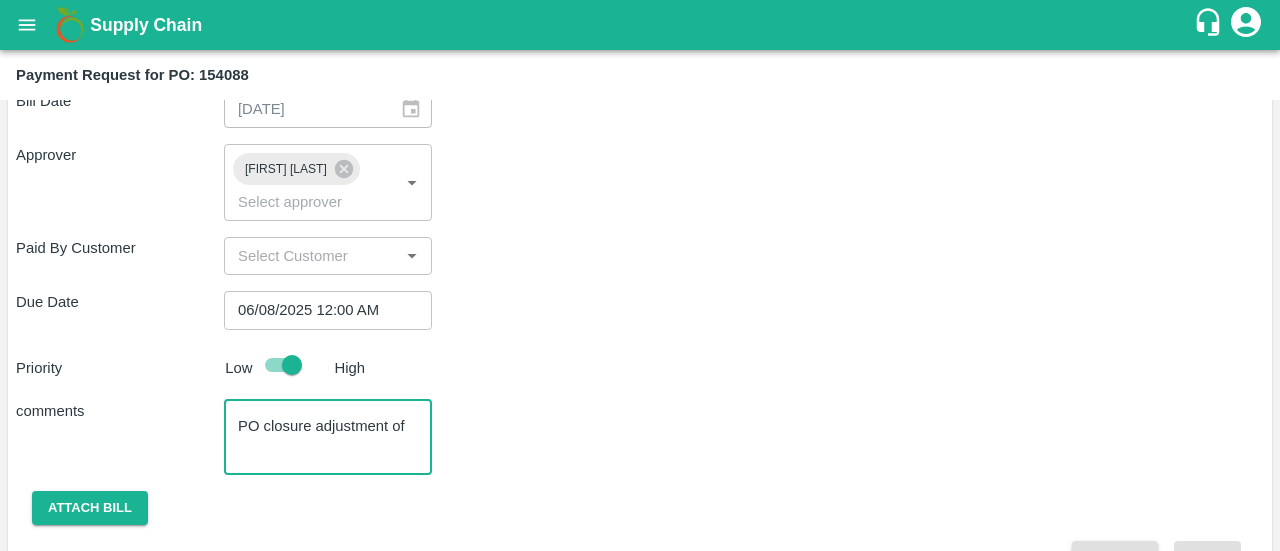 paste on "MNBU3657353" 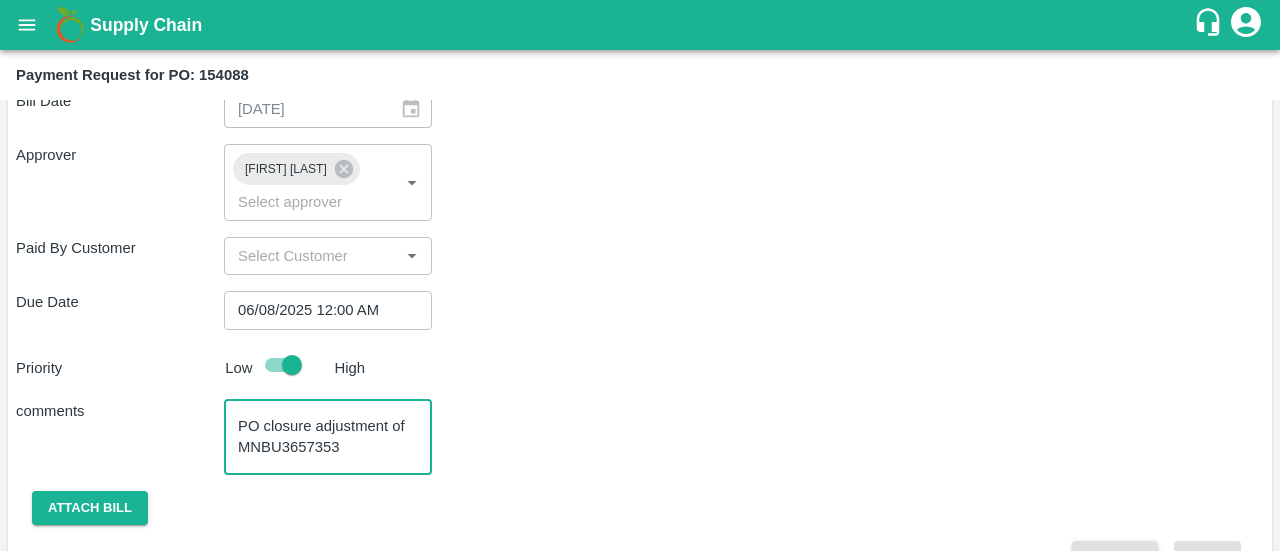 scroll, scrollTop: 41, scrollLeft: 0, axis: vertical 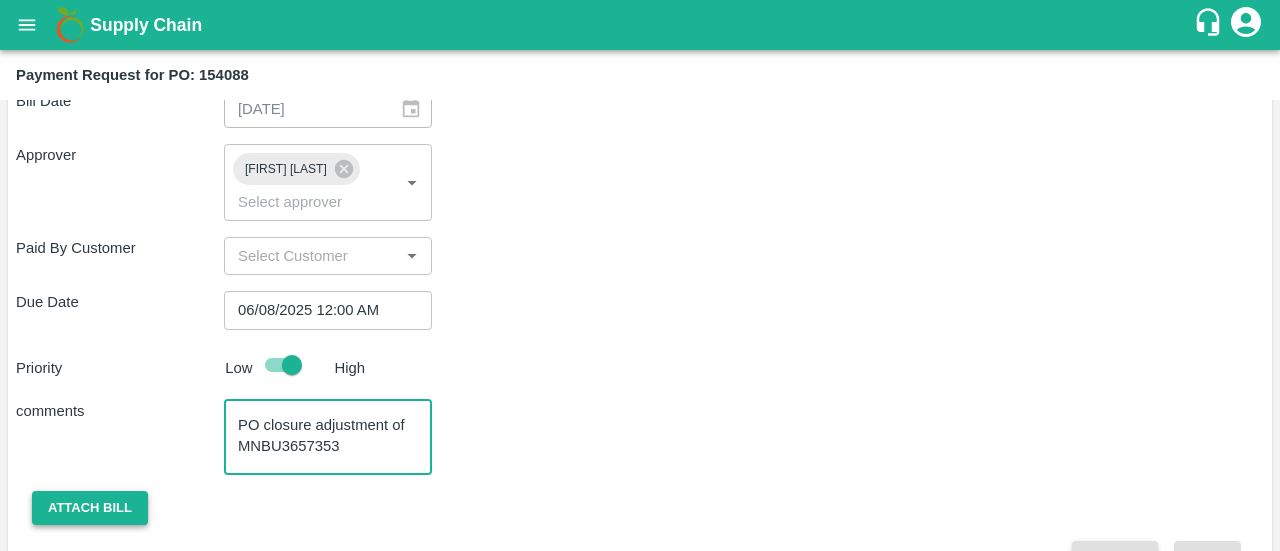 type on "PO closure adjustment of  MNBU3657353" 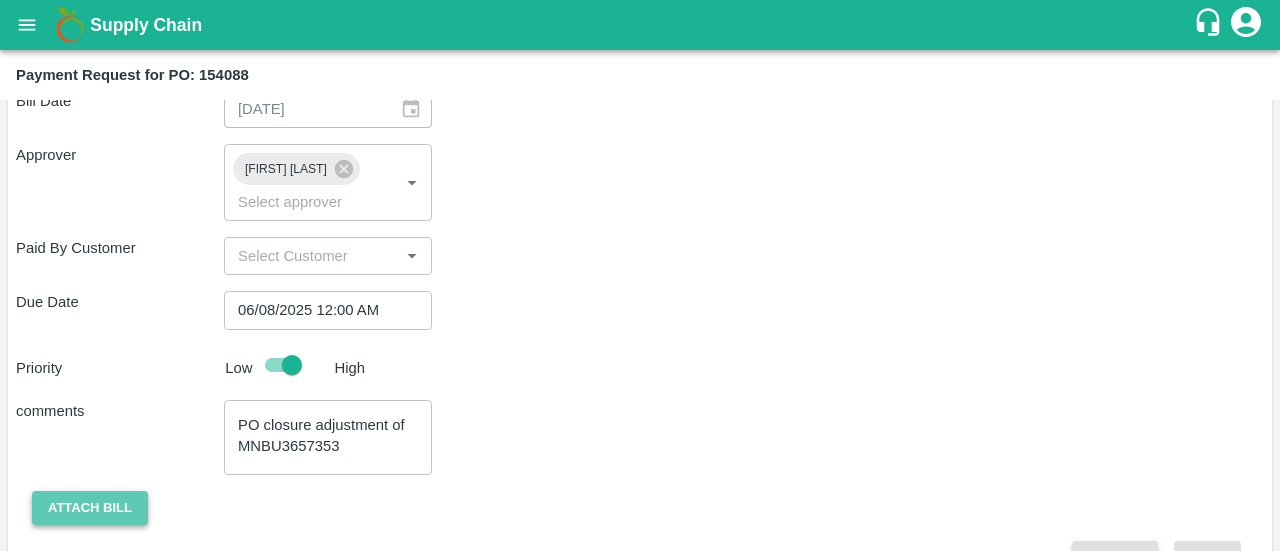 click on "Attach bill" at bounding box center [90, 508] 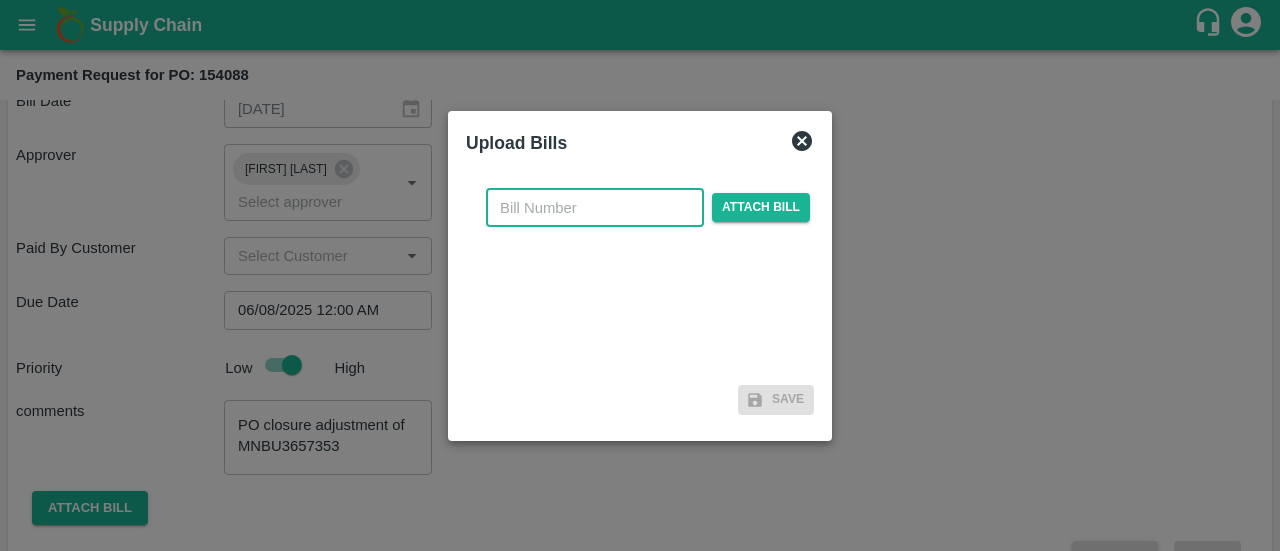 click at bounding box center (595, 208) 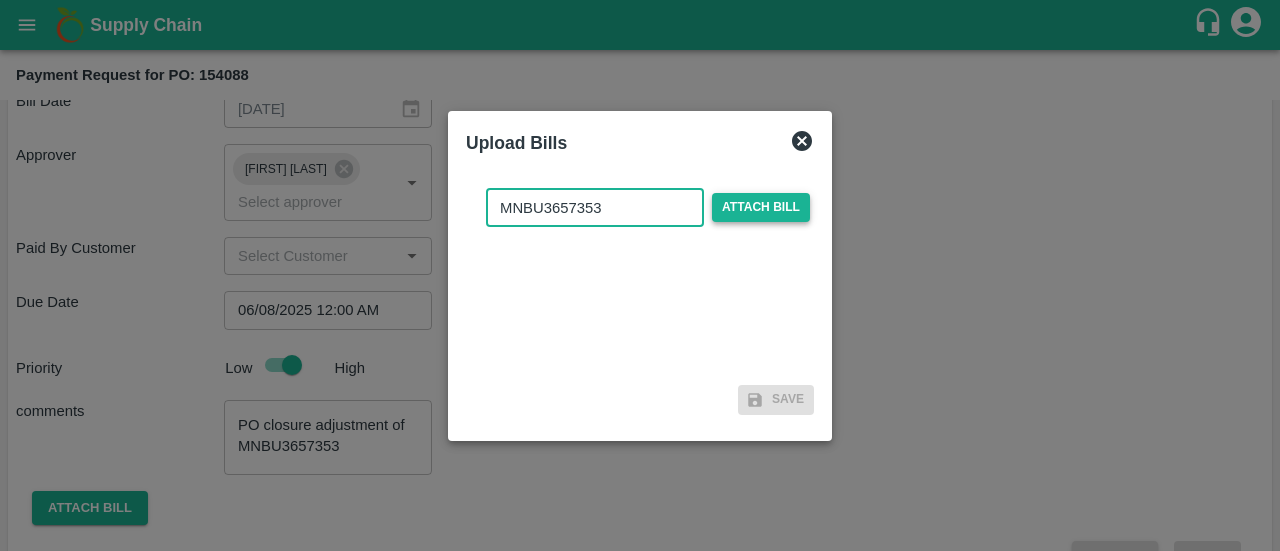 type on "MNBU3657353" 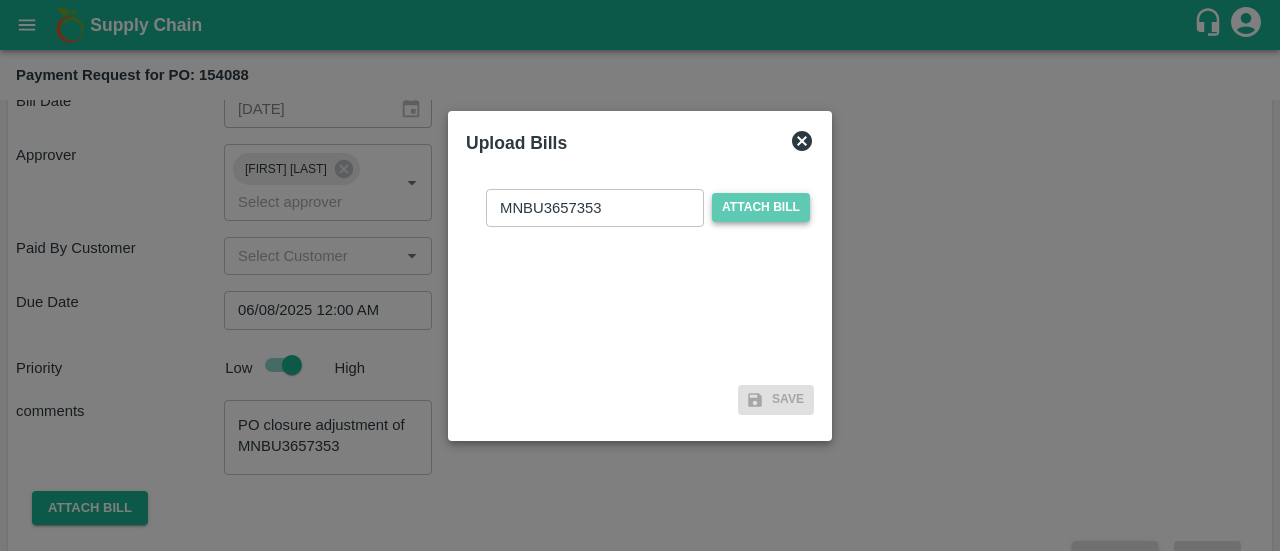 click on "Attach bill" at bounding box center (761, 207) 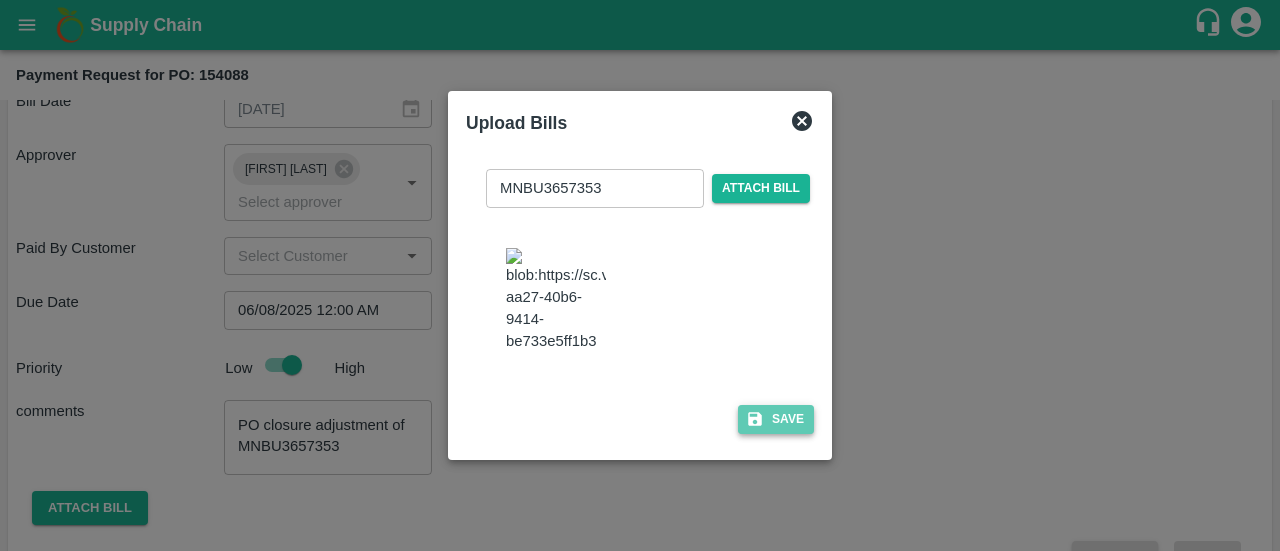 click on "Save" at bounding box center (776, 419) 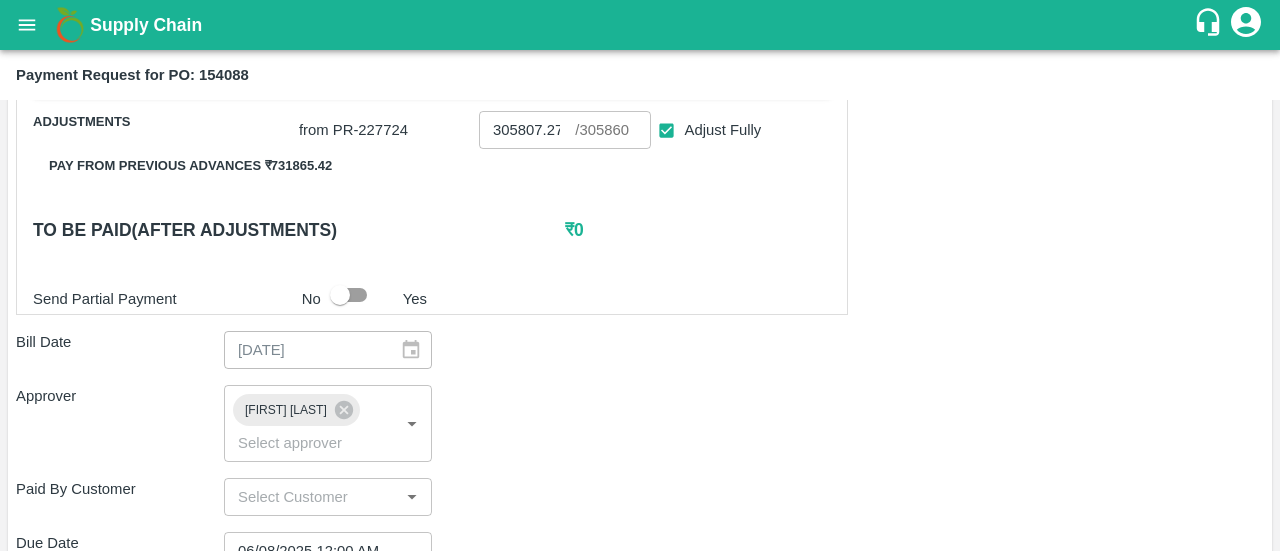scroll, scrollTop: 769, scrollLeft: 0, axis: vertical 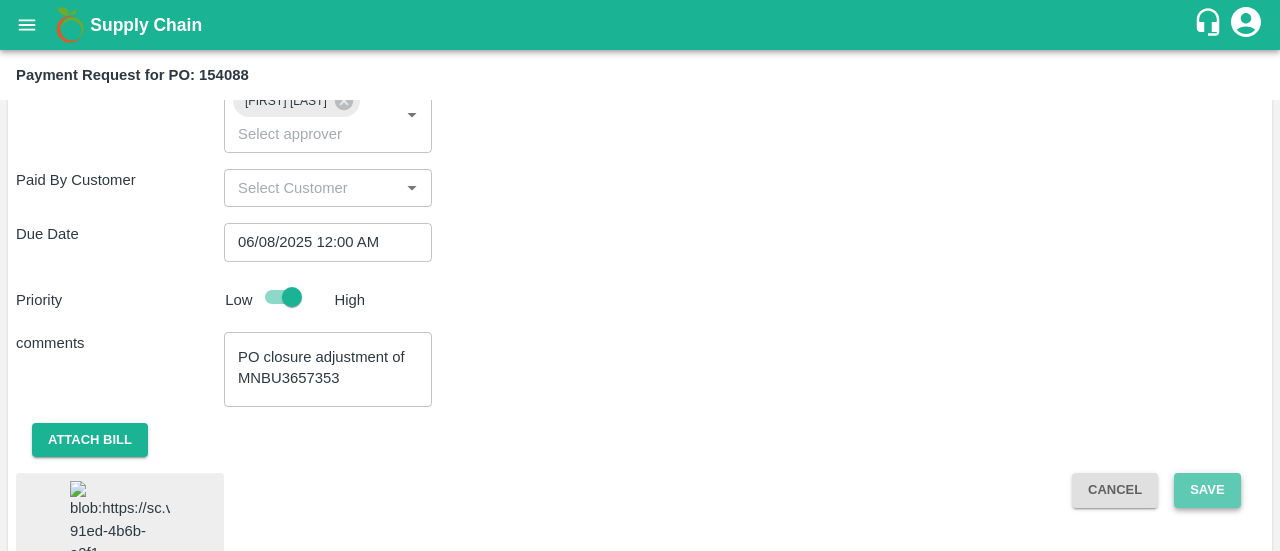click on "Save" at bounding box center [1207, 490] 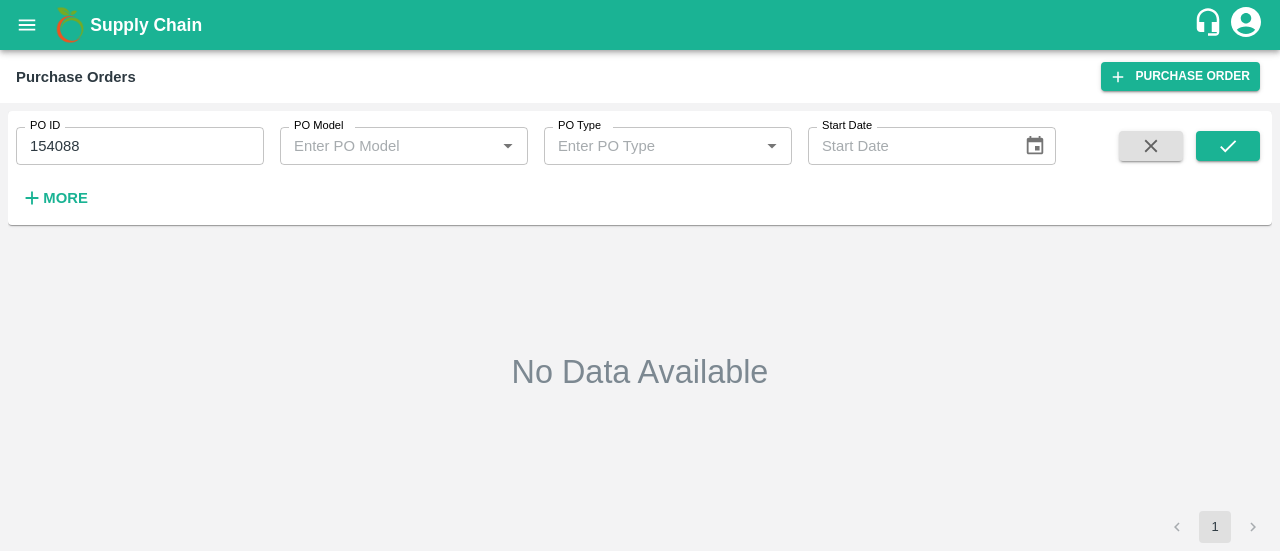 scroll, scrollTop: 0, scrollLeft: 0, axis: both 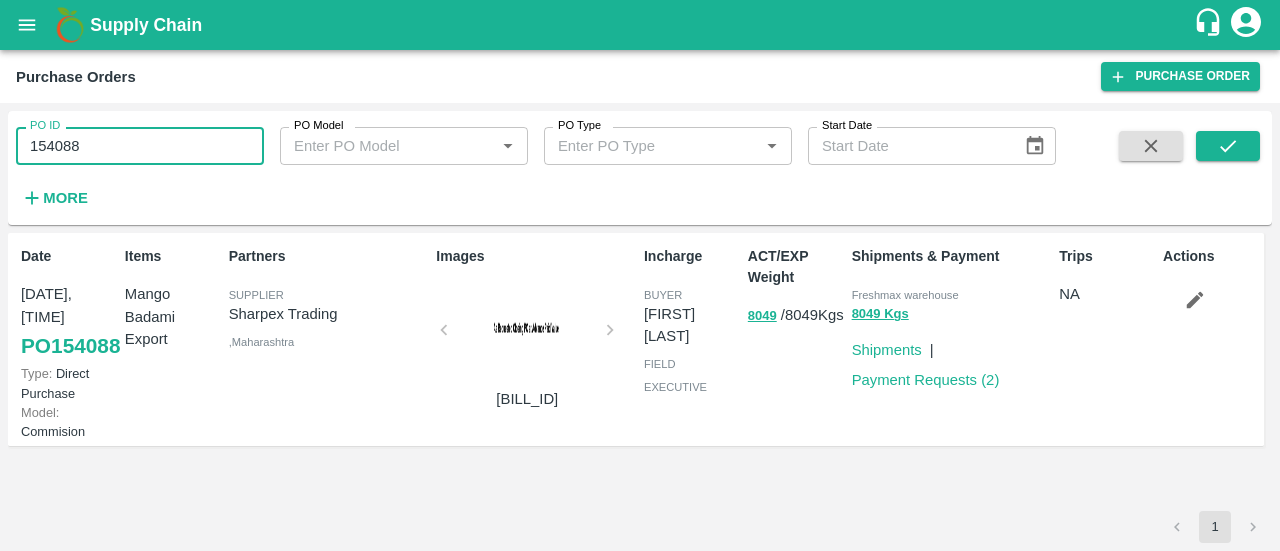 click on "154088" at bounding box center (140, 146) 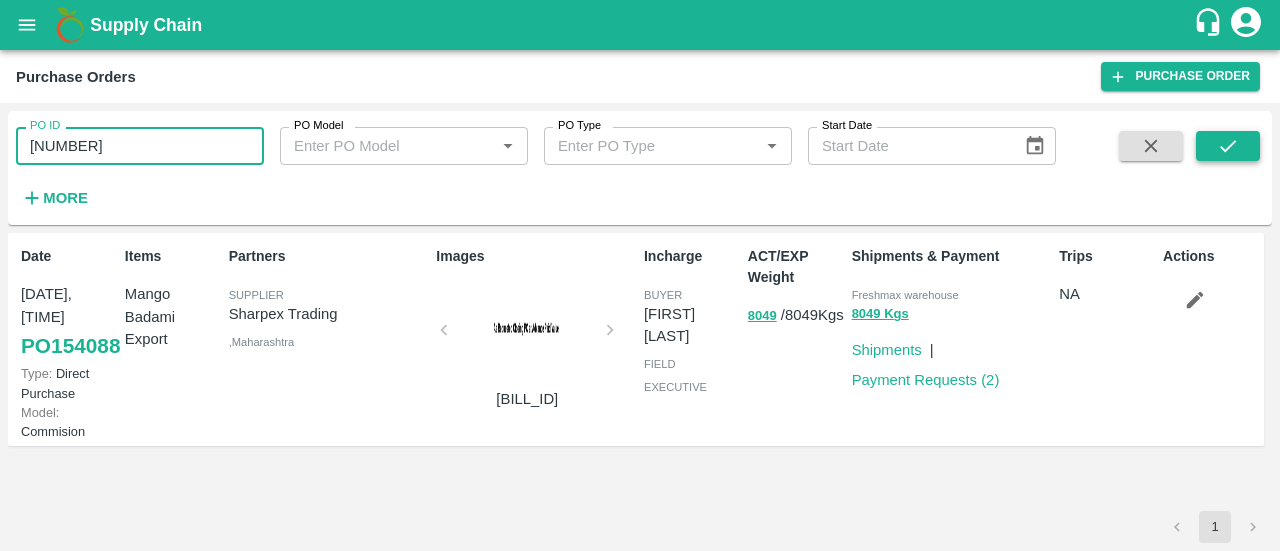 type on "154533" 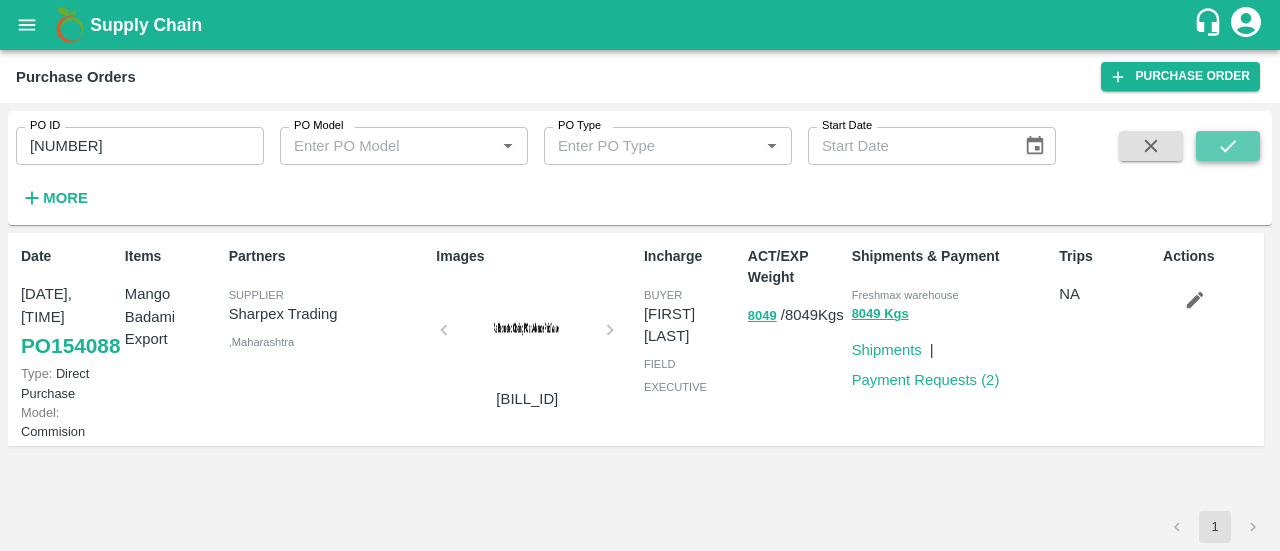 click 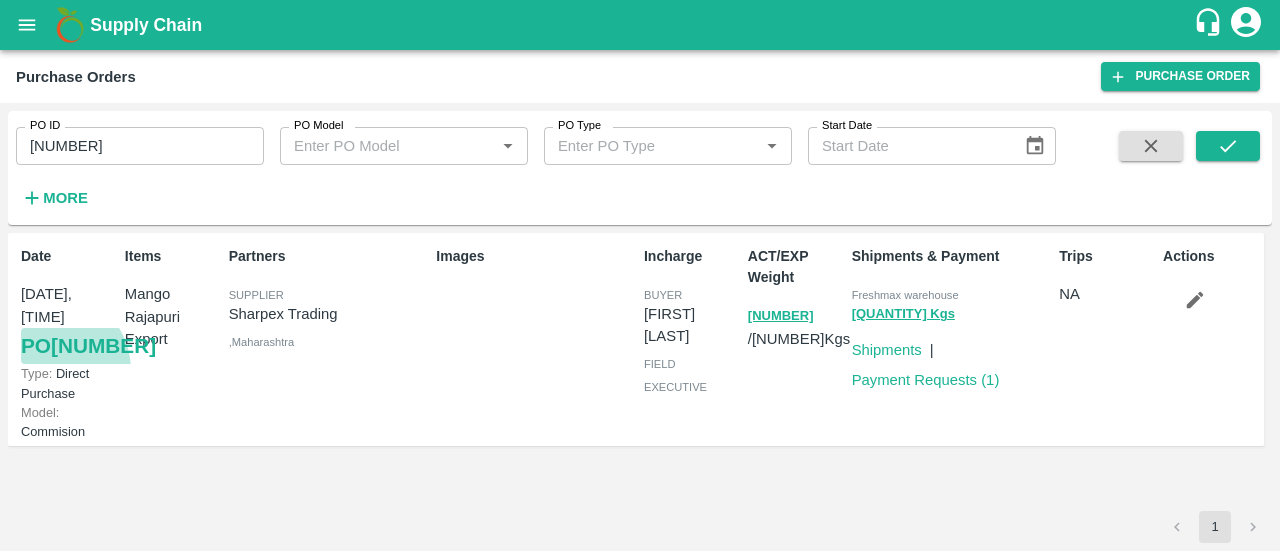 click on "PO  154533" at bounding box center [88, 346] 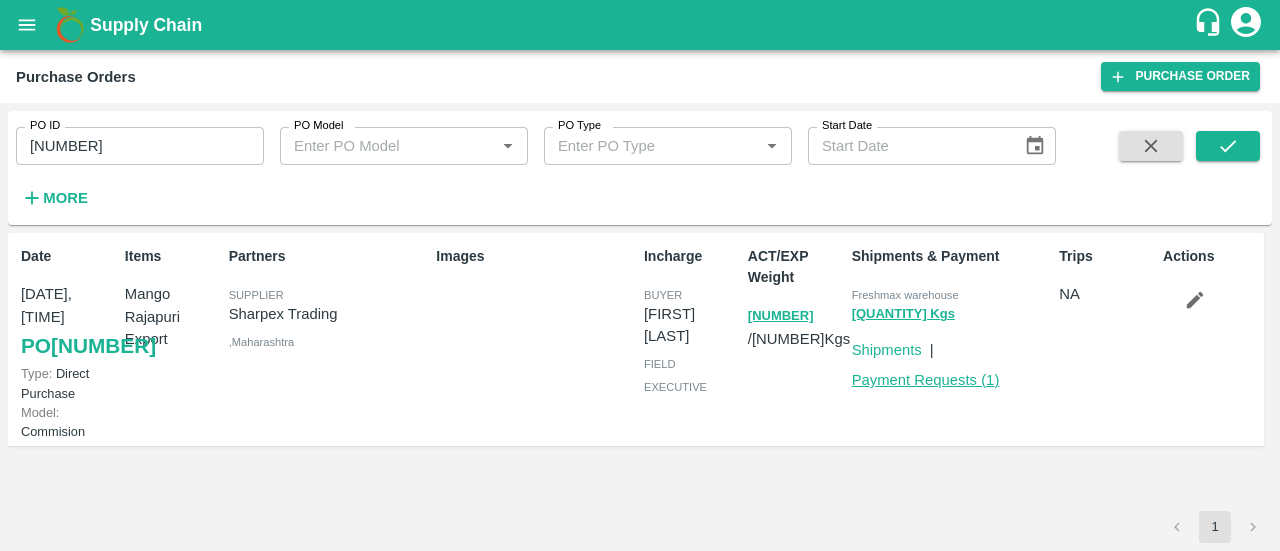 click on "Payment Requests ( 1 )" at bounding box center (926, 380) 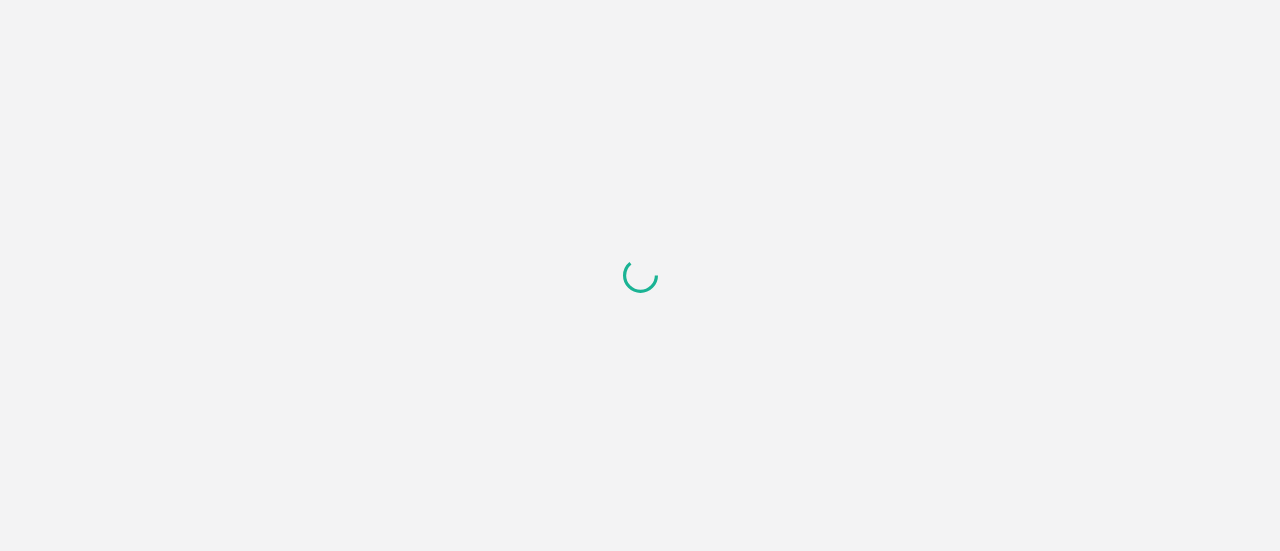 scroll, scrollTop: 0, scrollLeft: 0, axis: both 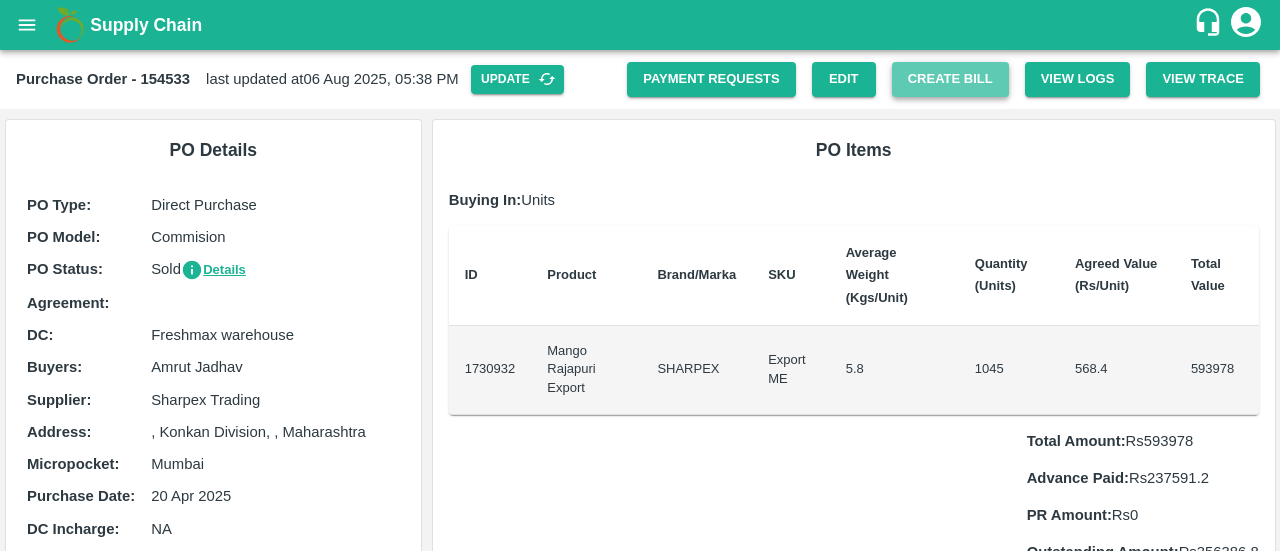 click on "Create Bill" at bounding box center (950, 79) 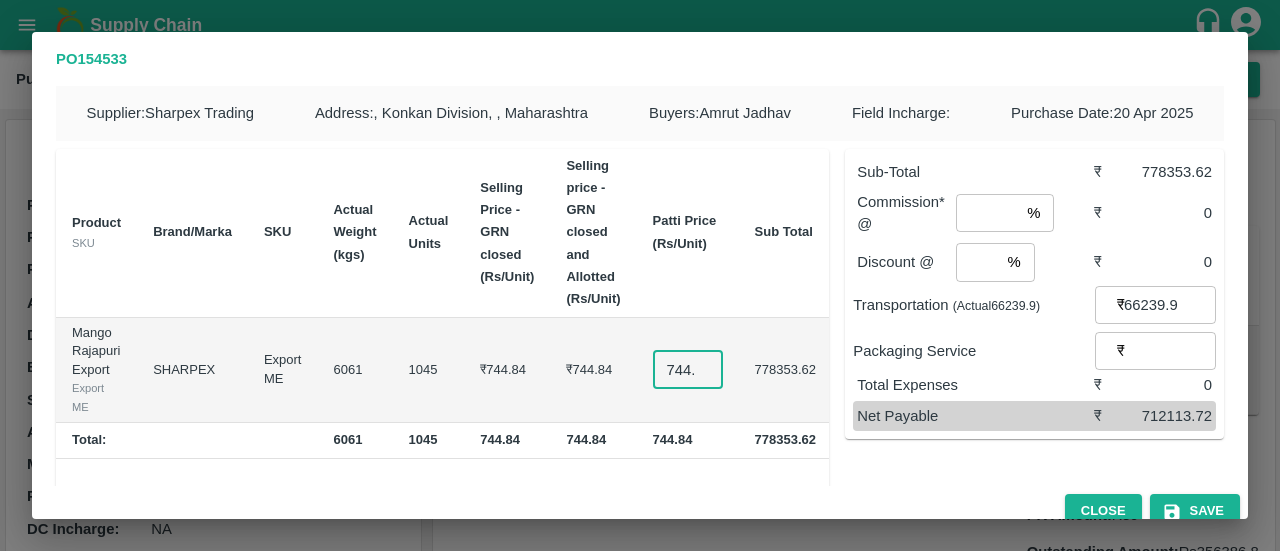 click on "744.8359999999999" at bounding box center (688, 370) 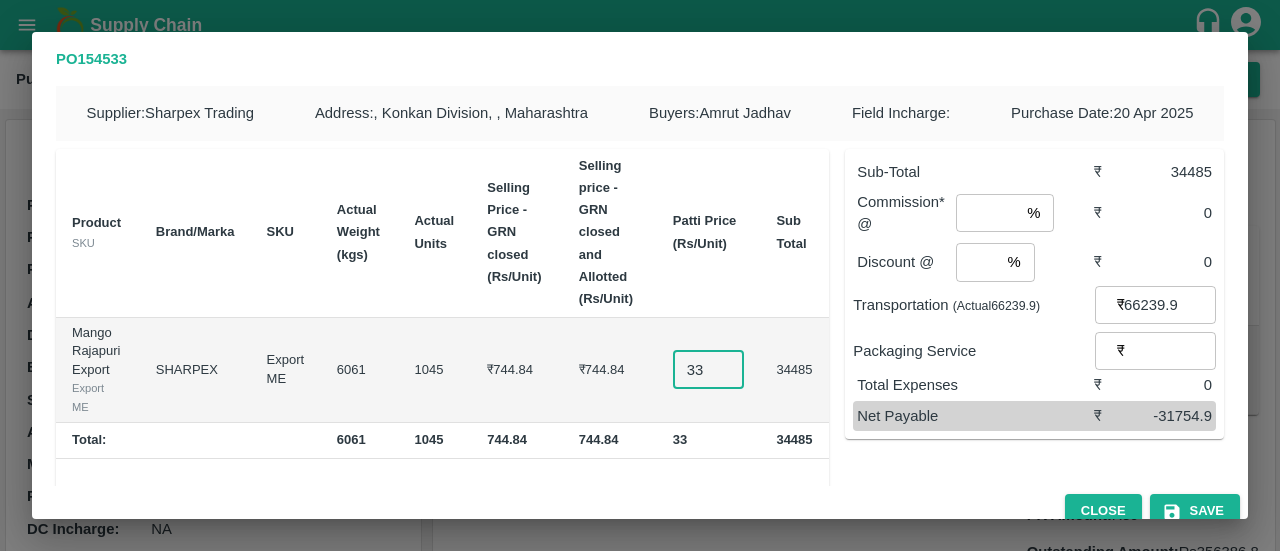 type on "3" 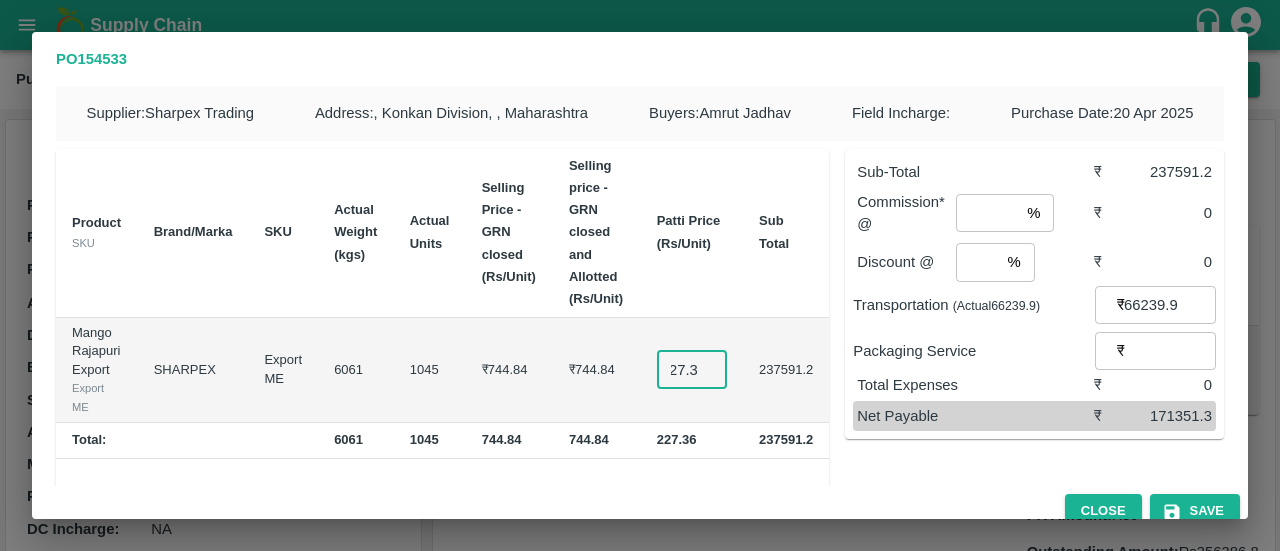 scroll, scrollTop: 0, scrollLeft: 18, axis: horizontal 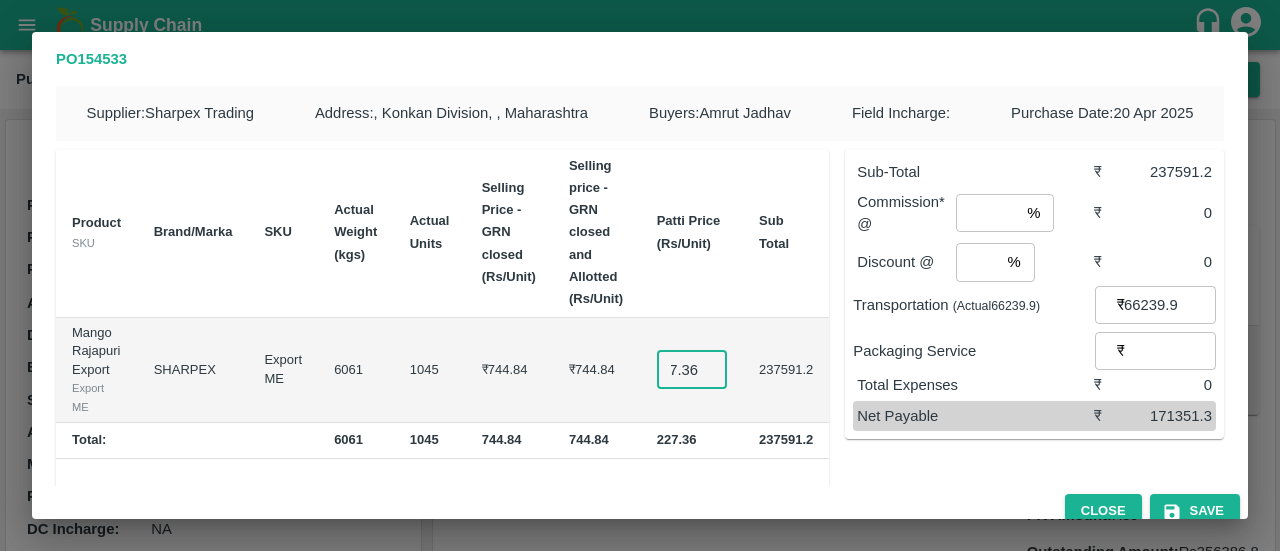 type on "227.36" 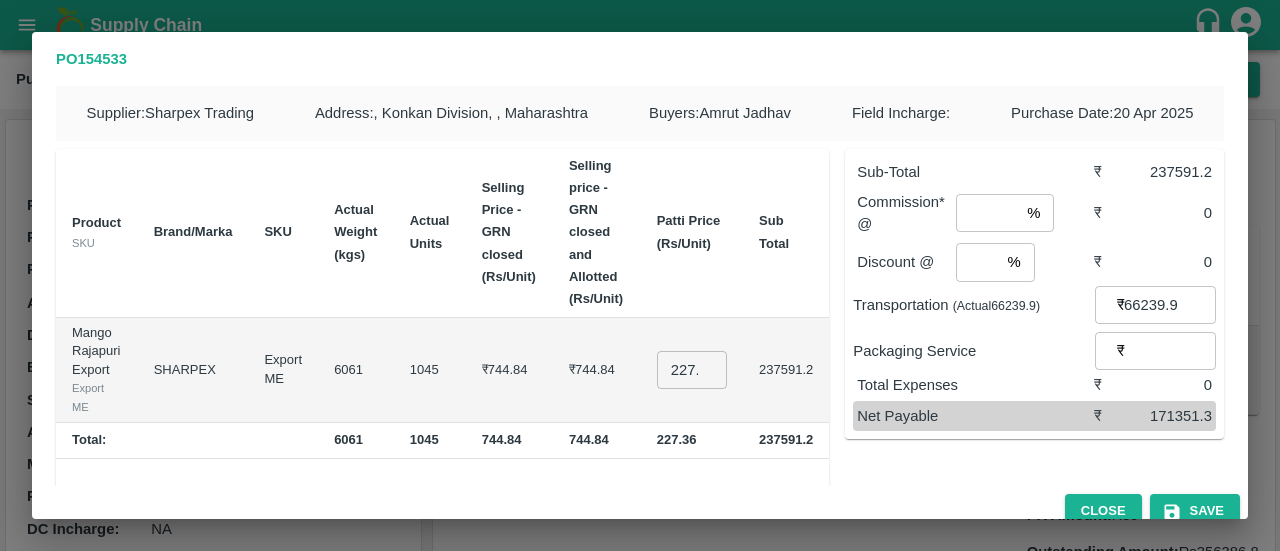 click on "Sub-Total ₹ 237591.2 Commission* @ % ​ ₹ 0 Discount @ % ​ ₹ 0 Transportation   (Actual  66239.9 ) ₹ 66239.9 ​ Packaging Service ₹ ​ Total Expenses ₹ 0 Net Payable ₹ 171351.3" at bounding box center [1026, 341] 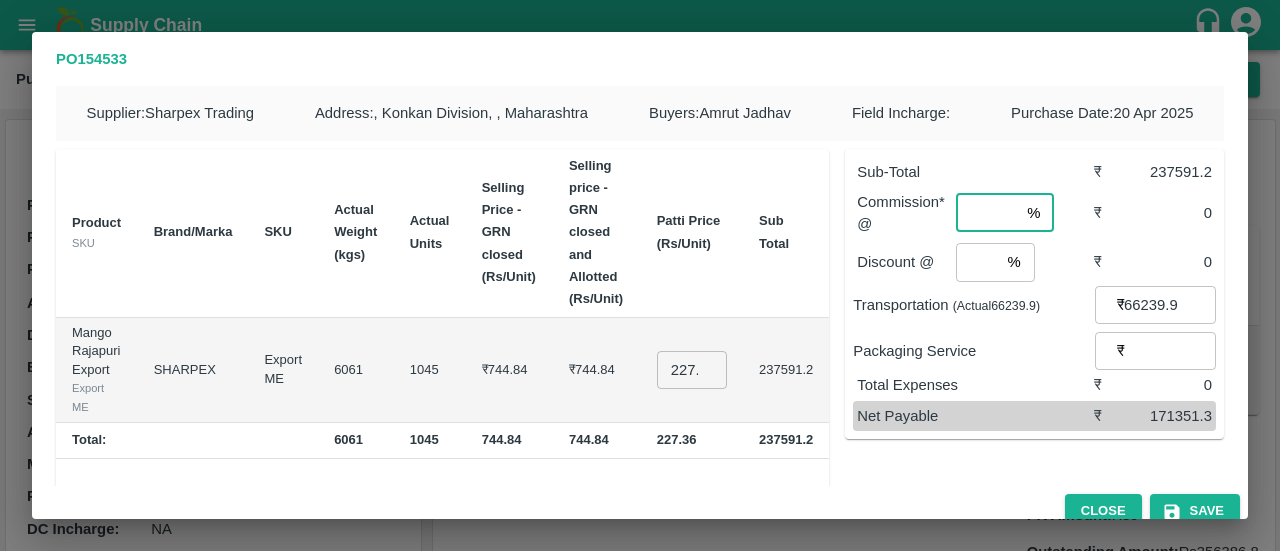 click at bounding box center [987, 213] 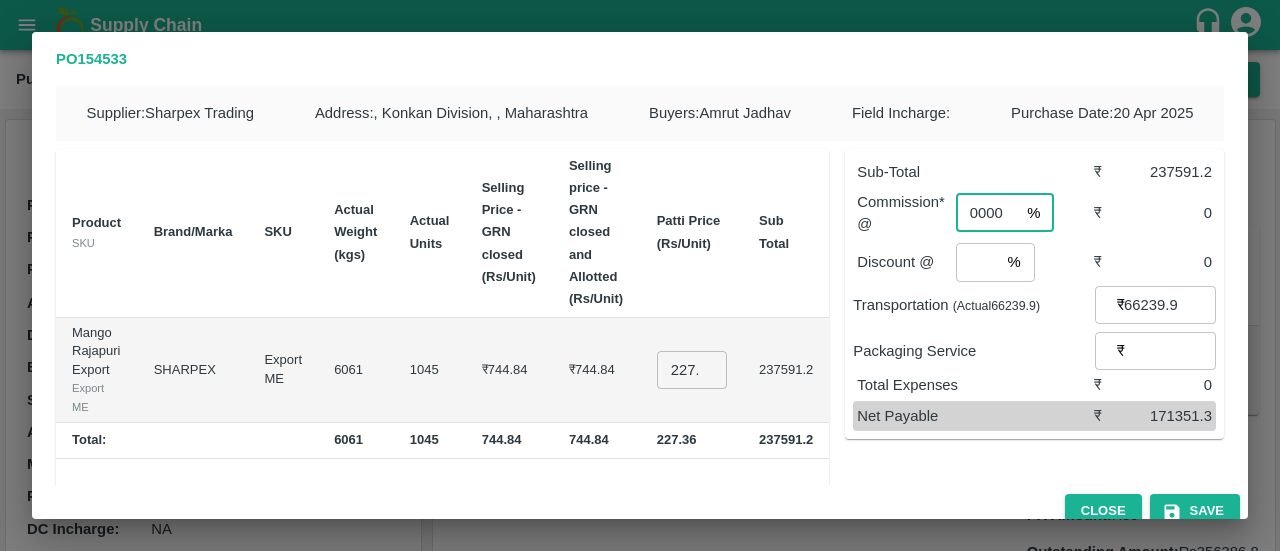 scroll, scrollTop: 0, scrollLeft: 70, axis: horizontal 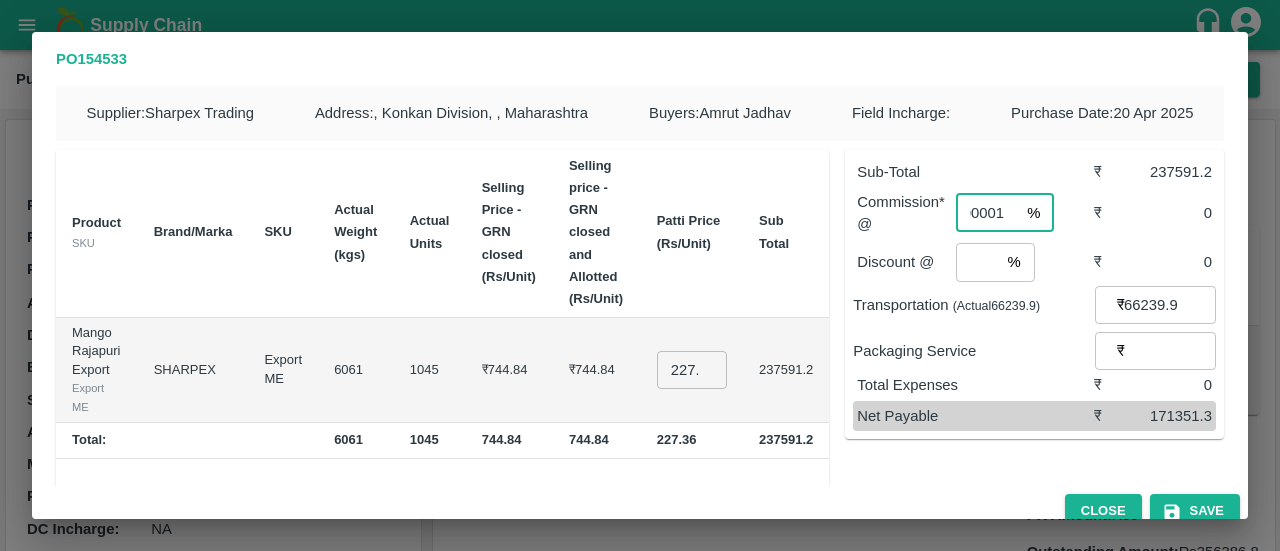 type on "0.00000000001" 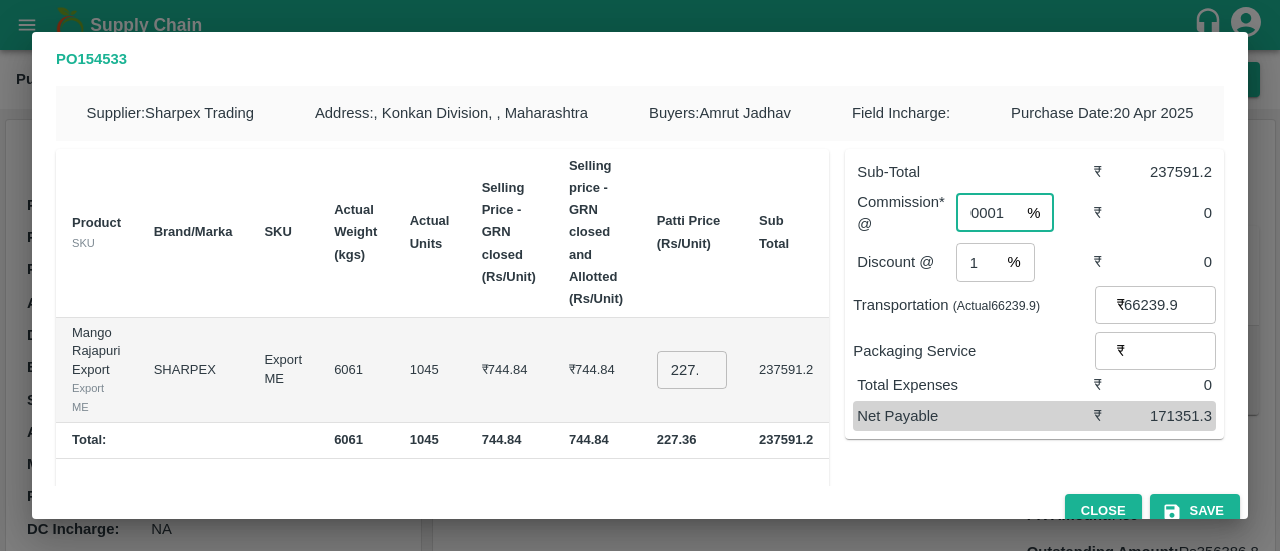 scroll, scrollTop: 0, scrollLeft: 0, axis: both 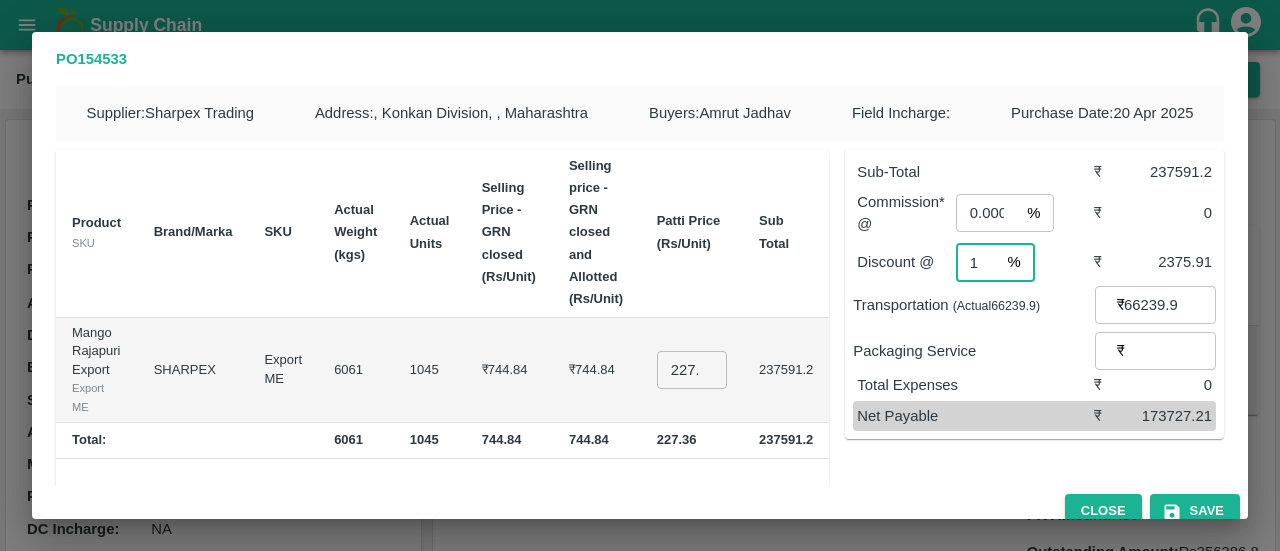 type on "1" 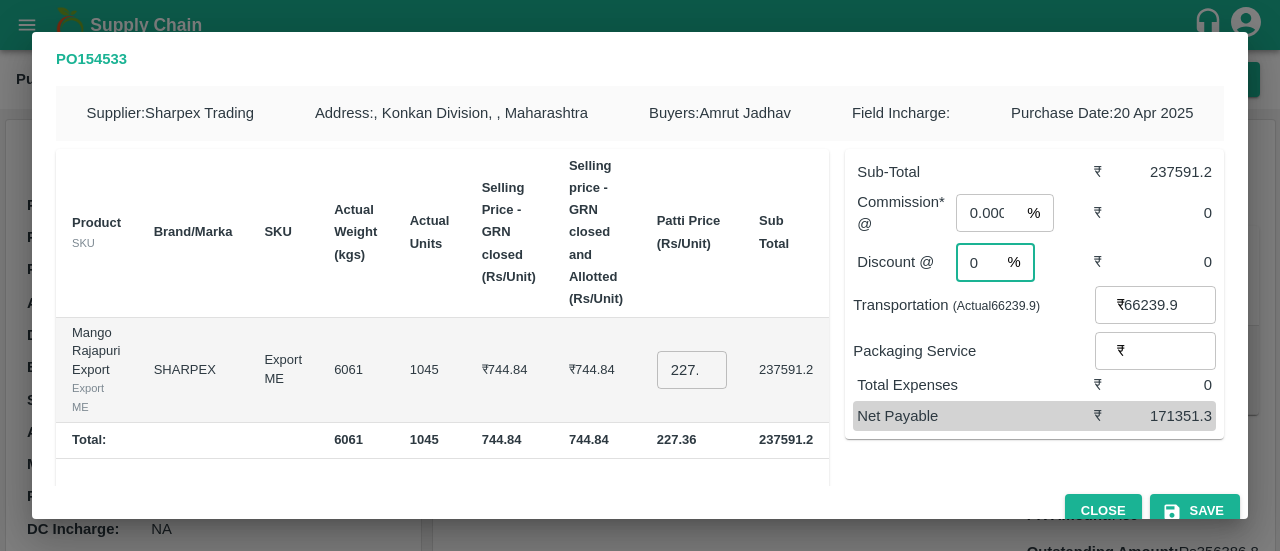 type on "0" 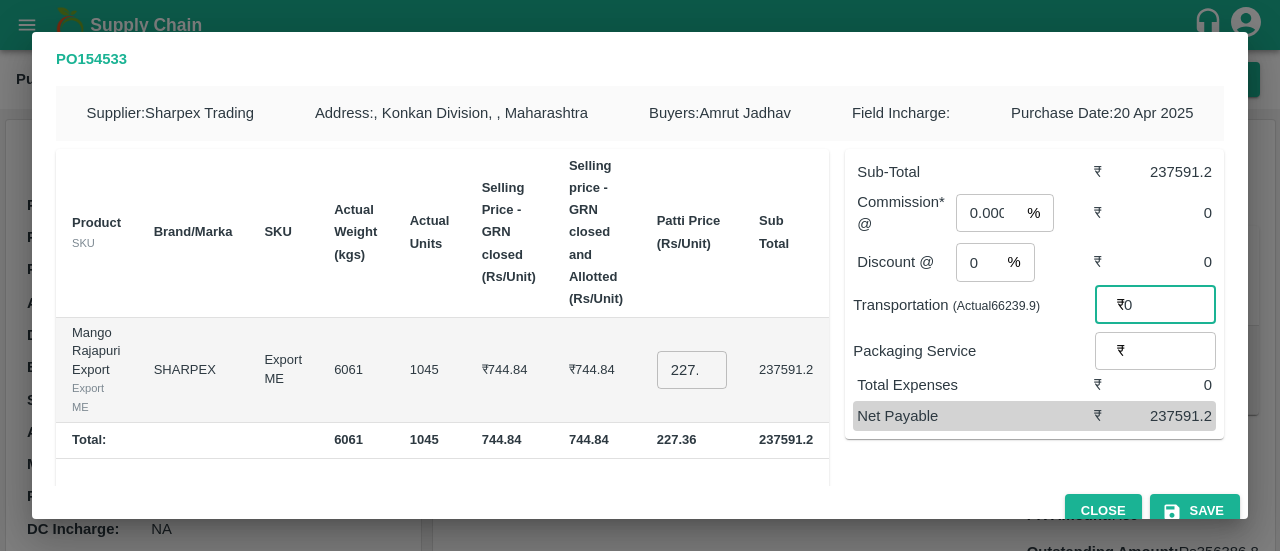 type on "0" 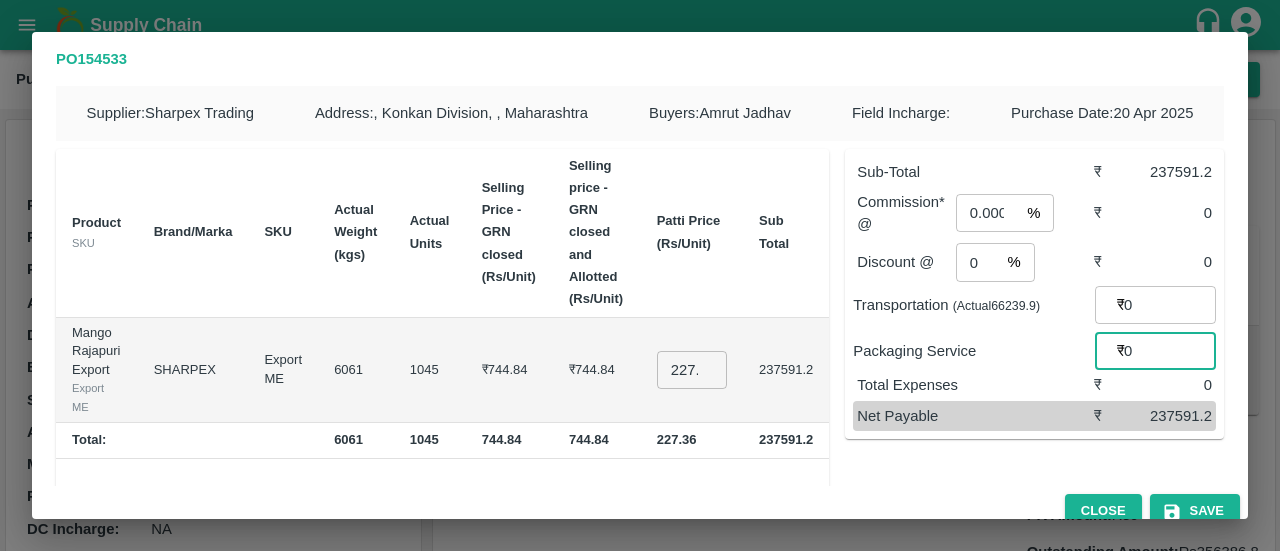 type on "0" 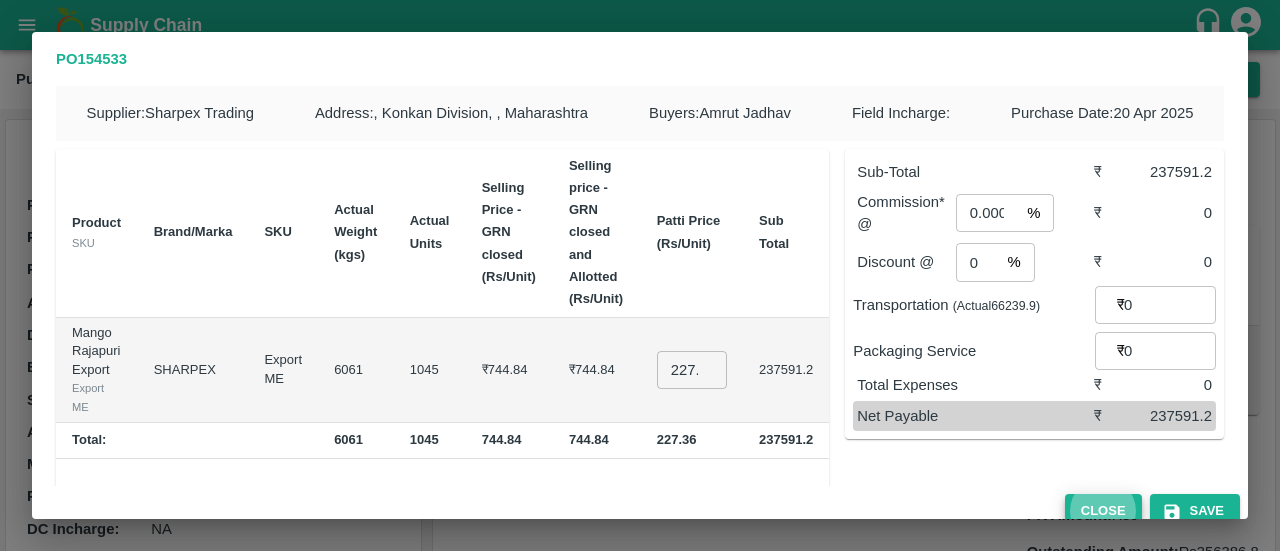 scroll, scrollTop: 10, scrollLeft: 0, axis: vertical 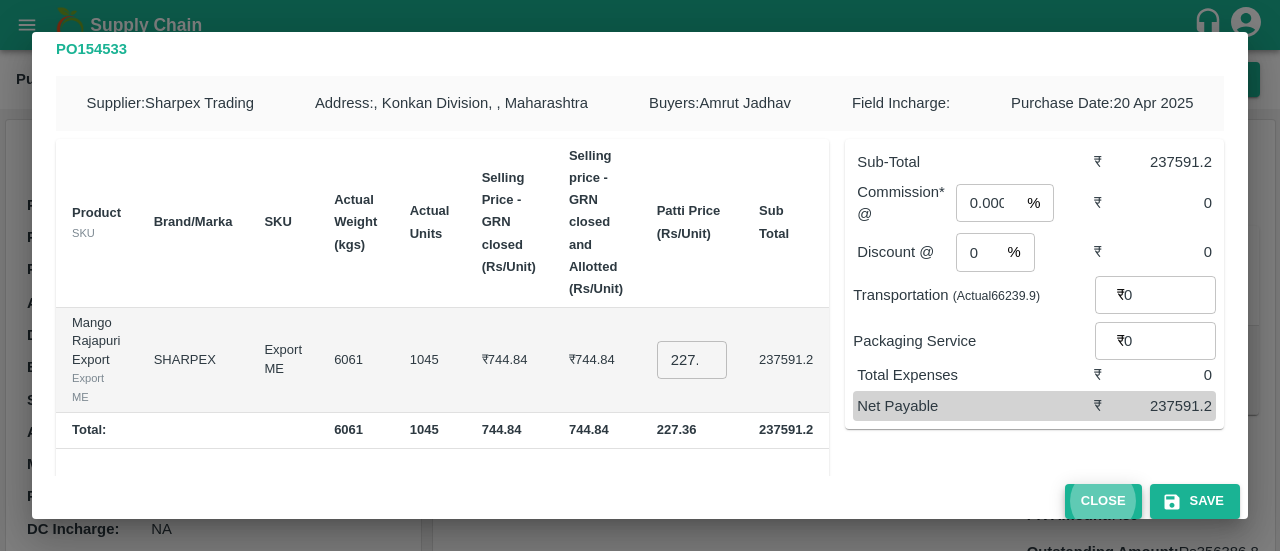 type 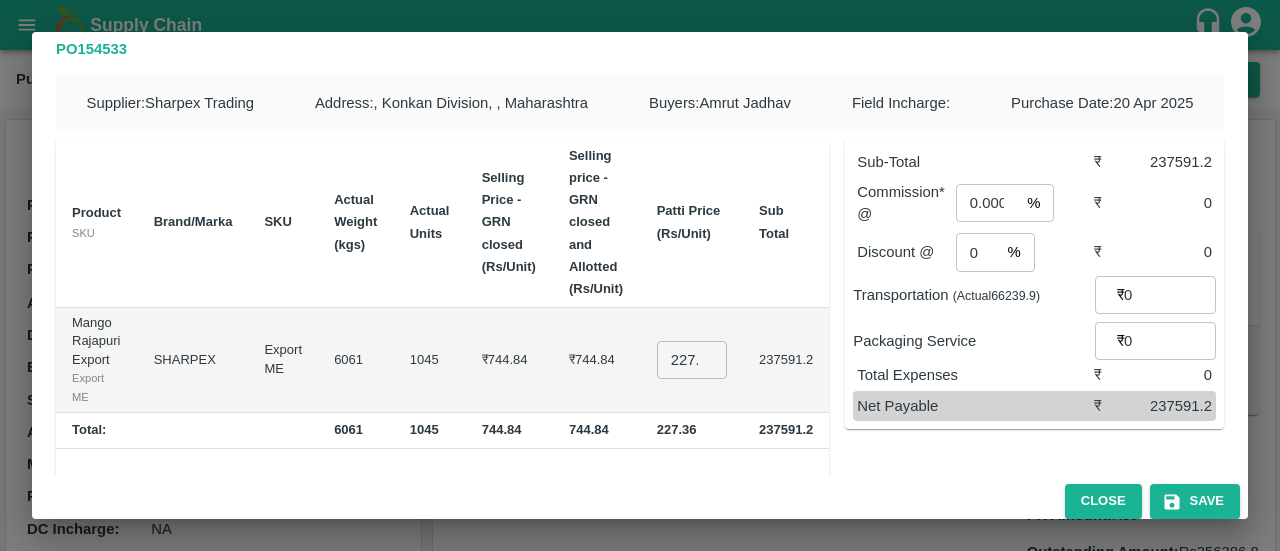click on "Sub-Total ₹ 237591.2 Commission* @ 0.00000000001 % ​ ₹ 0 Discount @ 0 % ​ ₹ 0 Transportation   (Actual  66239.9 ) ₹ 0 ​ Packaging Service ₹ 0 ​ Total Expenses ₹ 0 Net Payable ₹ 237591.2" at bounding box center (1026, 331) 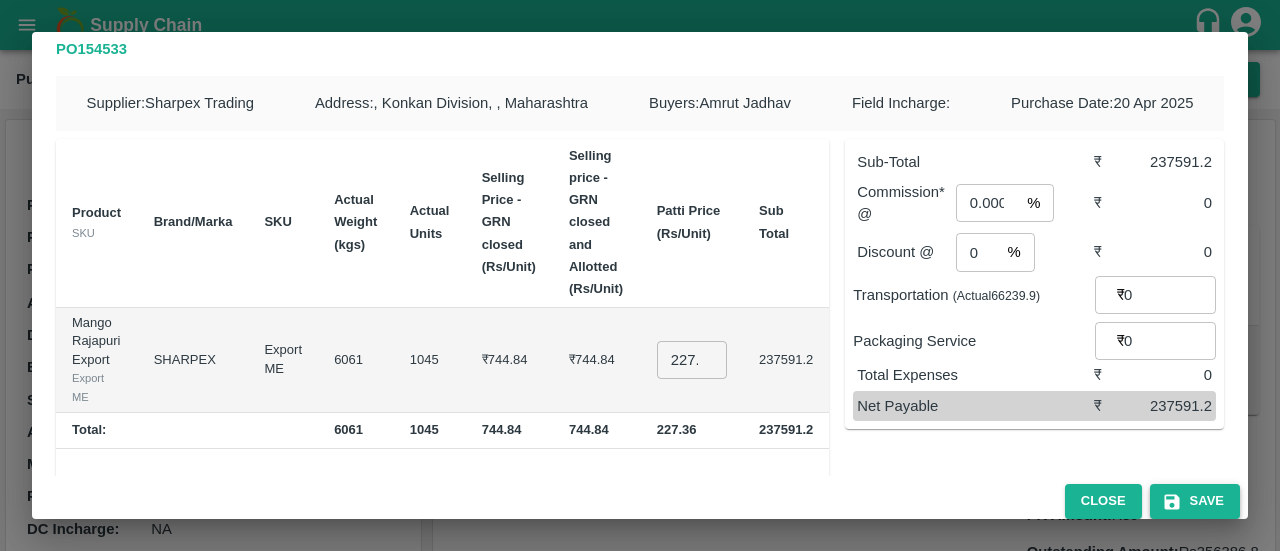 click 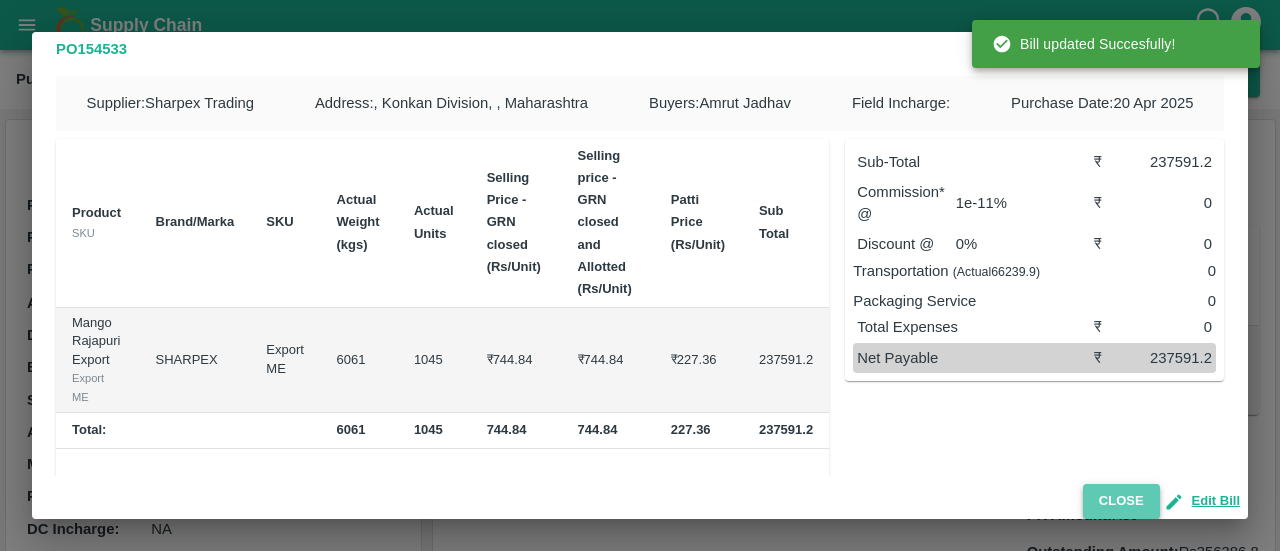 click on "Close" at bounding box center [1121, 501] 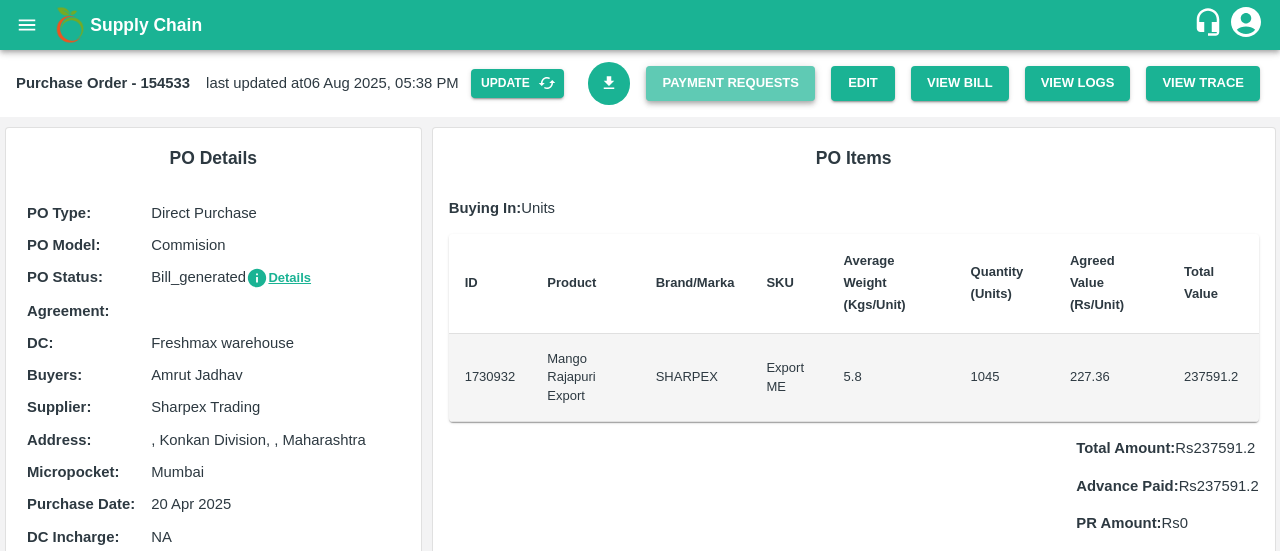 click on "Payment Requests" at bounding box center (730, 83) 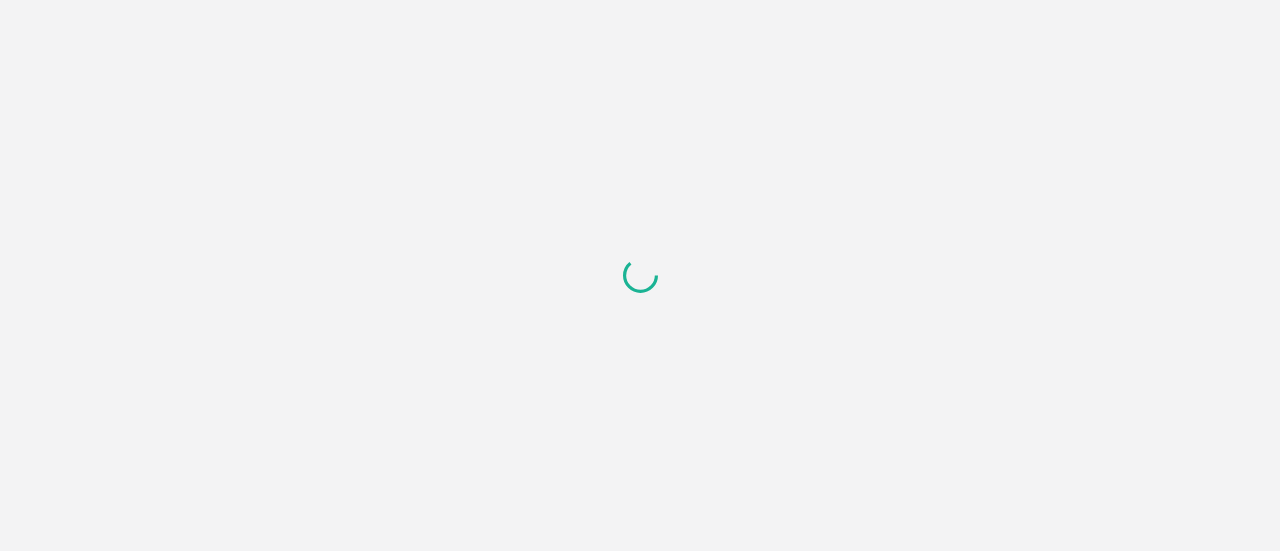 scroll, scrollTop: 0, scrollLeft: 0, axis: both 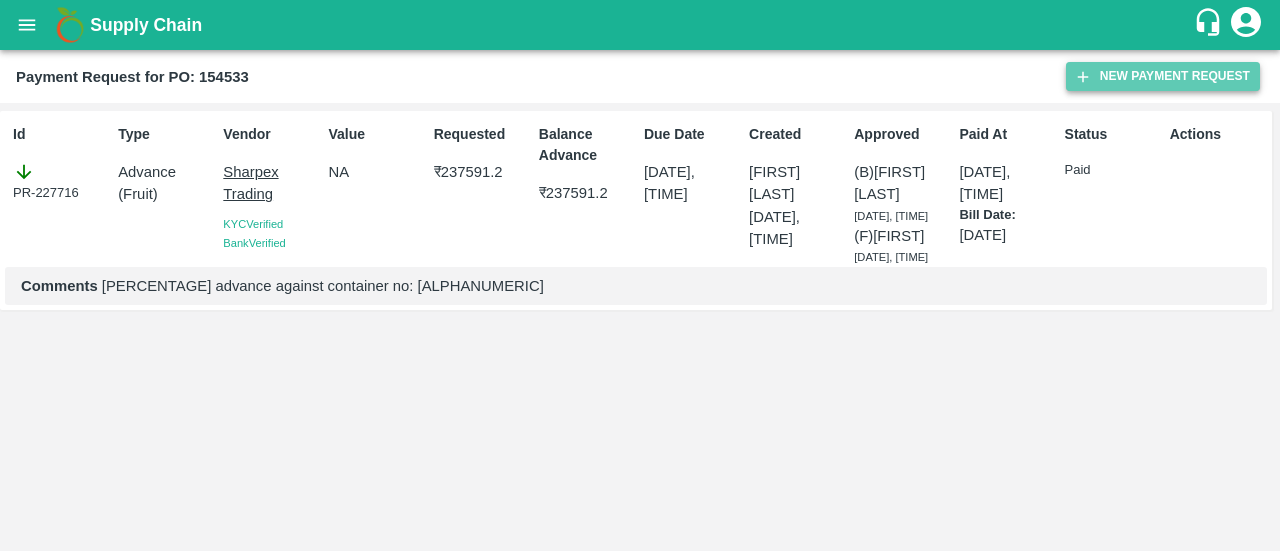 click on "New Payment Request" at bounding box center (1163, 76) 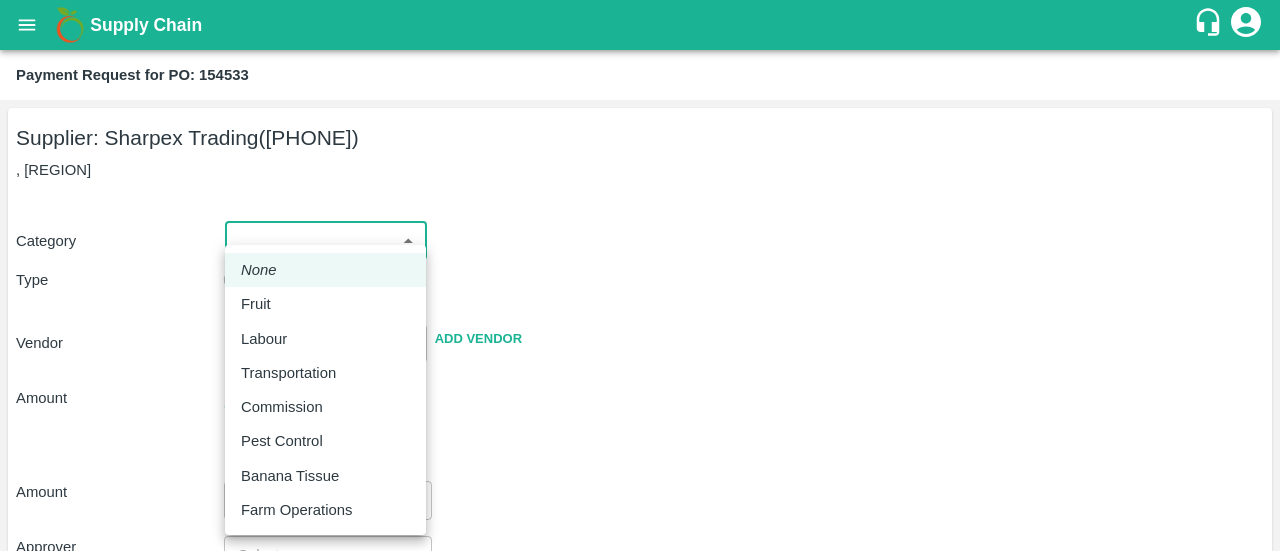 click on "Payment Request for PO: 154533 Supplier: Sharpex Trading ([PHONE]) , [REGION] Category ​ ​ Type Advance Bill Vendor ​ Add Vendor Amount Total value Per Kg ​ Amount ​ Approver ​ Due Date ​  Priority  Low  High Comment x ​ Attach bill Cancel Save FruitX Rohru Mandi FruitX Oddi Mandi FruitX Jeewana Mandi 23-24 Freshmax warehouse [CITY] Grapes Export PH DMP Raj Agro industries PH [FIRST] [LAST] Logout None Fruit Labour Transportation Commission Pest Control Banana Tissue Farm Operations" at bounding box center (640, 275) 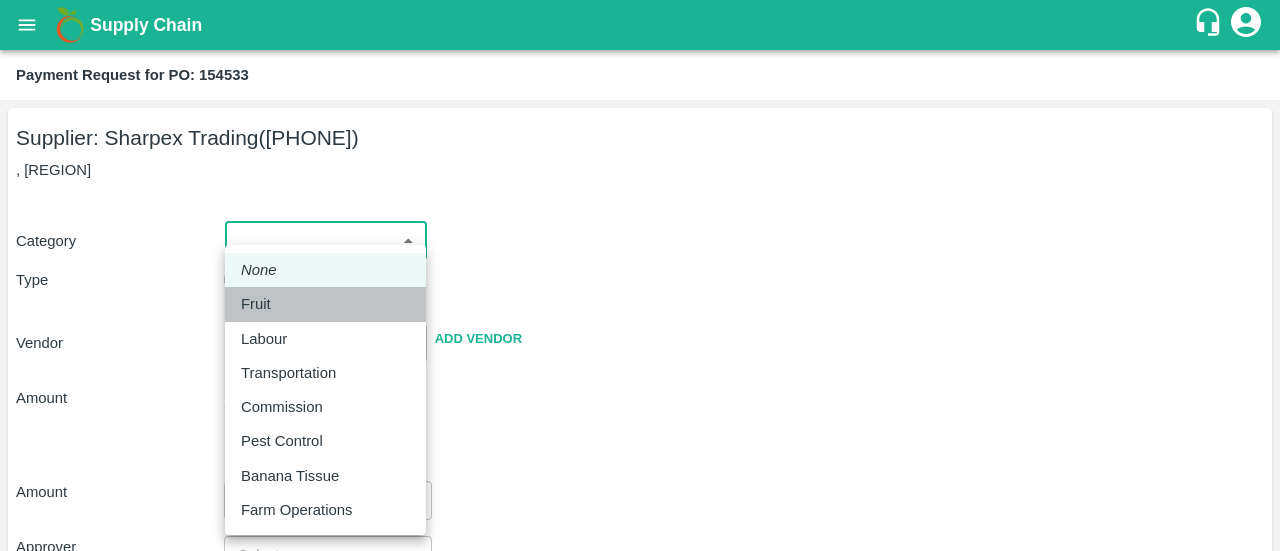 click on "Fruit" at bounding box center (256, 304) 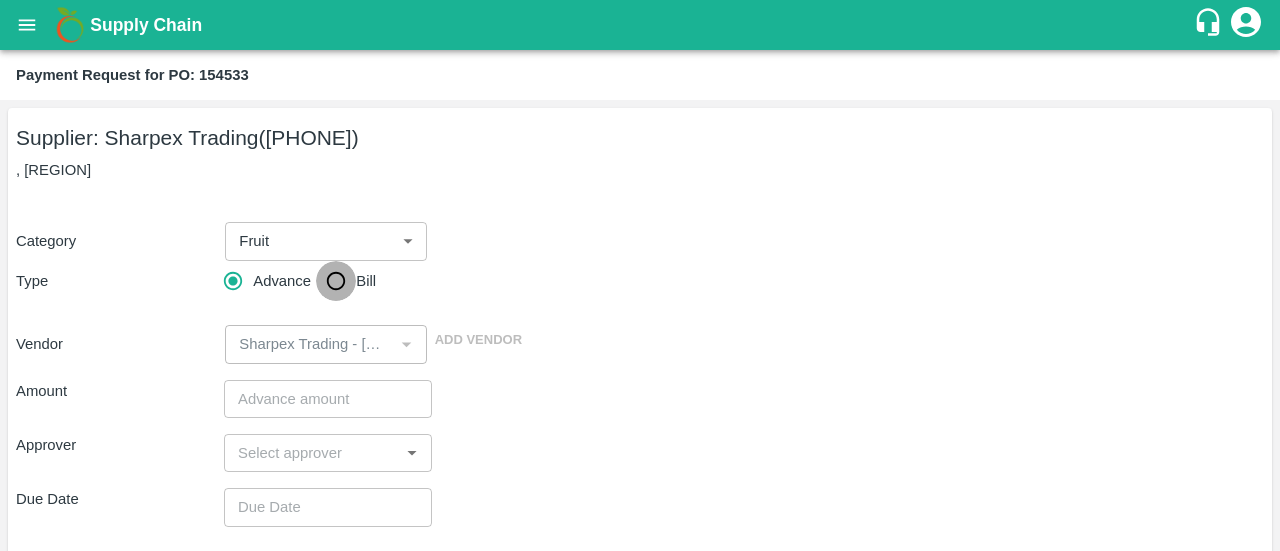 click on "Bill" at bounding box center [336, 281] 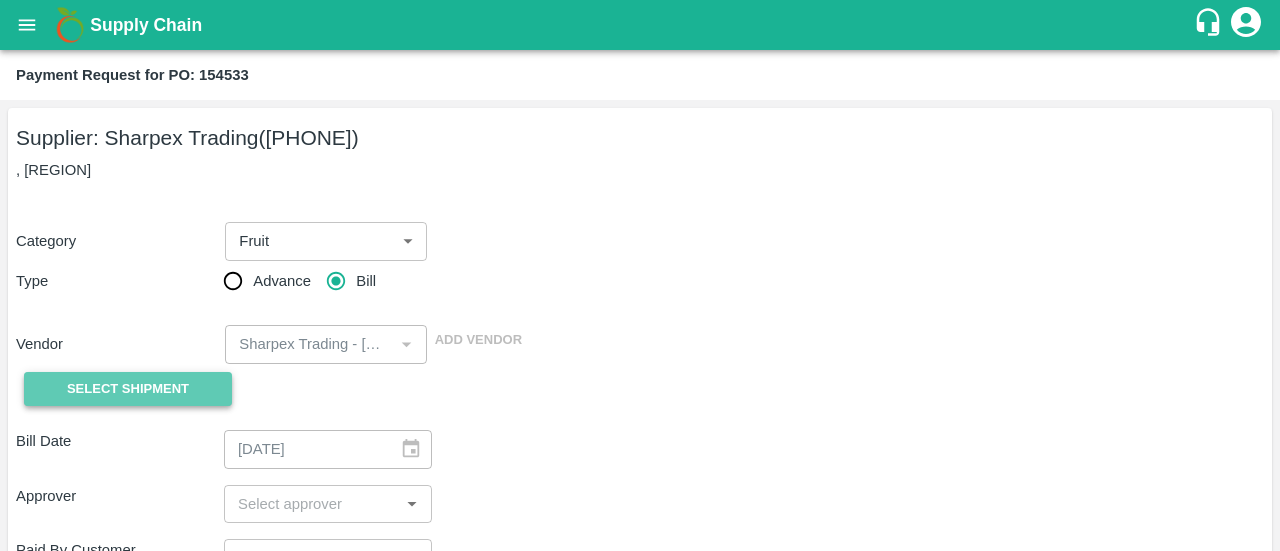 click on "Select Shipment" at bounding box center (128, 389) 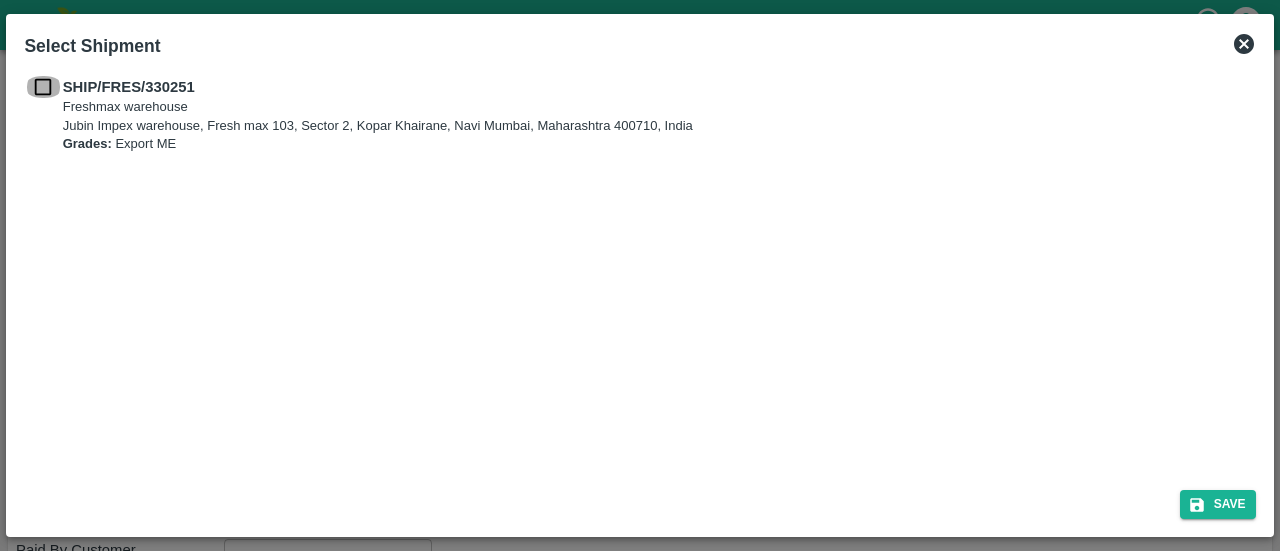 click at bounding box center (43, 87) 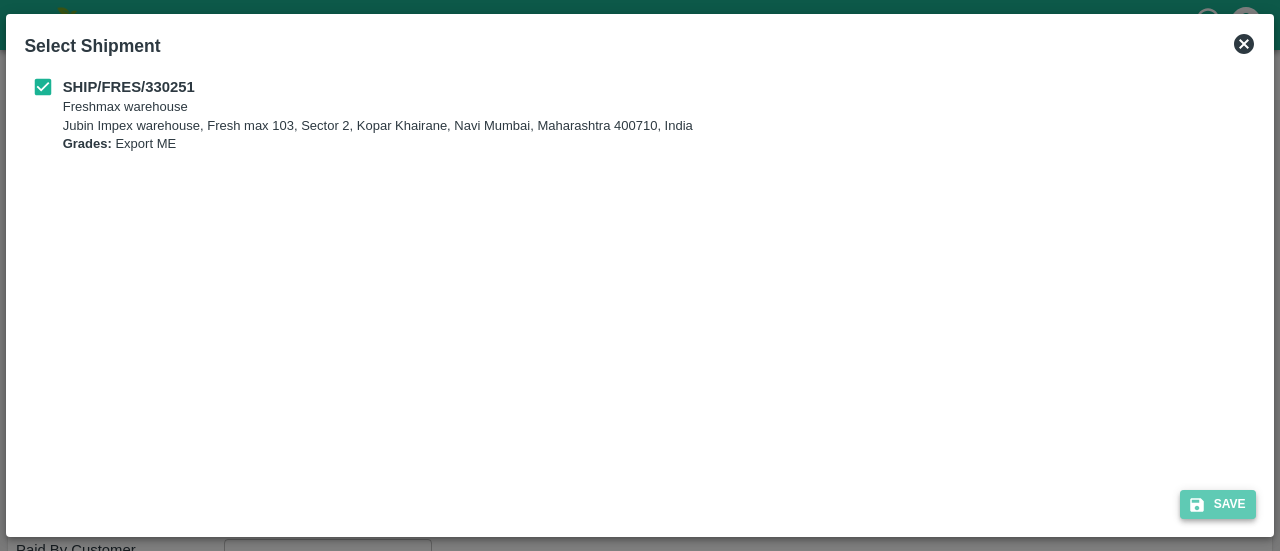 click on "Save" at bounding box center (1218, 504) 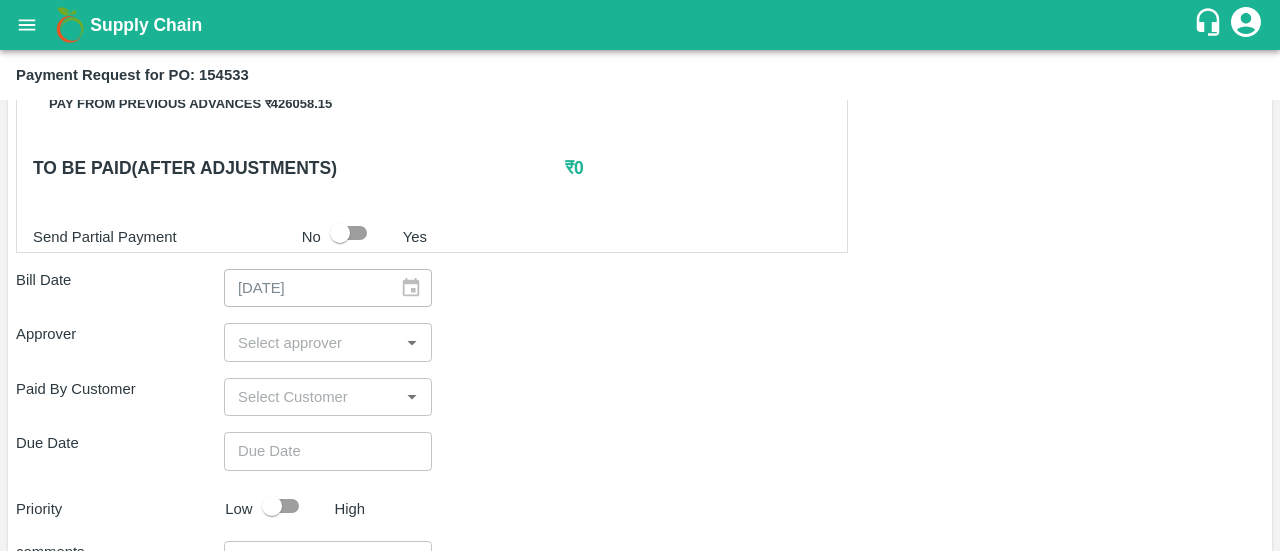 scroll, scrollTop: 524, scrollLeft: 0, axis: vertical 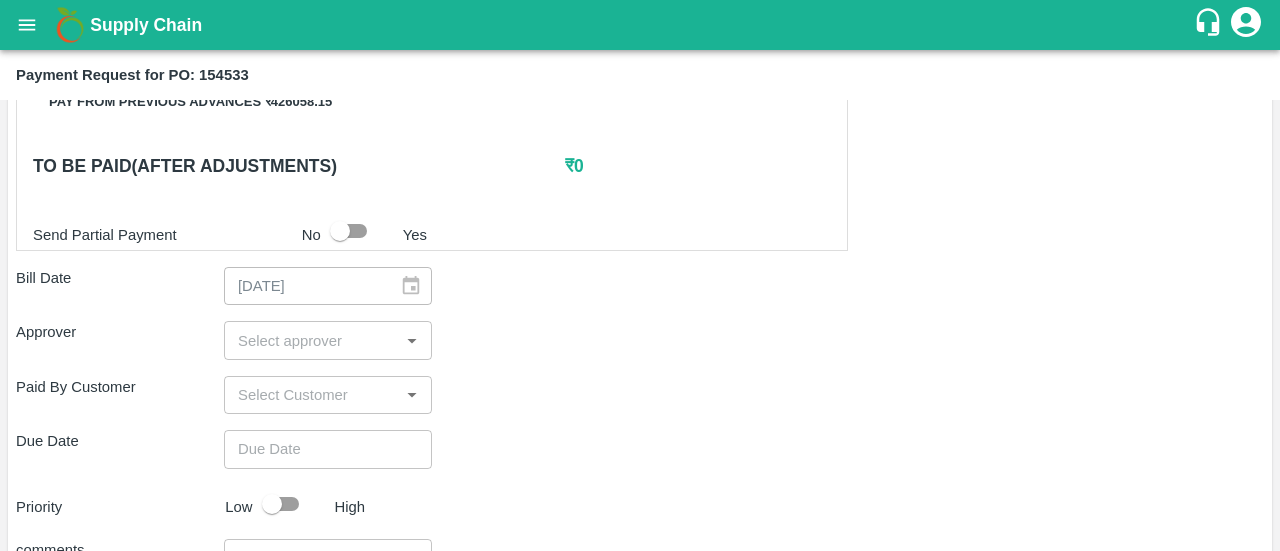 click at bounding box center [311, 340] 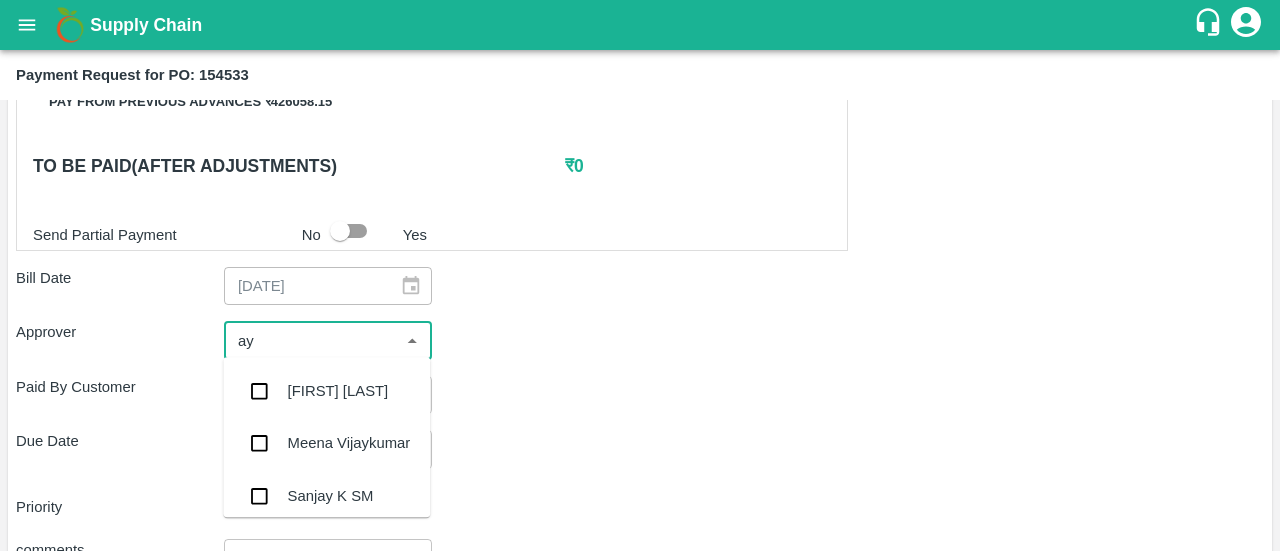 type on "ayu" 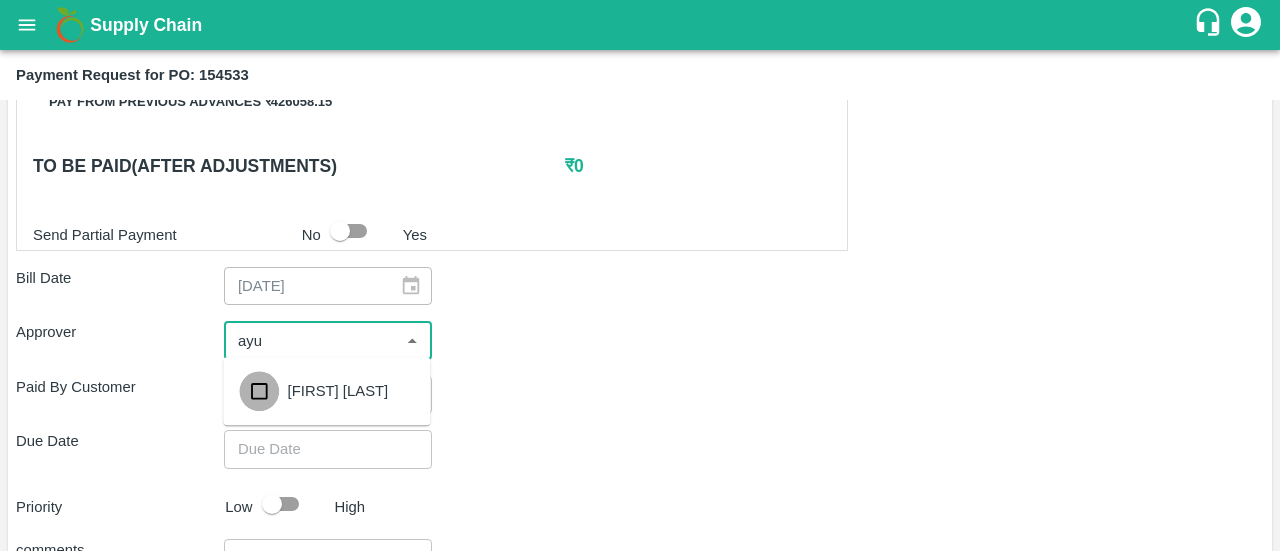 click at bounding box center [259, 391] 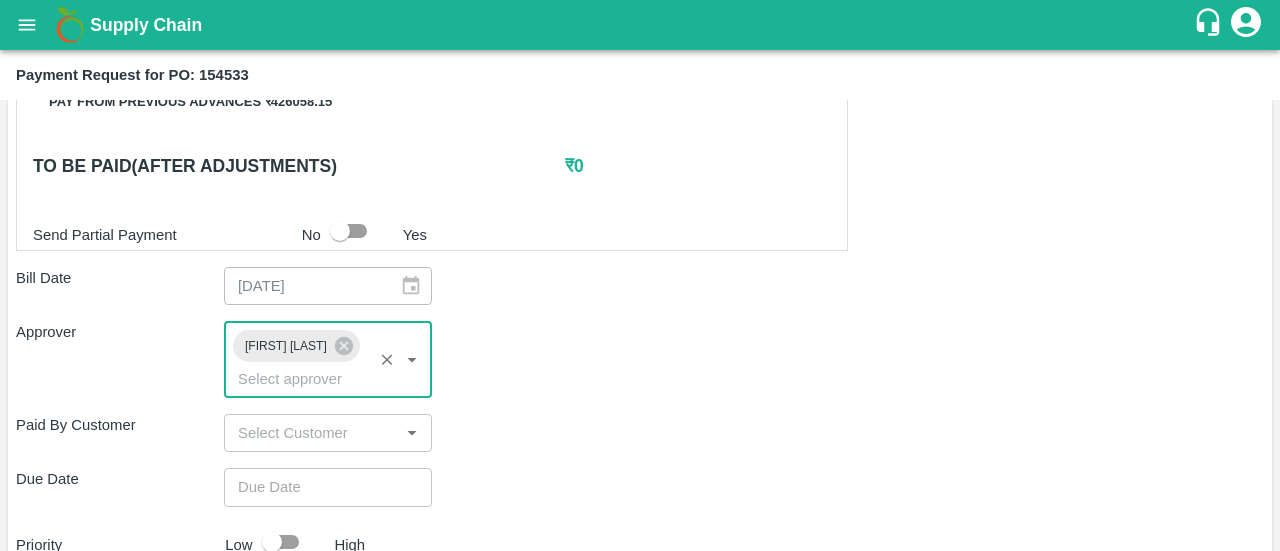 type on "DD/MM/YYYY hh:mm aa" 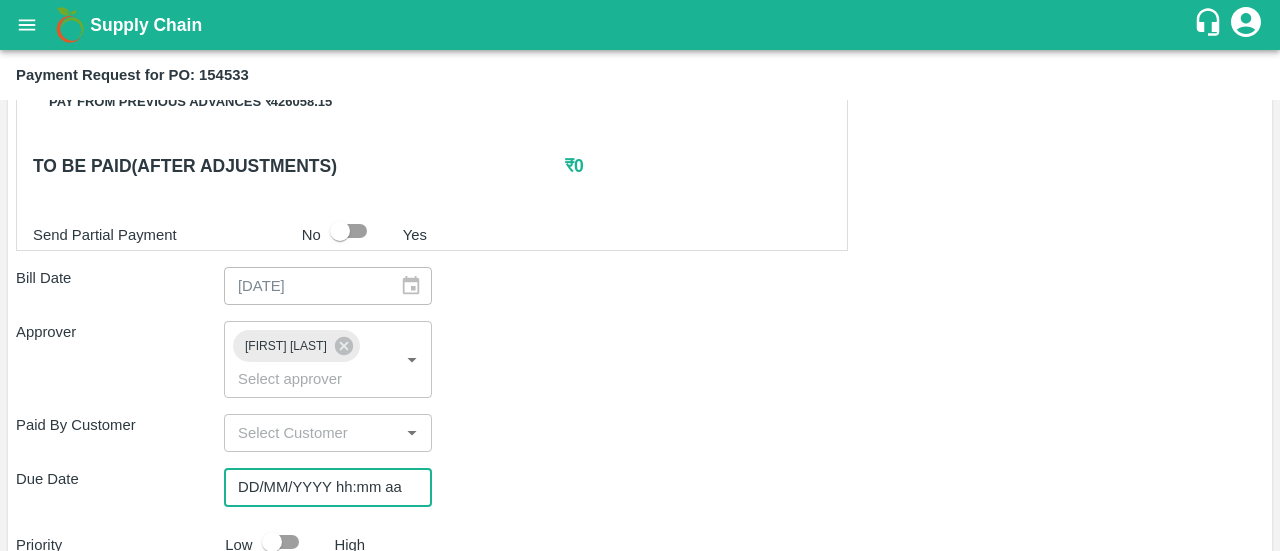 click on "DD/MM/YYYY hh:mm aa" at bounding box center [321, 487] 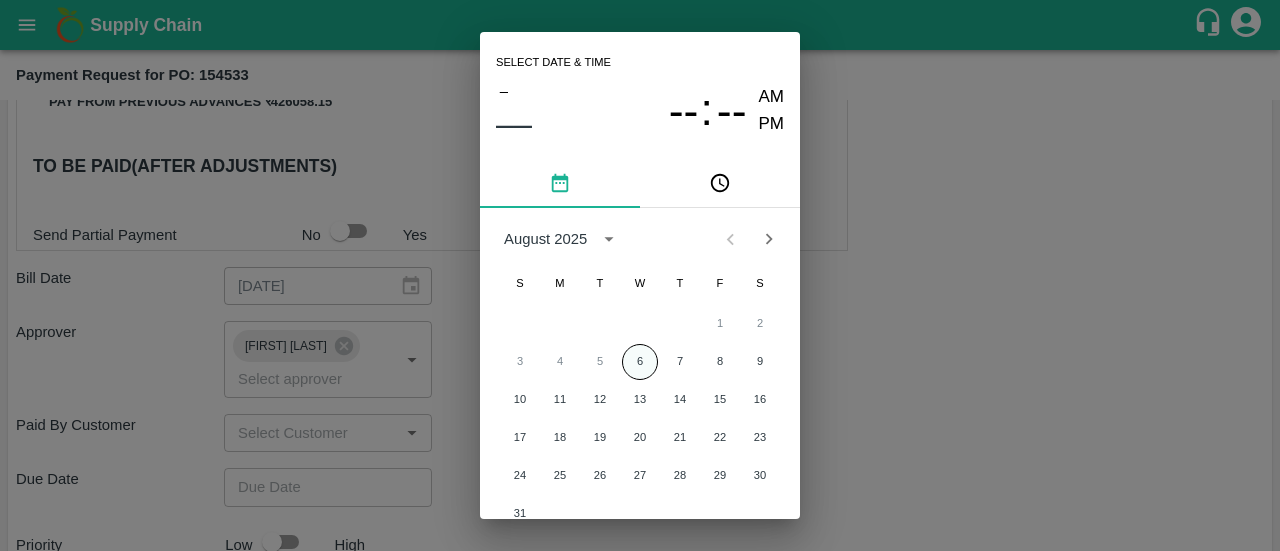 click on "6" at bounding box center (640, 362) 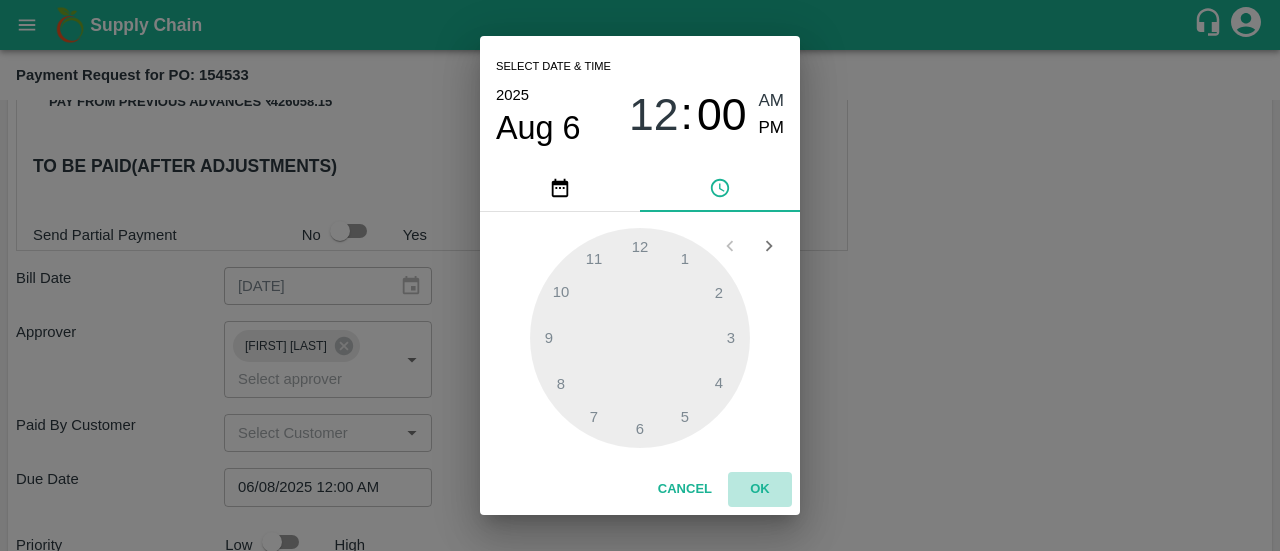 click on "OK" at bounding box center (760, 489) 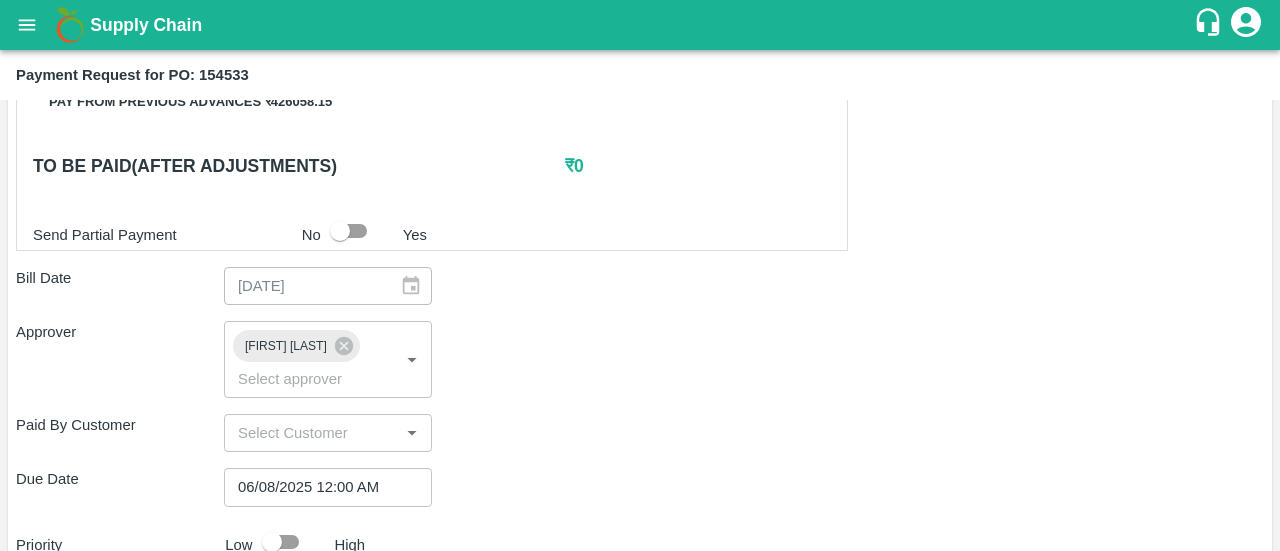 click on "Approver Ayush Khandal ​" at bounding box center [640, 359] 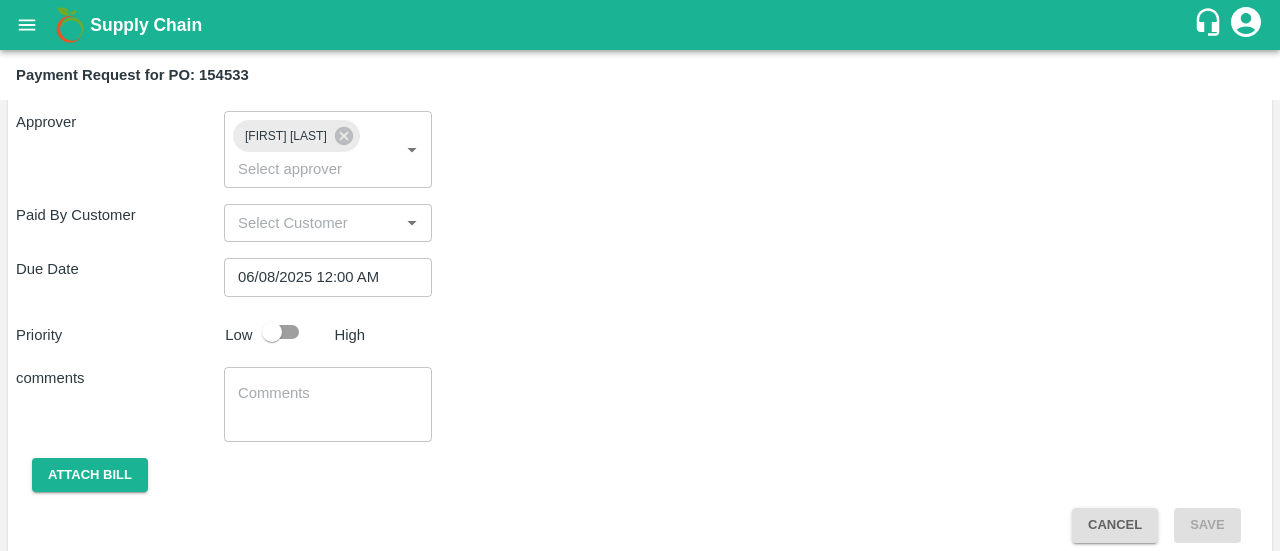 scroll, scrollTop: 747, scrollLeft: 0, axis: vertical 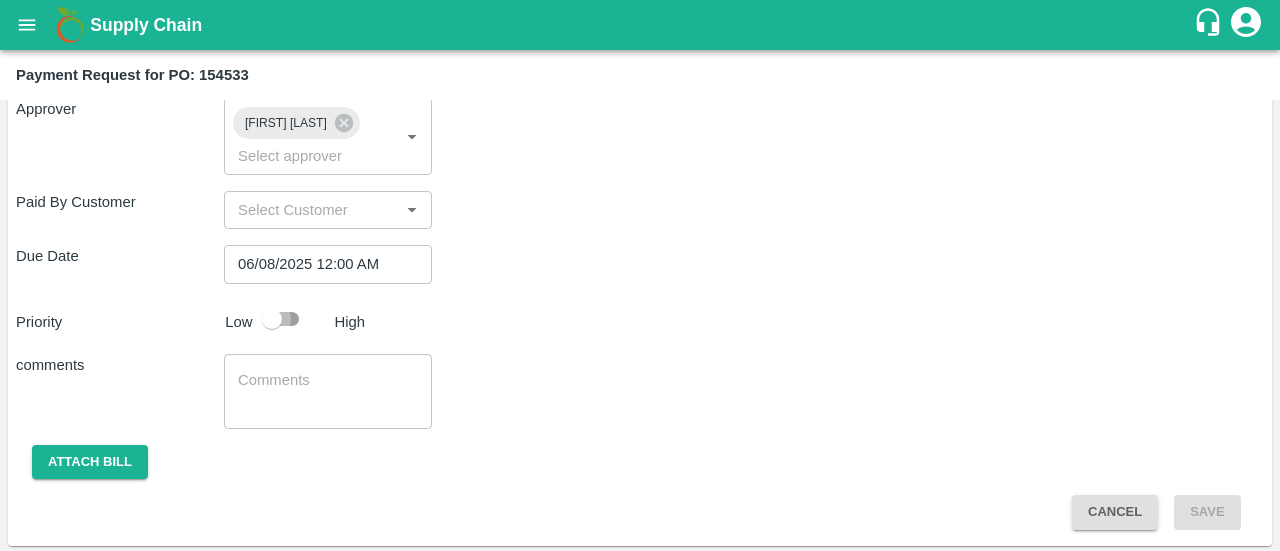 click at bounding box center [272, 319] 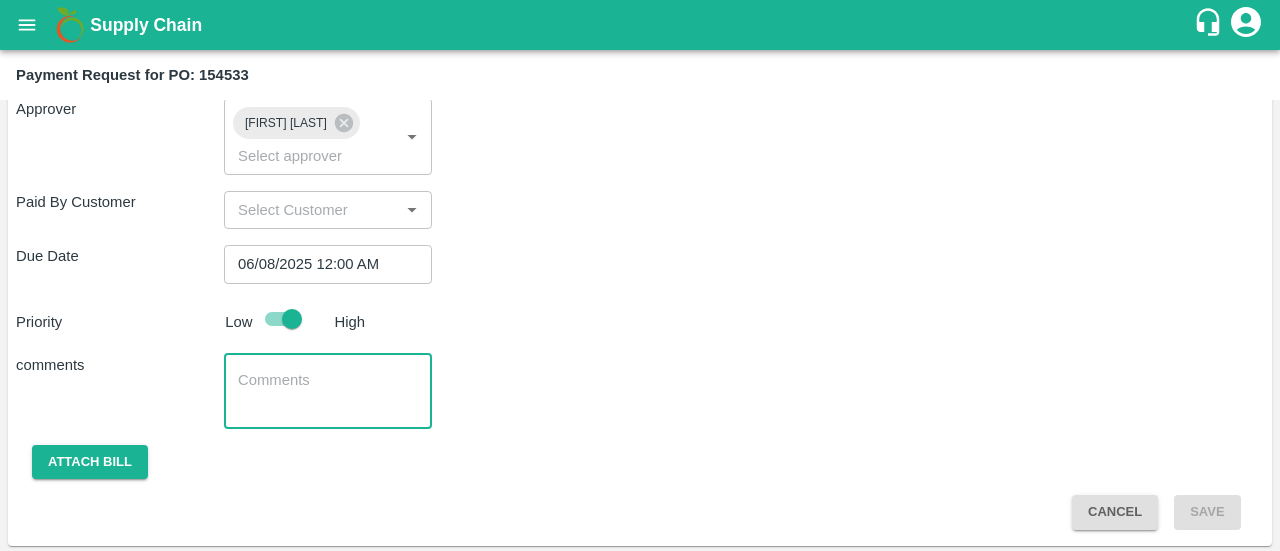 click at bounding box center (328, 391) 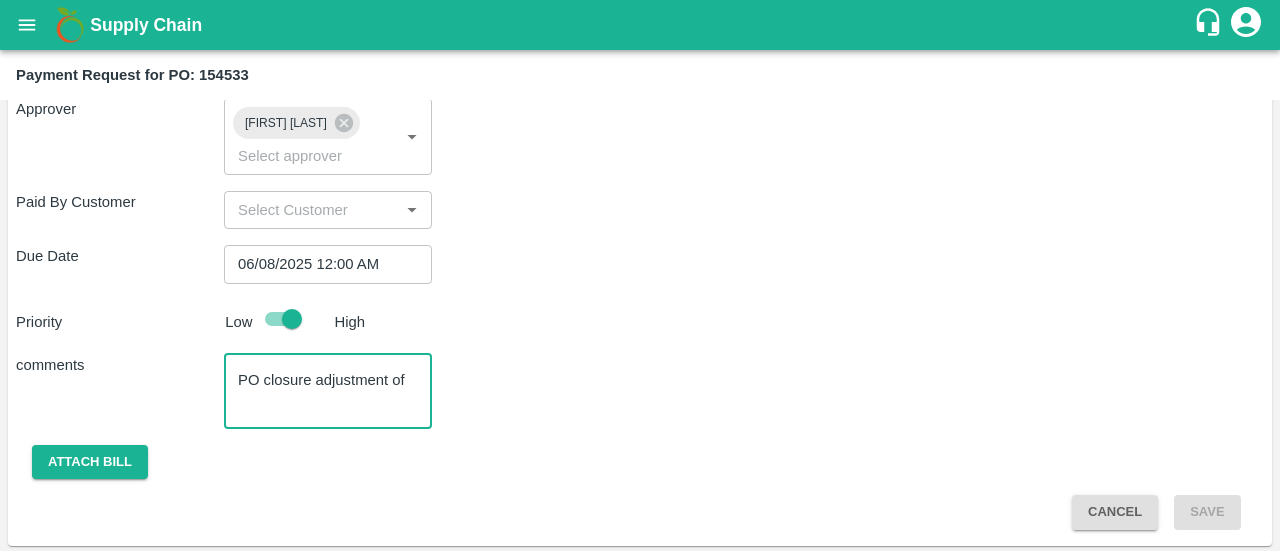 paste on "MNBU3657353" 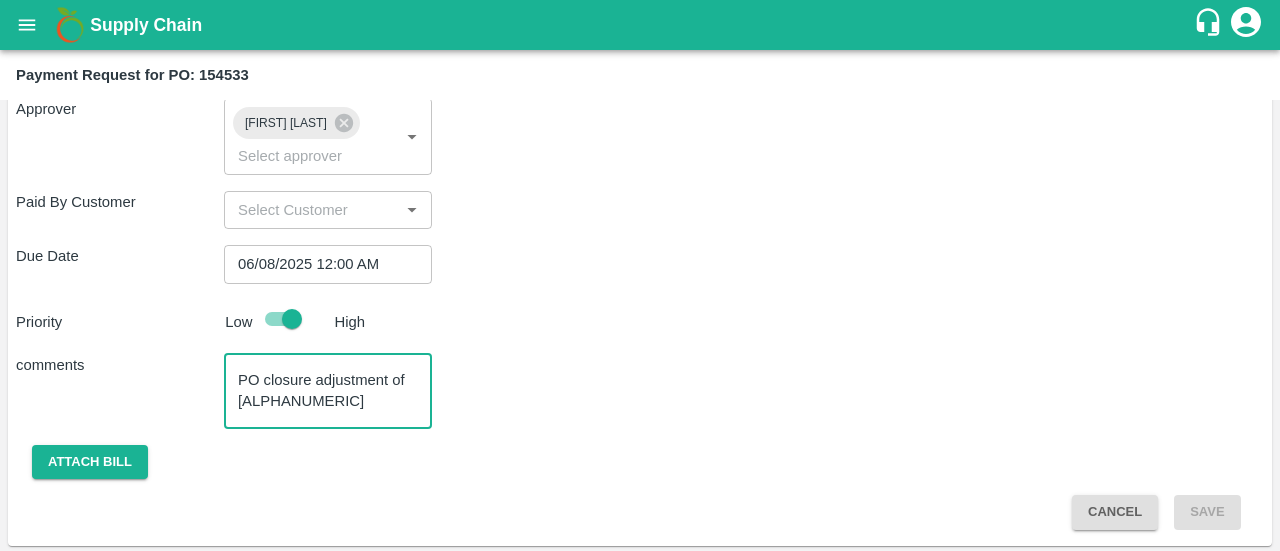 scroll, scrollTop: 41, scrollLeft: 0, axis: vertical 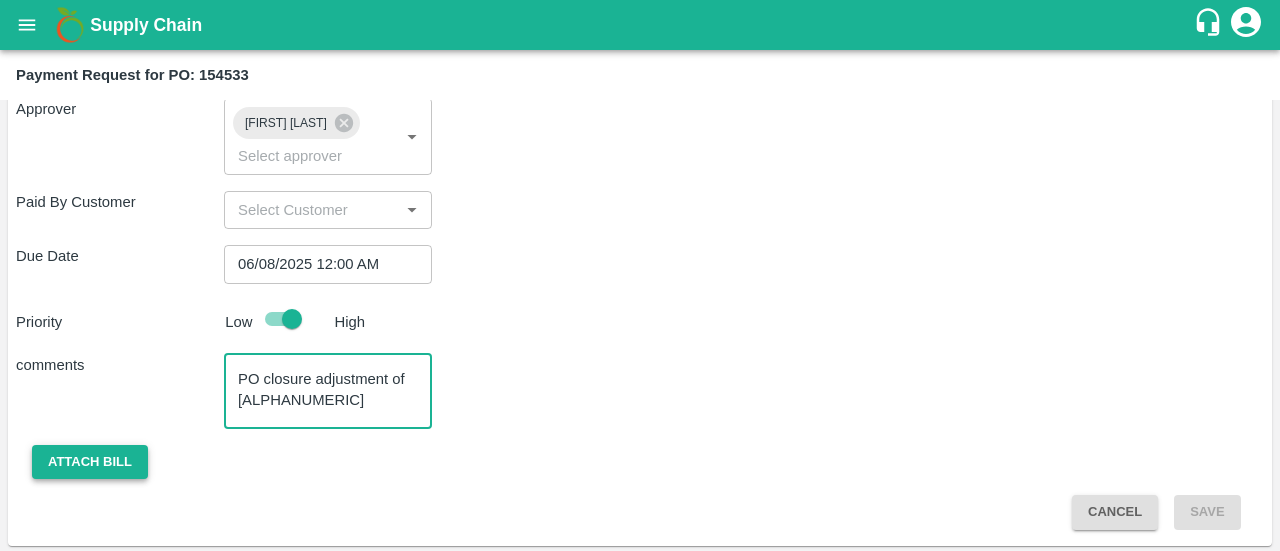 type on "PO closure adjustment of MNBU3657353" 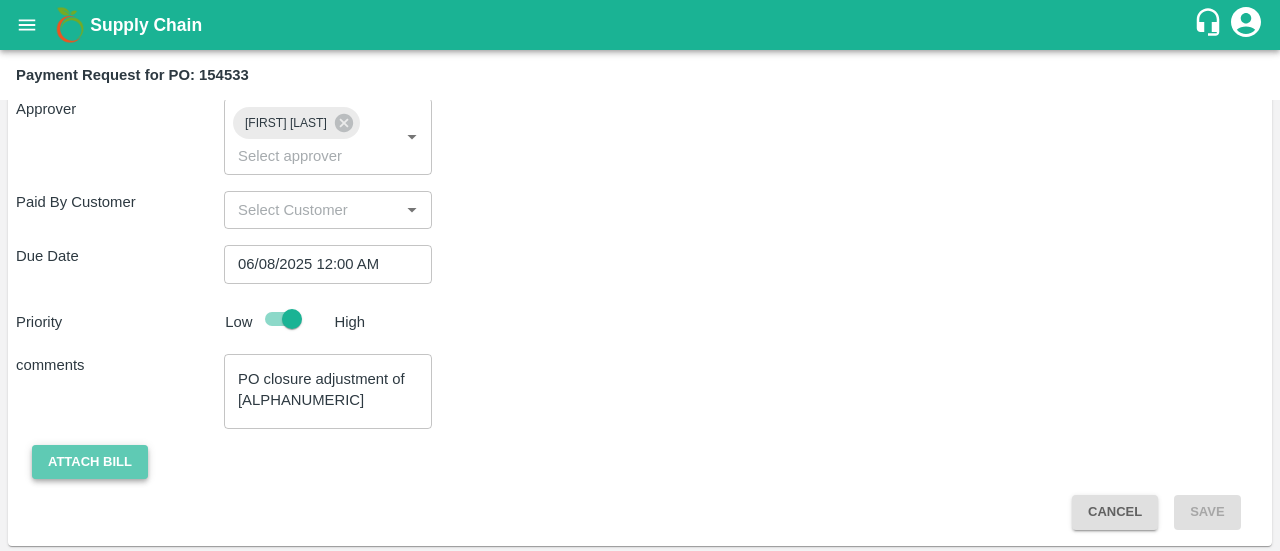 click on "Attach bill" at bounding box center [90, 462] 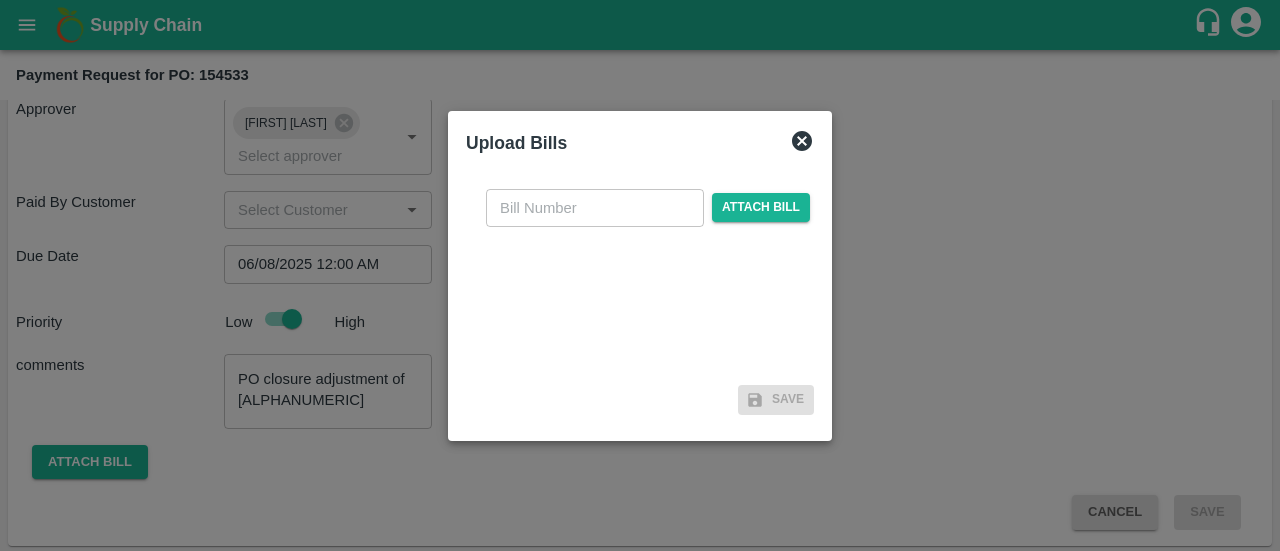 click at bounding box center [595, 208] 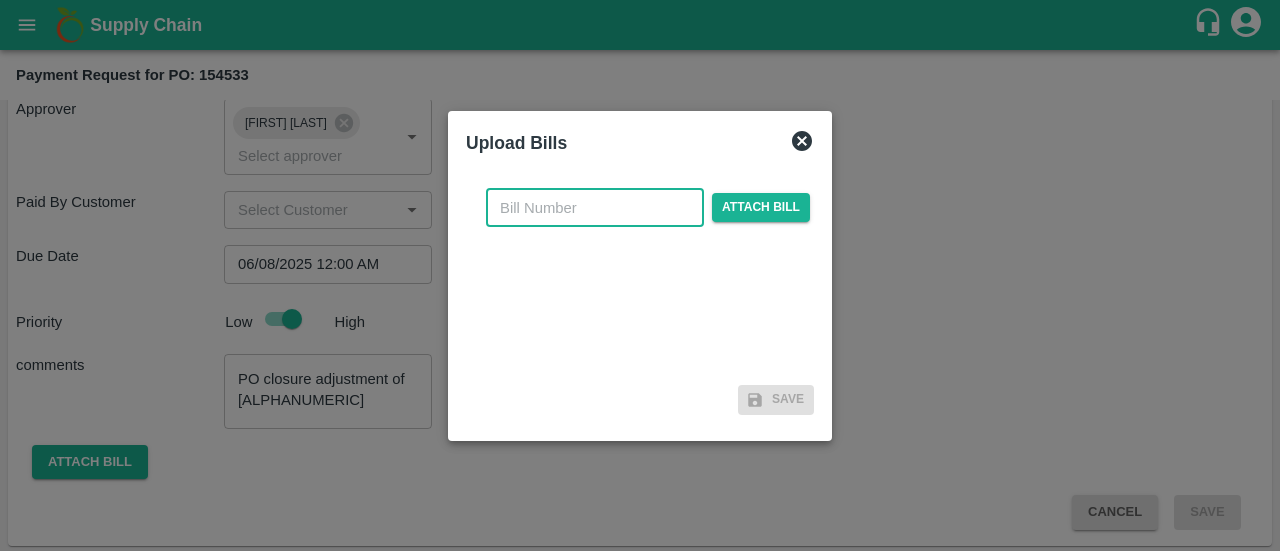 paste on "MNBU3657353" 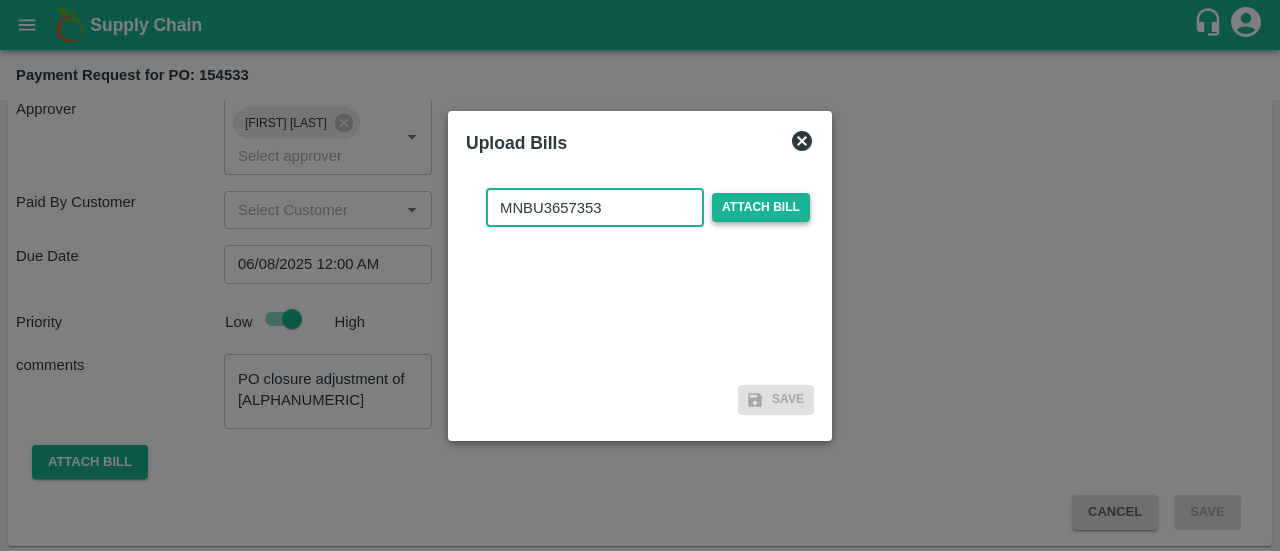 type on "MNBU3657353" 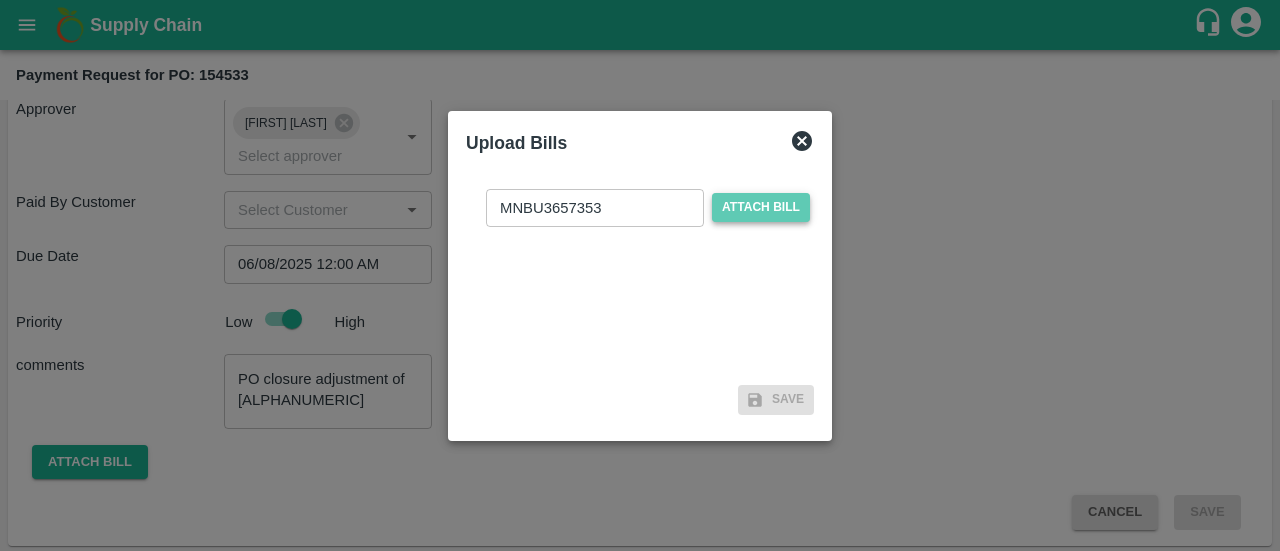 click on "Attach bill" at bounding box center (761, 207) 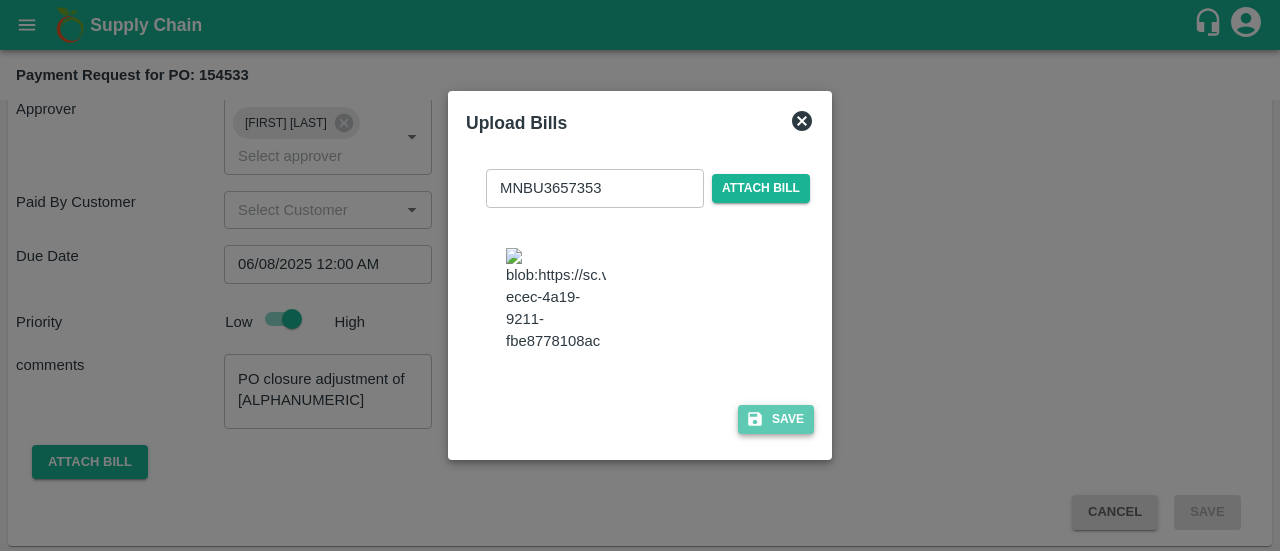 click on "Save" at bounding box center [776, 419] 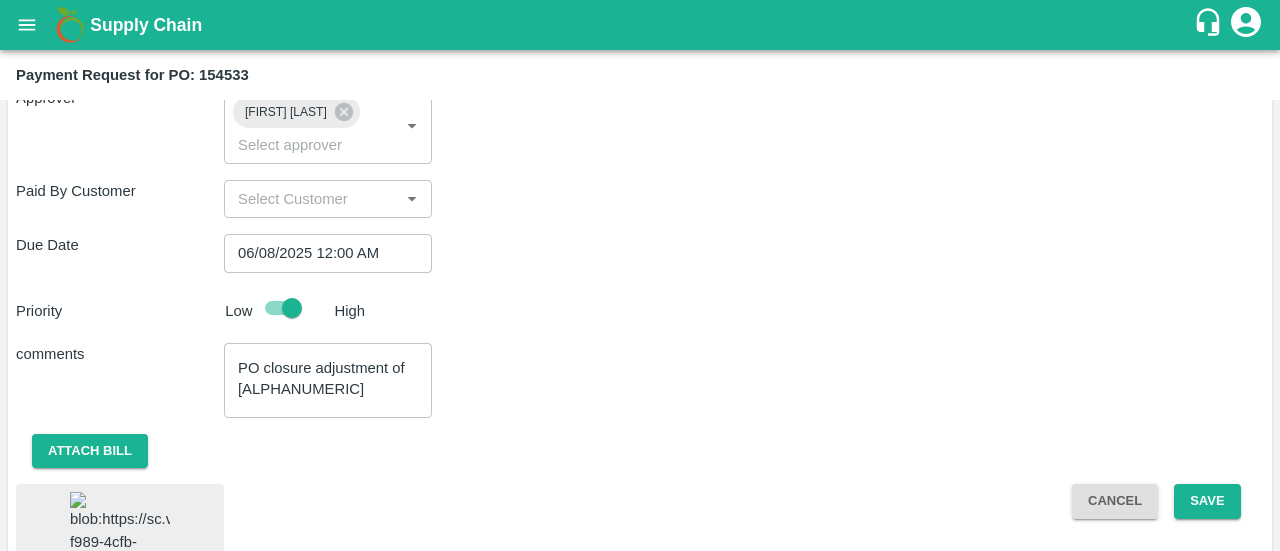 scroll, scrollTop: 769, scrollLeft: 0, axis: vertical 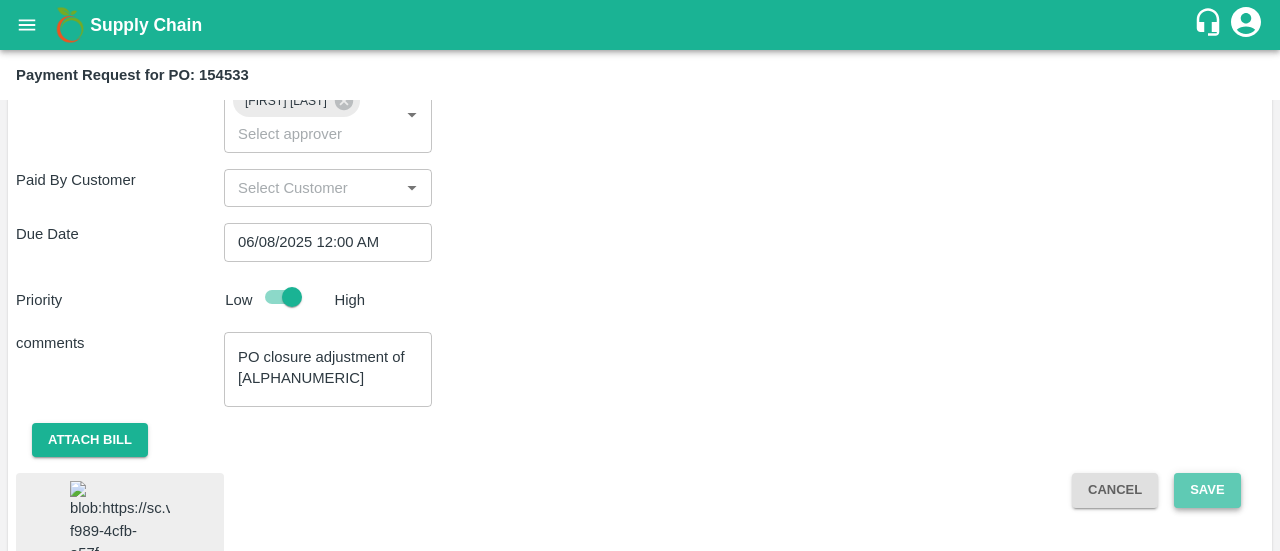 click on "Save" at bounding box center [1207, 490] 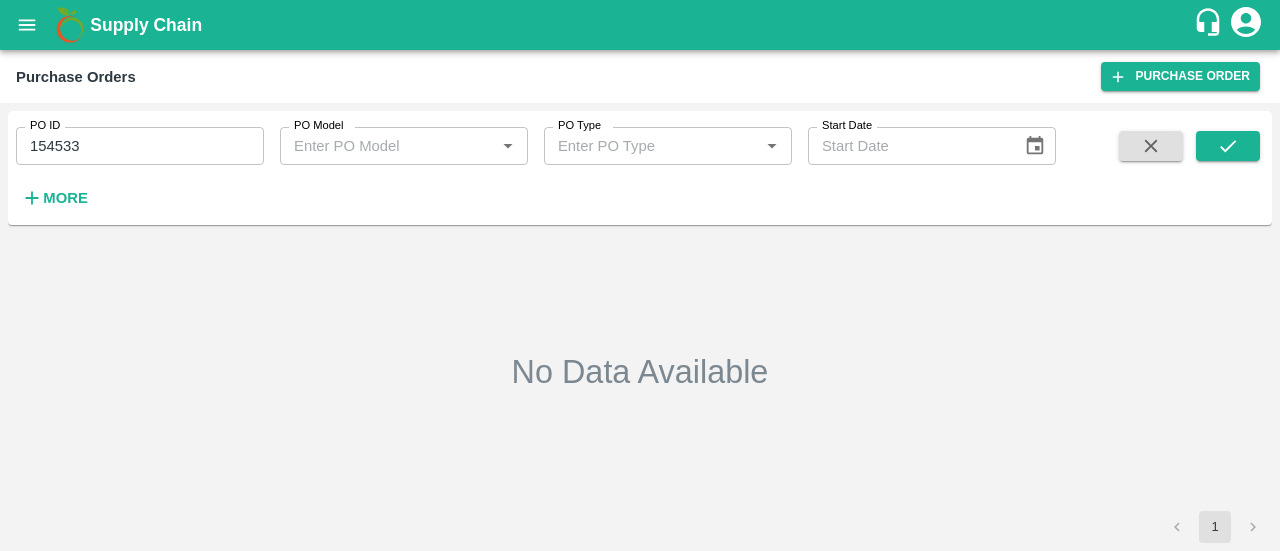 scroll, scrollTop: 0, scrollLeft: 0, axis: both 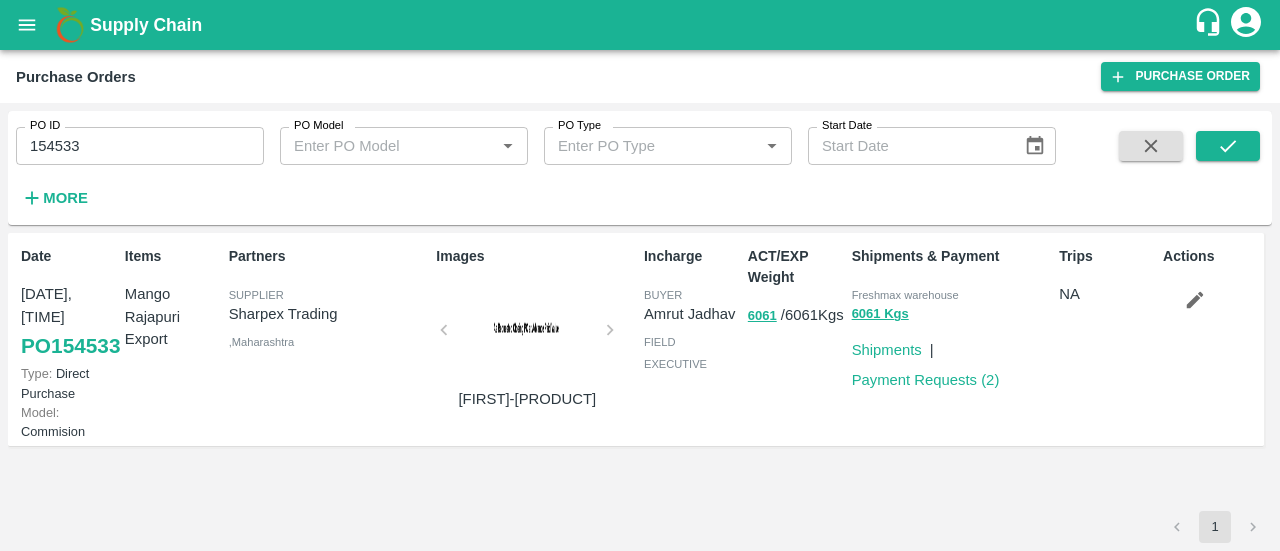 click at bounding box center (527, 333) 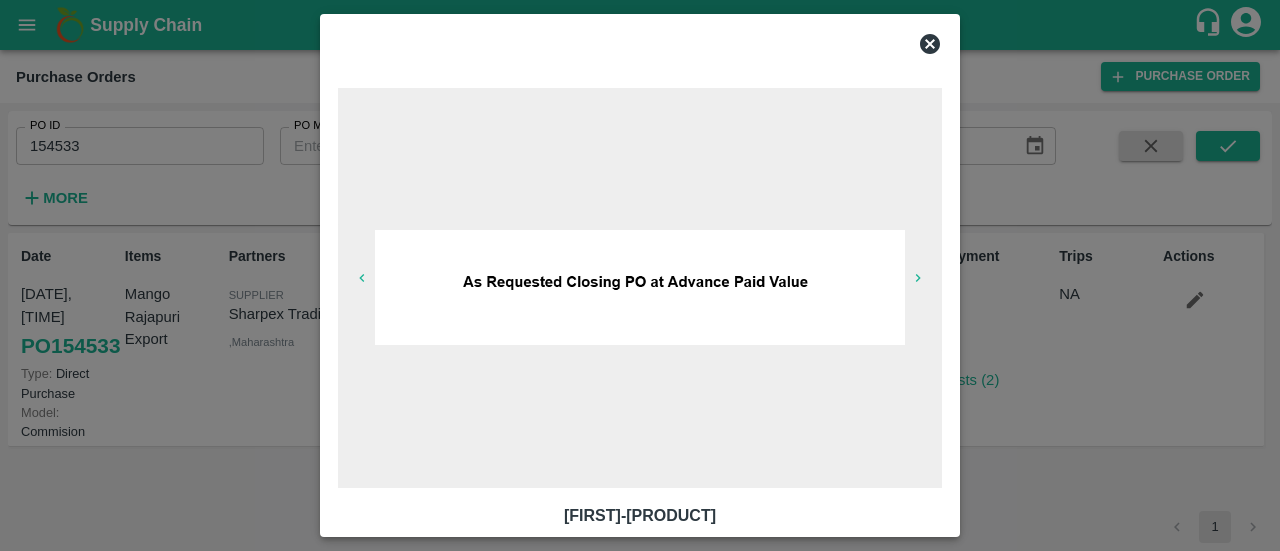 click 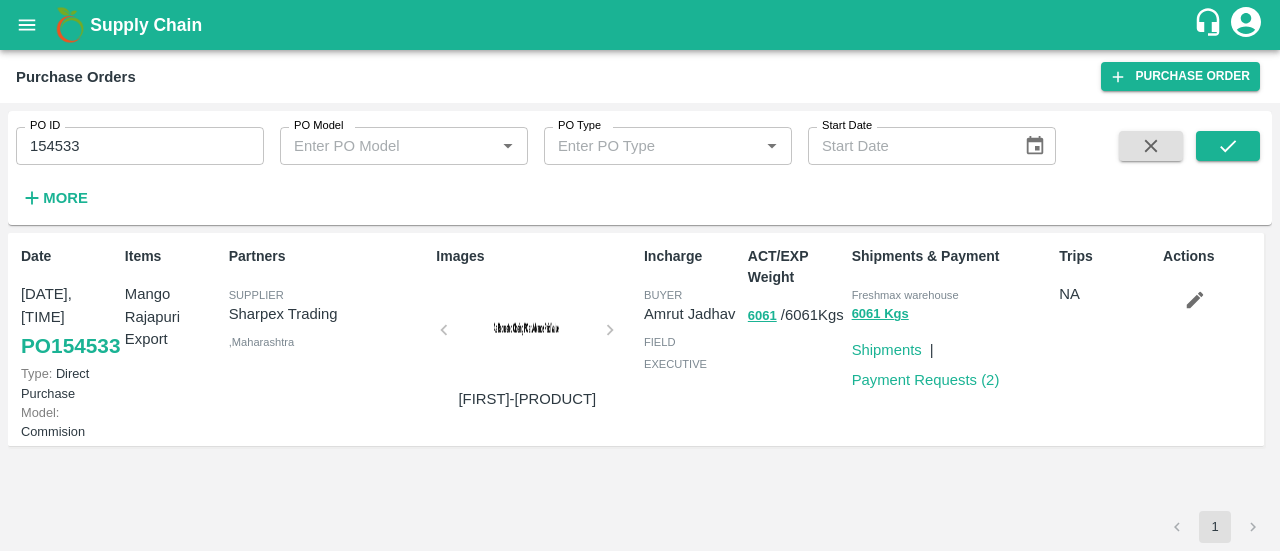 click on "154533" at bounding box center [140, 146] 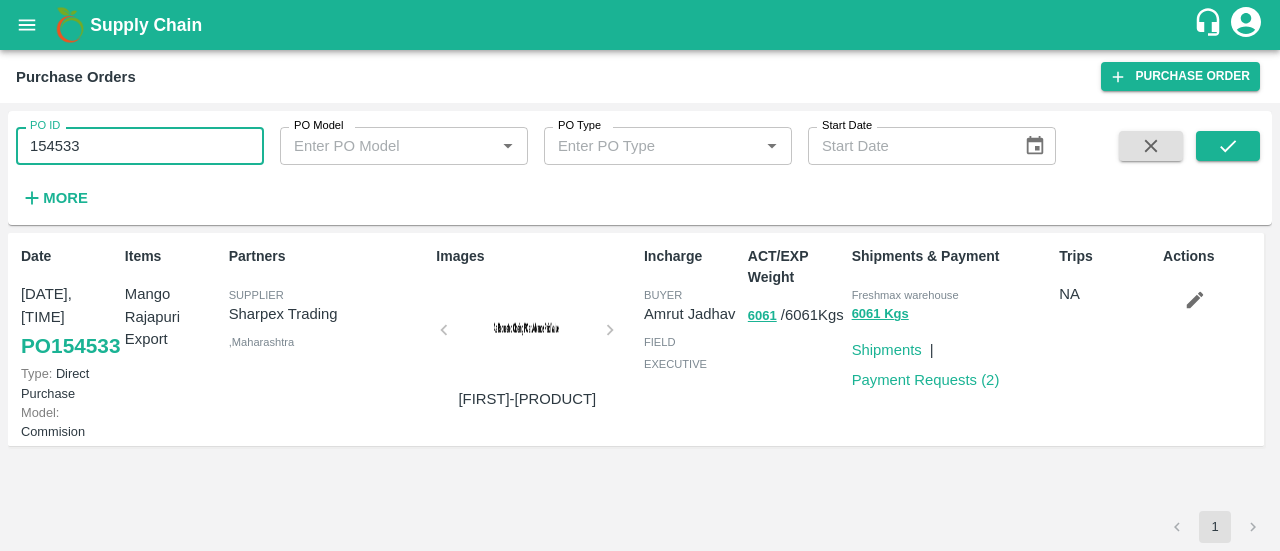 click on "154533" at bounding box center (140, 146) 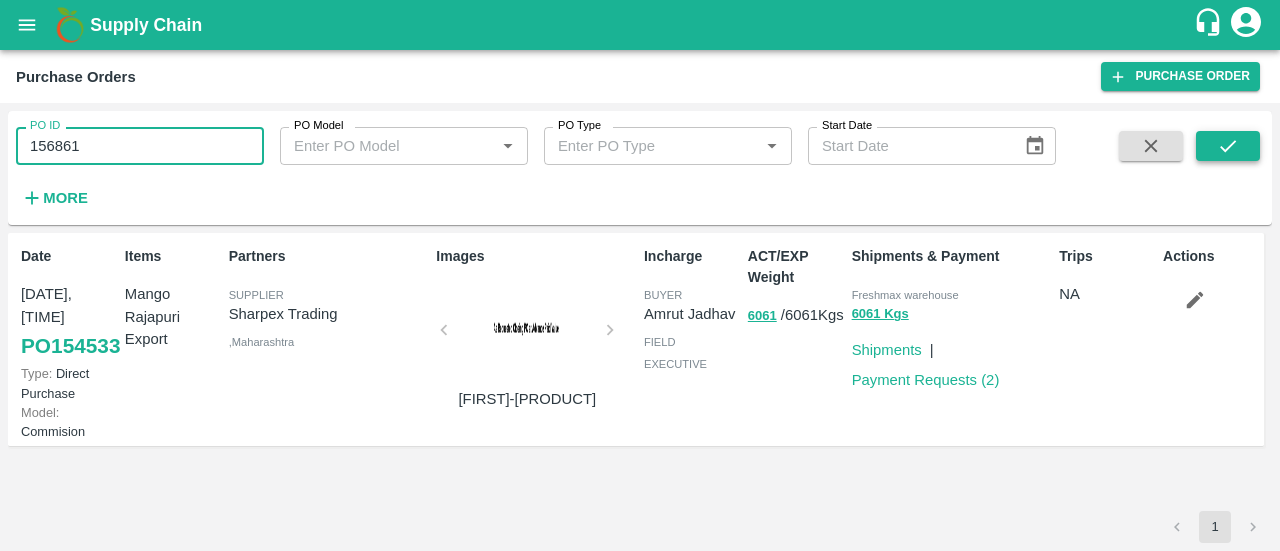 type on "156861" 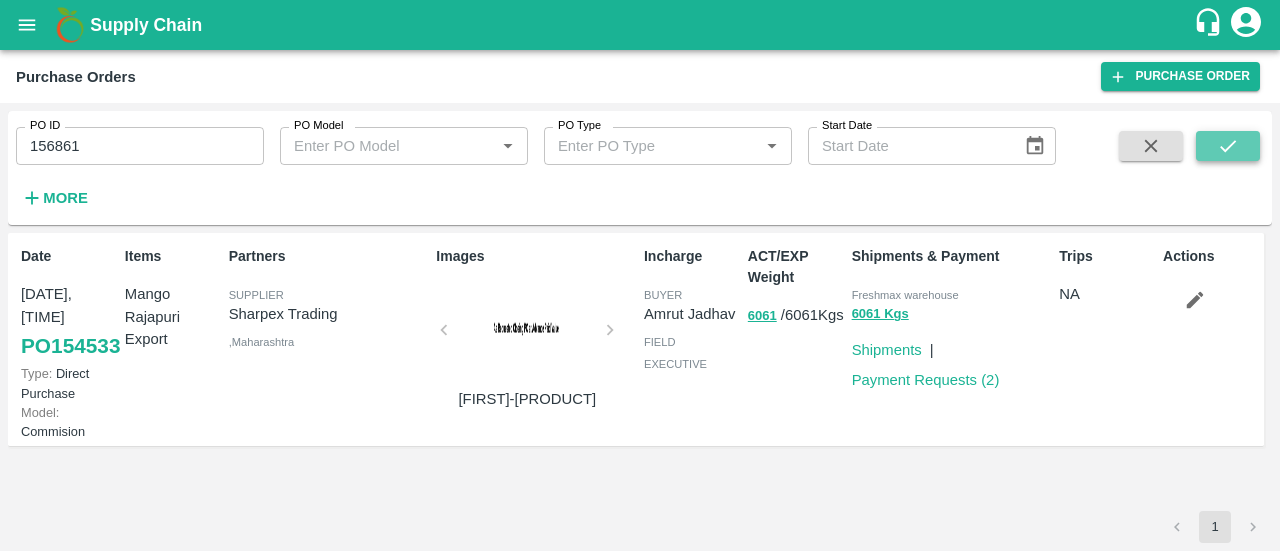 click at bounding box center (1228, 146) 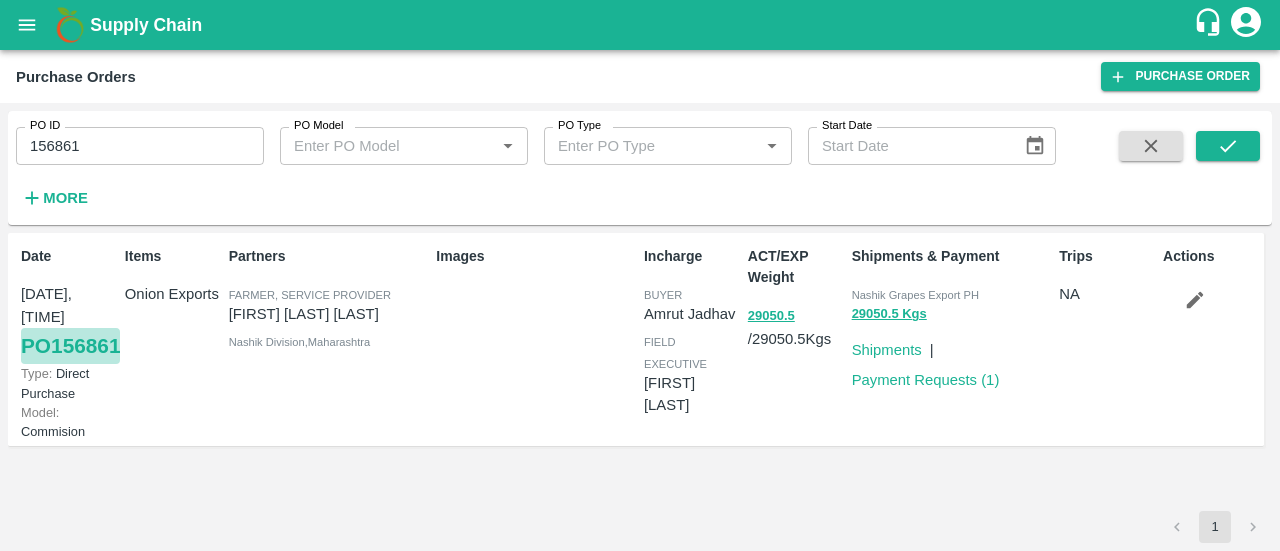 click on "PO  156861" at bounding box center (70, 346) 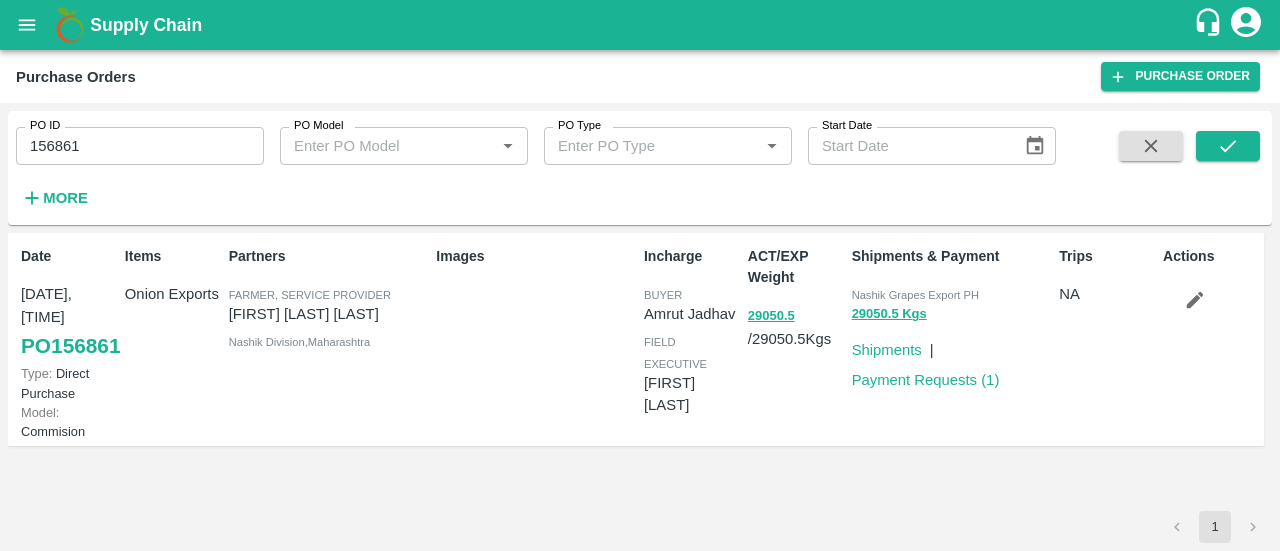 click at bounding box center [27, 25] 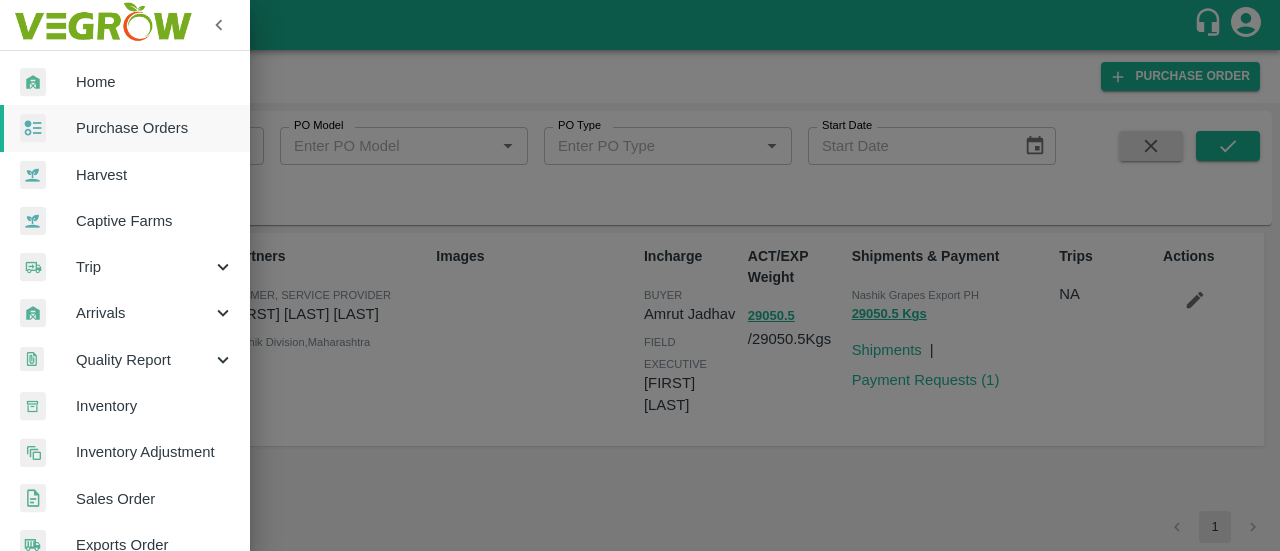 click at bounding box center (640, 275) 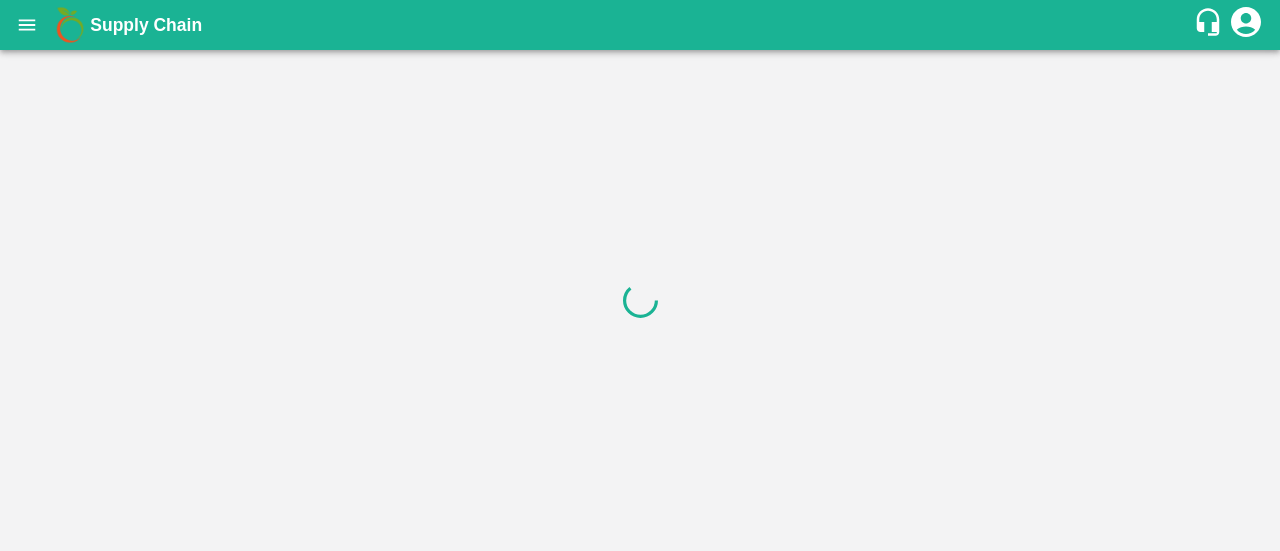 scroll, scrollTop: 0, scrollLeft: 0, axis: both 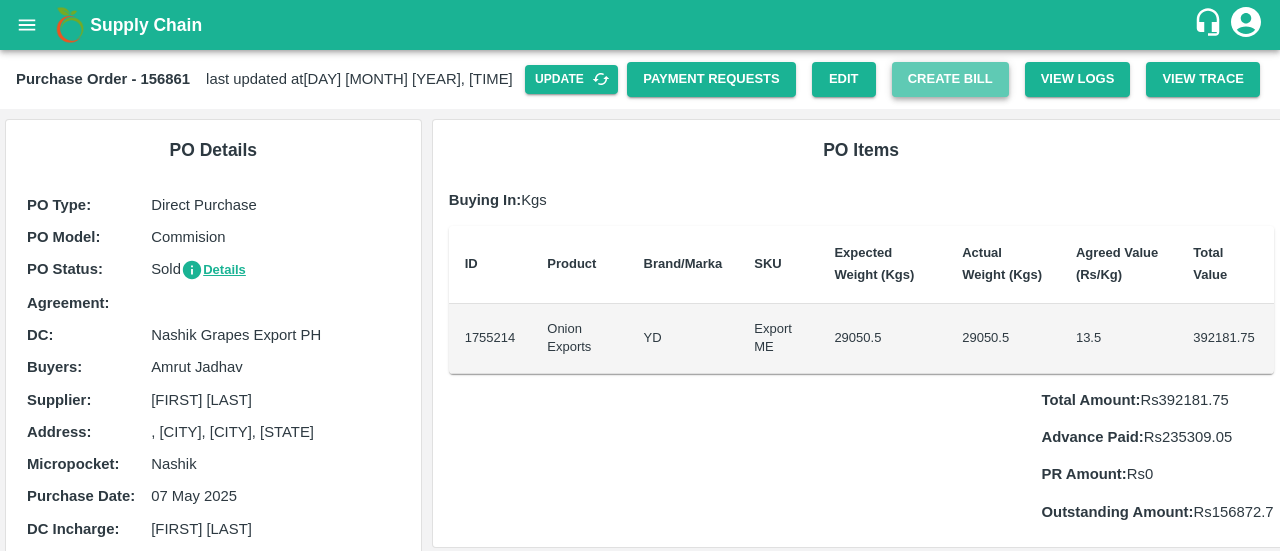 click on "Create Bill" at bounding box center [950, 79] 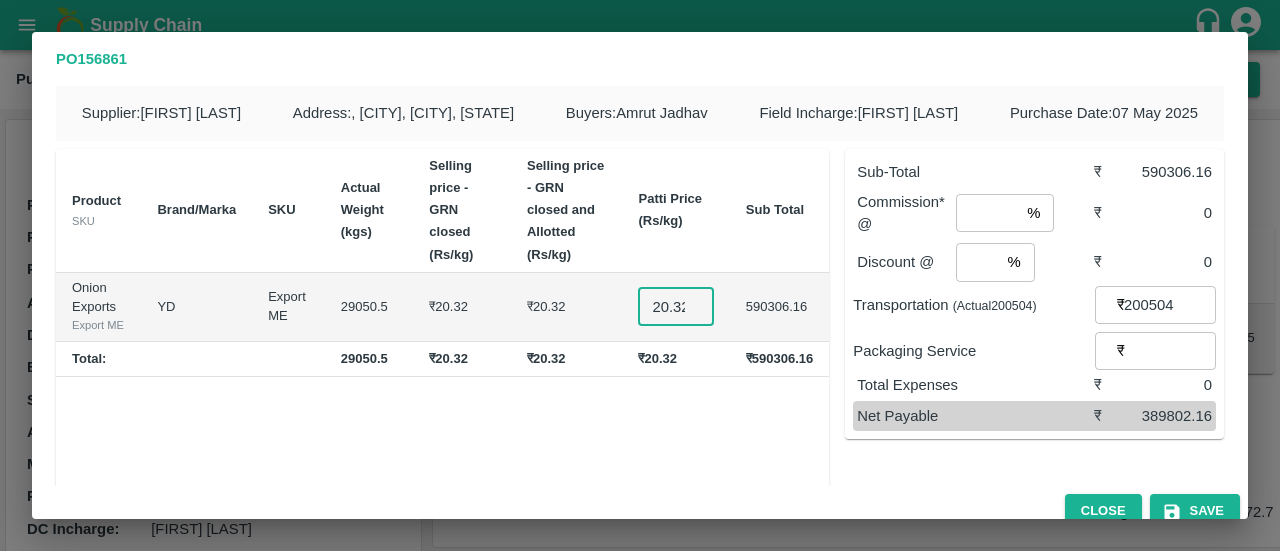 click on "20.32" at bounding box center (675, 307) 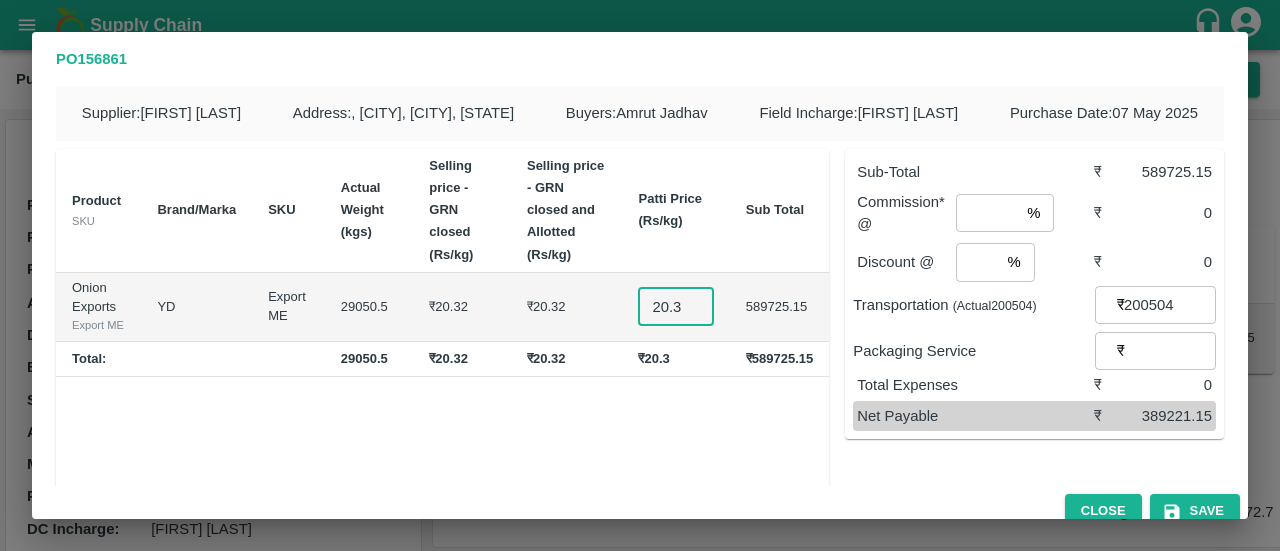 scroll, scrollTop: 0, scrollLeft: 0, axis: both 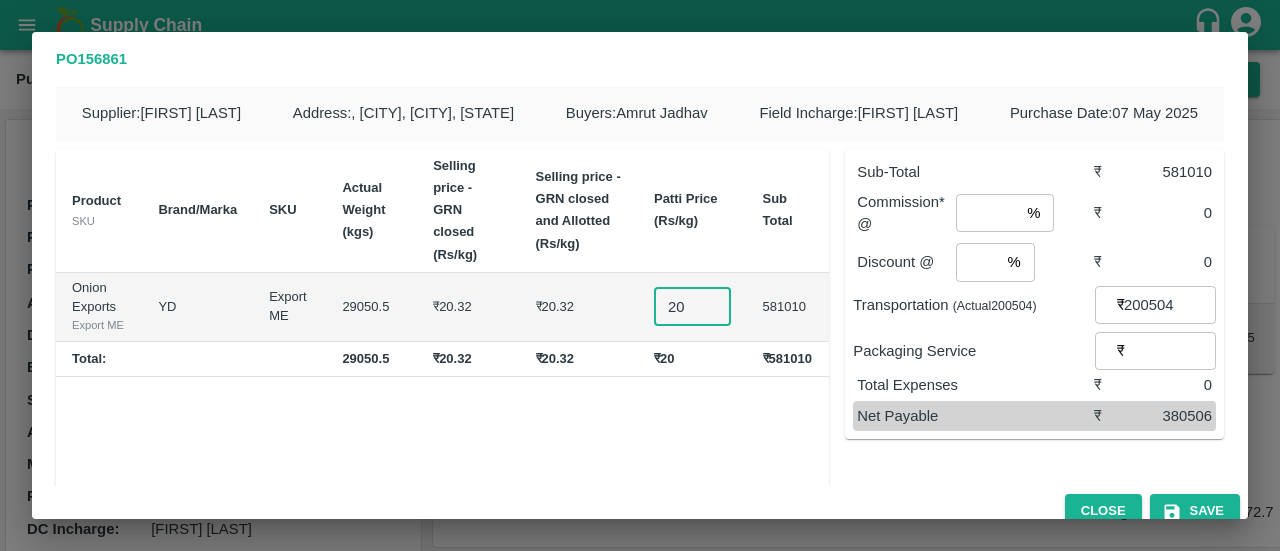 type on "2" 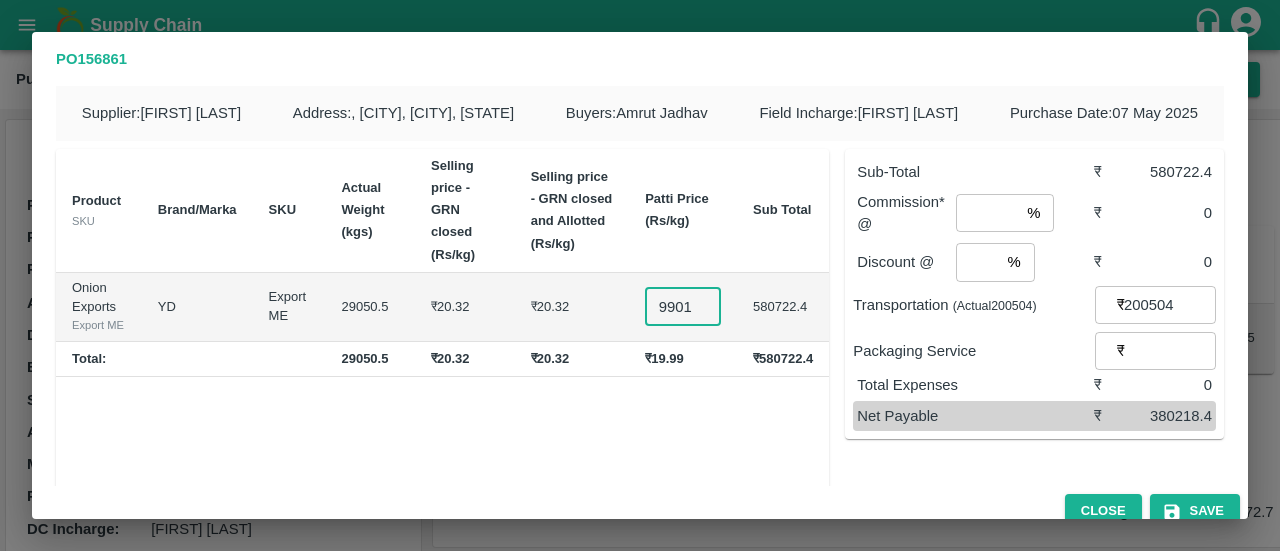scroll, scrollTop: 0, scrollLeft: 30, axis: horizontal 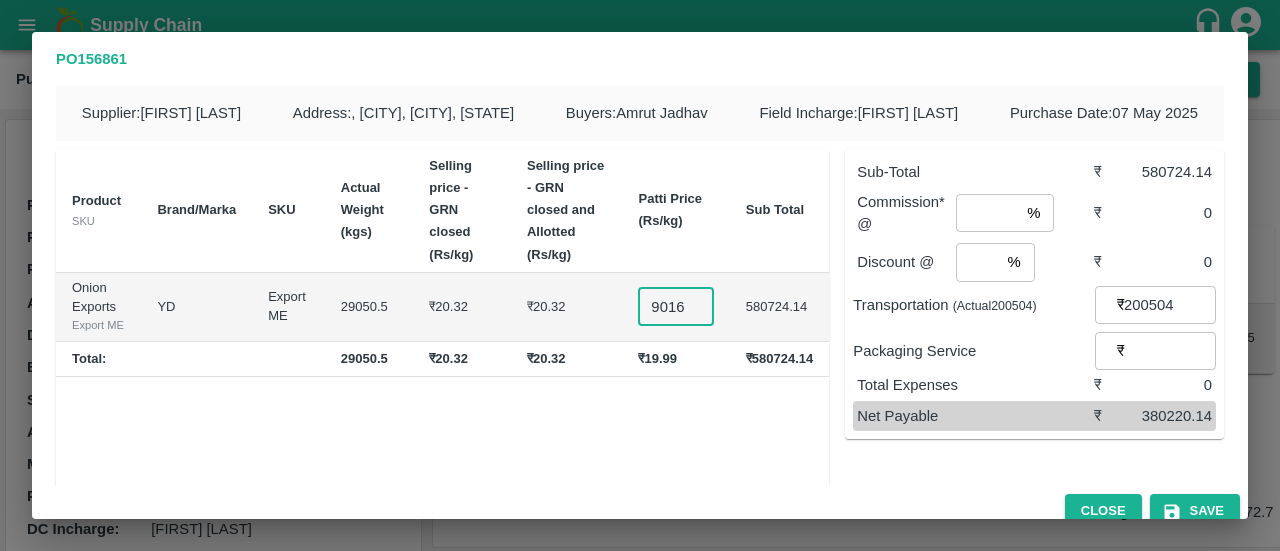 type on "19.99016" 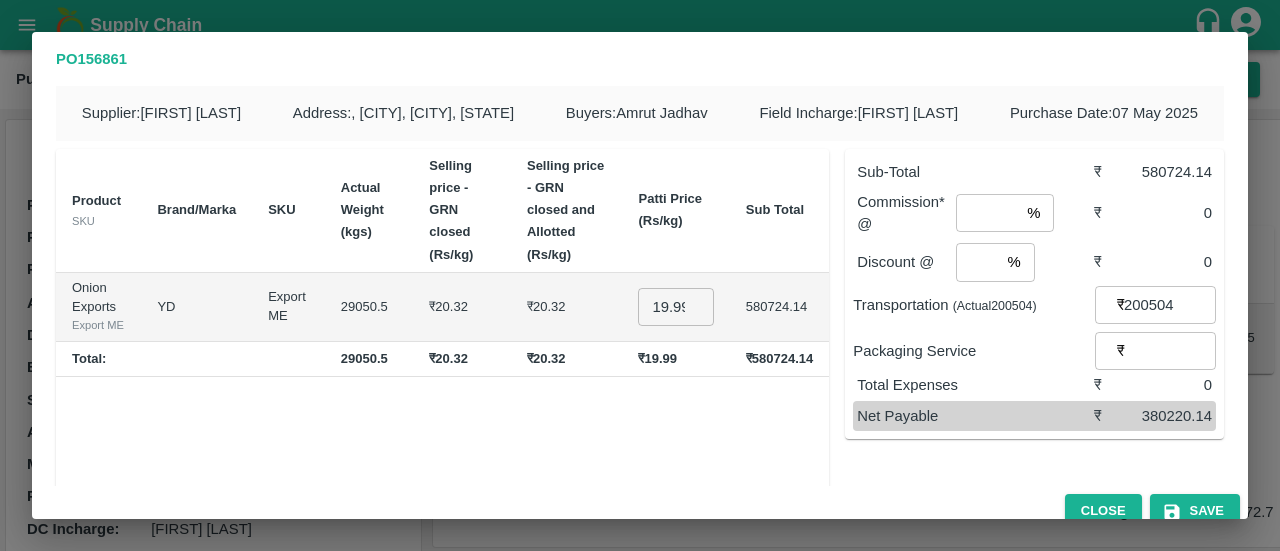 click on "Product SKU Brand/Marka SKU Actual Weight (kgs) Selling price - GRN closed (Rs/kg) Selling price - GRN closed and Allotted (Rs/kg) Patti Price (Rs/kg) Sub Total Onion Exports Export ME YD Export ME 29050.5 ₹20.32 ₹20.32 19.99016 ​ 580724.14 Total: 29050.5 ₹20.32 ₹20.32 ₹19.99 ₹580724.14" at bounding box center (442, 349) 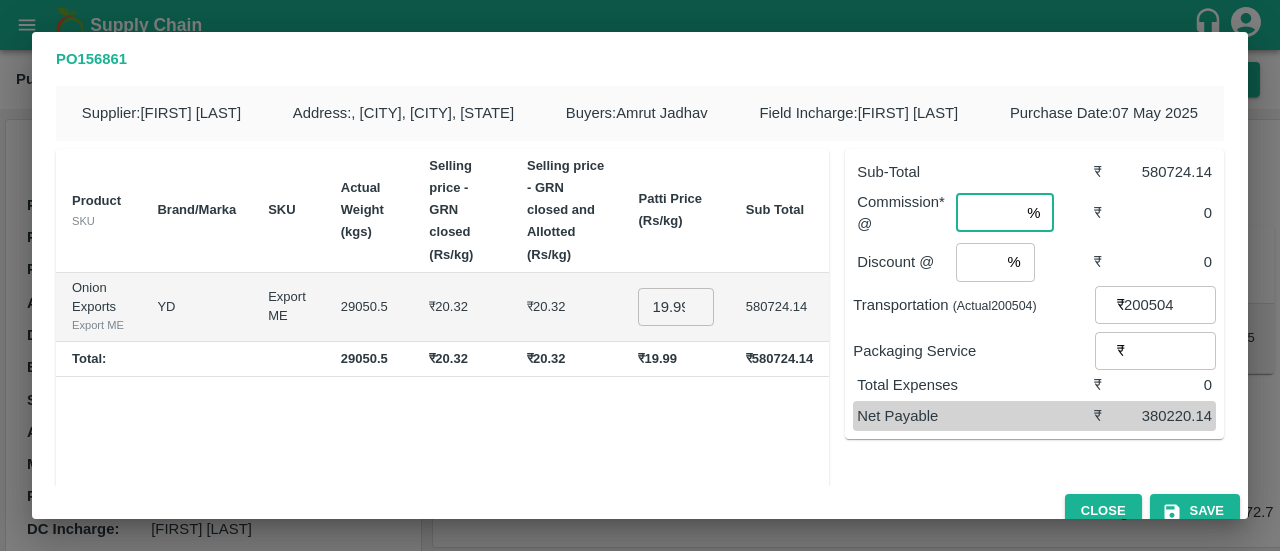 click at bounding box center [987, 213] 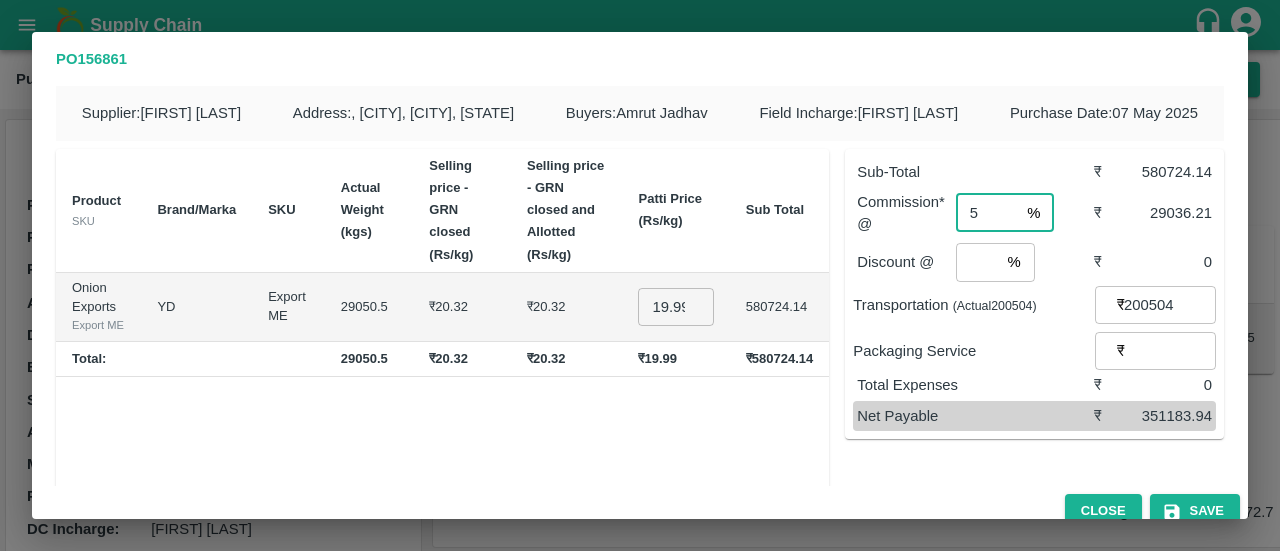 type on "5" 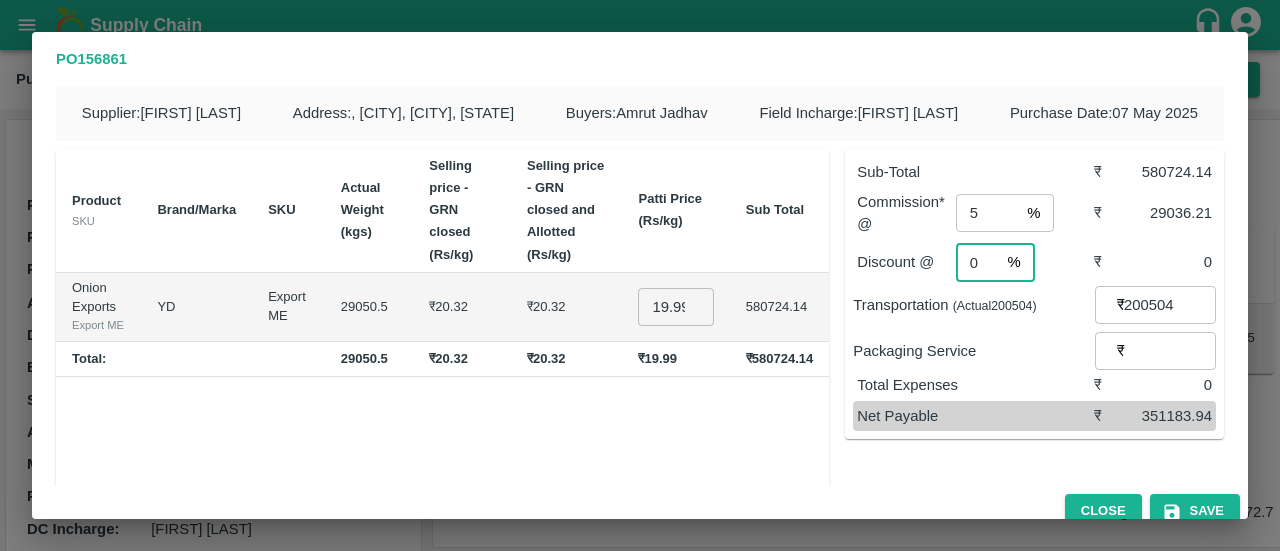 type on "0" 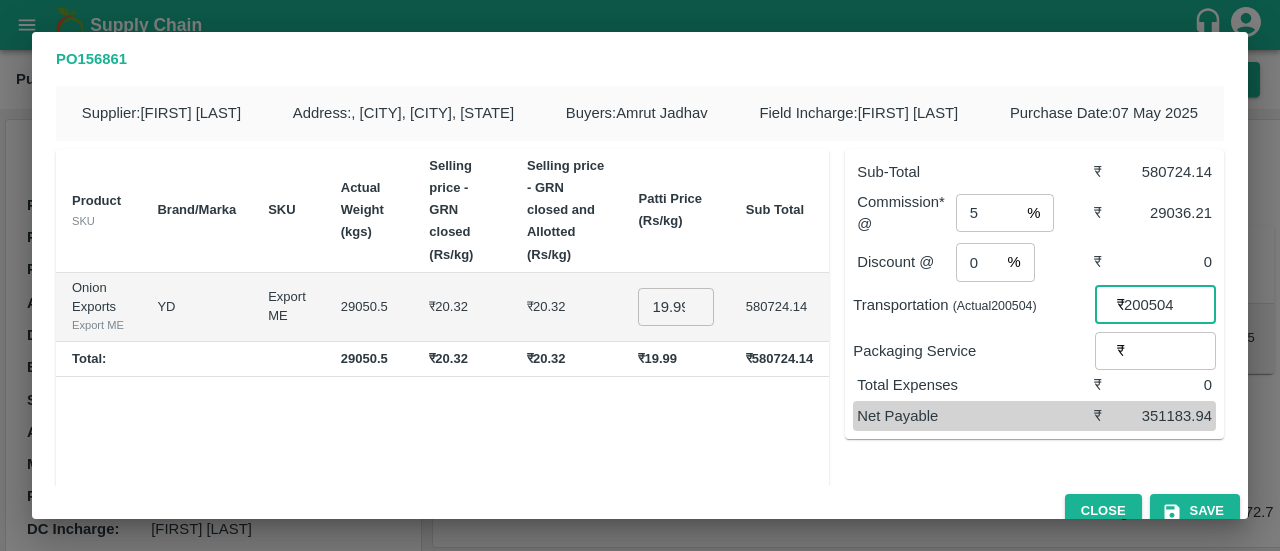 paste on "469" 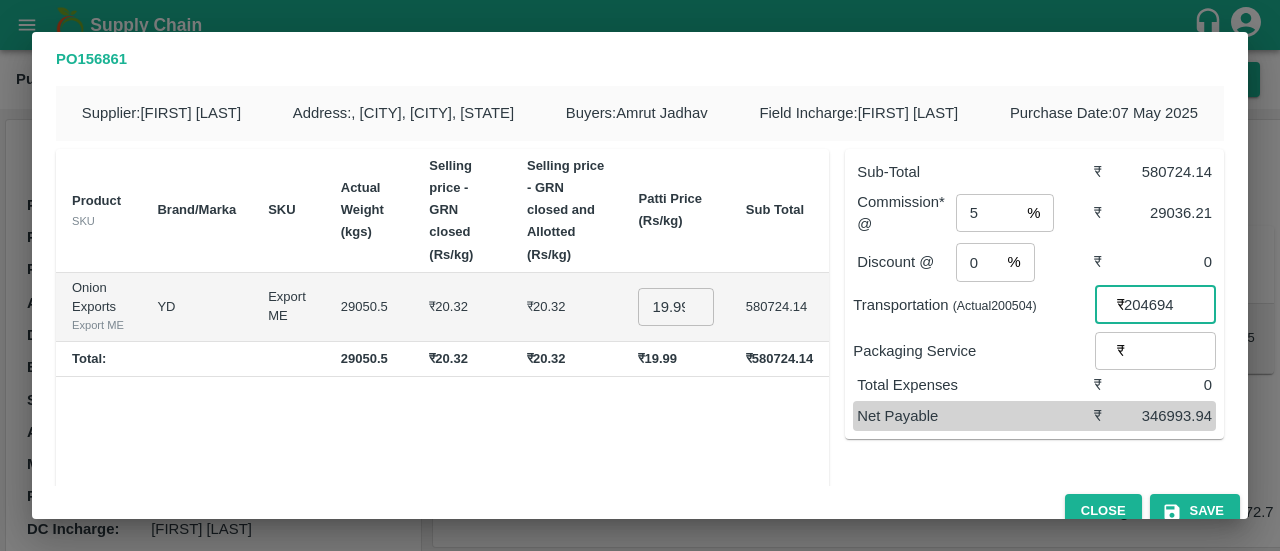 type on "204694" 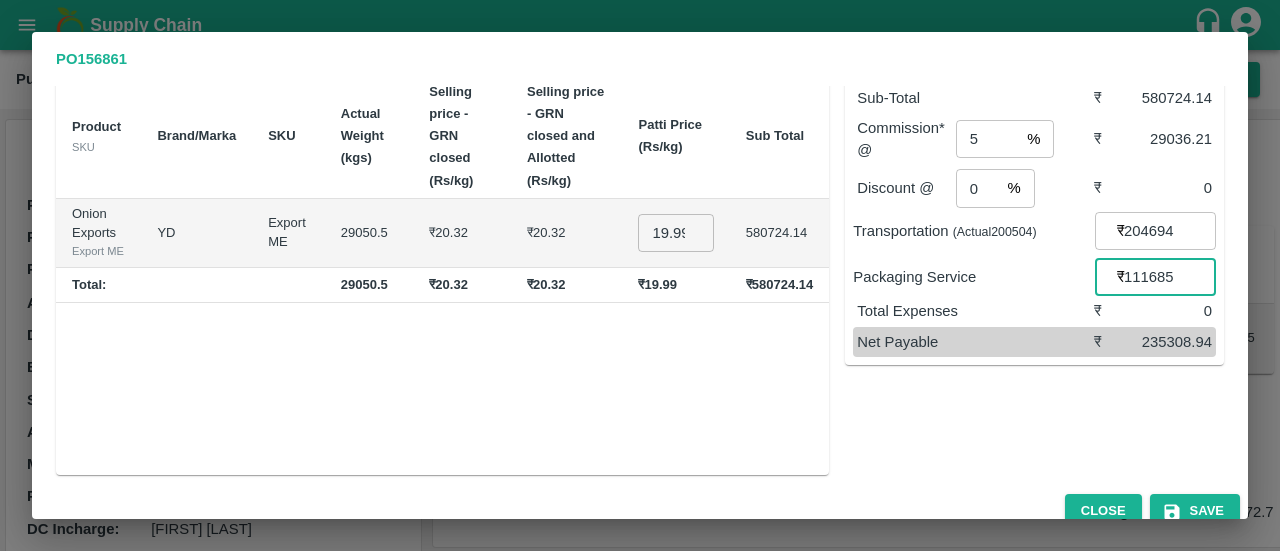scroll, scrollTop: 76, scrollLeft: 0, axis: vertical 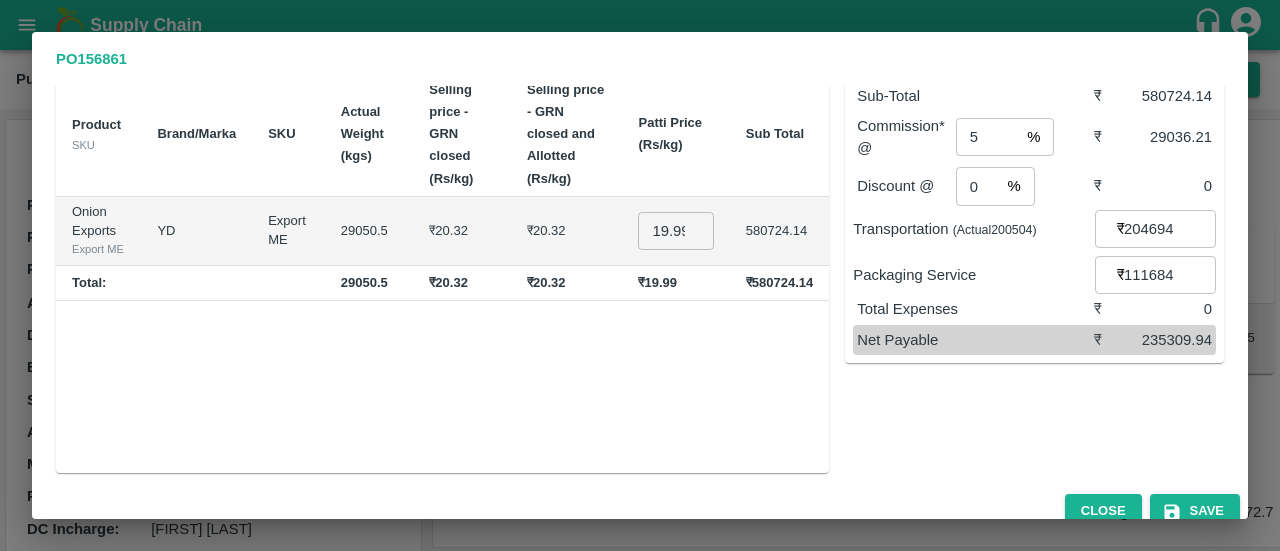 click on "Packaging Service ₹ 111684 ​" at bounding box center (1034, 275) 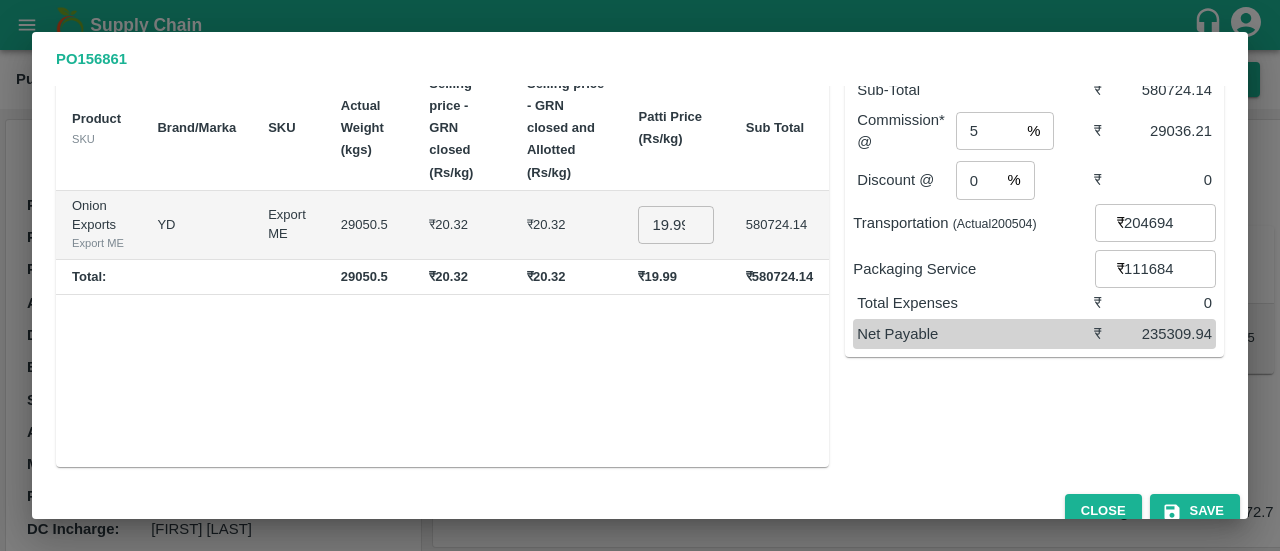 scroll, scrollTop: 58, scrollLeft: 0, axis: vertical 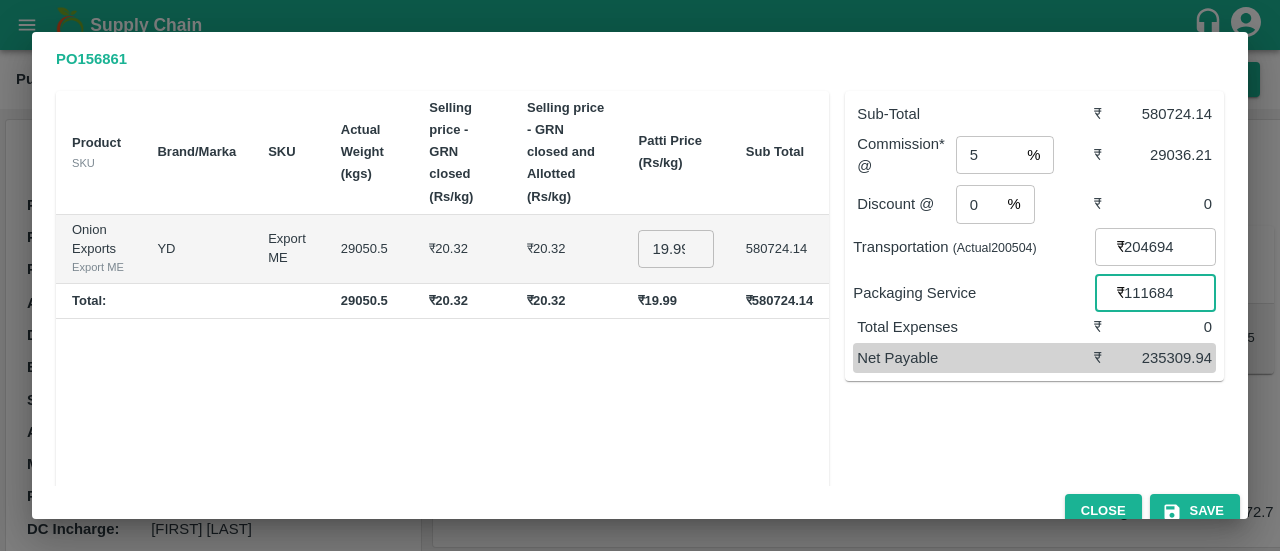 click on "111684" at bounding box center [1170, 293] 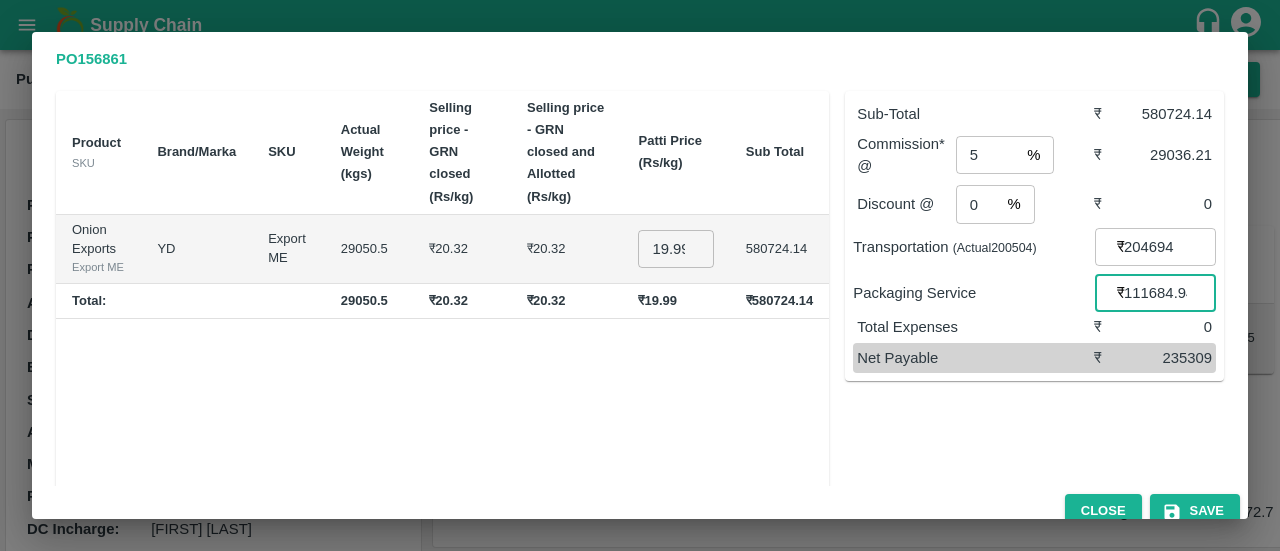 scroll, scrollTop: 0, scrollLeft: 7, axis: horizontal 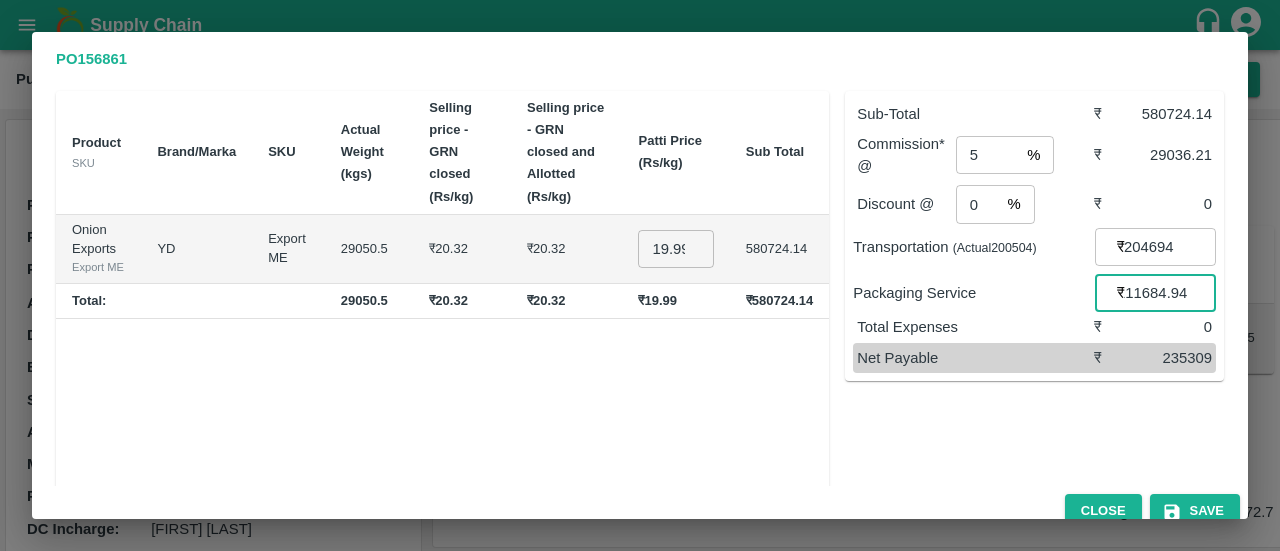 type on "111684.94" 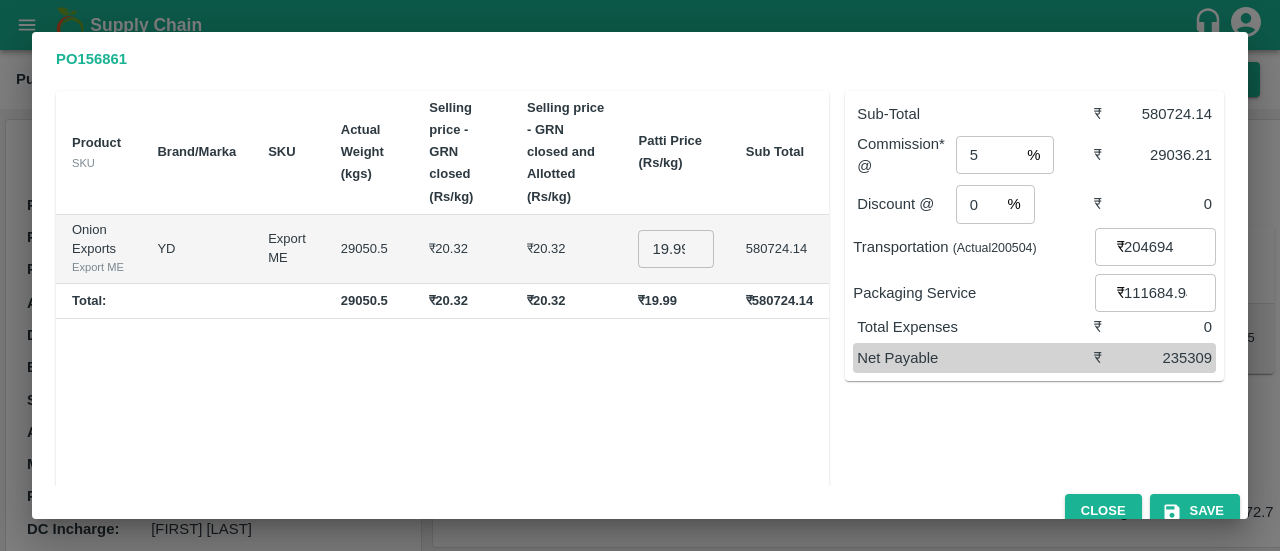 click on "Sub-Total ₹ 580724.14 Commission* @ 5 % ​ ₹ 29036.21 Discount @ 0 % ​ ₹ 0 Transportation   (Actual  200504 ) ₹ 204694 ​ Packaging Service ₹ 111684.94 ​ Total Expenses ₹ 0 Net Payable ₹ 235309" at bounding box center (1026, 283) 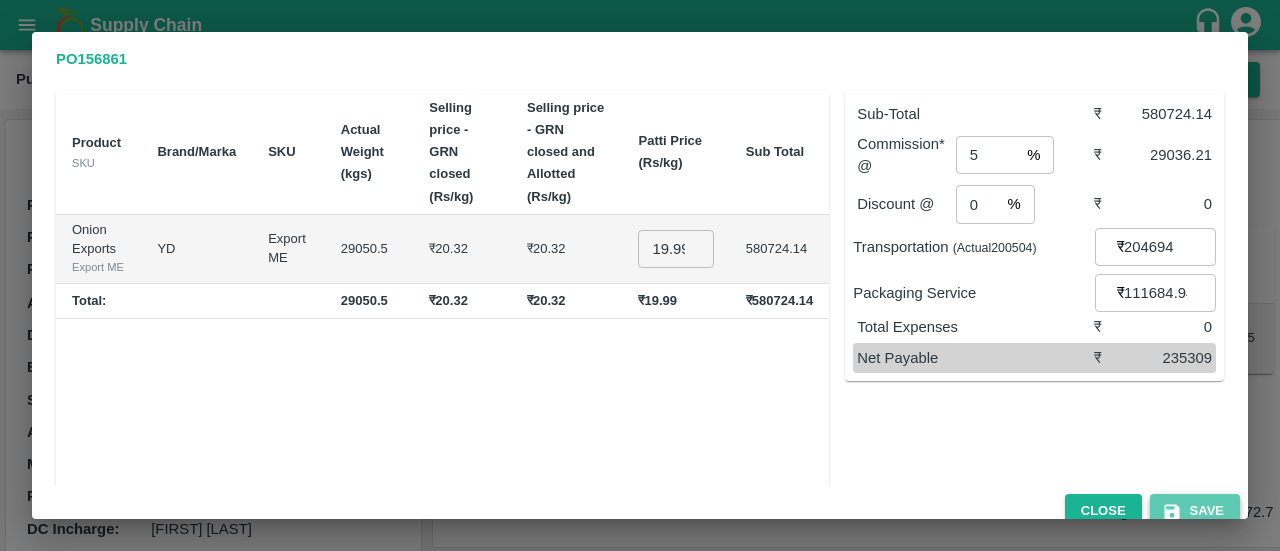 click 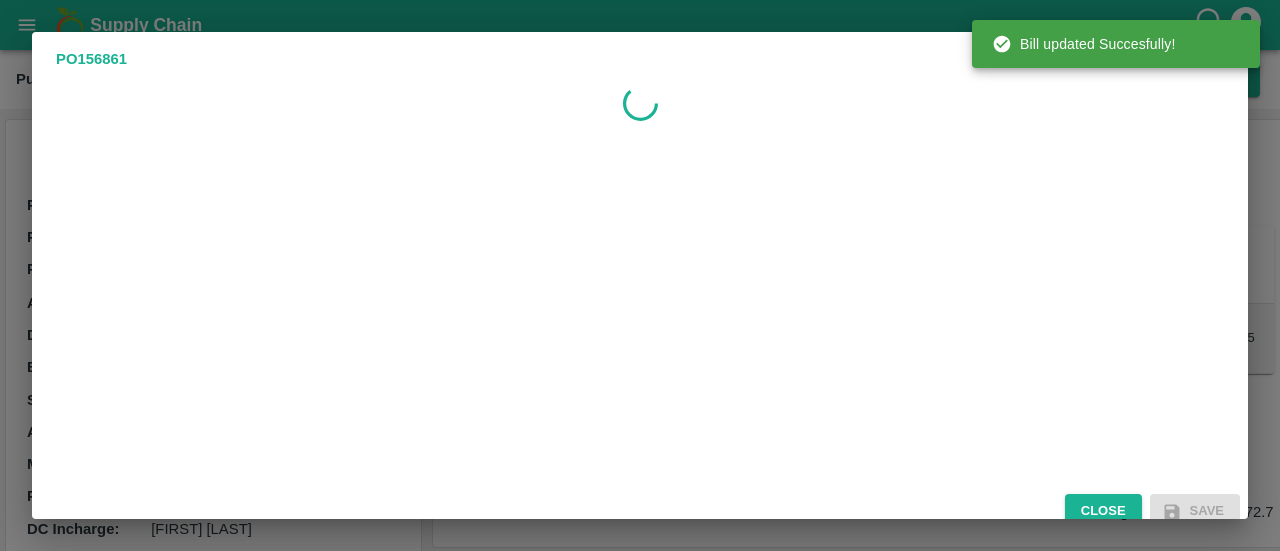 scroll, scrollTop: 0, scrollLeft: 0, axis: both 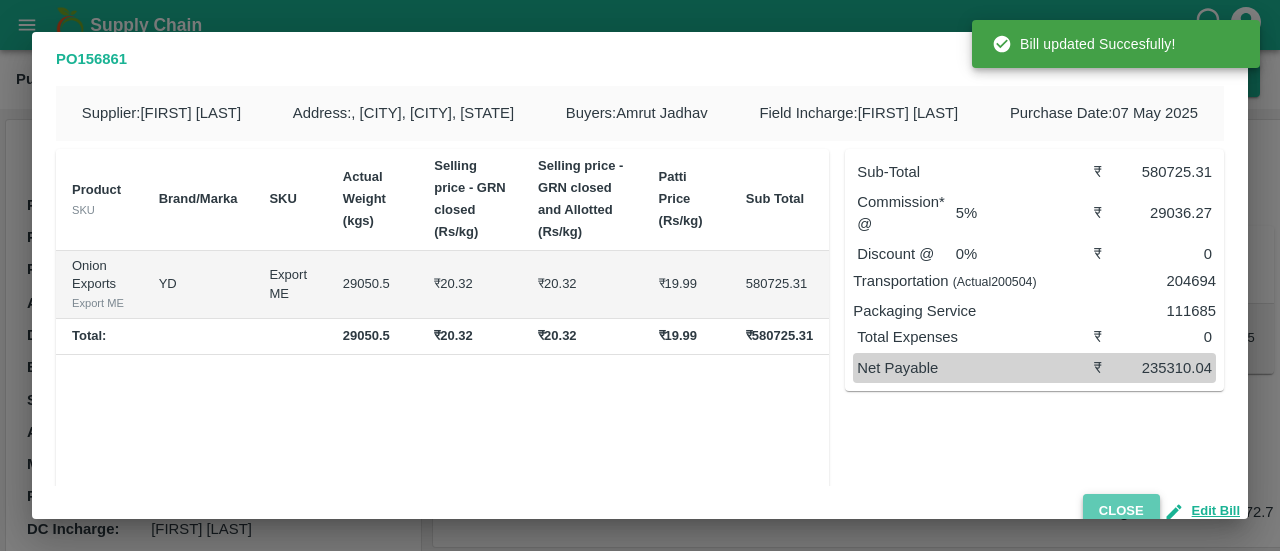 click on "Close" at bounding box center (1121, 511) 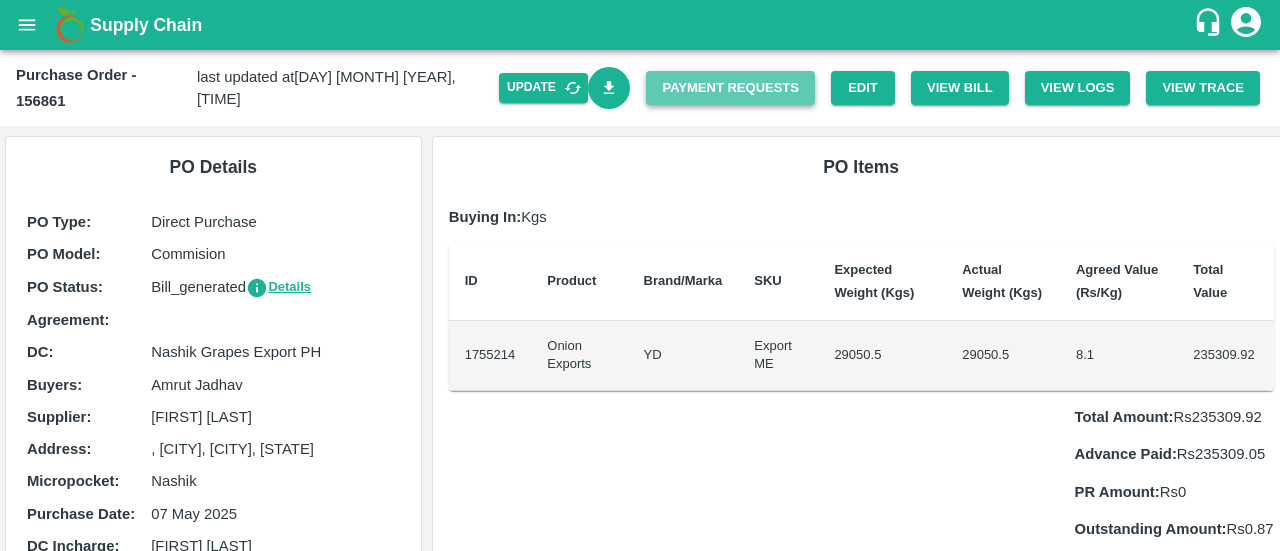 click on "Payment Requests" at bounding box center [730, 88] 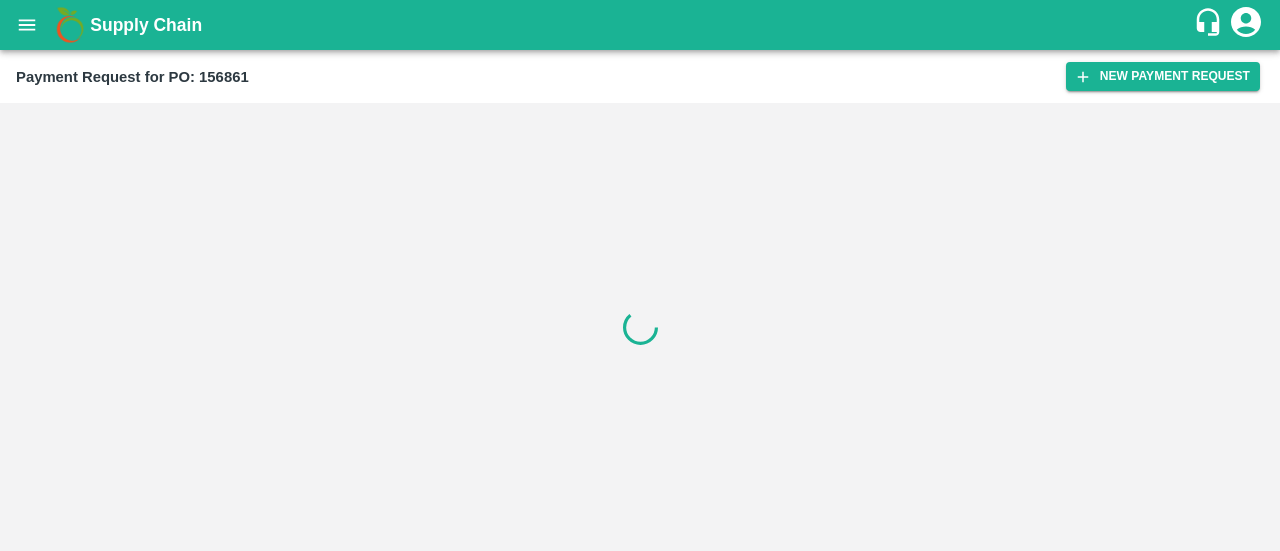 scroll, scrollTop: 0, scrollLeft: 0, axis: both 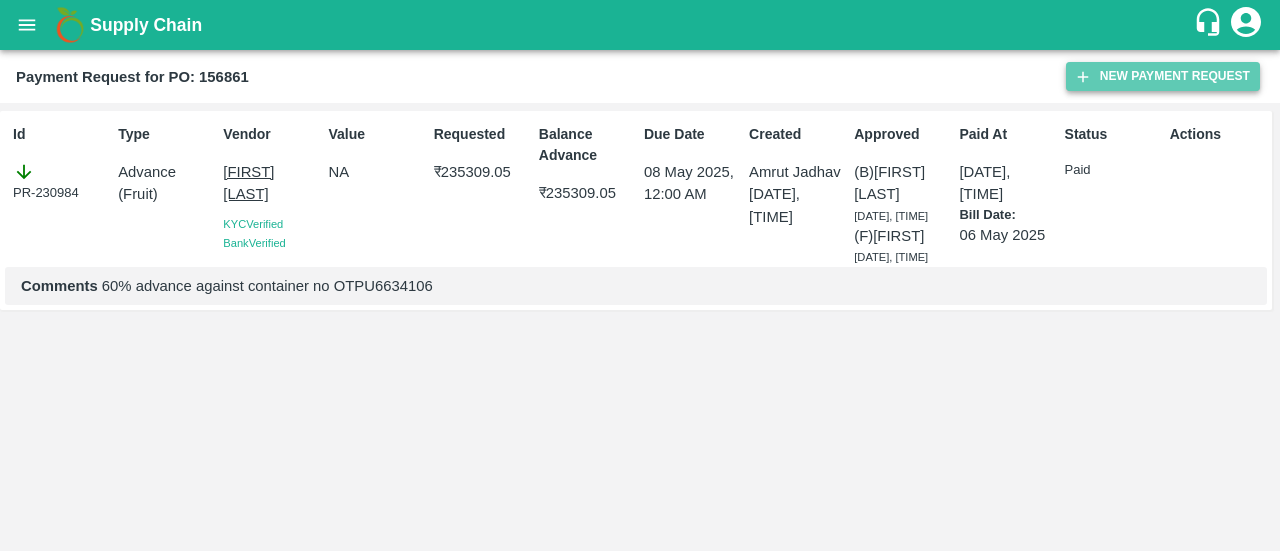click on "New Payment Request" at bounding box center [1163, 76] 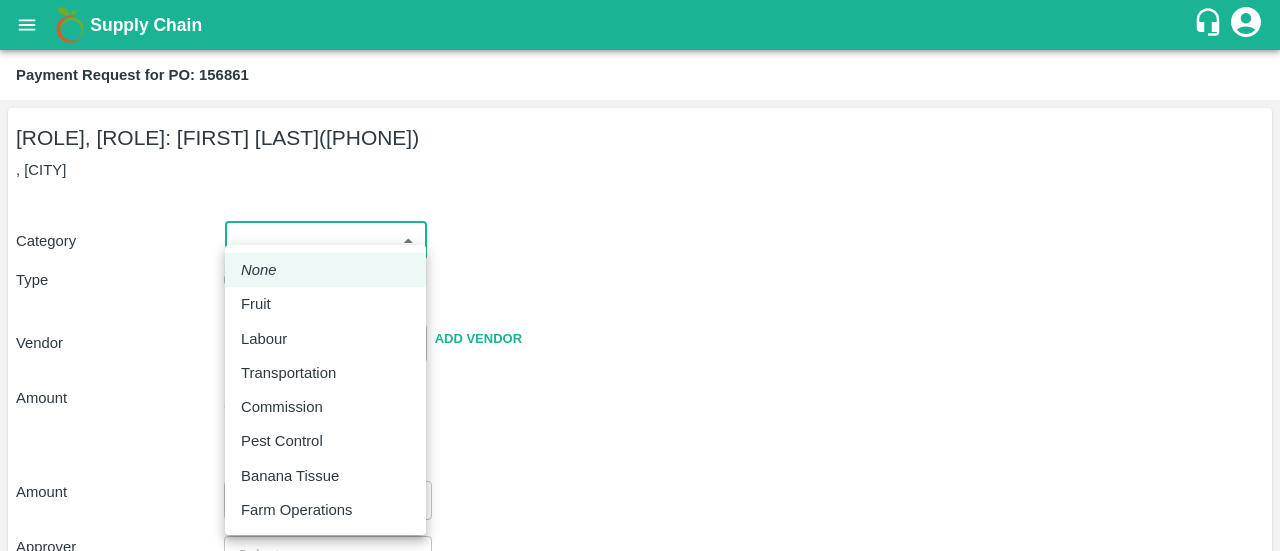 click on "Supply Chain Payment Request for PO: 156861 Farmer, Service Provider:    [FIRST] [LAST]  ([PHONE]) , [CITY] Category ​ ​ Type Advance Bill Vendor ​ Add Vendor Amount Total value Per Kg ​ Amount ​ Approver ​ Due Date ​  Priority  Low  High Comment x ​ Attach bill Cancel Save FruitX Rohru Mandi FruitX Oddi Mandi FruitX Jeewana Mandi 23-24 Freshmax warehouse Nashik Grapes Export PH DMP Raj Agro industries PH Amrut Jadhav Logout None Fruit Labour Transportation Commission Pest Control Banana Tissue Farm Operations" at bounding box center (640, 275) 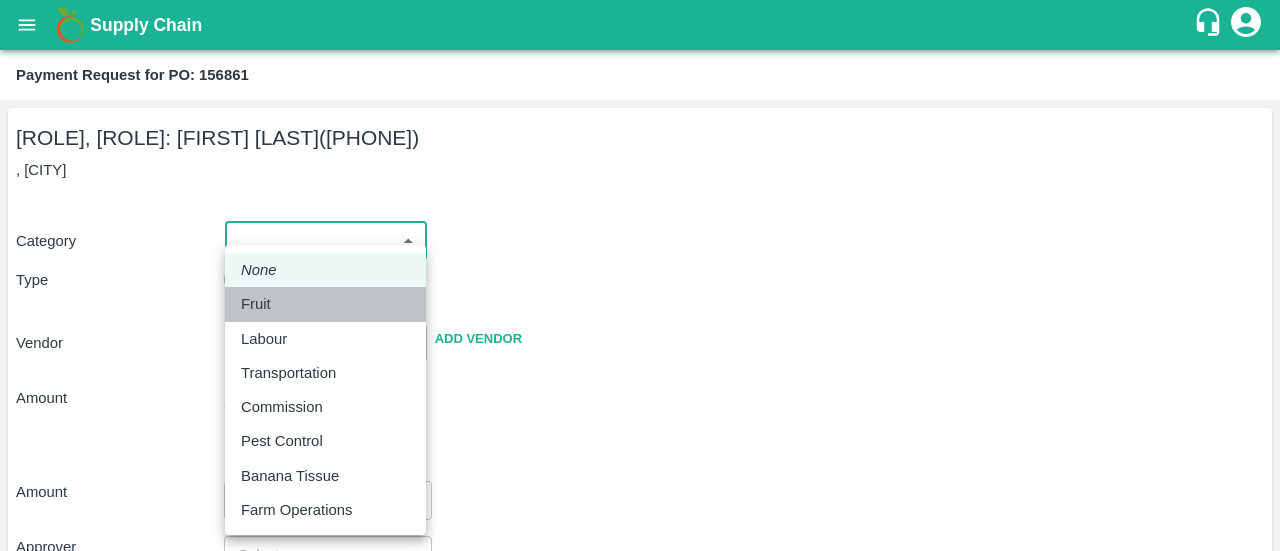 click on "Fruit" at bounding box center (325, 304) 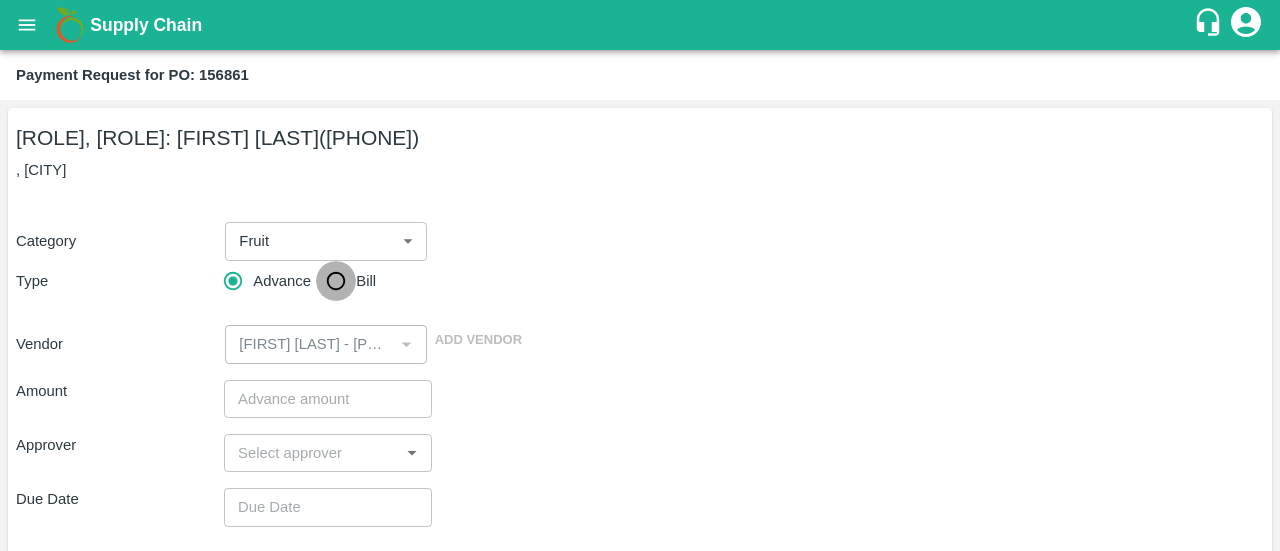 click on "Bill" at bounding box center (336, 281) 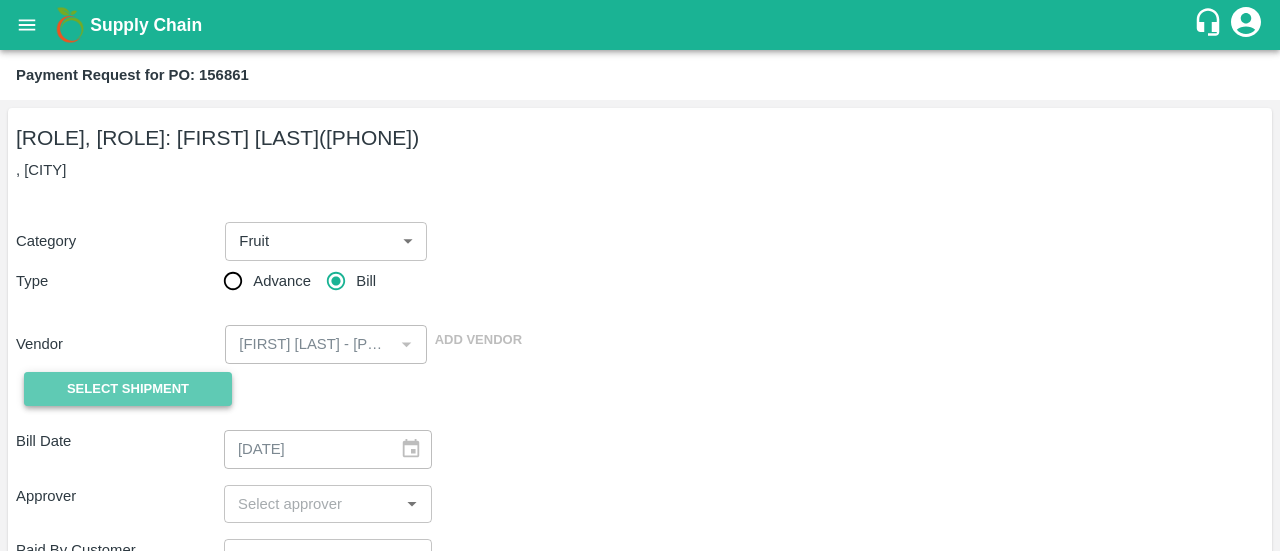 click on "Select Shipment" at bounding box center (128, 389) 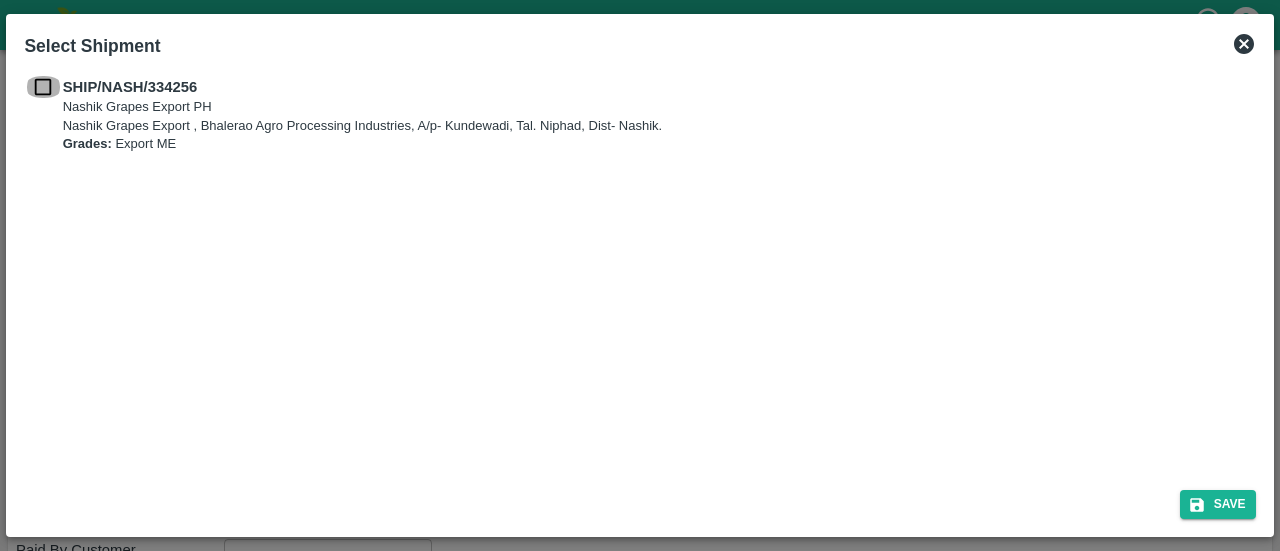 click at bounding box center (43, 87) 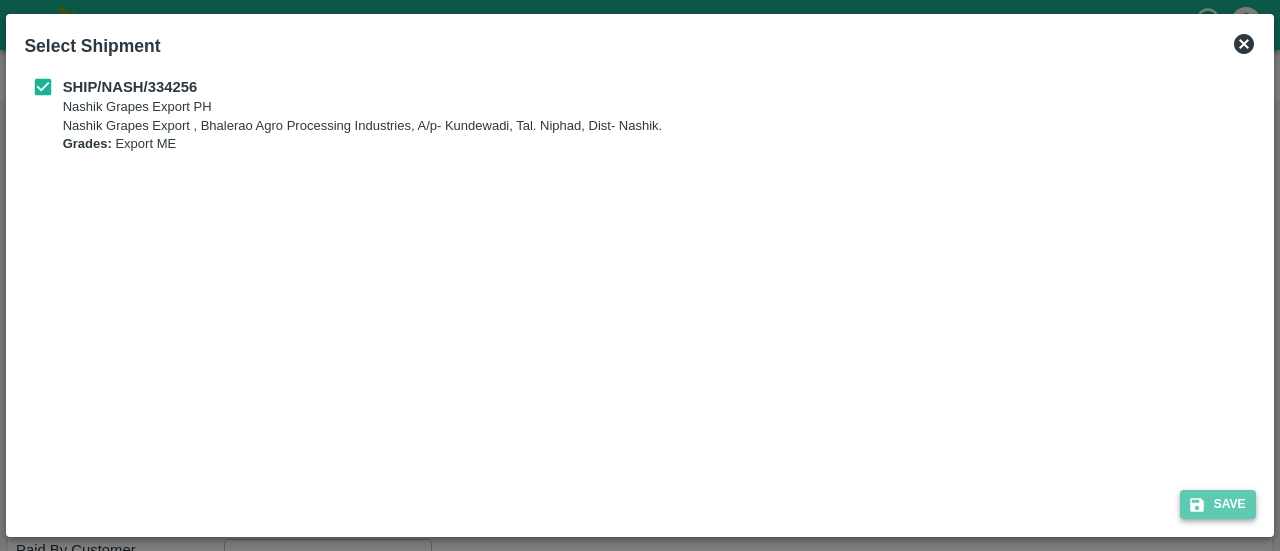 click on "Save" at bounding box center (1218, 504) 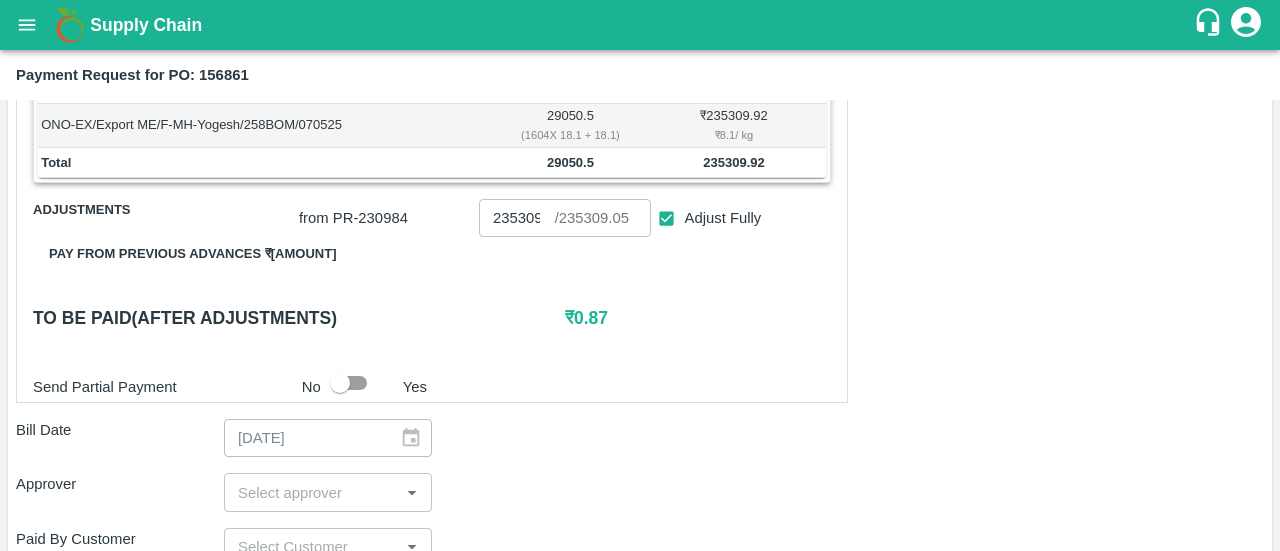scroll, scrollTop: 385, scrollLeft: 0, axis: vertical 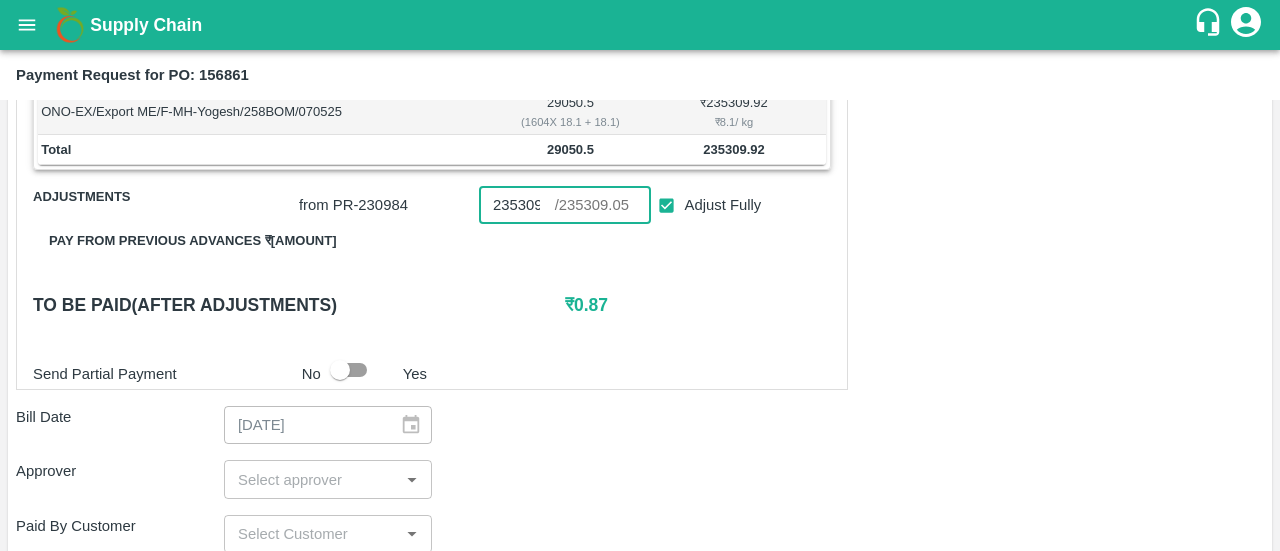 click on "235309.05" at bounding box center [517, 205] 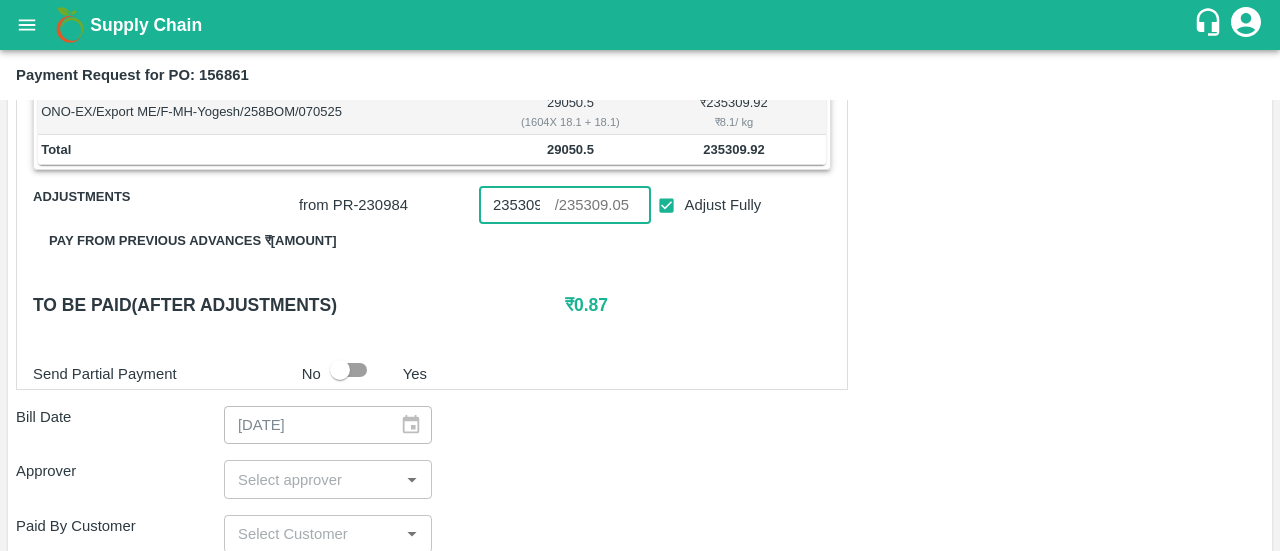 scroll, scrollTop: 0, scrollLeft: 23, axis: horizontal 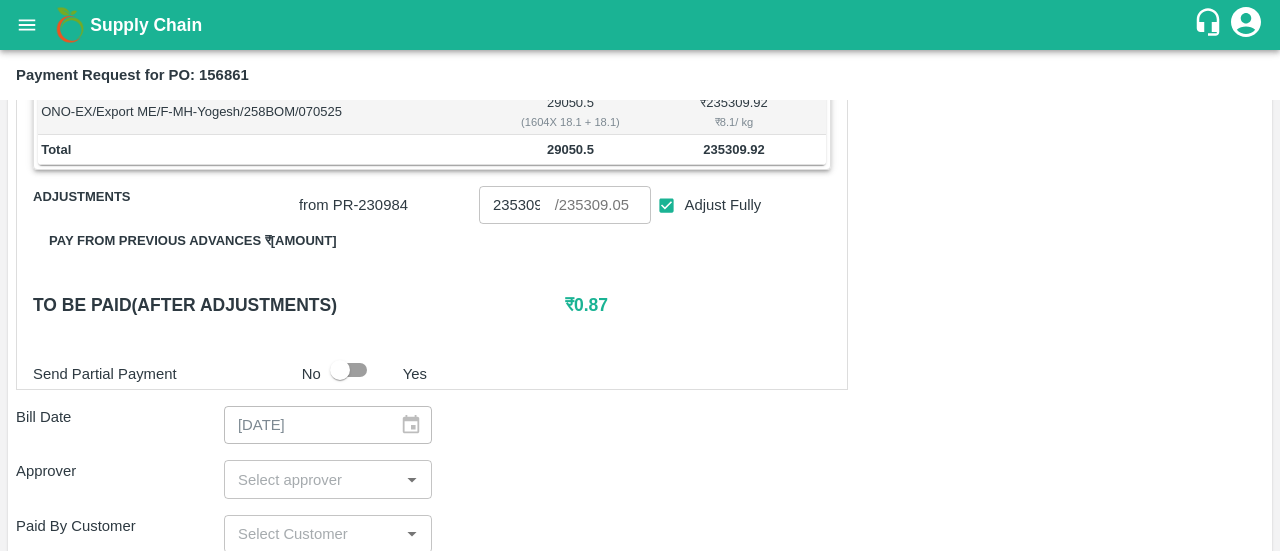 click on "Shipment -  SHIP/NASH/334256 Lots (Labels) Weight (Kgs) Total Price (₹) ONO-EX/Export ME/F-MH-Yogesh/258BOM/070525   29050.5 ( 1604  X   18.1   + 18.1 ) ₹ [PRICE] ₹ 8.1  / kg Total 29050.5 [PRICE] Adjustments from PR- 230984 [PRICE] ​ / [PRICE] ​ Adjust Fully Pay from previous advances ₹  [AMOUNT] To be paid(After adjustments) ₹  0.87 Send Partial Payment No Yes Bill Date [DATE] ​ Approver ​ Paid By Customer ​ Due Date ​  Priority  Low  High comments x ​ Attach bill Cancel Save" at bounding box center [640, 441] 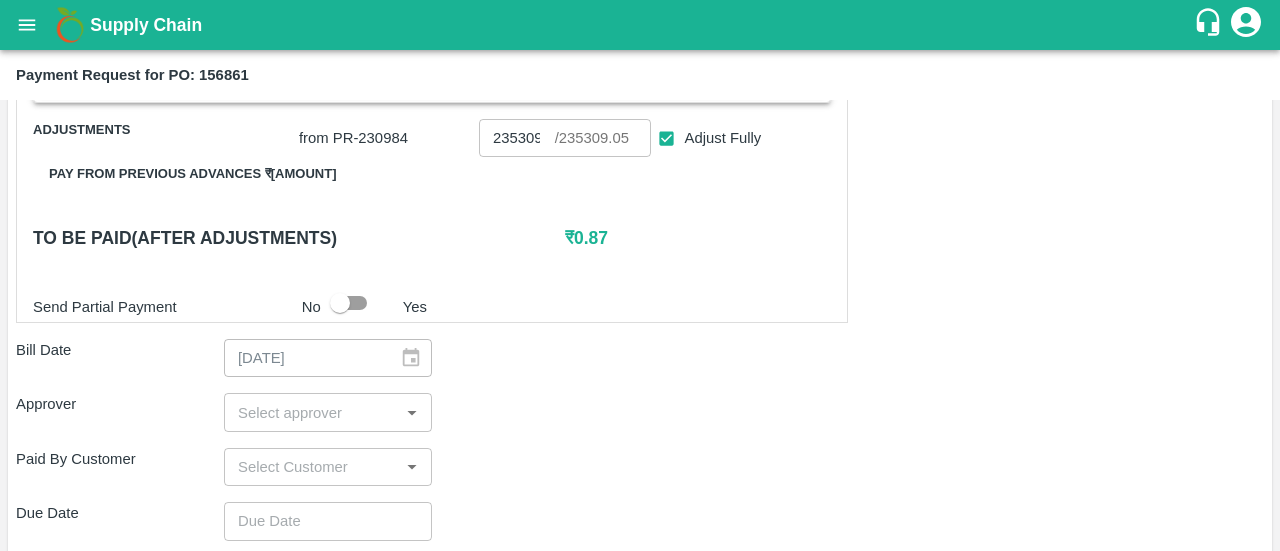 scroll, scrollTop: 474, scrollLeft: 0, axis: vertical 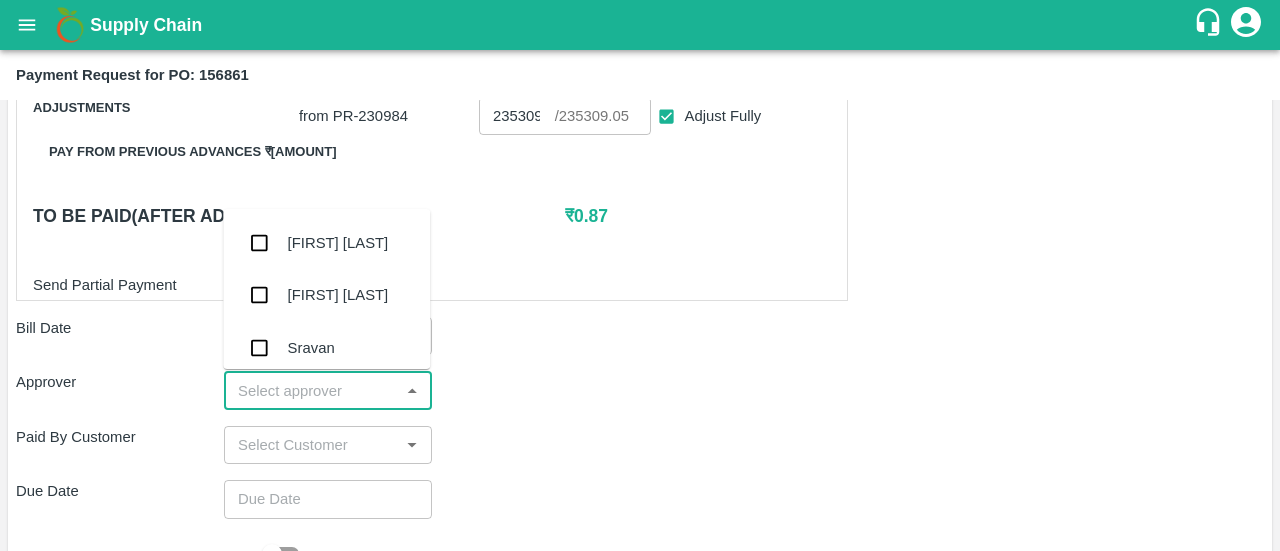 click at bounding box center (311, 390) 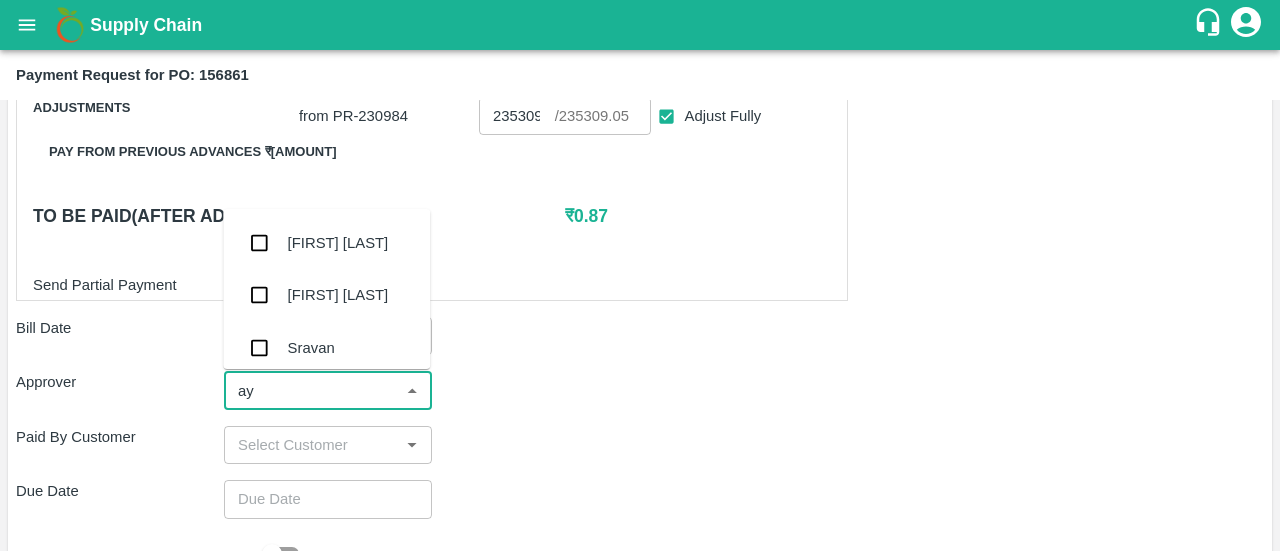 type on "ayu" 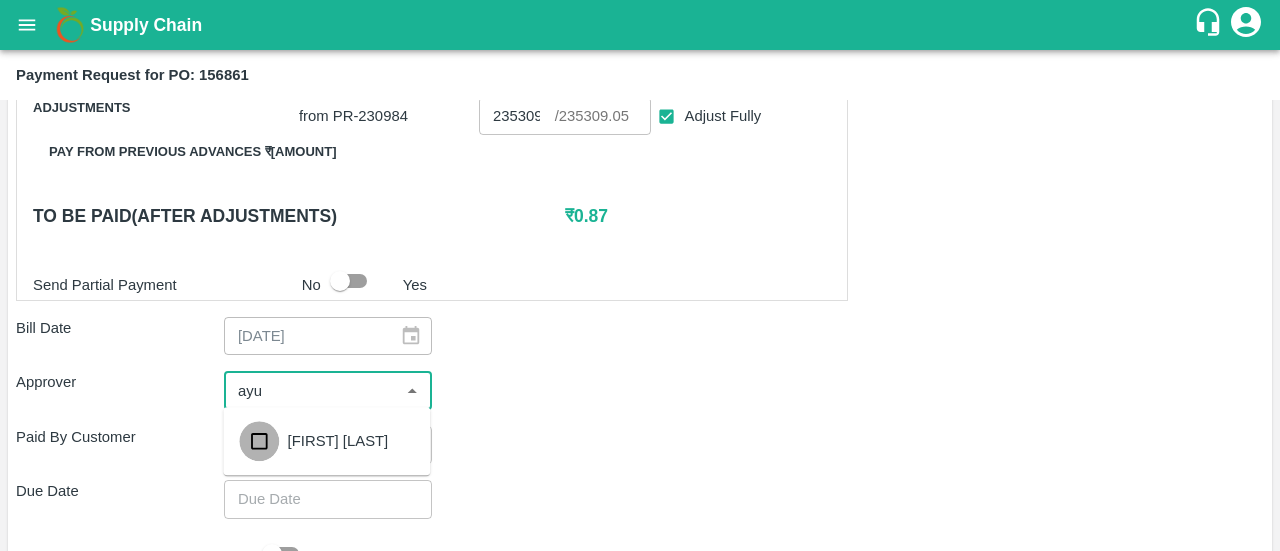 click at bounding box center (259, 441) 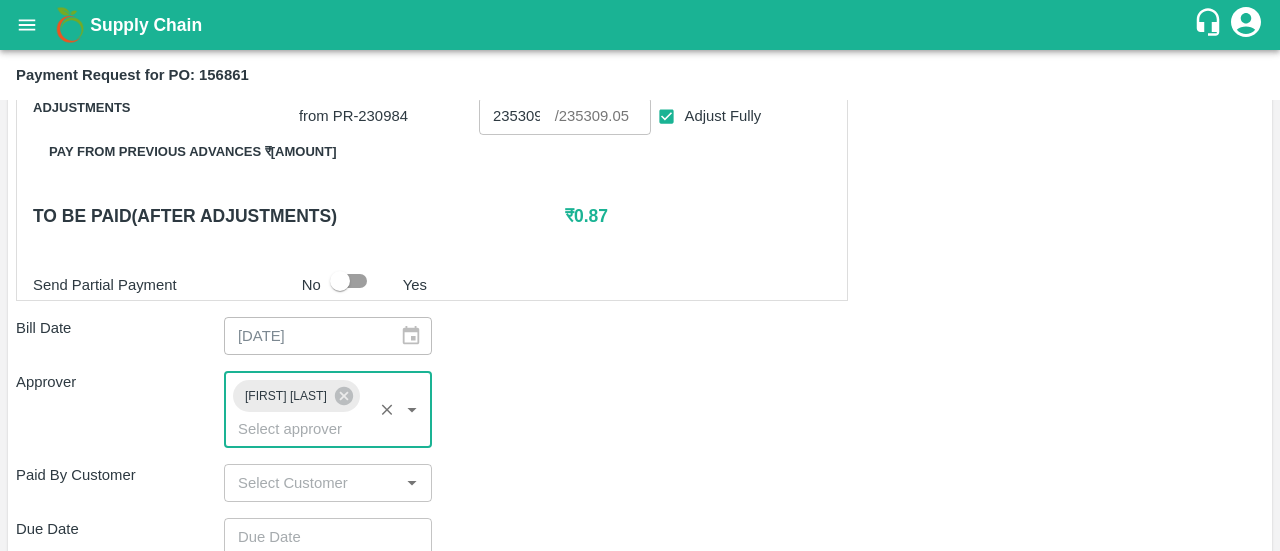 click on "Approver [FIRST] [LAST] ​" at bounding box center [640, 409] 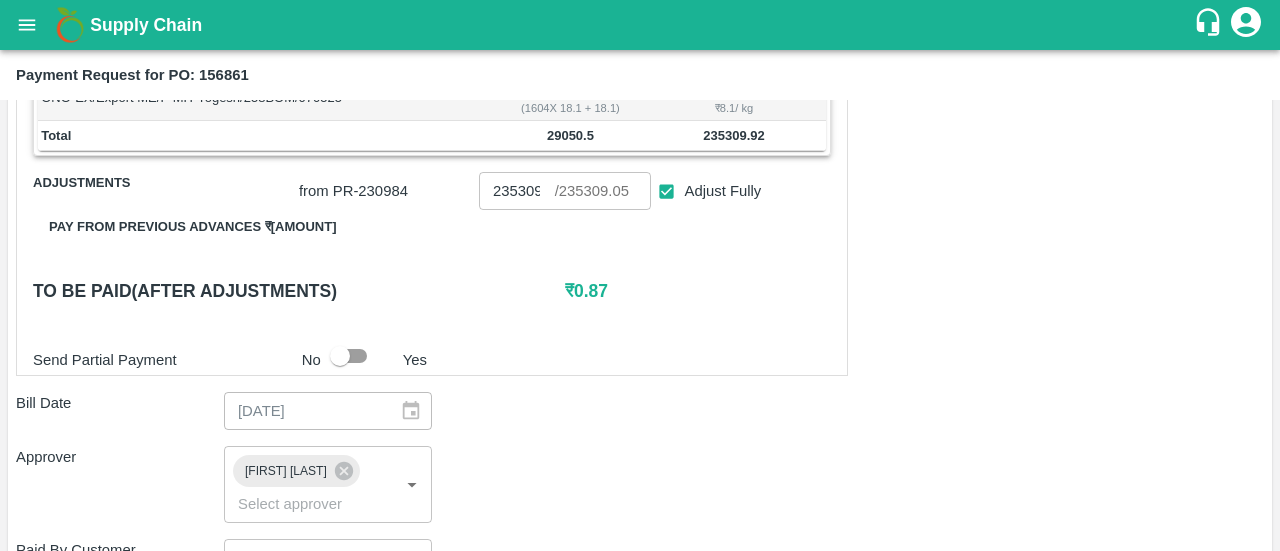 scroll, scrollTop: 392, scrollLeft: 0, axis: vertical 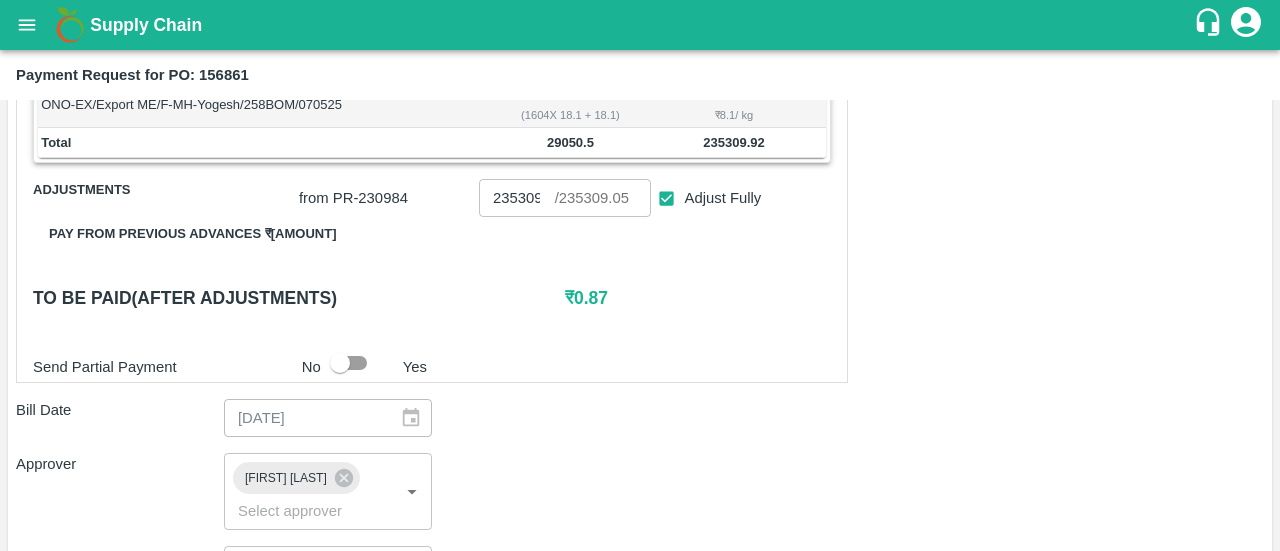 click on "235309.05" at bounding box center (517, 198) 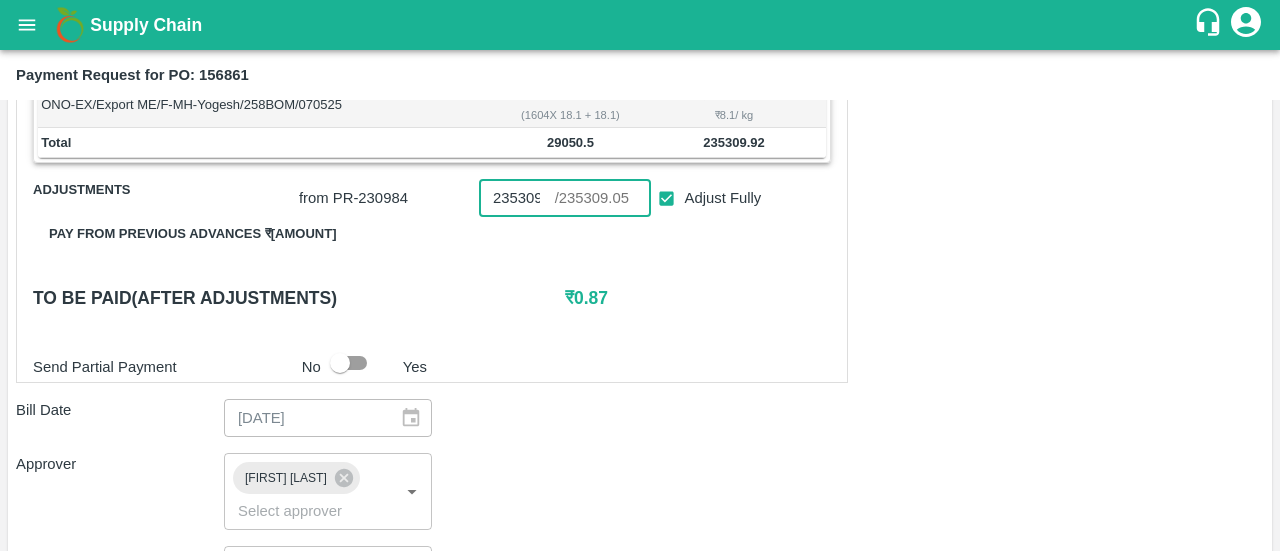click on "235309.05" at bounding box center (517, 198) 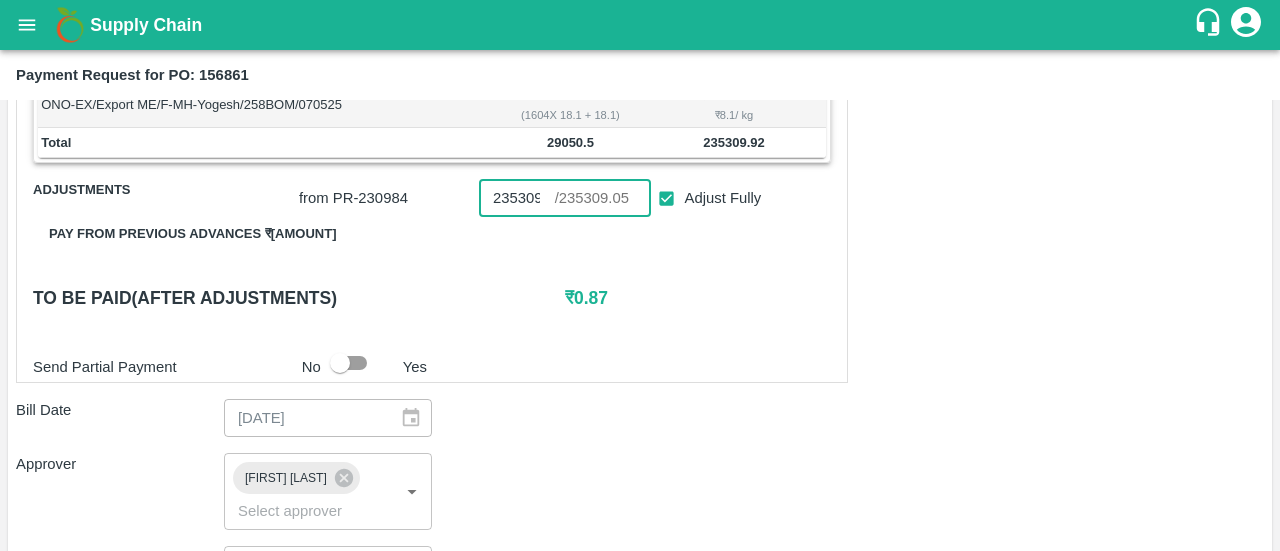click on "235309.05" at bounding box center [517, 198] 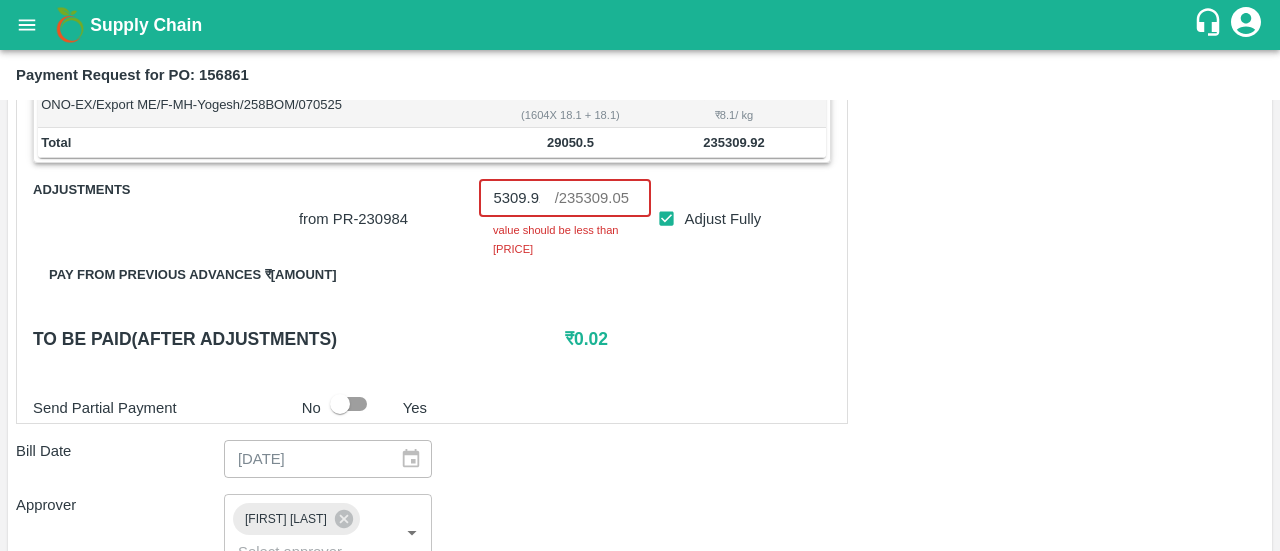 scroll, scrollTop: 0, scrollLeft: 23, axis: horizontal 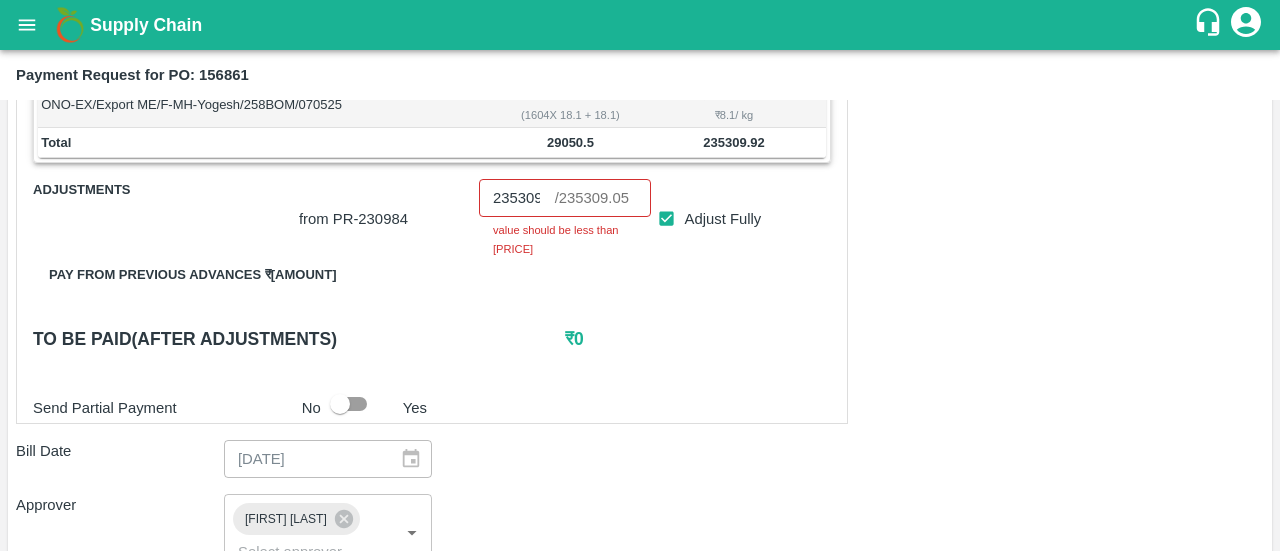click on "Send Partial Payment No Yes" at bounding box center (428, 404) 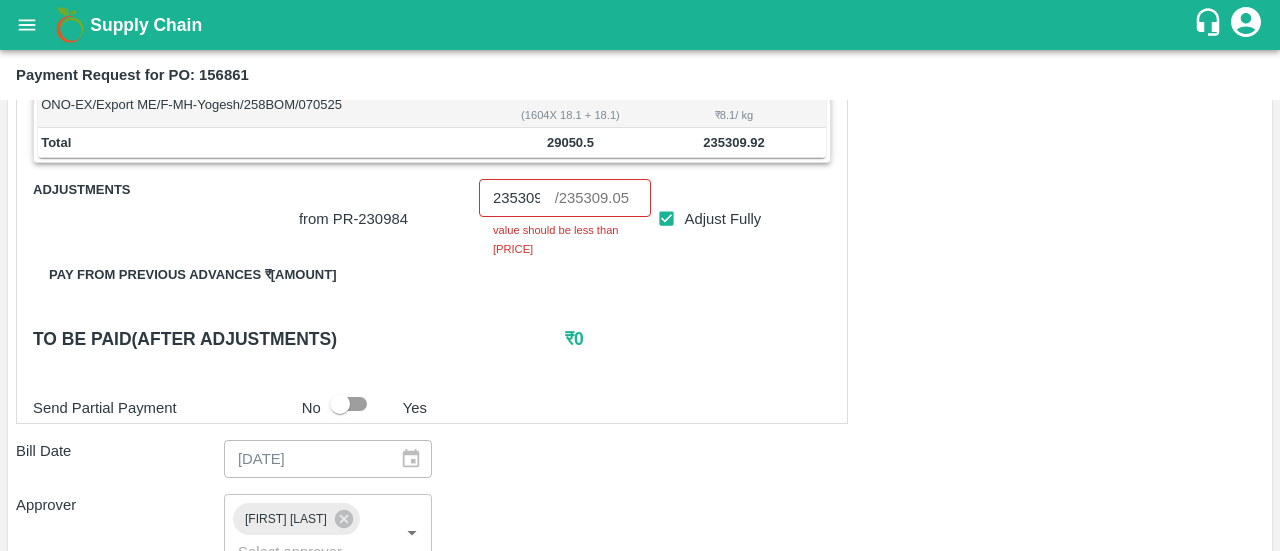 click on "​ / [PRICE]" at bounding box center (592, 198) 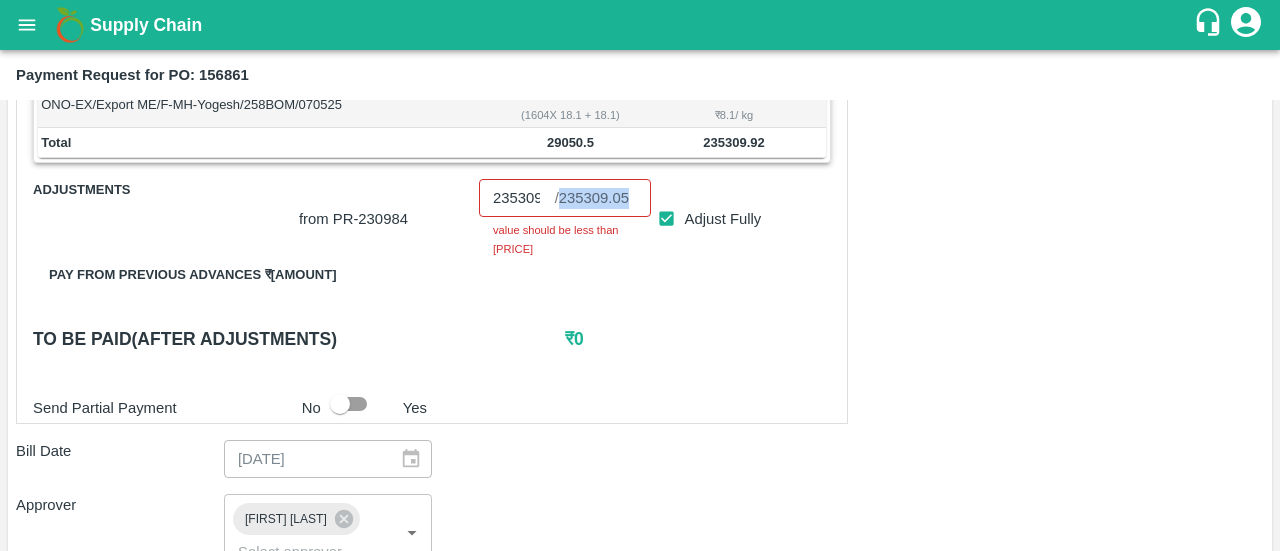 click on "​ / [PRICE]" at bounding box center [592, 198] 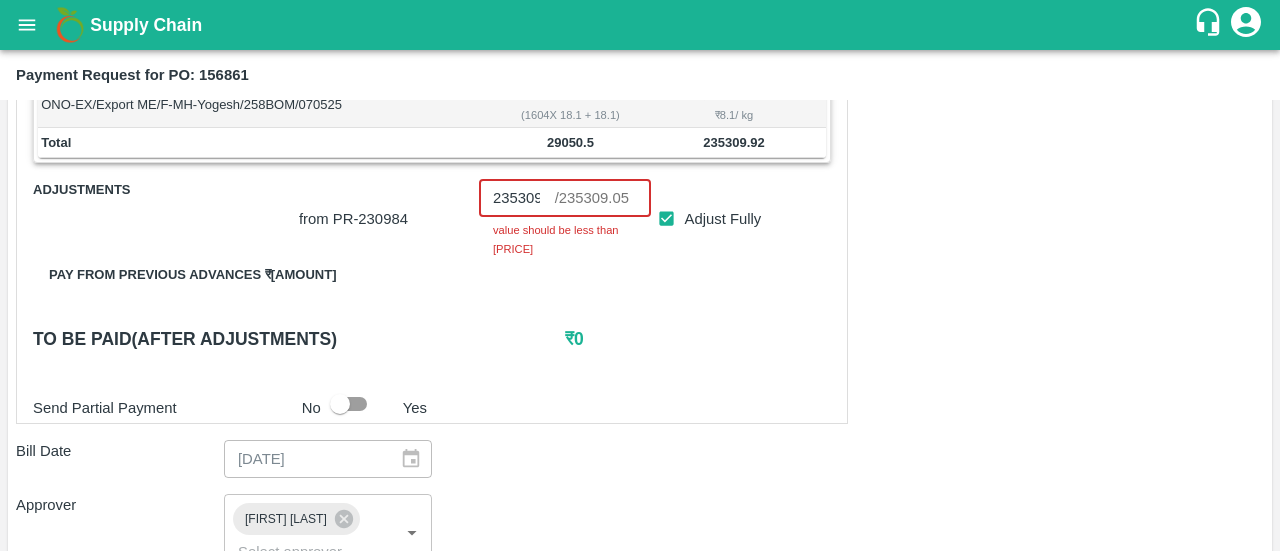 click on "235309.92" at bounding box center [517, 198] 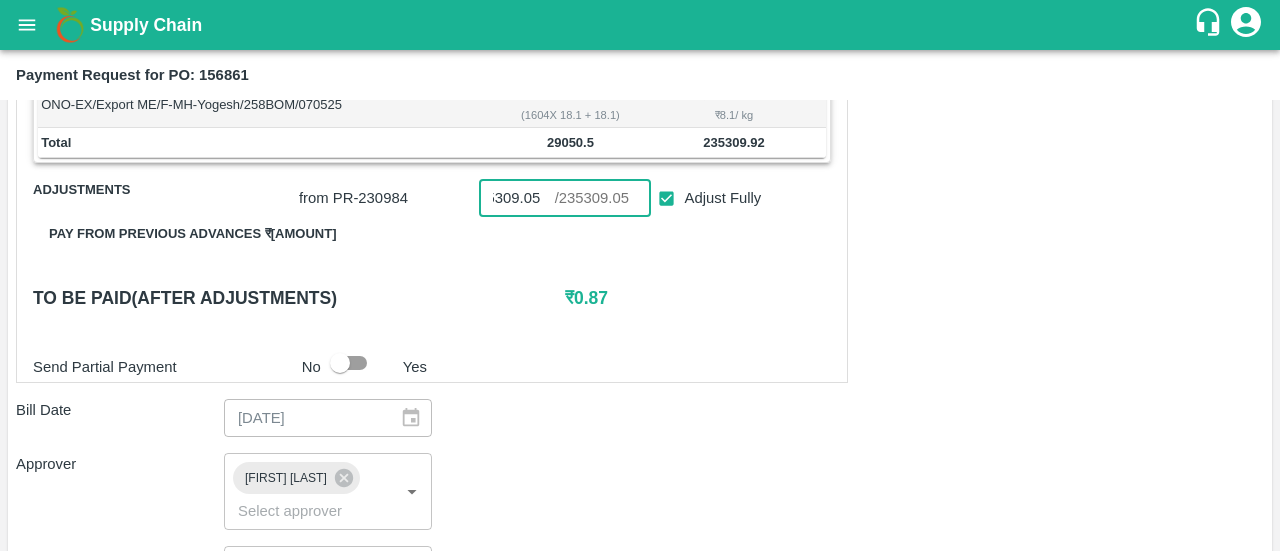 scroll, scrollTop: 0, scrollLeft: 0, axis: both 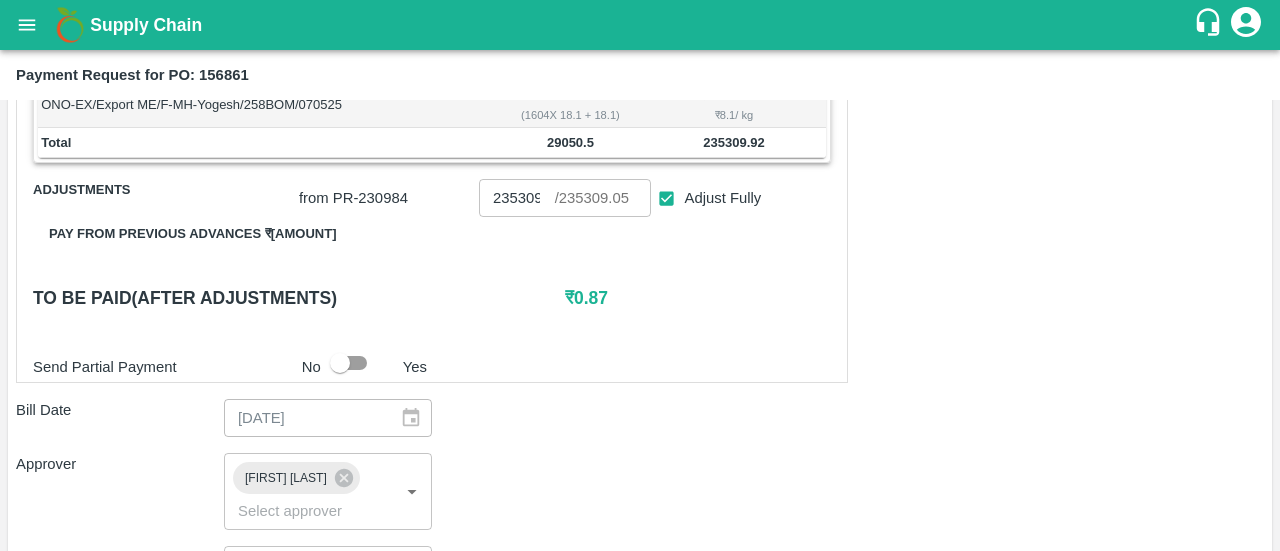 click on "Shipment -  SHIP/NASH/334256 Lots (Labels) Weight (Kgs) Total Price (₹) ONO-EX/Export ME/F-MH-Yogesh/258BOM/070525   29050.5 ( 1604  X   18.1   + 18.1 ) ₹ [PRICE] ₹ 8.1  / kg Total 29050.5 [PRICE] Adjustments from PR- 230984 [PRICE] ​ / [PRICE] ​ Adjust Fully Pay from previous advances ₹  [AMOUNT] To be paid(After adjustments) ₹  0.87 Send Partial Payment No Yes" at bounding box center [432, 202] 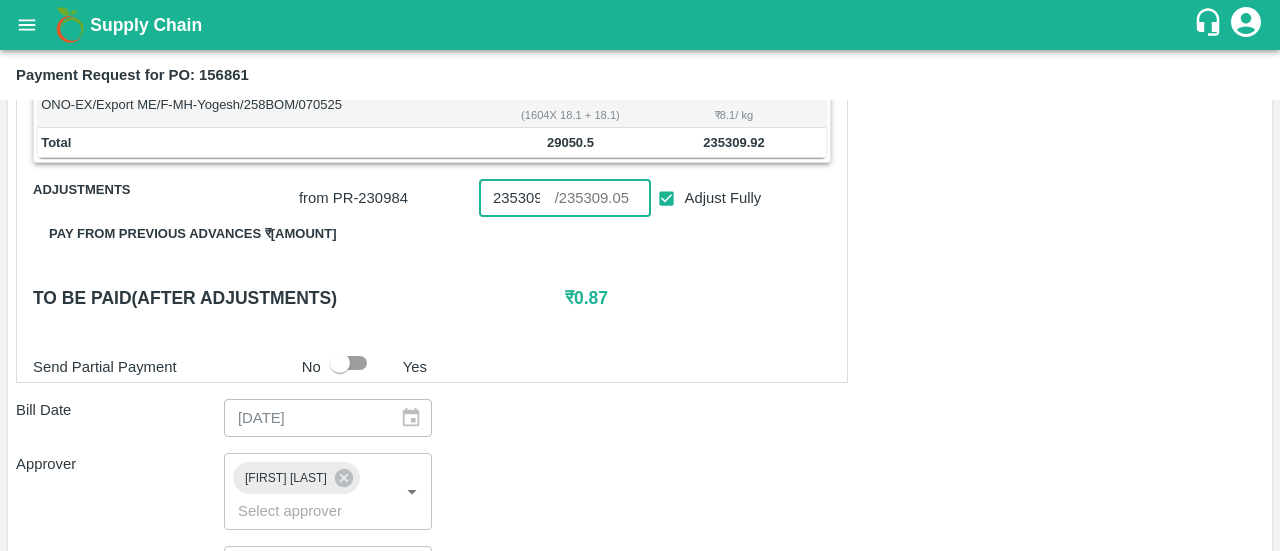 click on "235309.05" at bounding box center (517, 198) 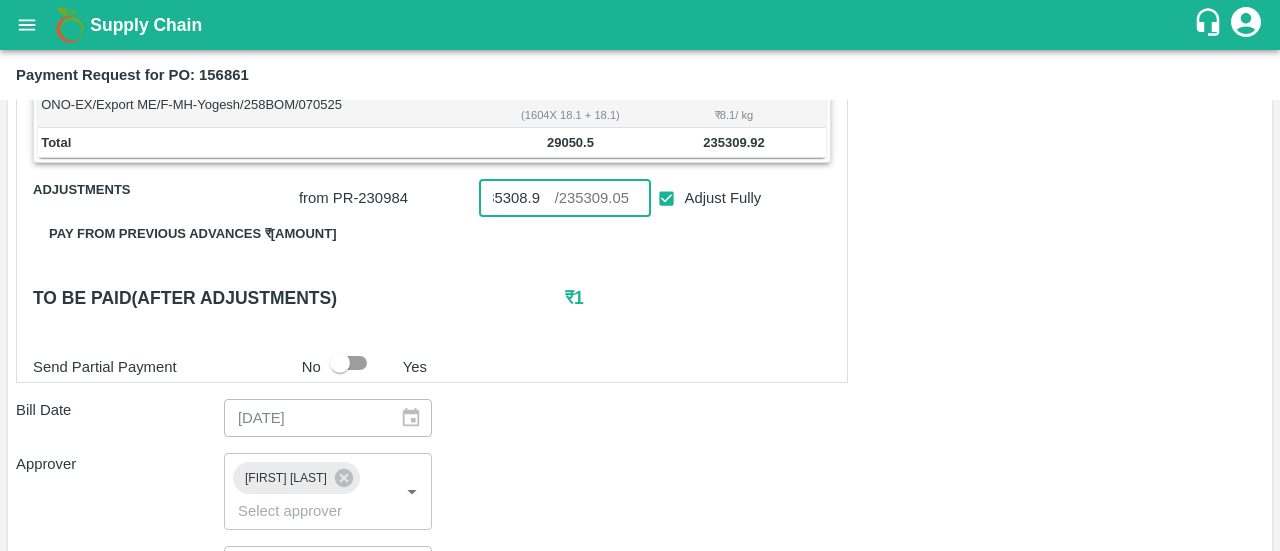 scroll, scrollTop: 0, scrollLeft: 23, axis: horizontal 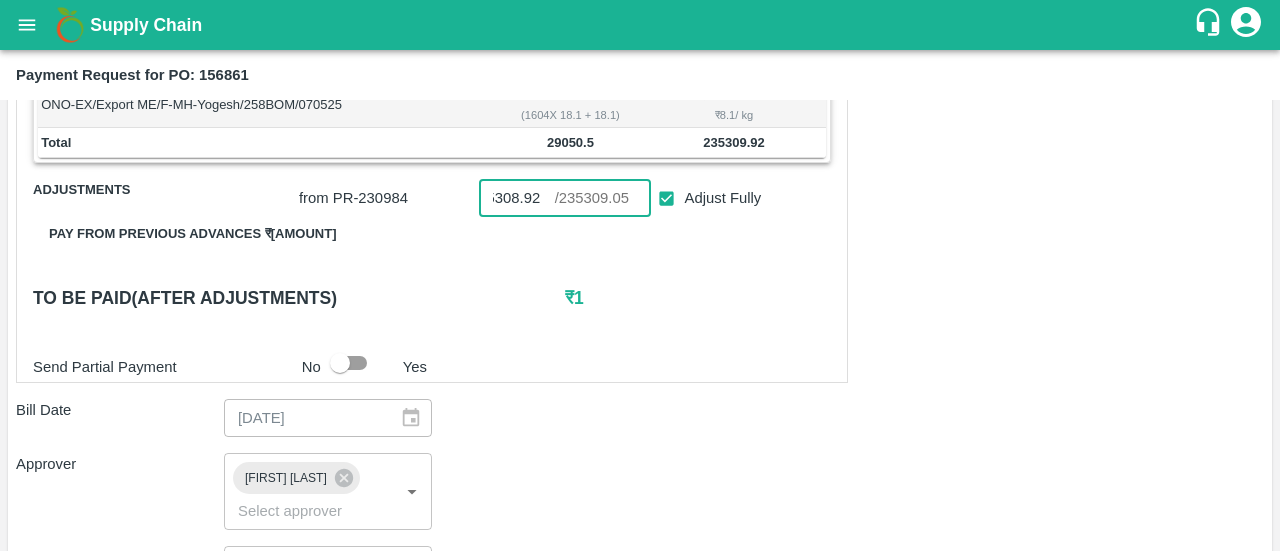 click on "235308.92" at bounding box center [517, 198] 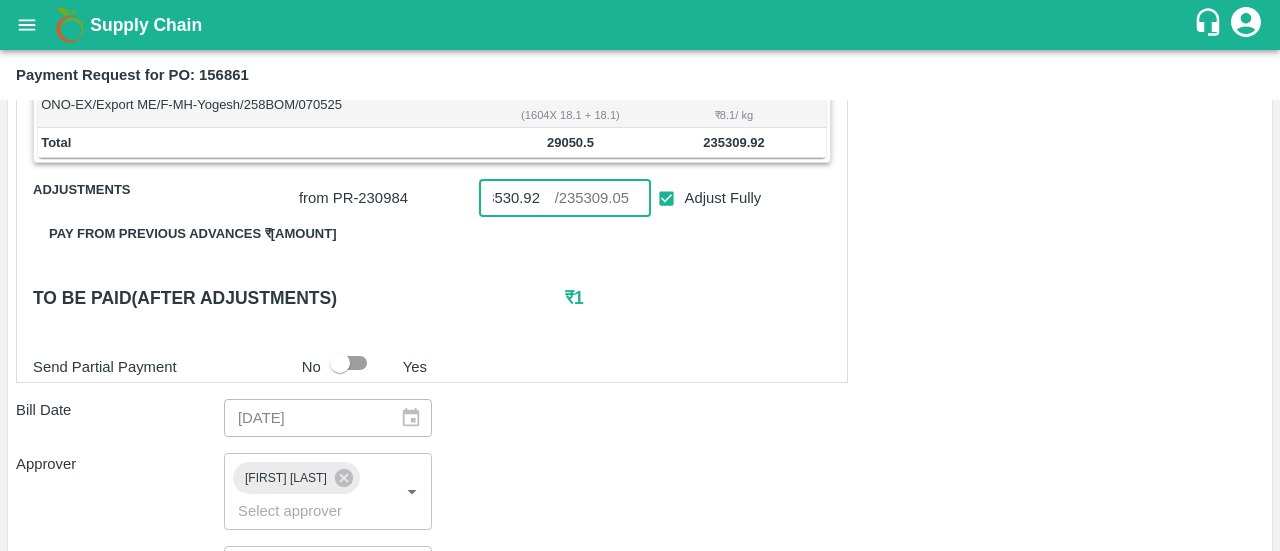 scroll, scrollTop: 0, scrollLeft: 16, axis: horizontal 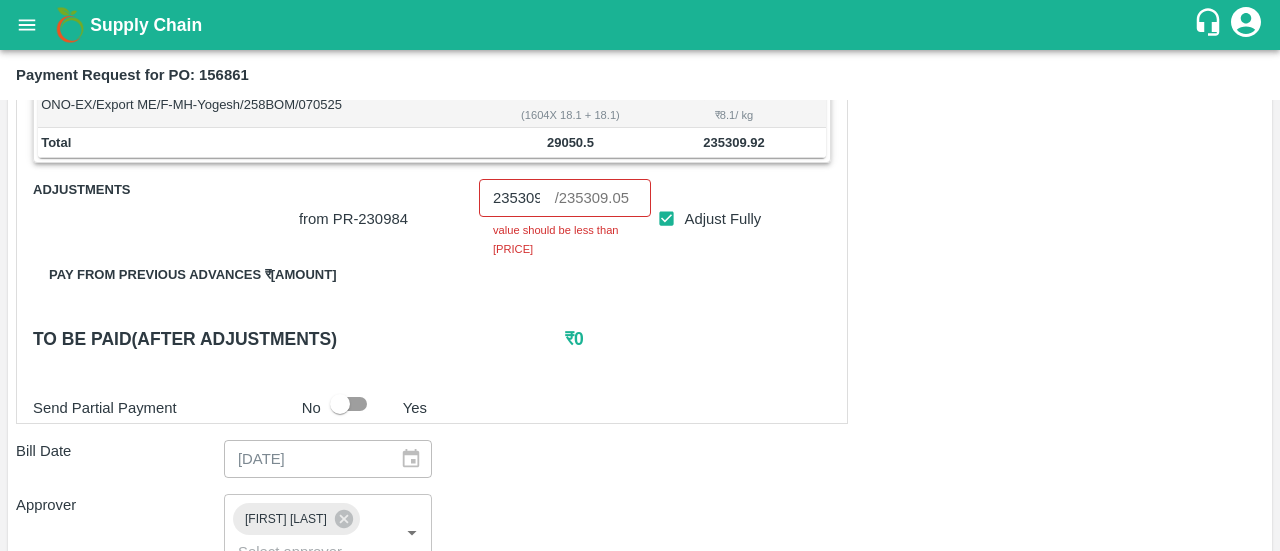 click on "Shipment -  SHIP/NASH/334256 Lots (Labels) Weight (Kgs) Total Price (₹) ONO-EX/Export ME/F-MH-Yogesh/258BOM/070525   29050.5 ( 1604  X   18.1   + 18.1 ) ₹ [PRICE] ₹ 8.1  / kg Total 29050.5 [PRICE] Adjustments from PR- 230984 [PRICE] ​ / [PRICE] ​ value should be less than [PRICE] Adjust Fully Pay from previous advances ₹  [AMOUNT] To be paid(After adjustments) ₹  0 Send Partial Payment No Yes" at bounding box center [432, 223] 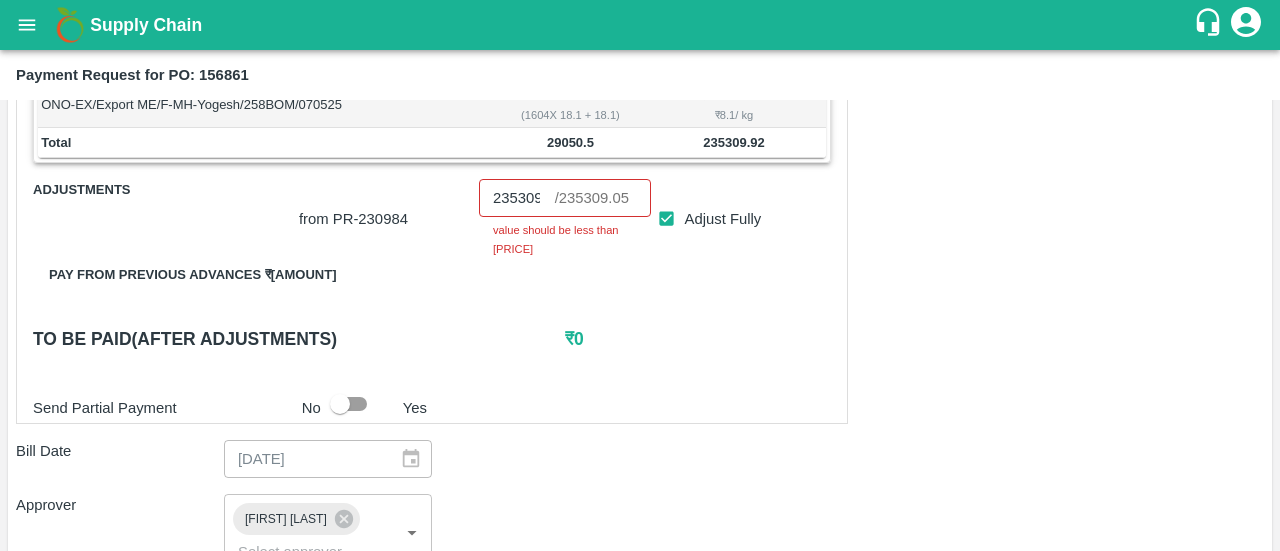 click on "Shipment -  SHIP/NASH/334256 Lots (Labels) Weight (Kgs) Total Price (₹) ONO-EX/Export ME/F-MH-Yogesh/258BOM/070525   29050.5 ( 1604  X   18.1   + 18.1 ) ₹ [PRICE] ₹ 8.1  / kg Total 29050.5 [PRICE] Adjustments from PR- 230984 [PRICE] ​ / [PRICE] ​ value should be less than [PRICE] Adjust Fully Pay from previous advances ₹  [AMOUNT] To be paid(After adjustments) ₹  0 Send Partial Payment No Yes" at bounding box center (432, 223) 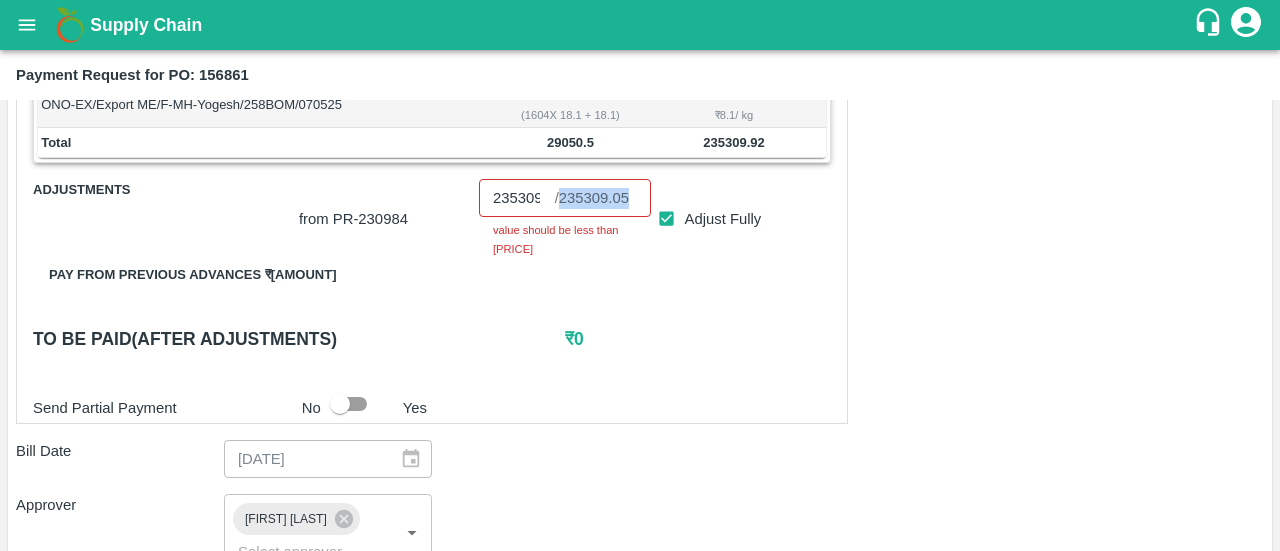 click on "​ / [PRICE]" at bounding box center (592, 198) 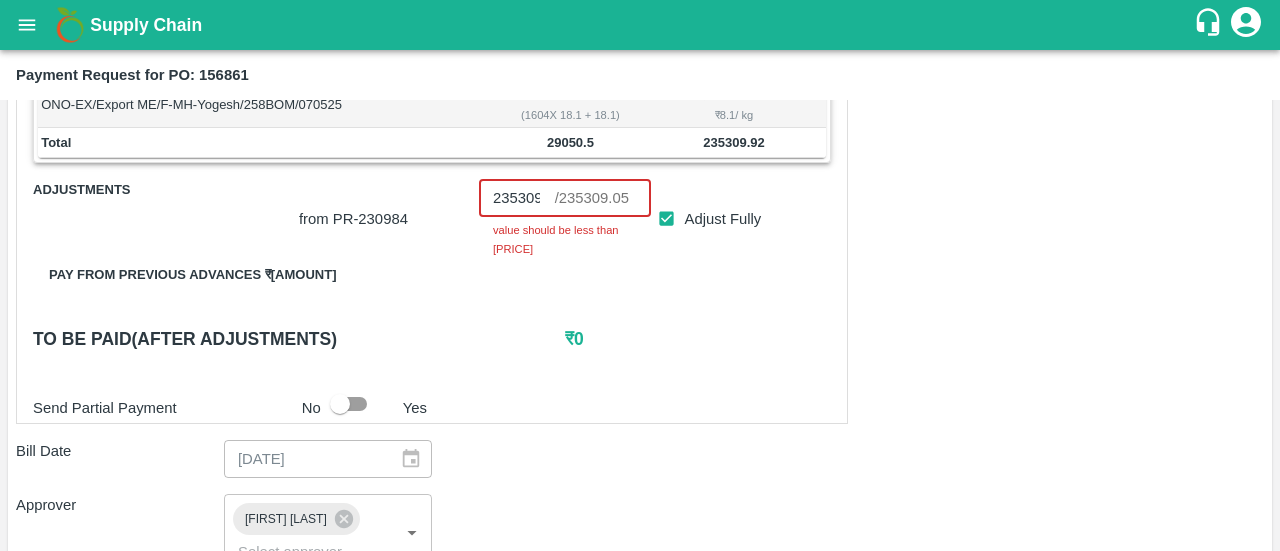 click on "235309.92" at bounding box center [517, 198] 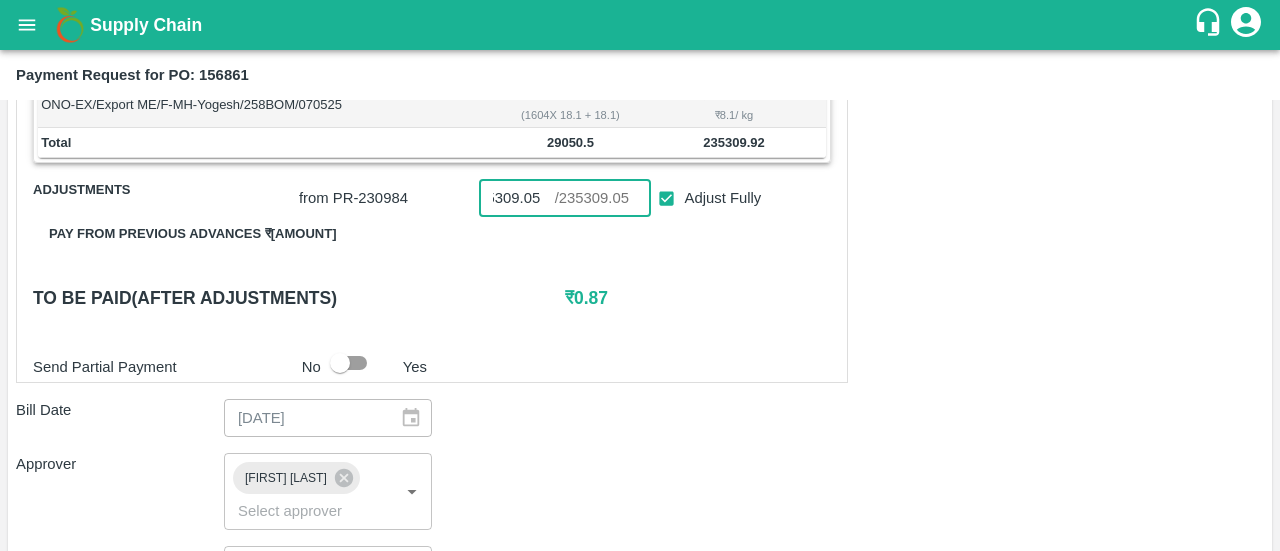 type on "235309.05" 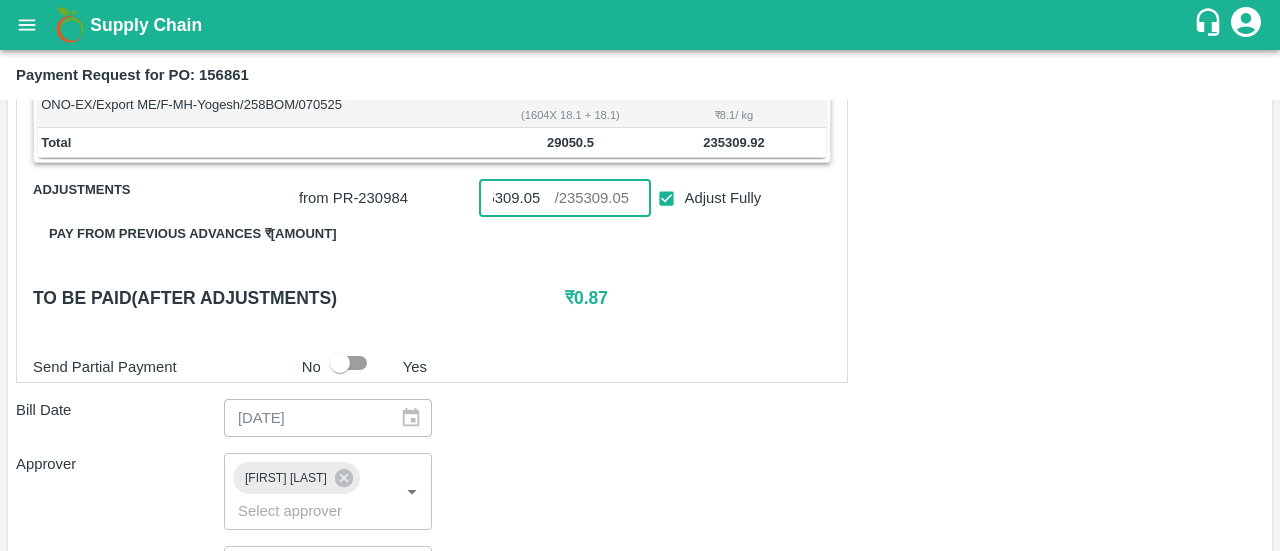 scroll, scrollTop: 0, scrollLeft: 0, axis: both 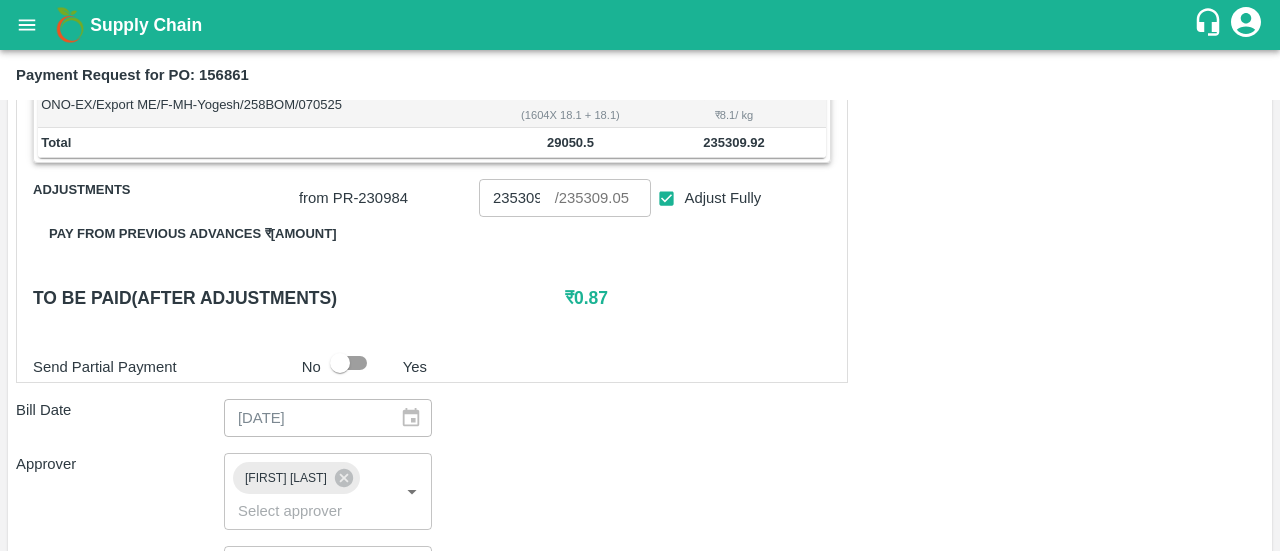 click on "₹  0.87" at bounding box center (698, 298) 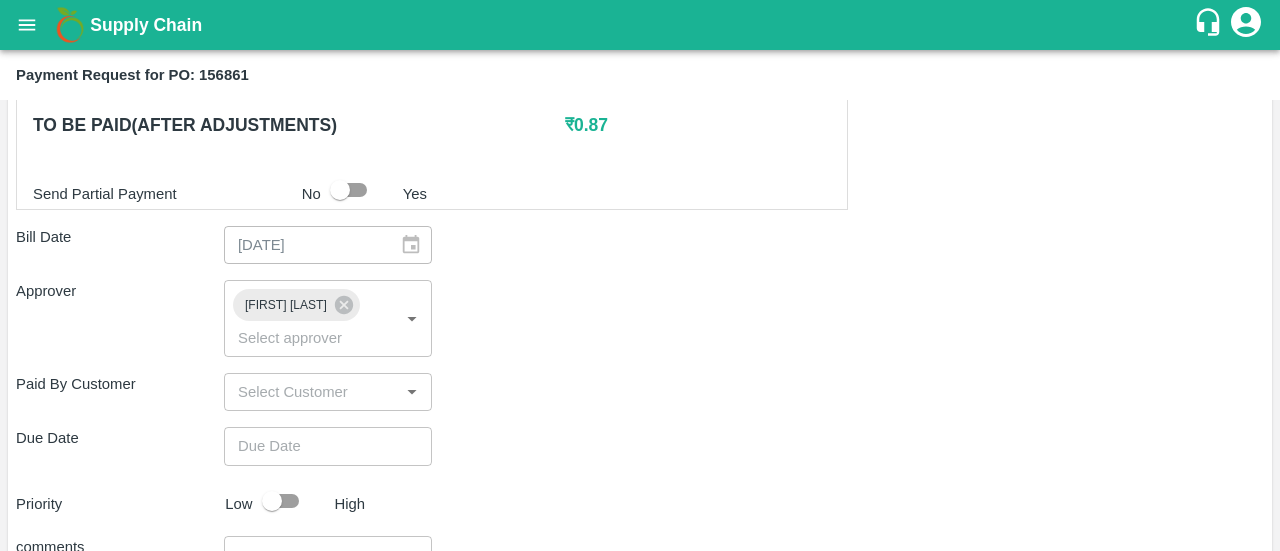 scroll, scrollTop: 566, scrollLeft: 0, axis: vertical 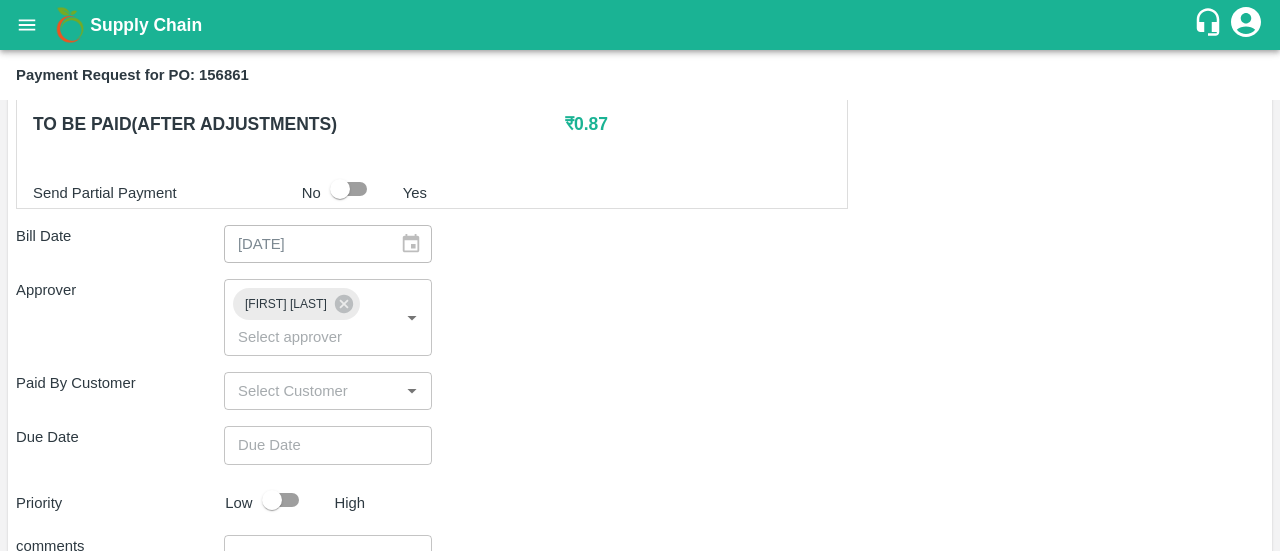 type on "DD/MM/YYYY hh:mm aa" 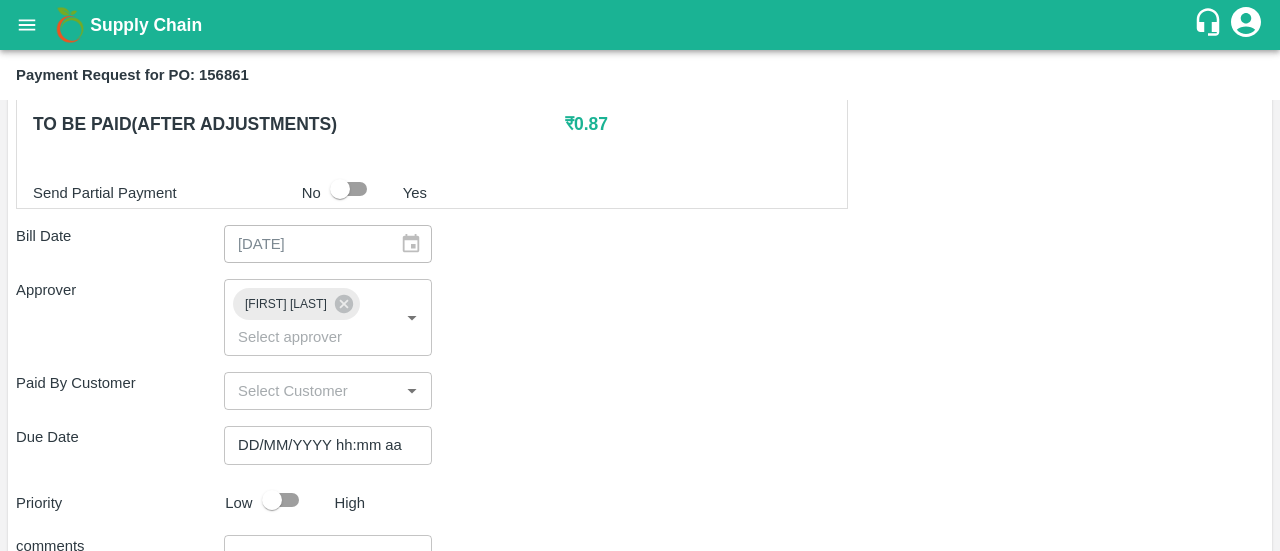 click on "DD/MM/YYYY hh:mm aa" at bounding box center (321, 445) 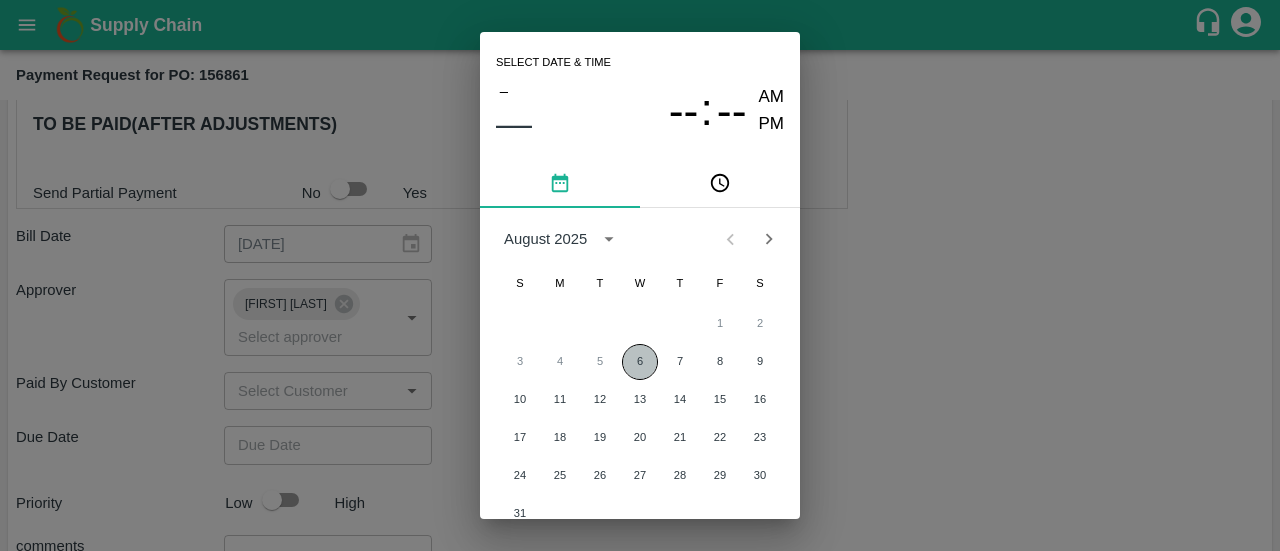 click on "6" at bounding box center (640, 362) 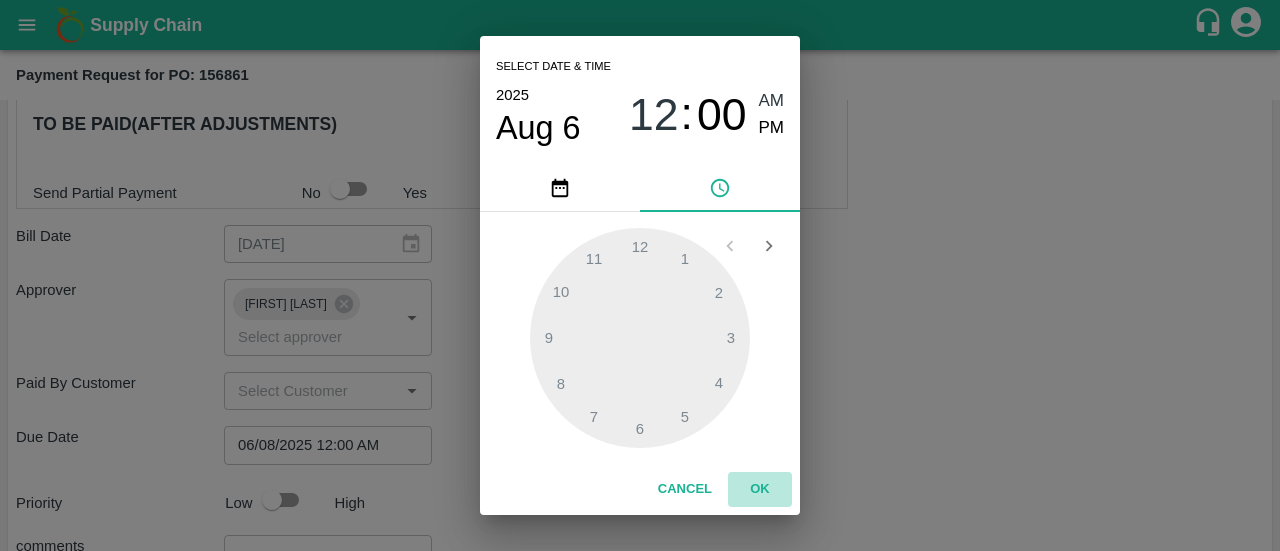 click on "OK" at bounding box center (760, 489) 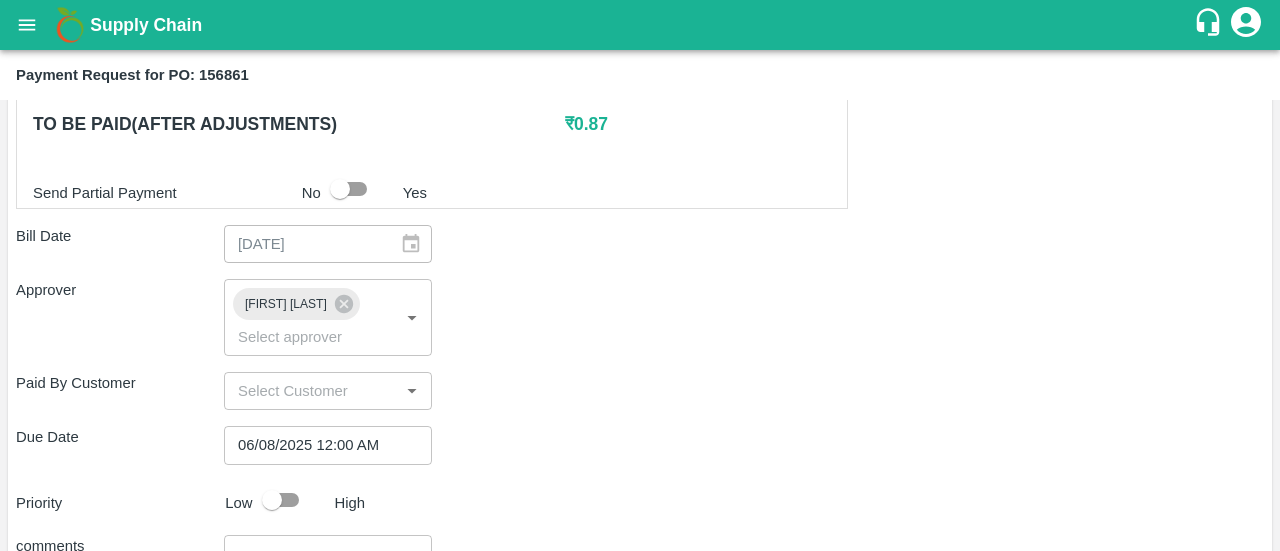 click on "Priority  Low  High" at bounding box center (636, 500) 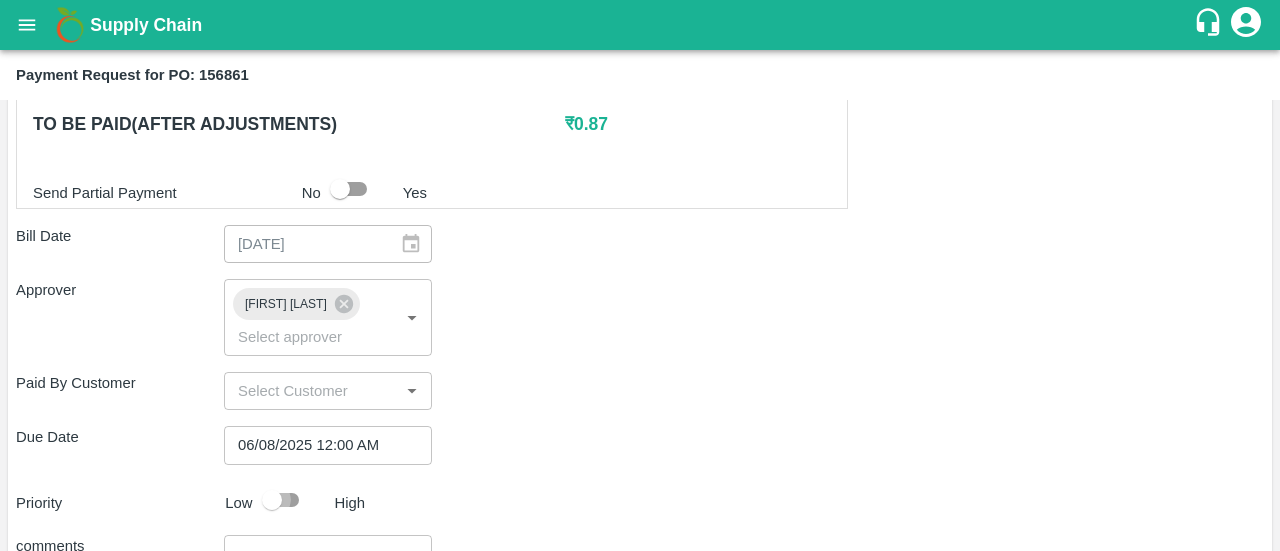 click at bounding box center (272, 500) 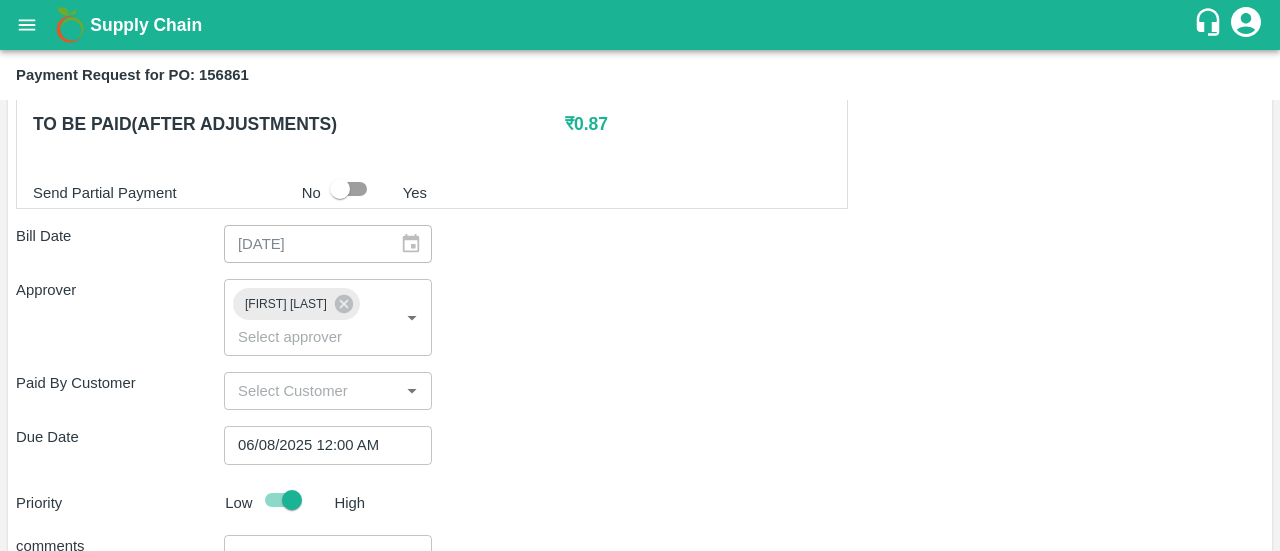 click on "Paid By Customer ​" at bounding box center [640, 391] 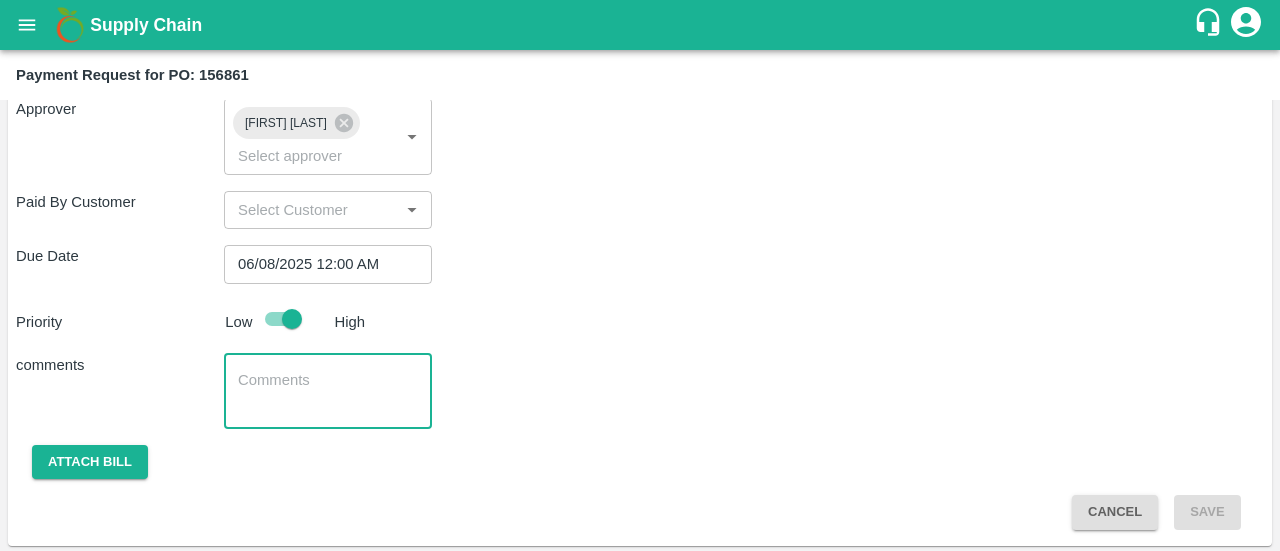 click at bounding box center (328, 391) 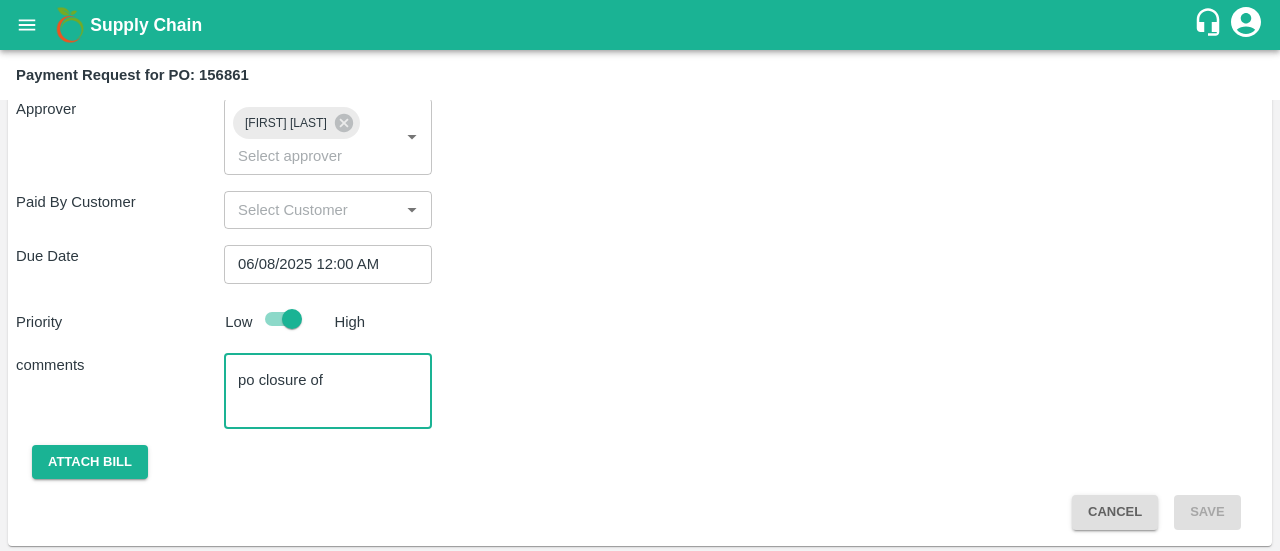 click on "po closure of" at bounding box center [328, 391] 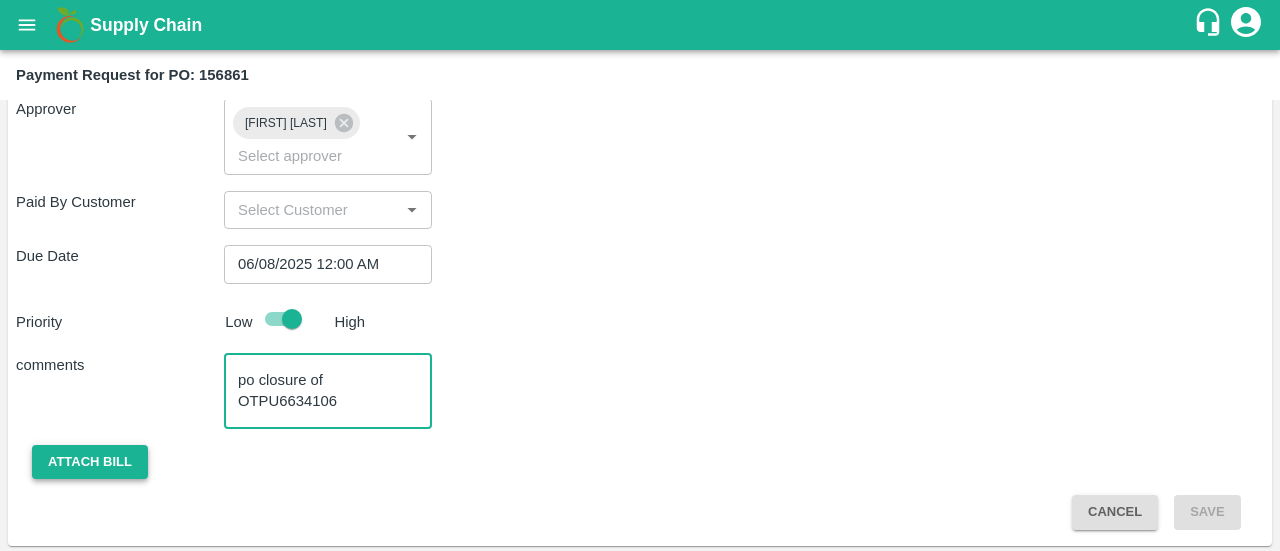 type on "po closure of OTPU6634106" 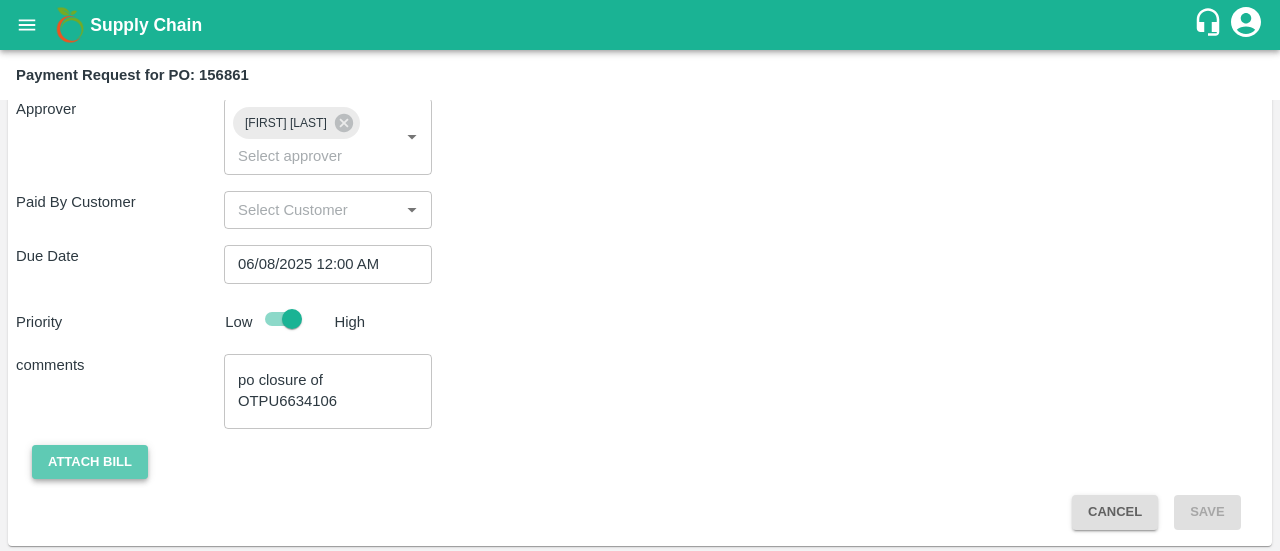click on "Attach bill" at bounding box center [90, 462] 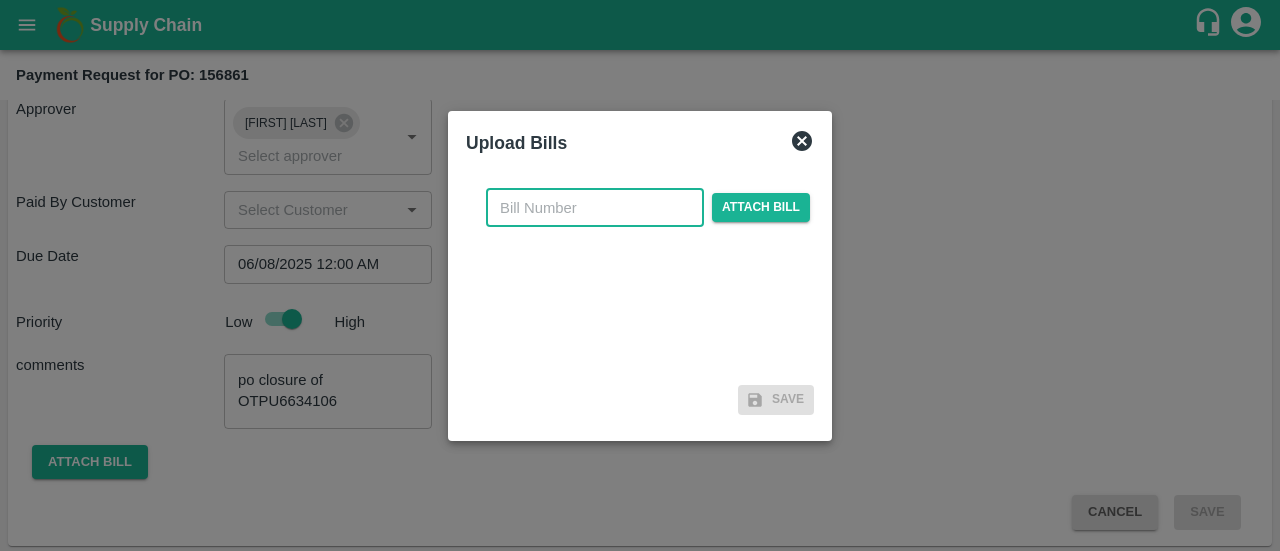 click at bounding box center (595, 208) 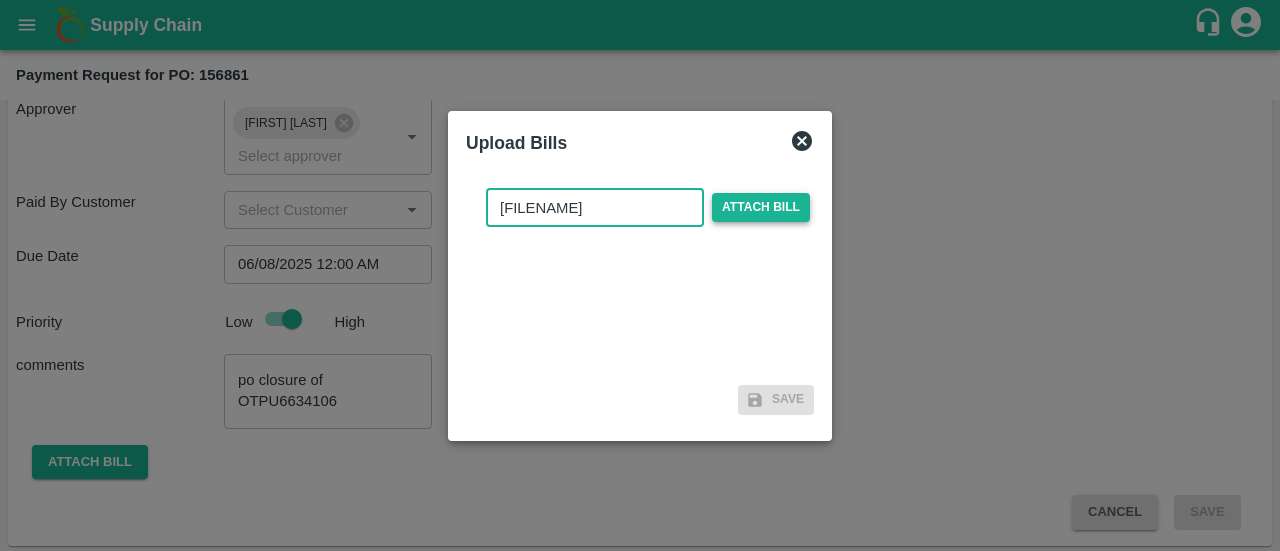 type on "[FILENAME]" 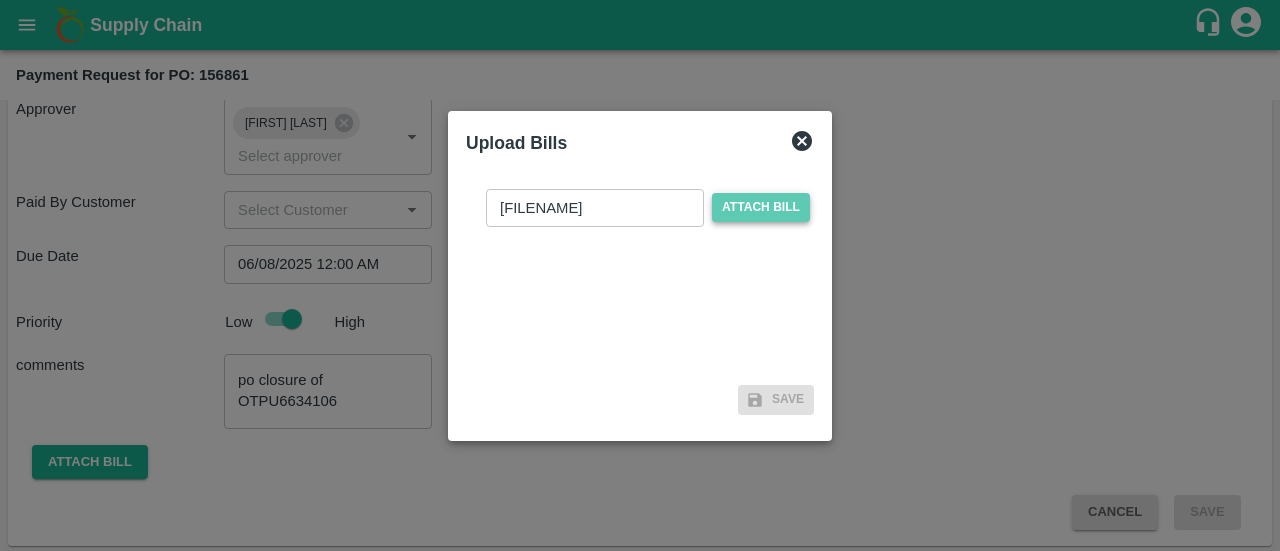 click on "Attach bill" at bounding box center [761, 207] 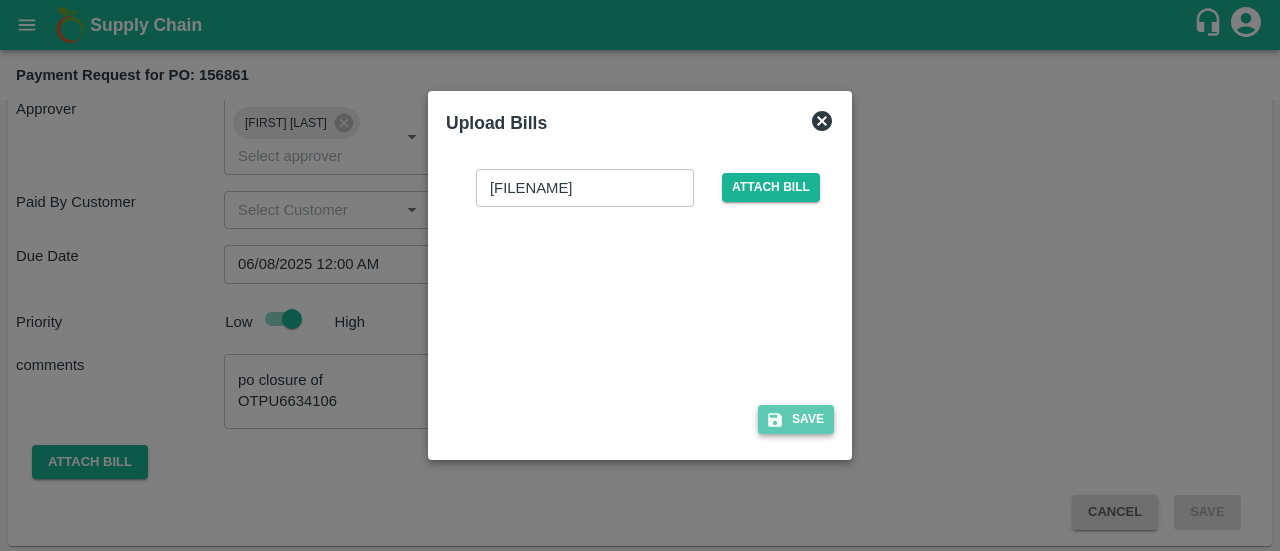 click 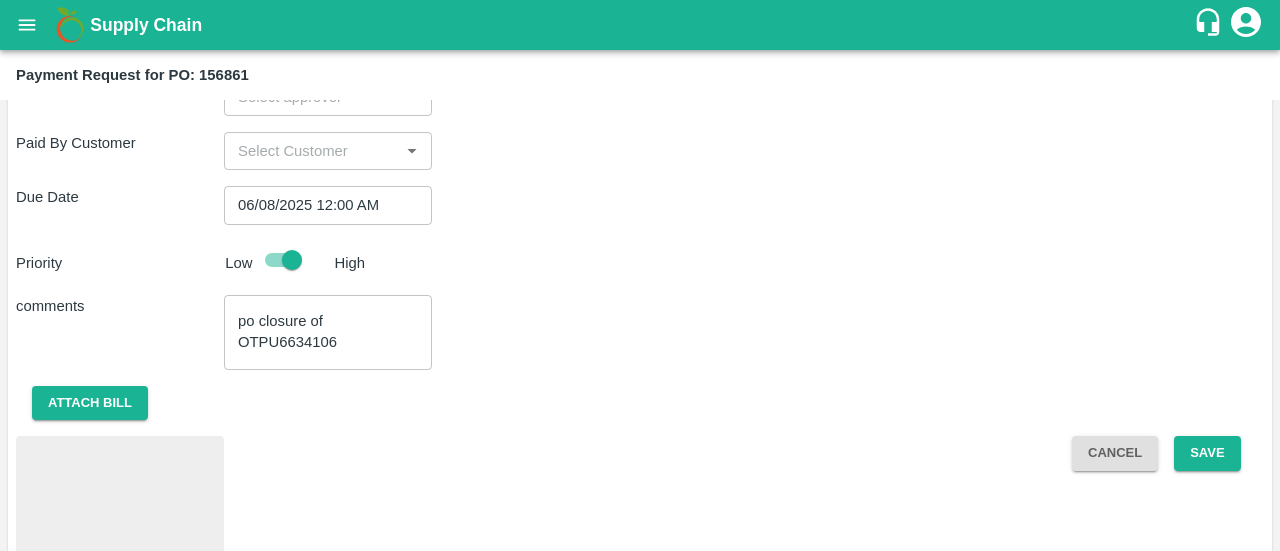 scroll, scrollTop: 853, scrollLeft: 0, axis: vertical 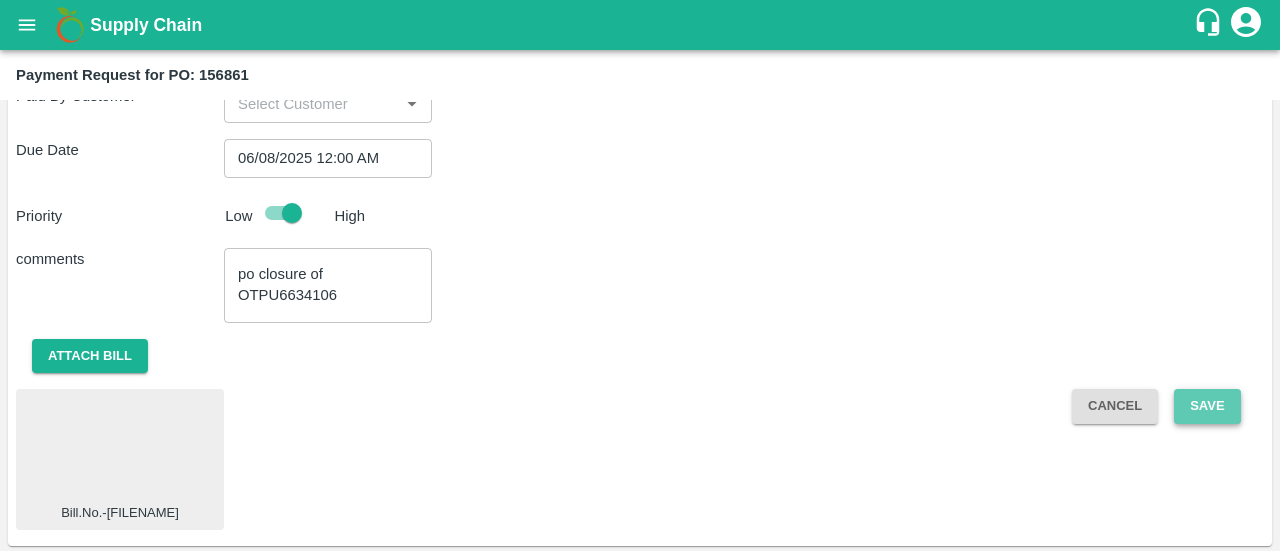 click on "Save" at bounding box center (1207, 406) 